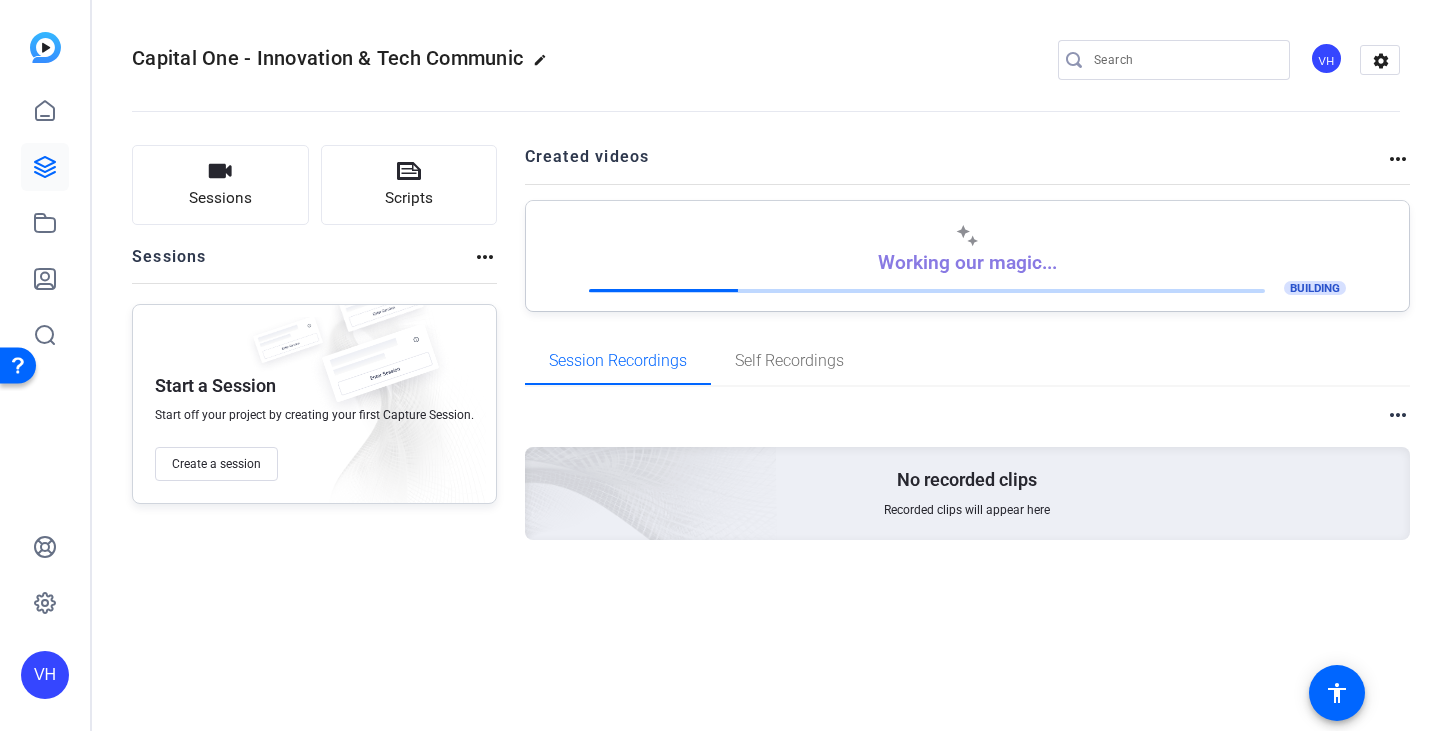 scroll, scrollTop: 0, scrollLeft: 0, axis: both 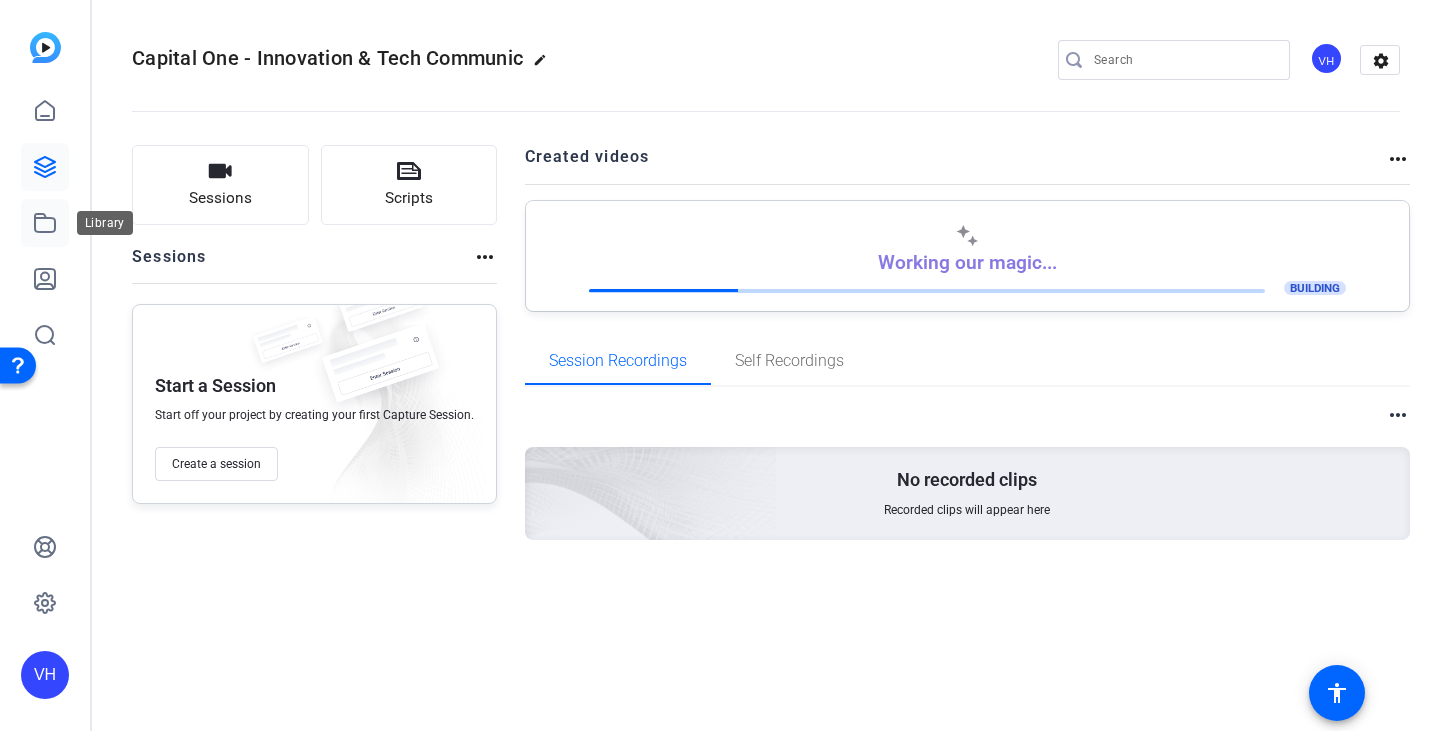 click 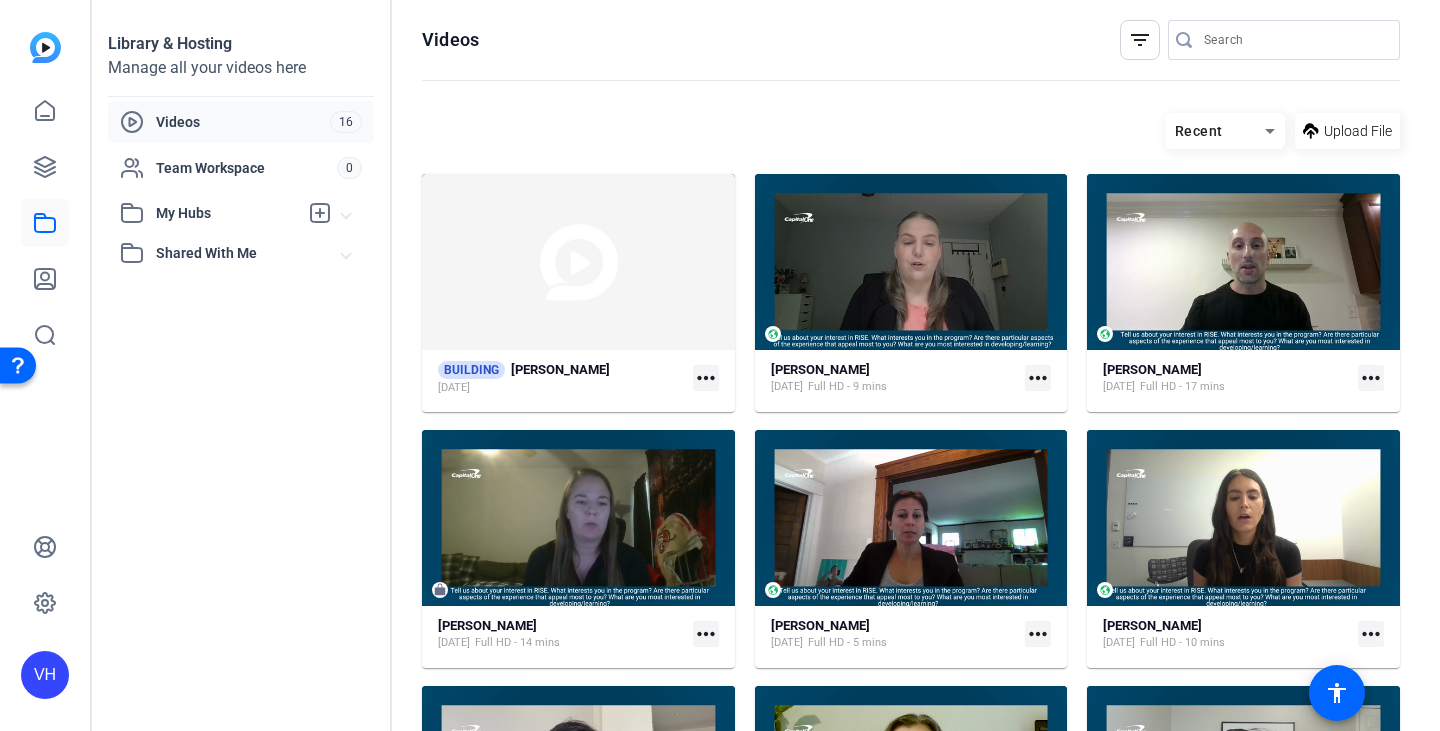 click on "more_horiz" 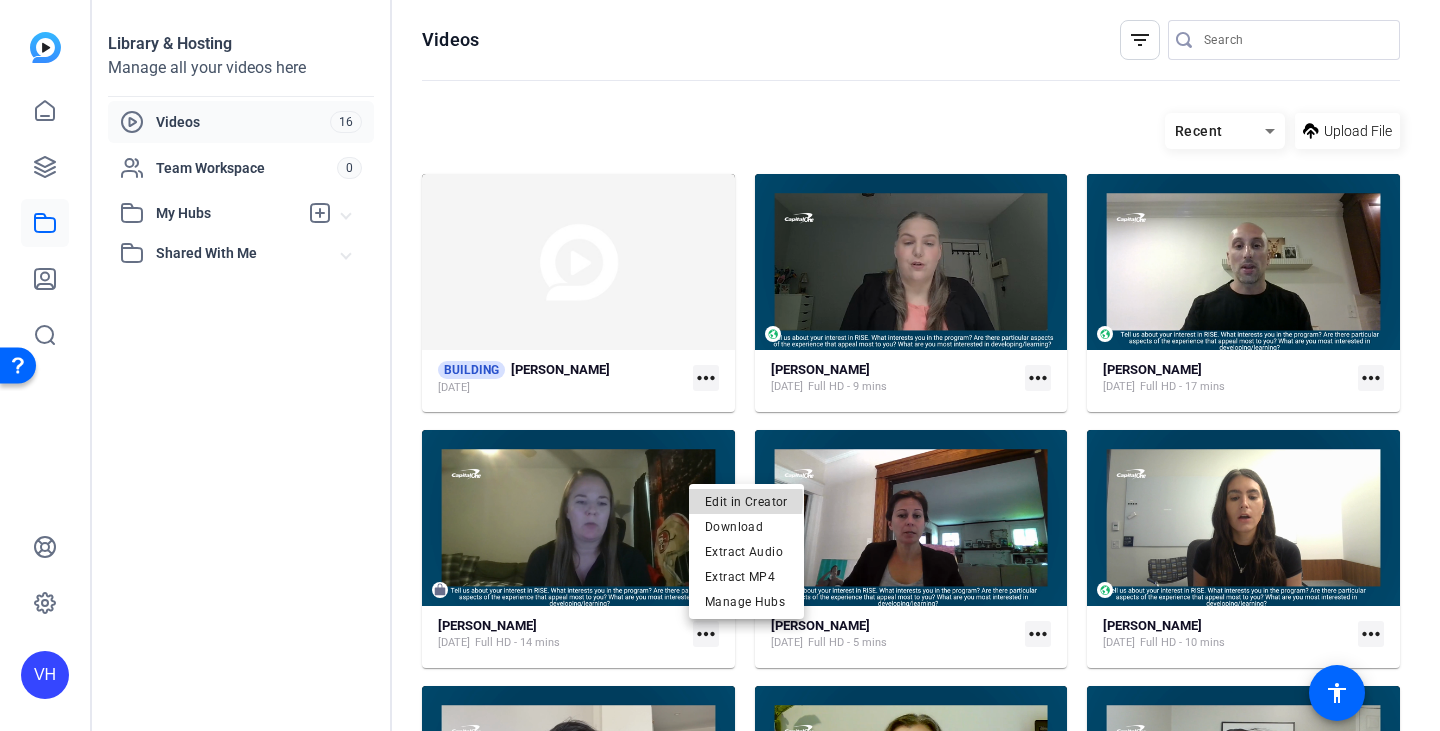 click on "Edit in Creator" at bounding box center [746, 502] 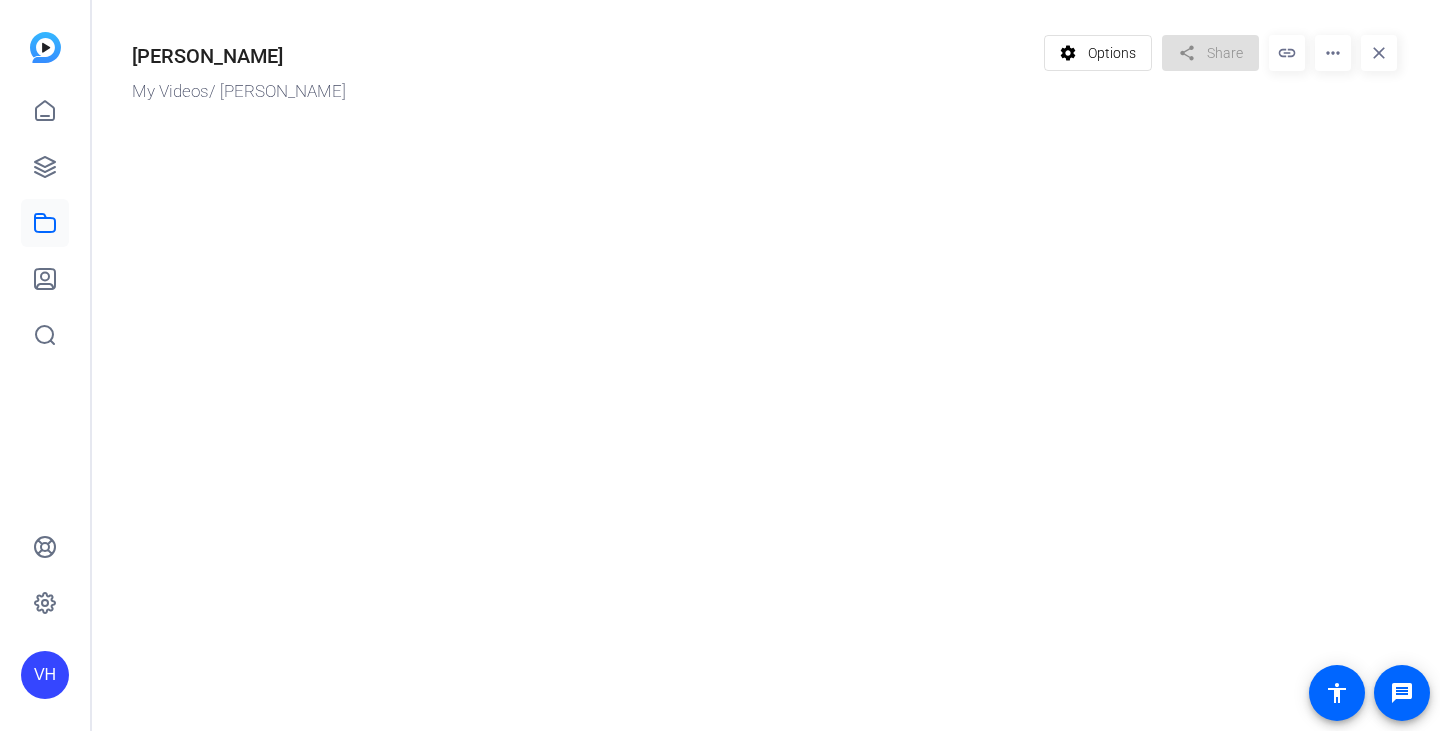 scroll, scrollTop: 0, scrollLeft: 0, axis: both 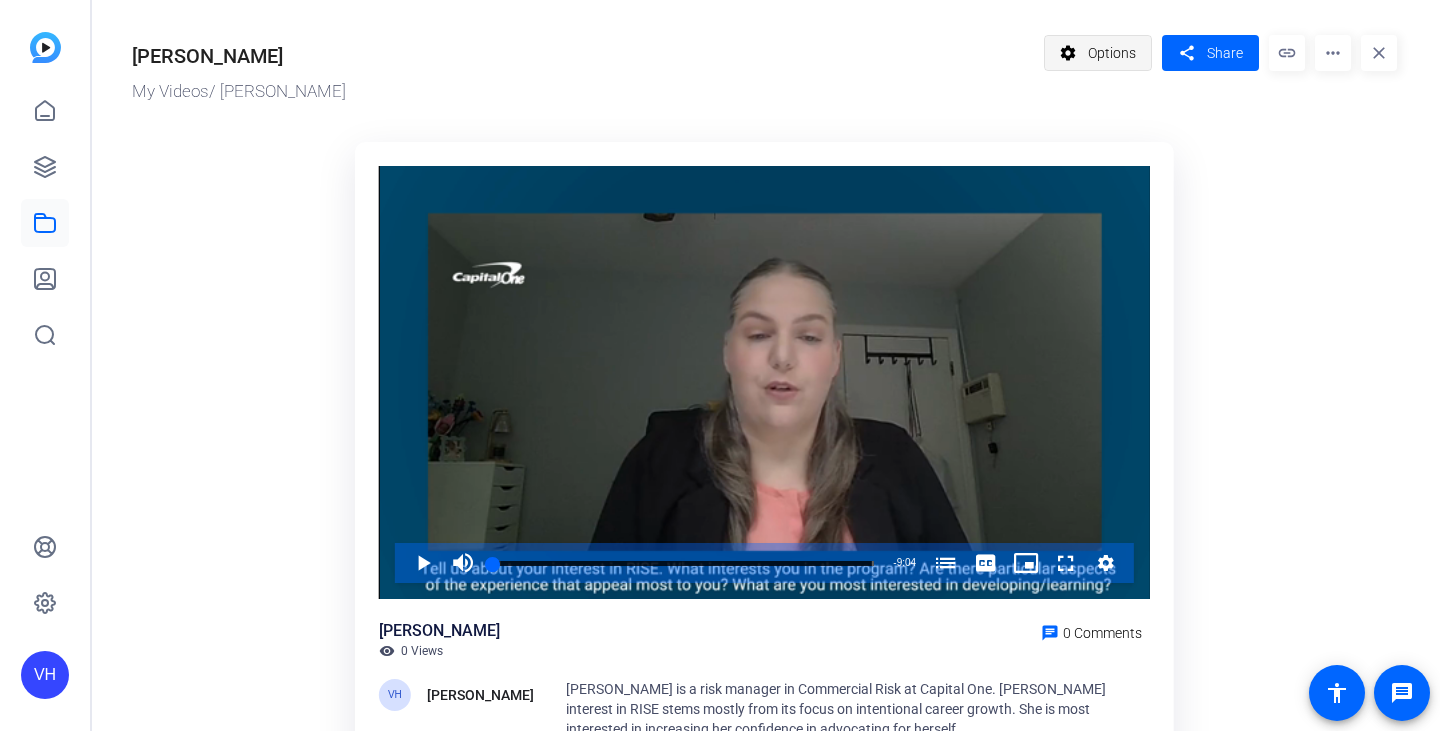 click on "Options" 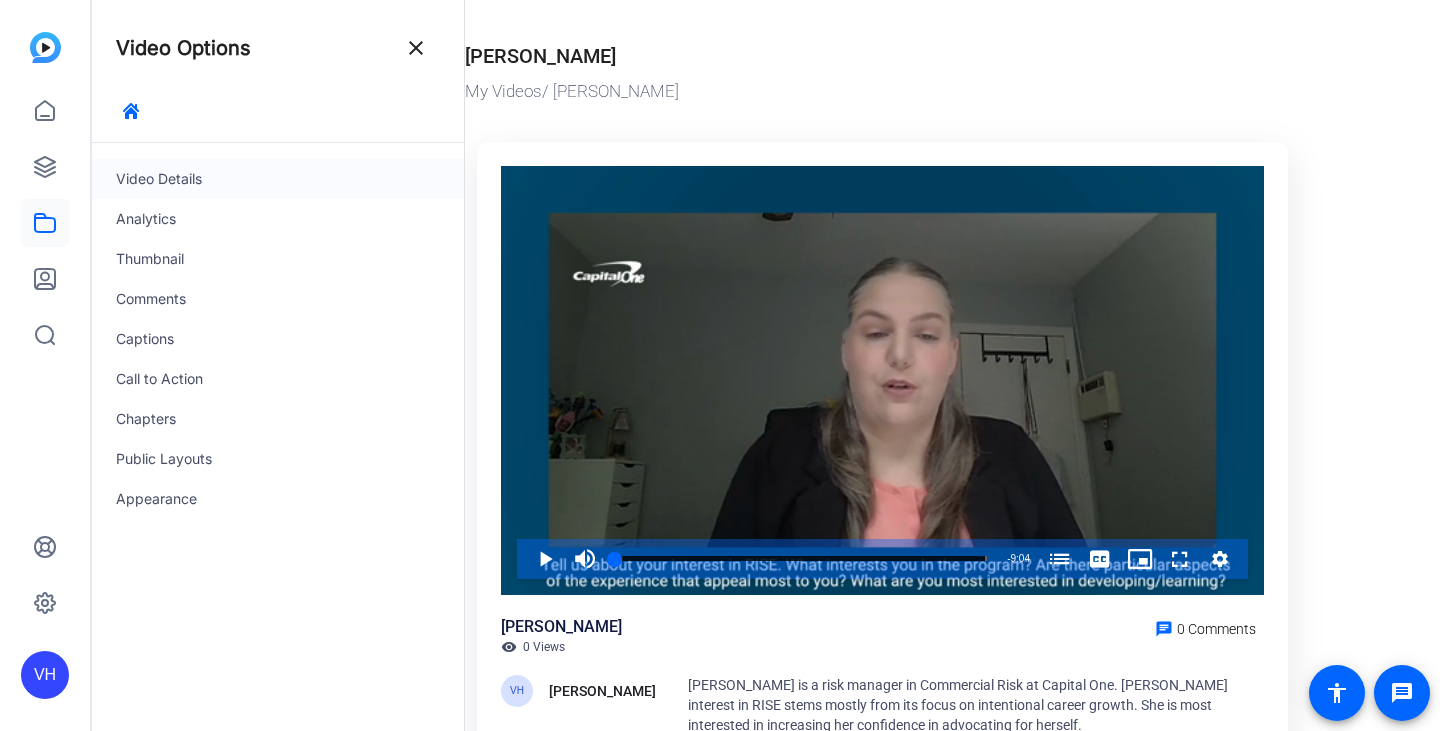 click on "Video Details" 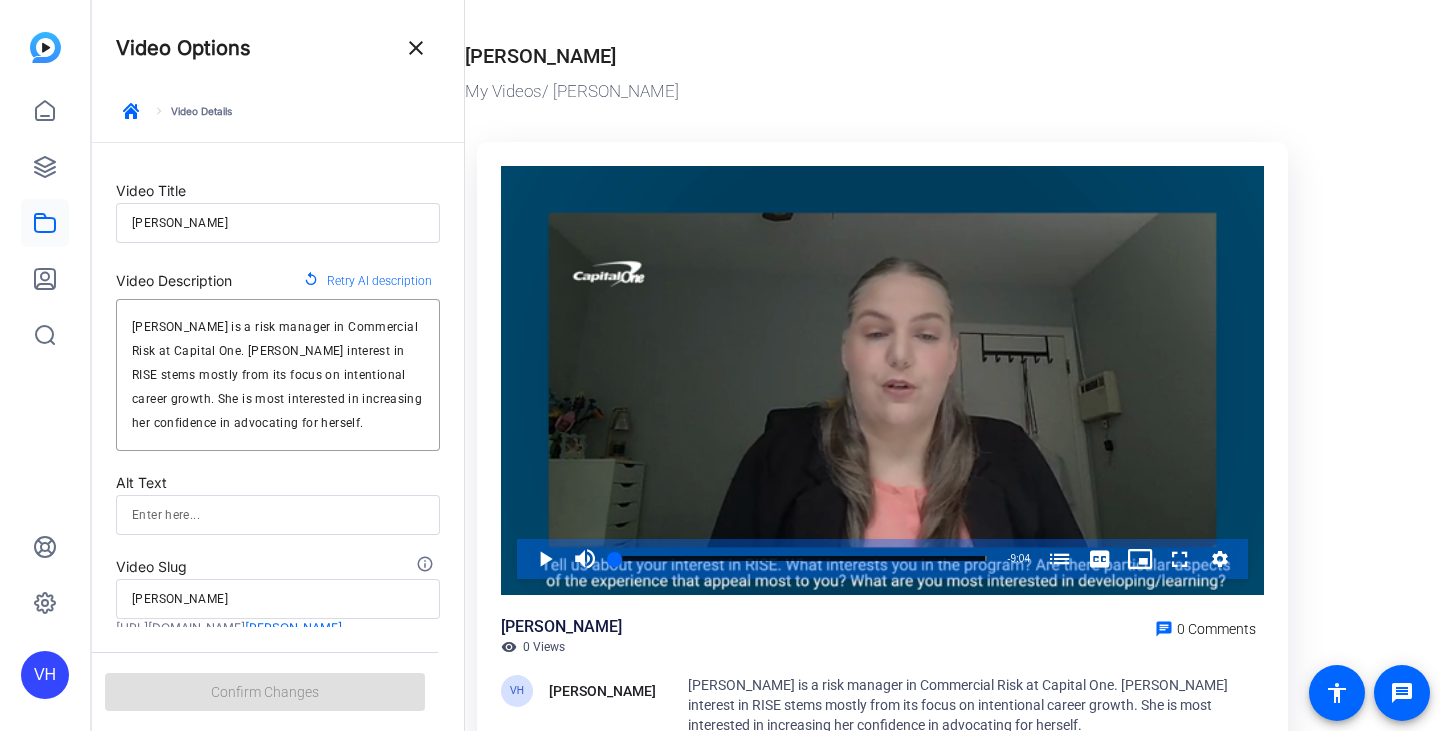 scroll, scrollTop: 0, scrollLeft: 0, axis: both 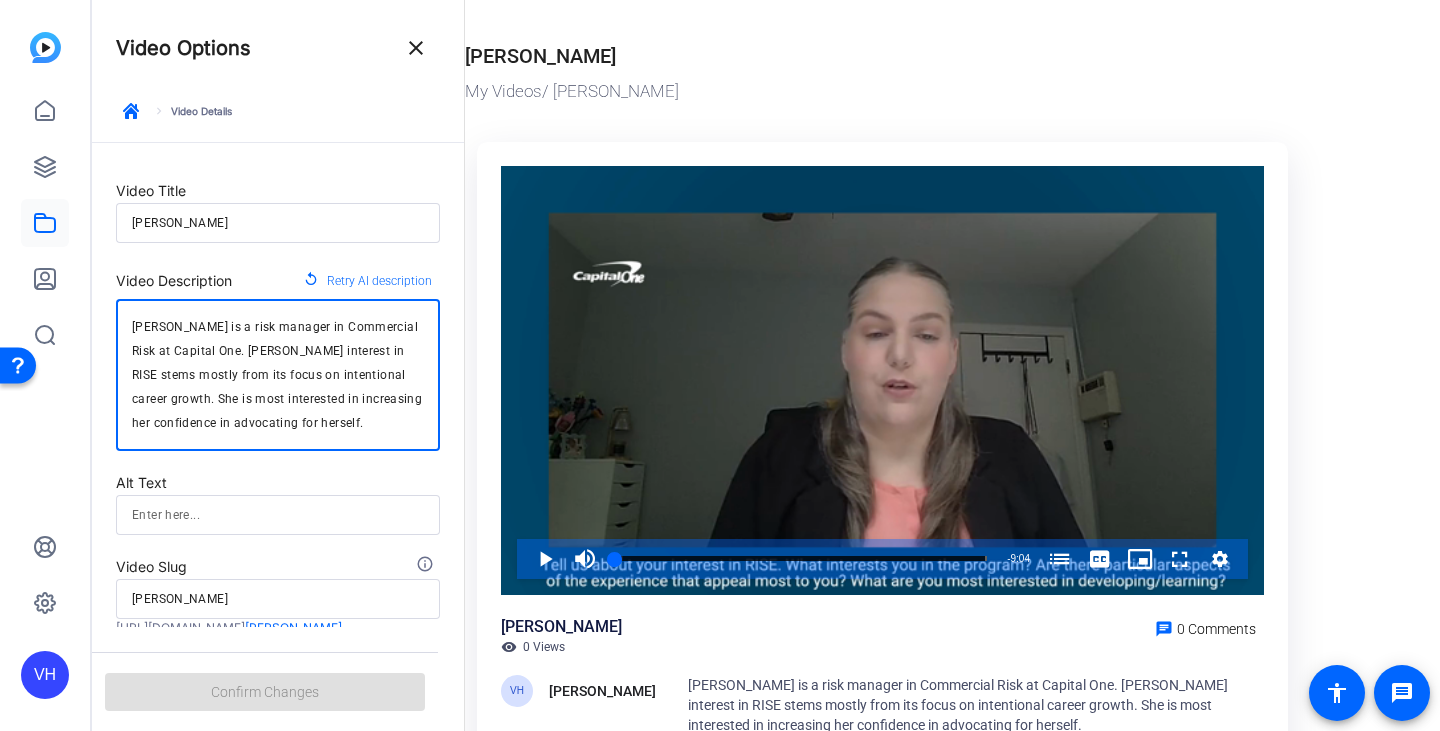 drag, startPoint x: 359, startPoint y: 423, endPoint x: 102, endPoint y: 309, distance: 281.1494 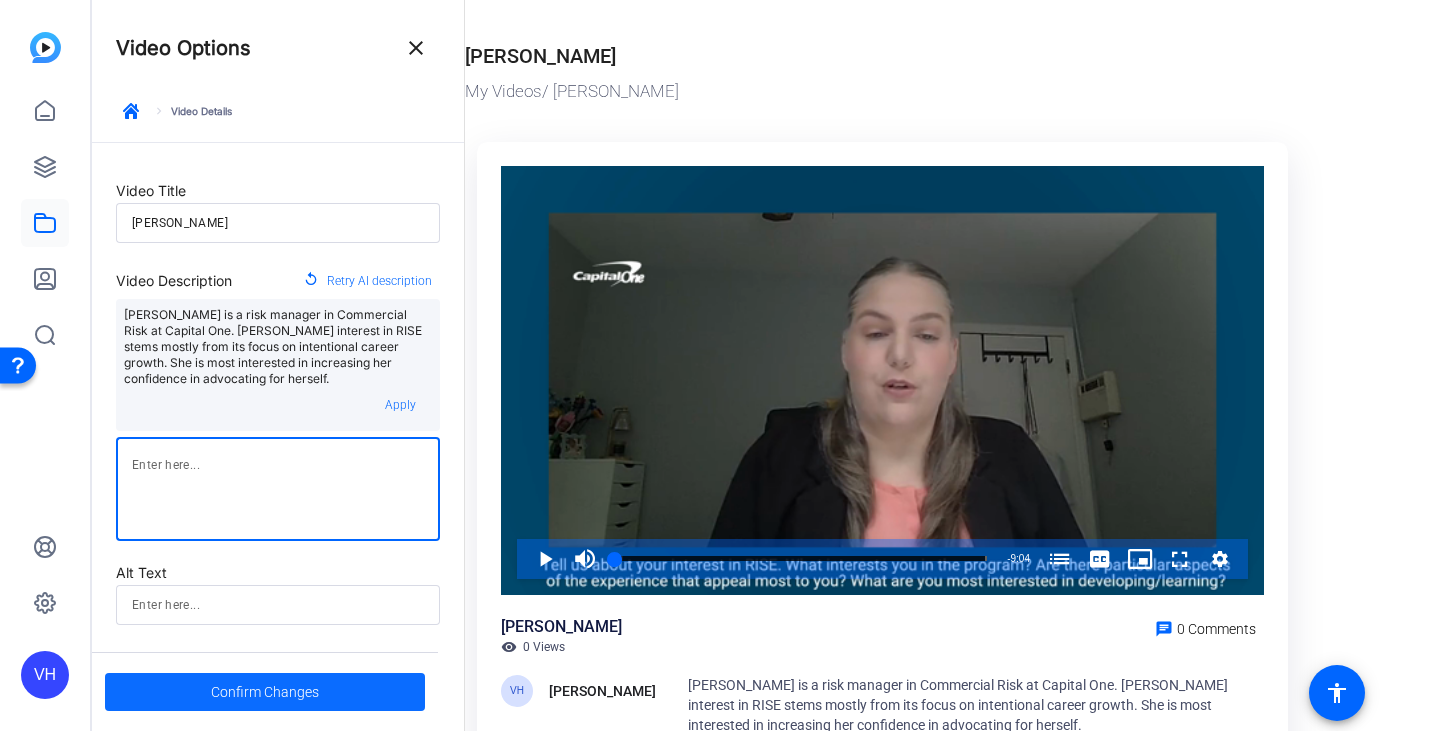 type 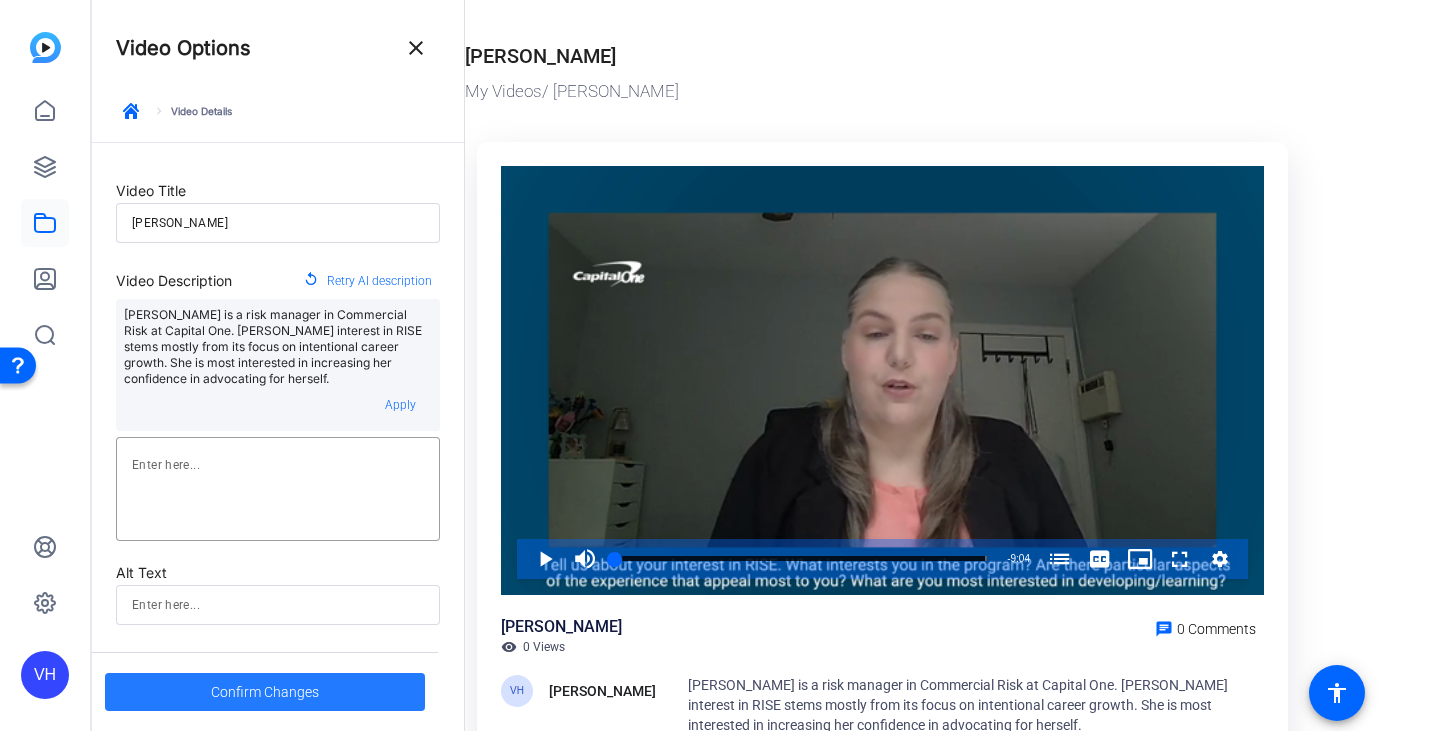 click 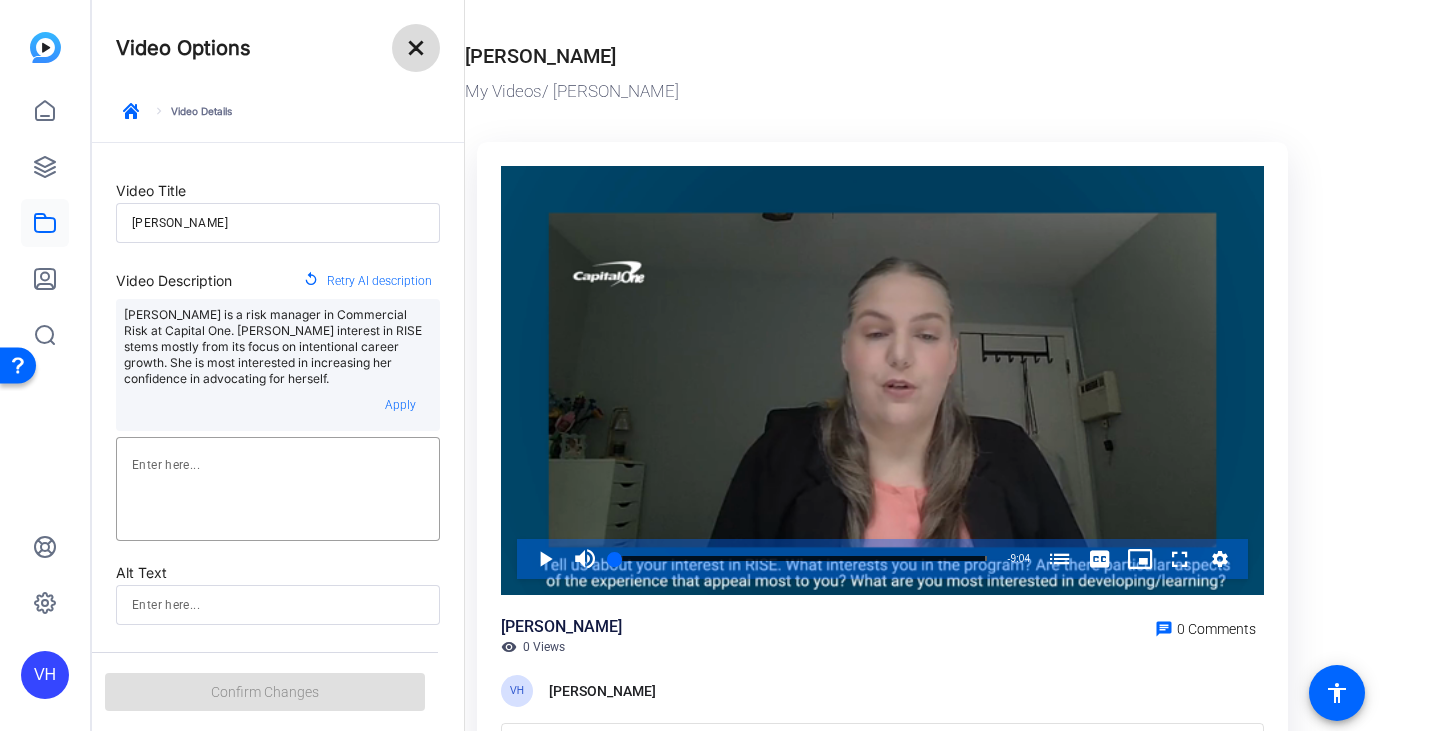 click on "close" 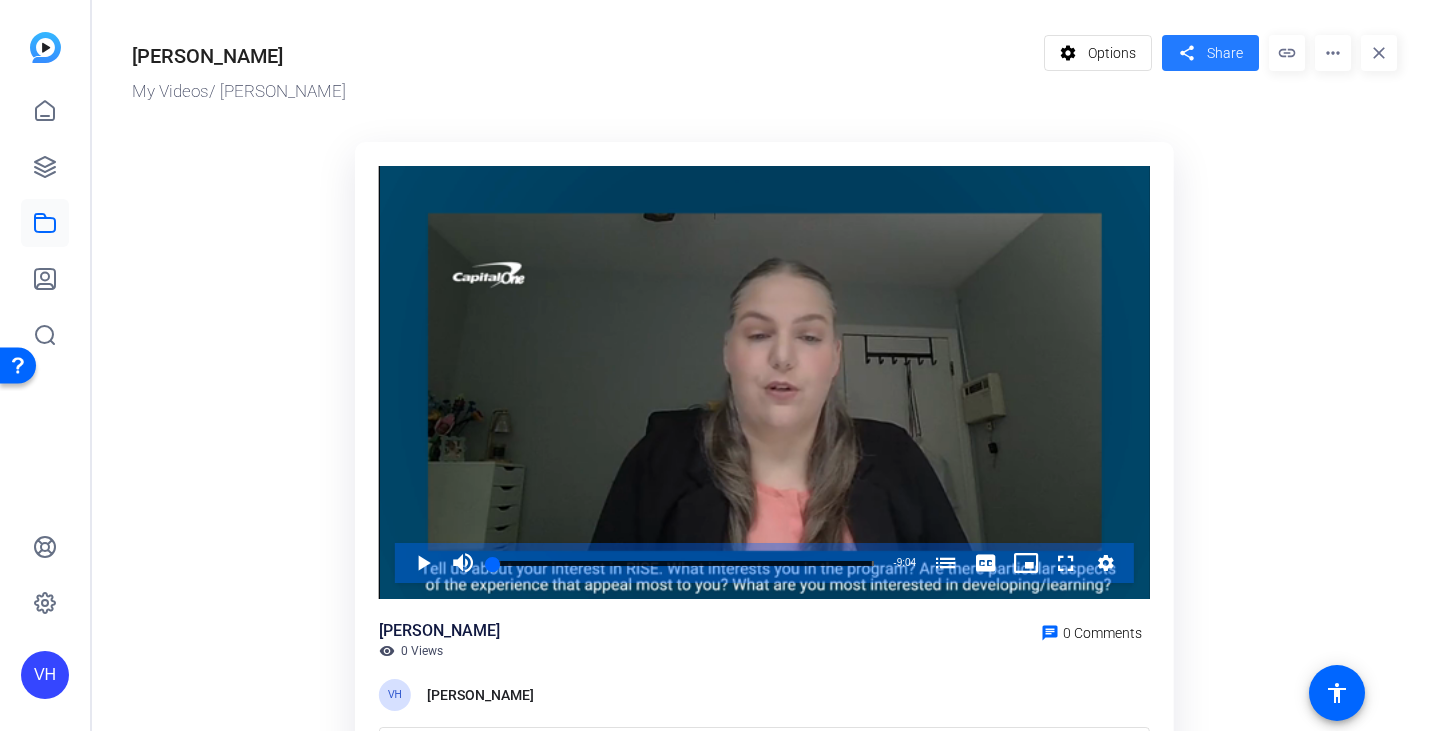 click on "Share" 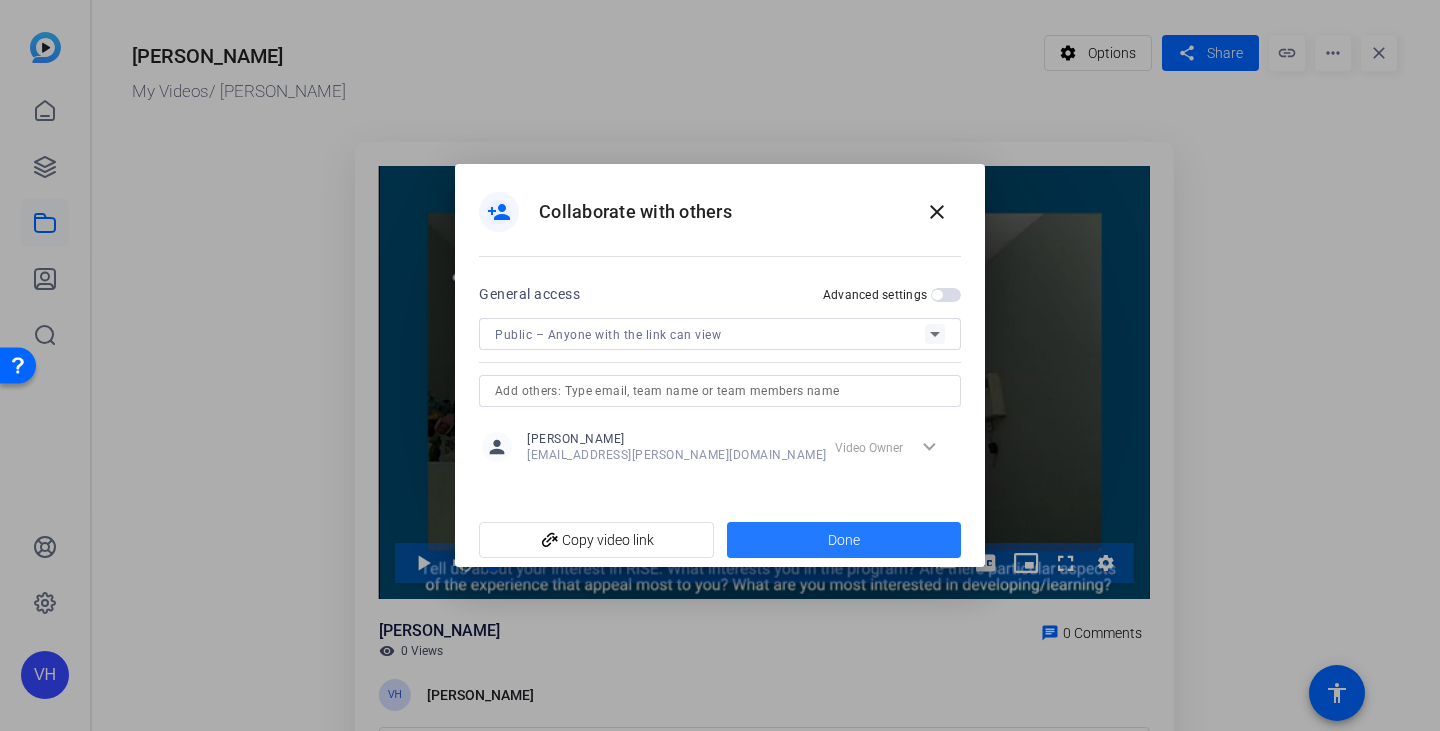 click 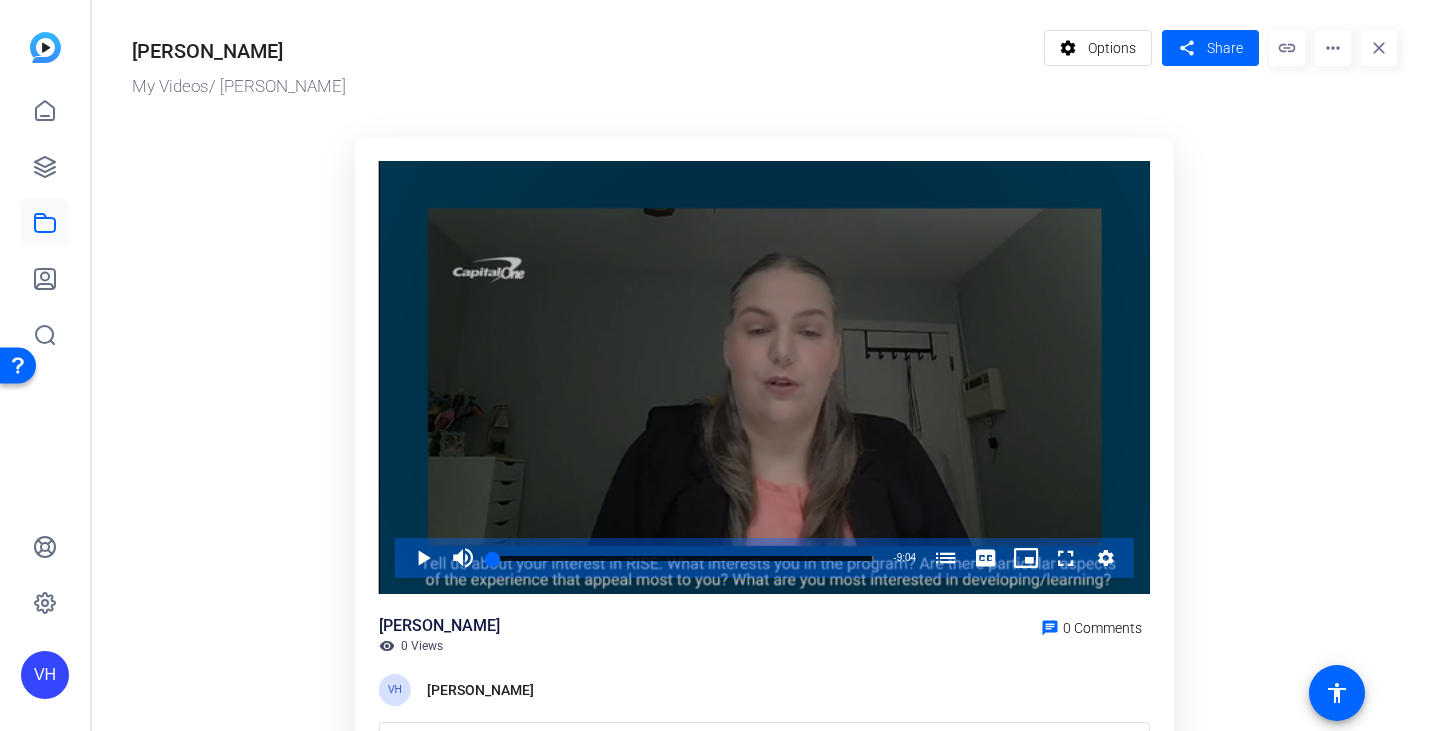 scroll, scrollTop: 0, scrollLeft: 0, axis: both 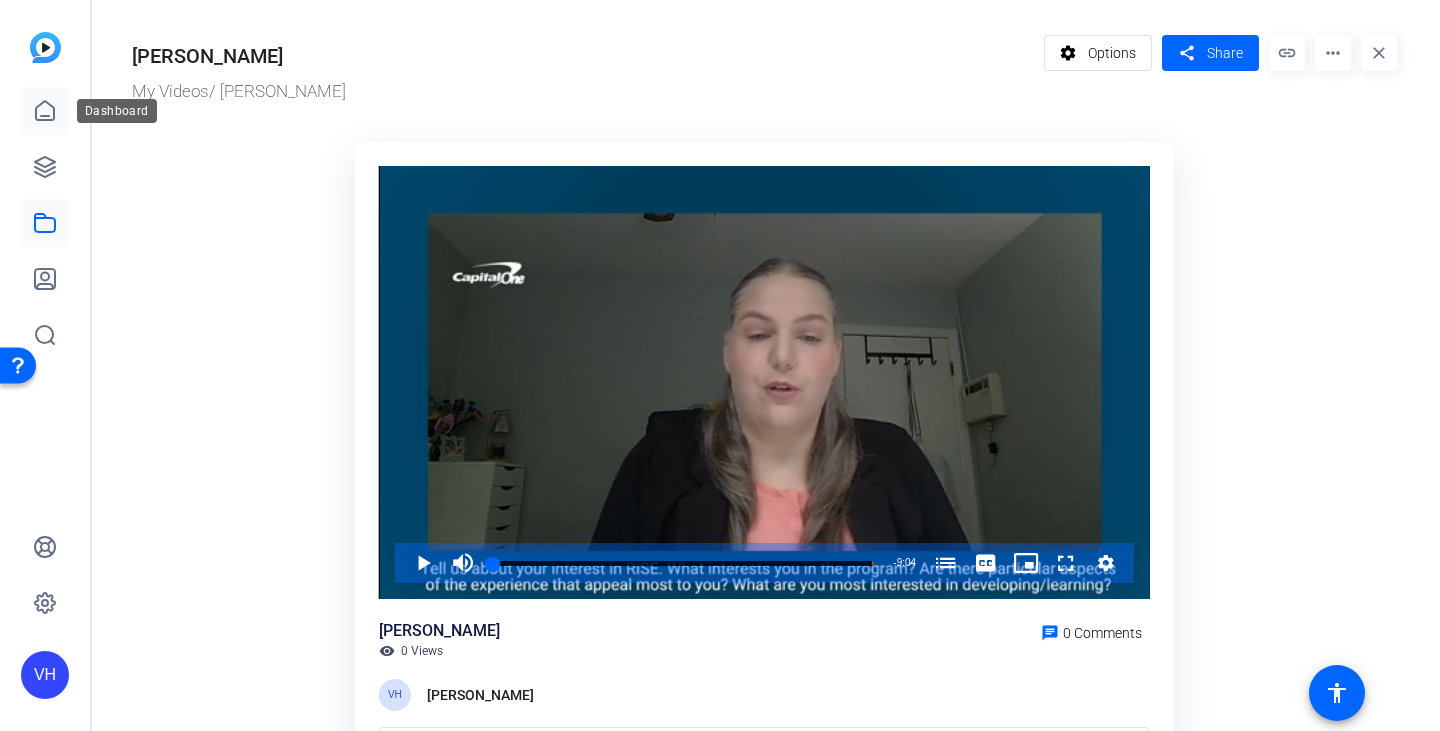 click 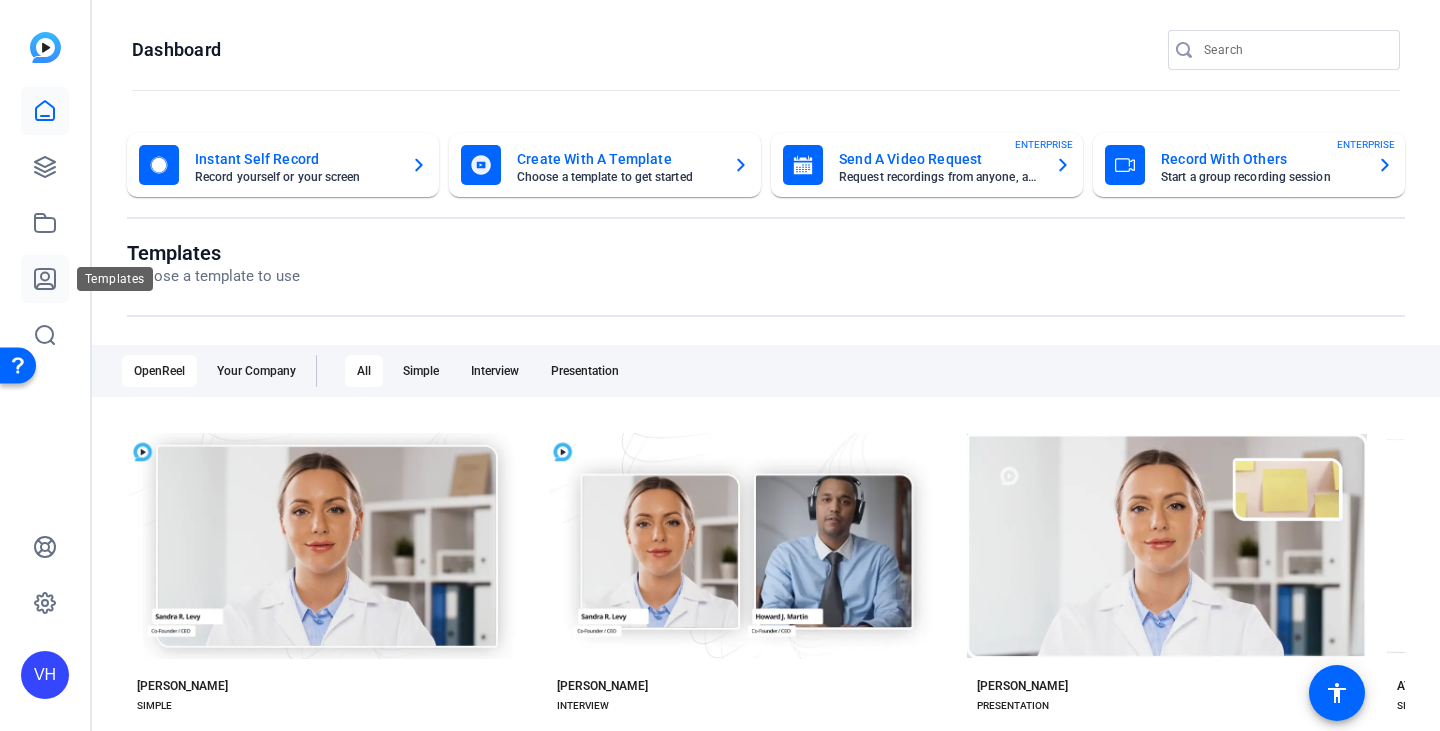 click 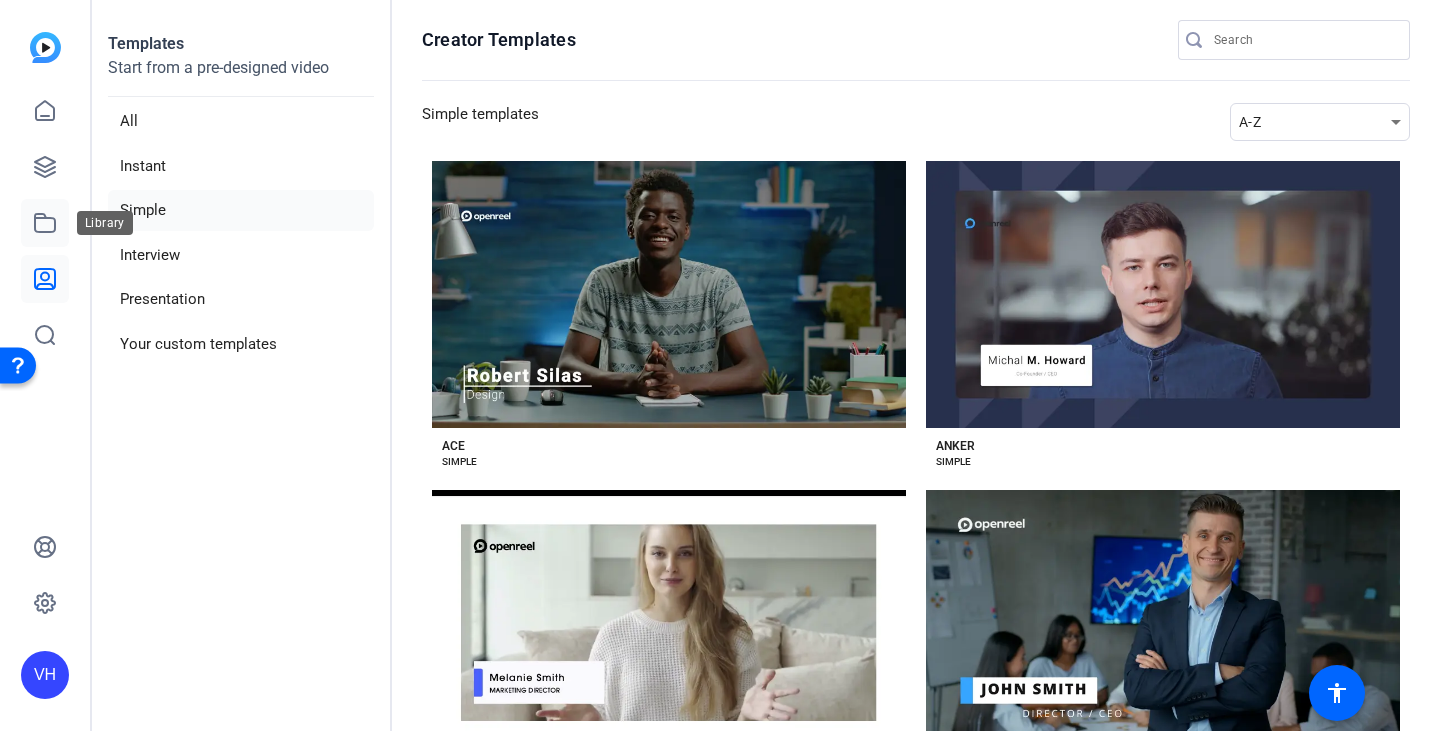 click 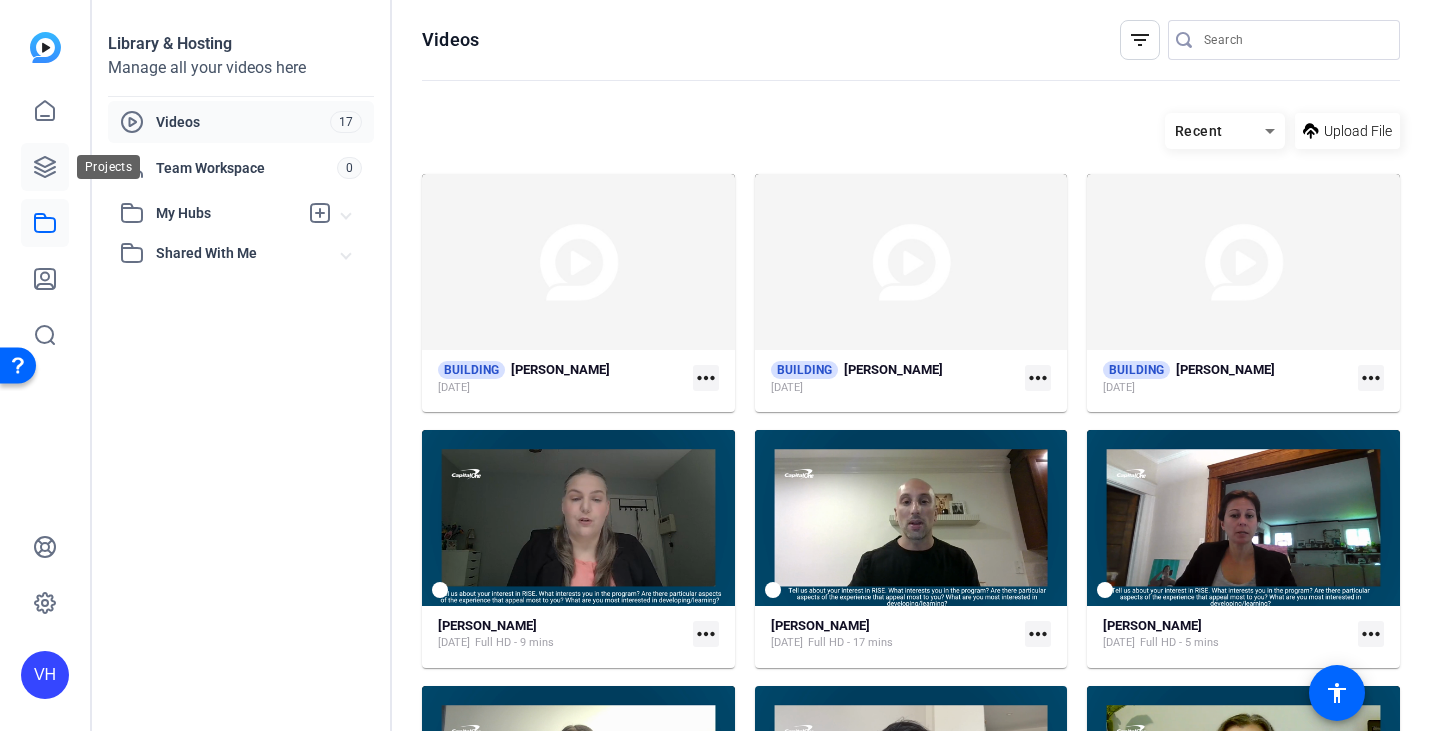 click 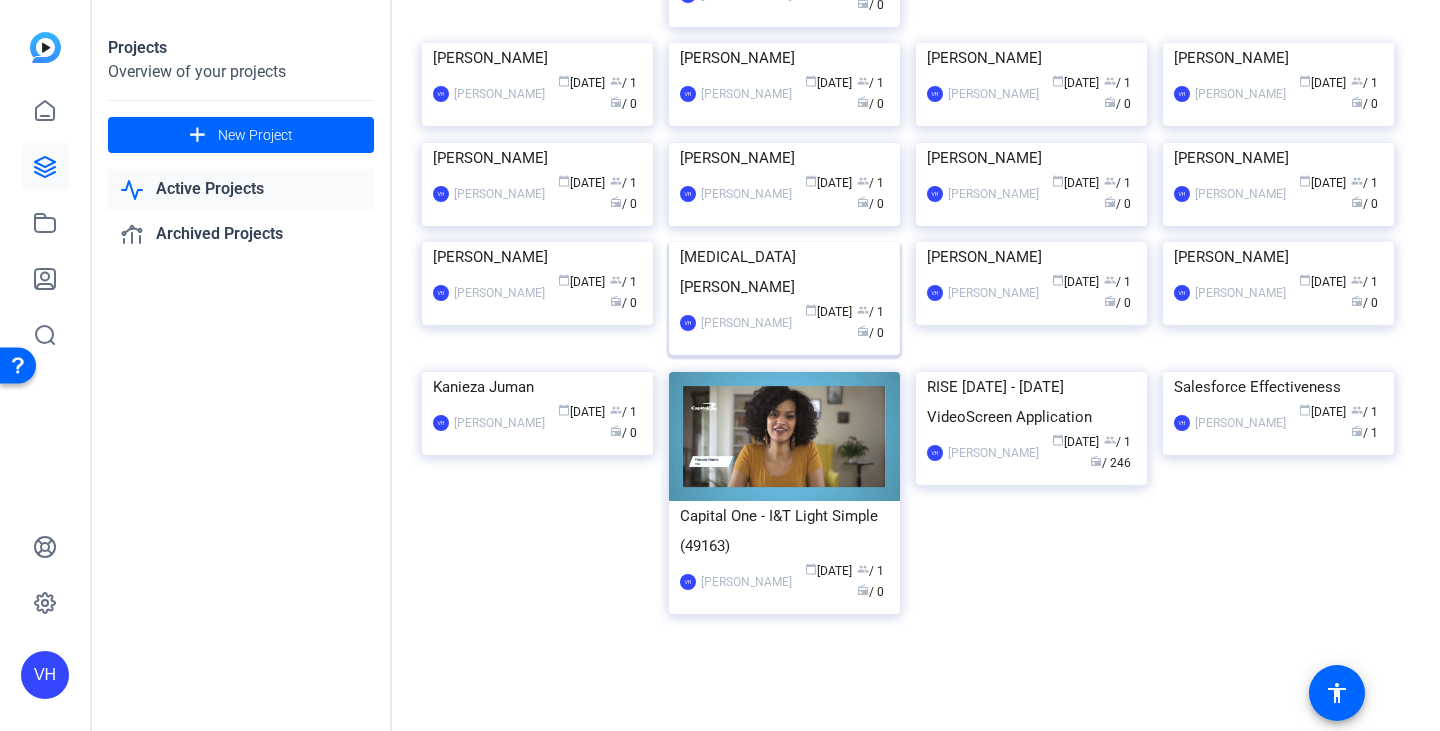scroll, scrollTop: 900, scrollLeft: 0, axis: vertical 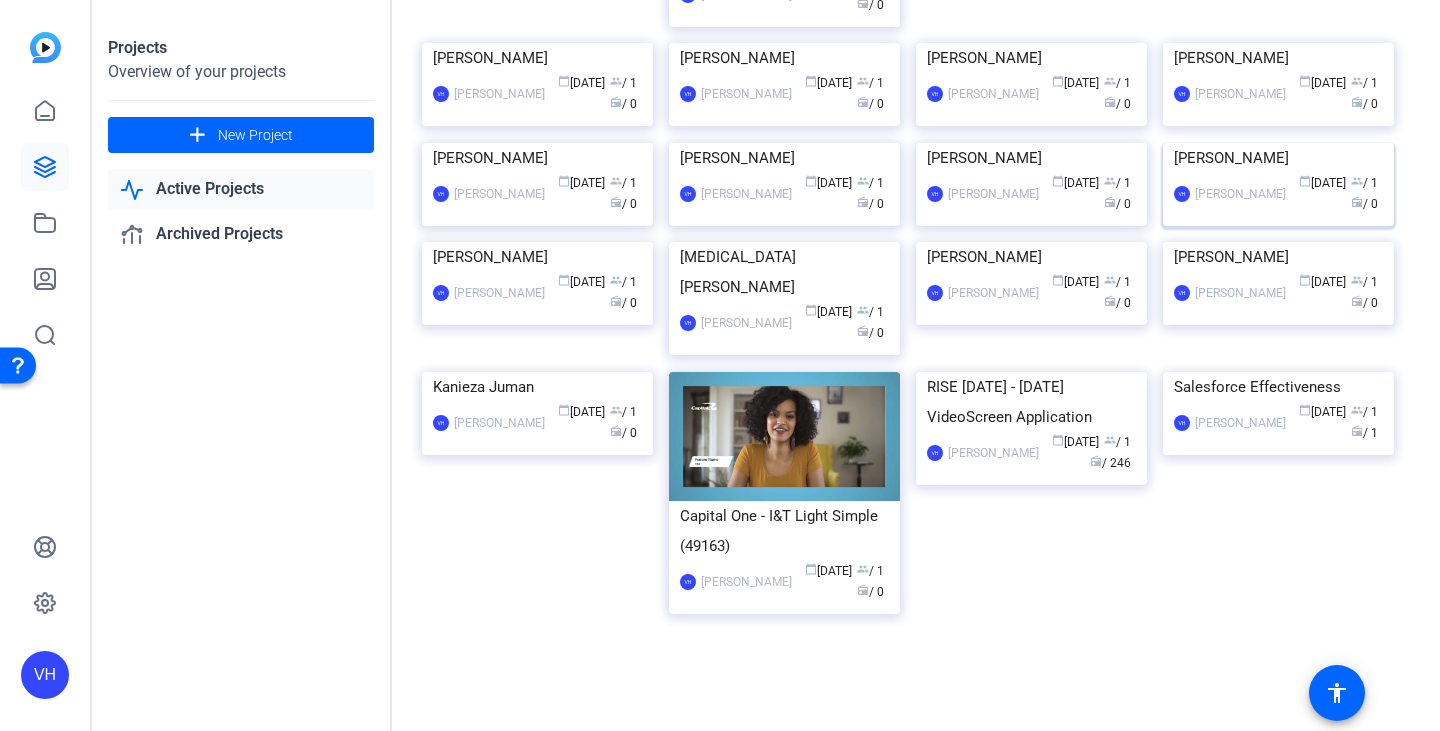 click on "calendar_today  Jul 15  group  / 1  radio  / 0" 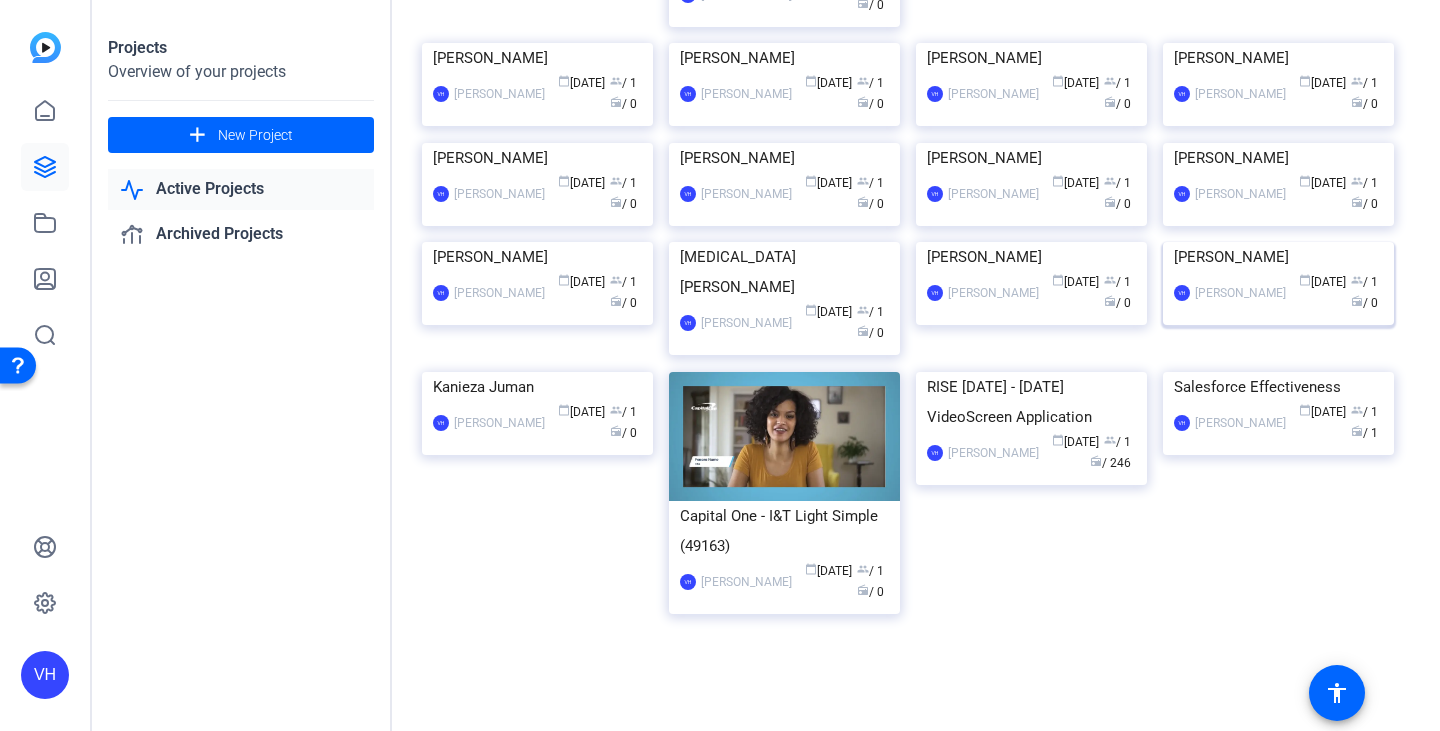 scroll, scrollTop: 1026, scrollLeft: 0, axis: vertical 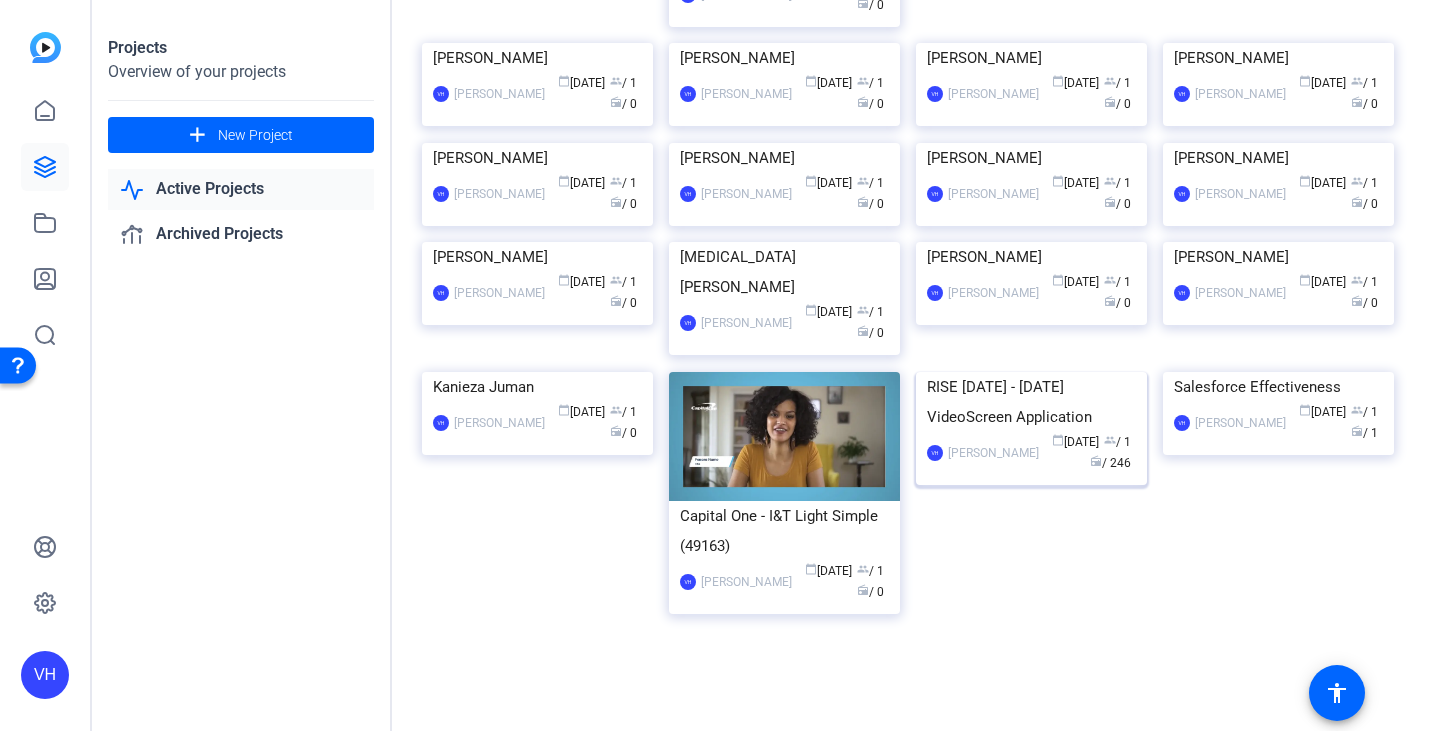 click on "RISE 2025 - 2026 VideoScreen Application" 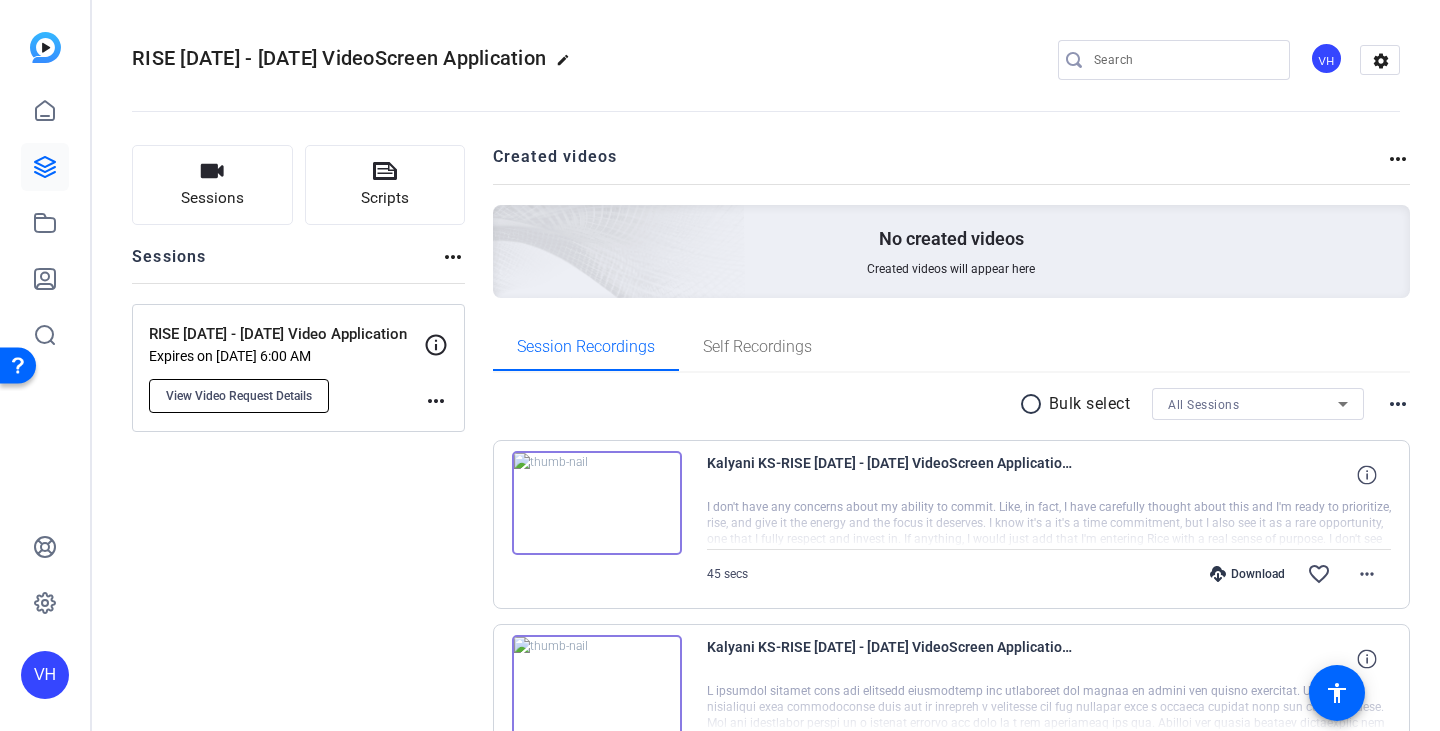 click on "View Video Request Details" 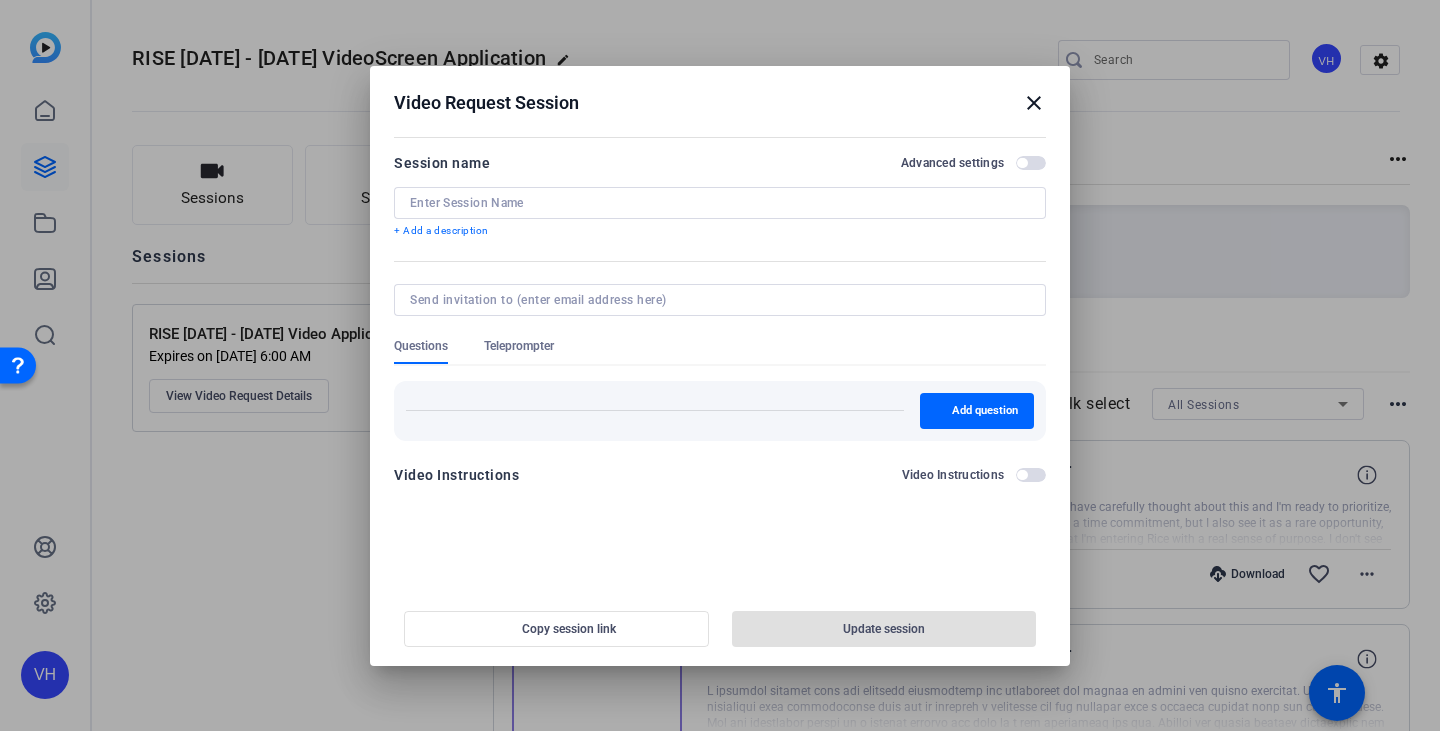 type on "RISE 2025 - 2026 Video Application" 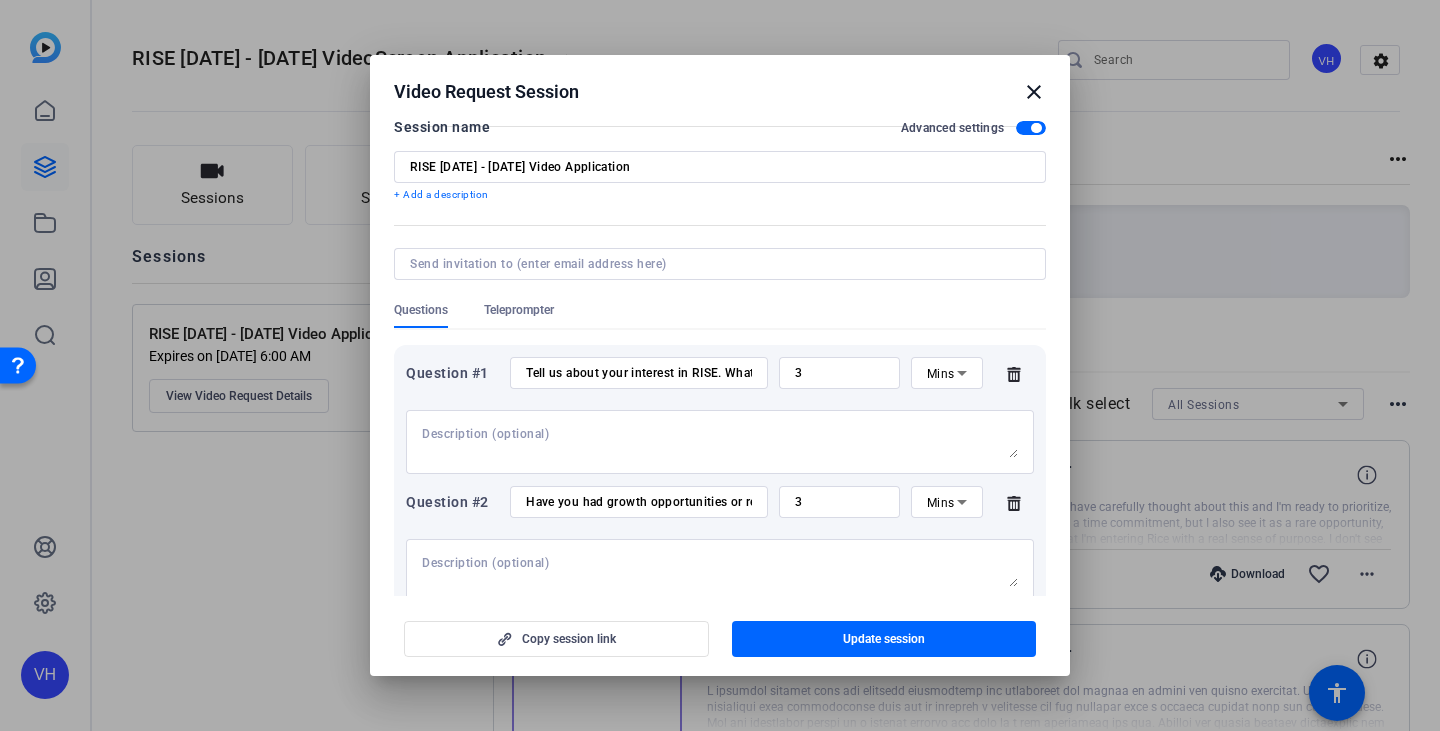 scroll, scrollTop: 0, scrollLeft: 0, axis: both 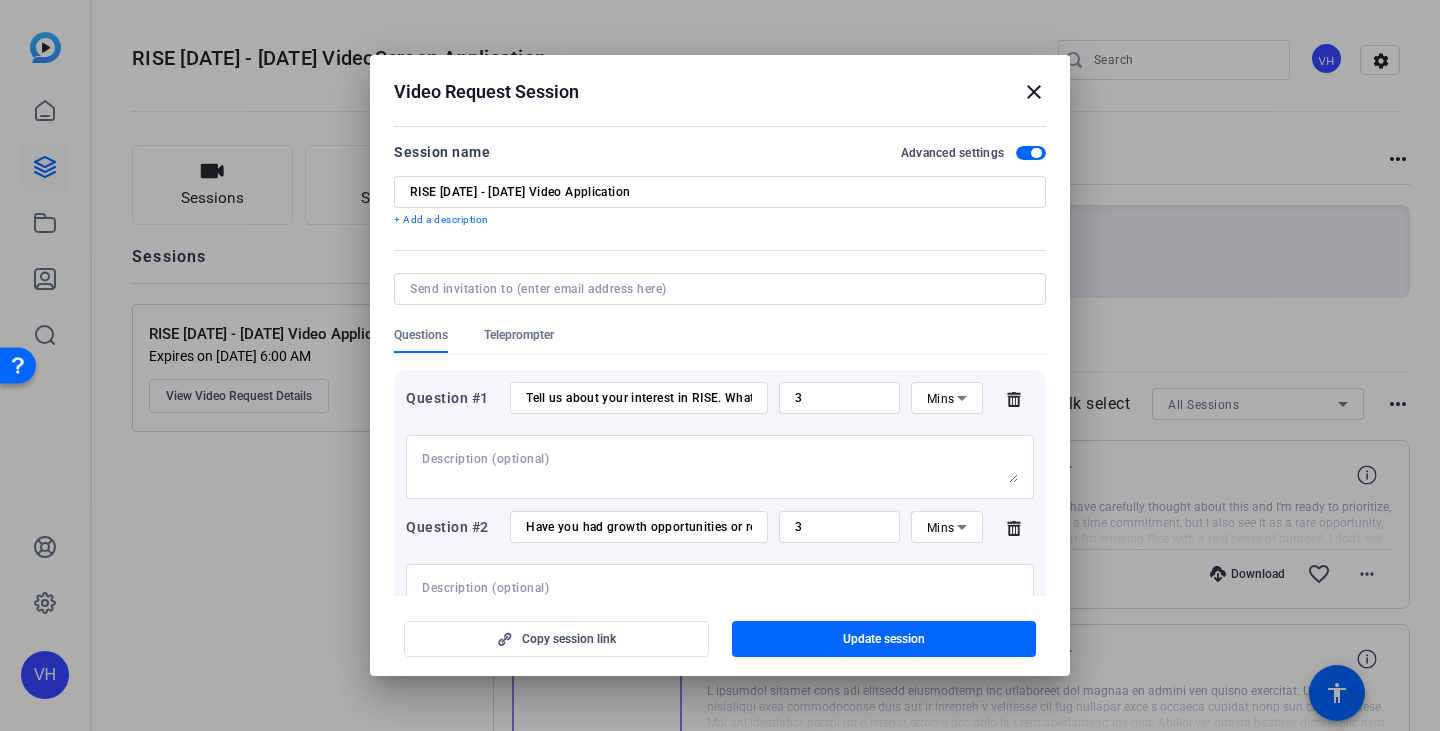 click at bounding box center (716, 289) 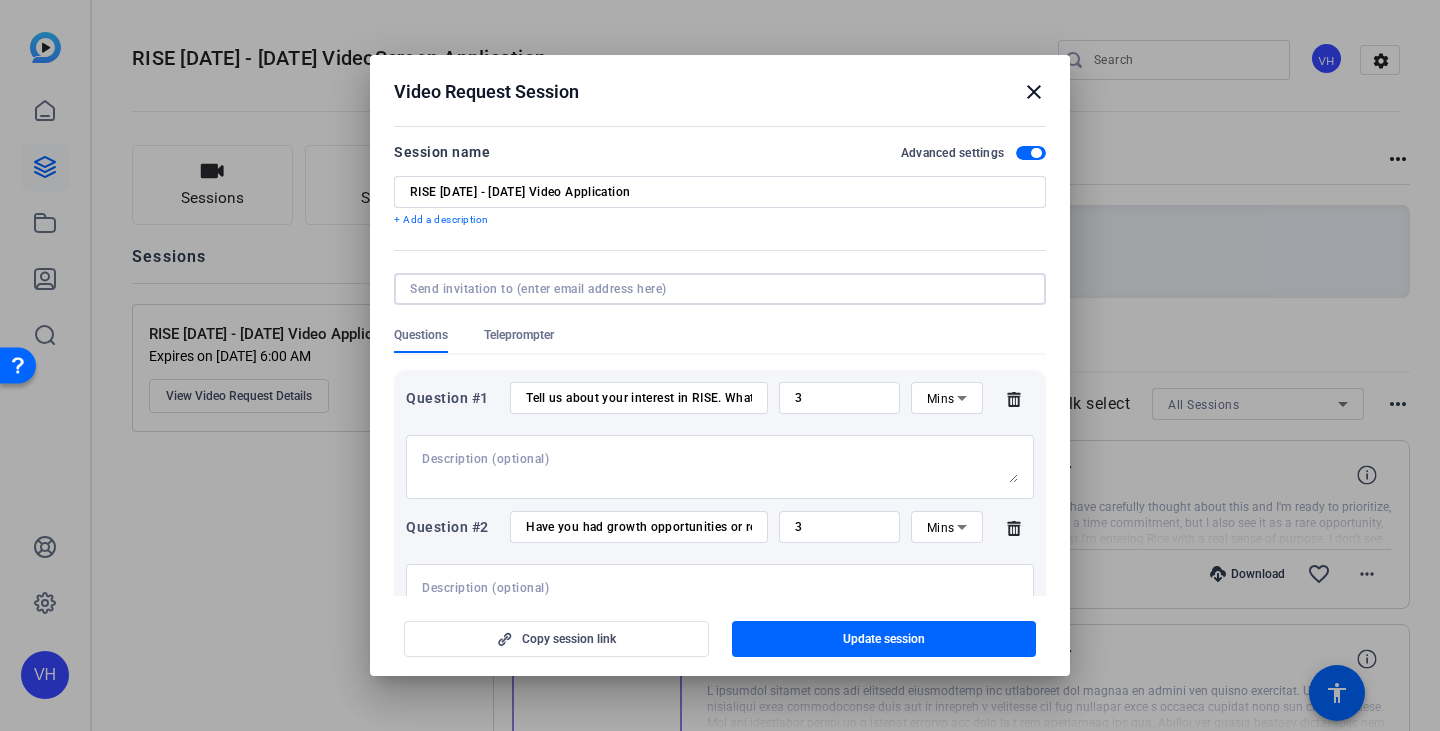 click at bounding box center [716, 289] 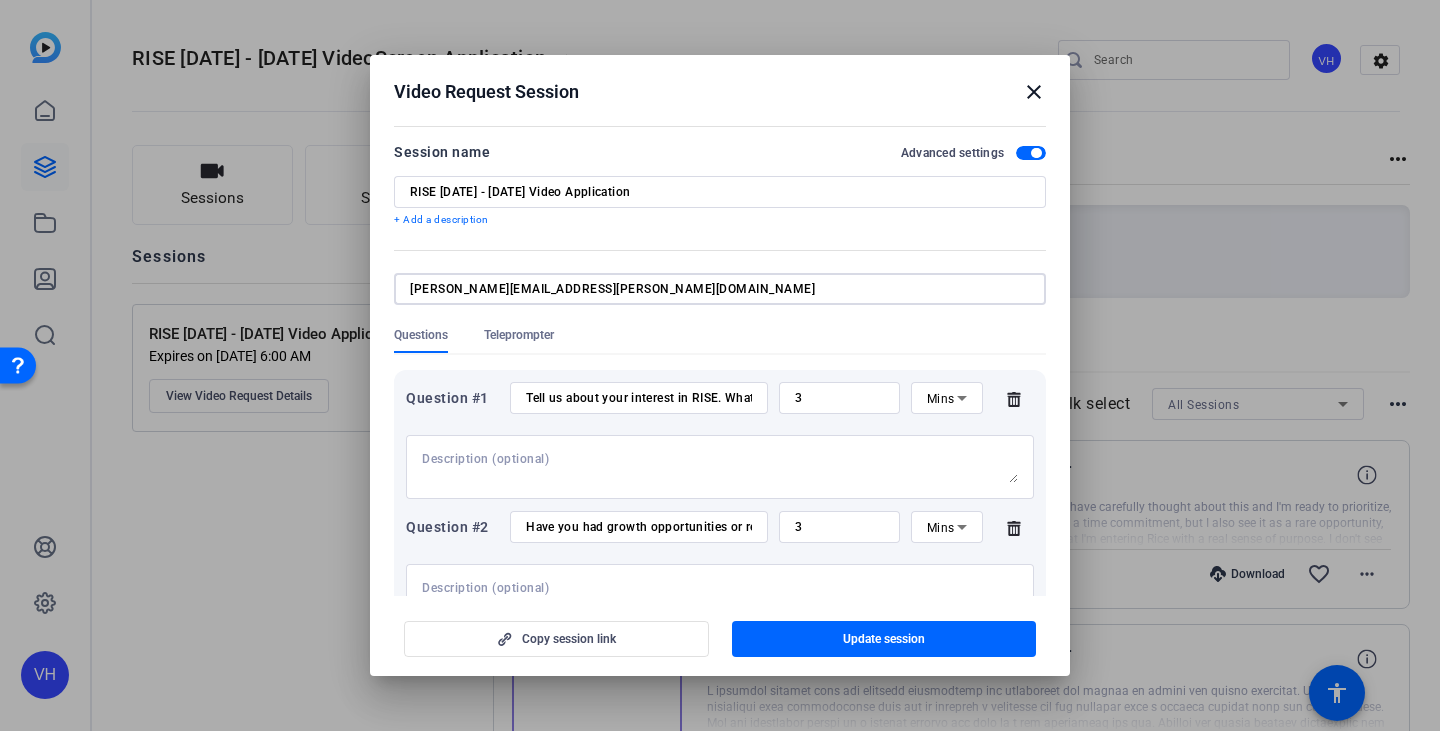 click on "william.cardinale@capitalone.com" at bounding box center [716, 289] 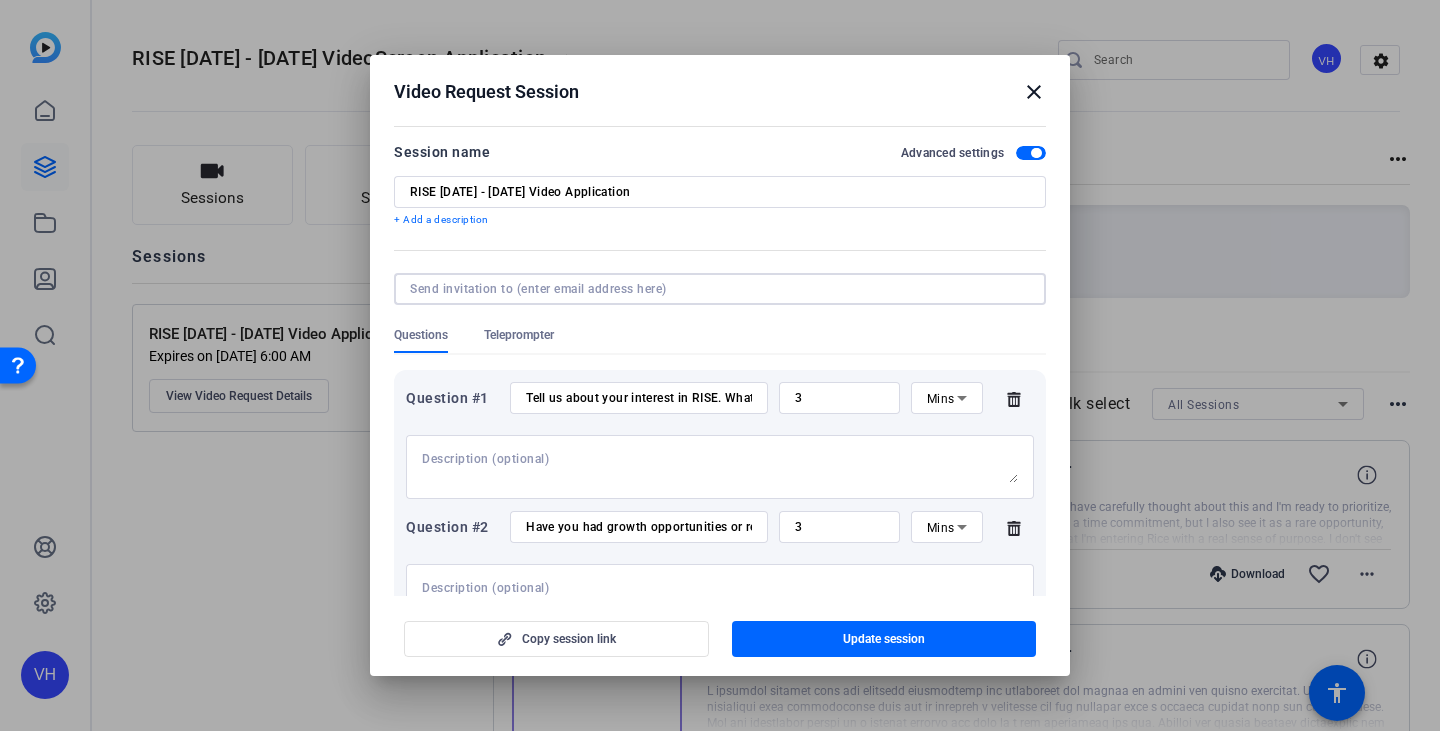 click on "close" at bounding box center (1034, 92) 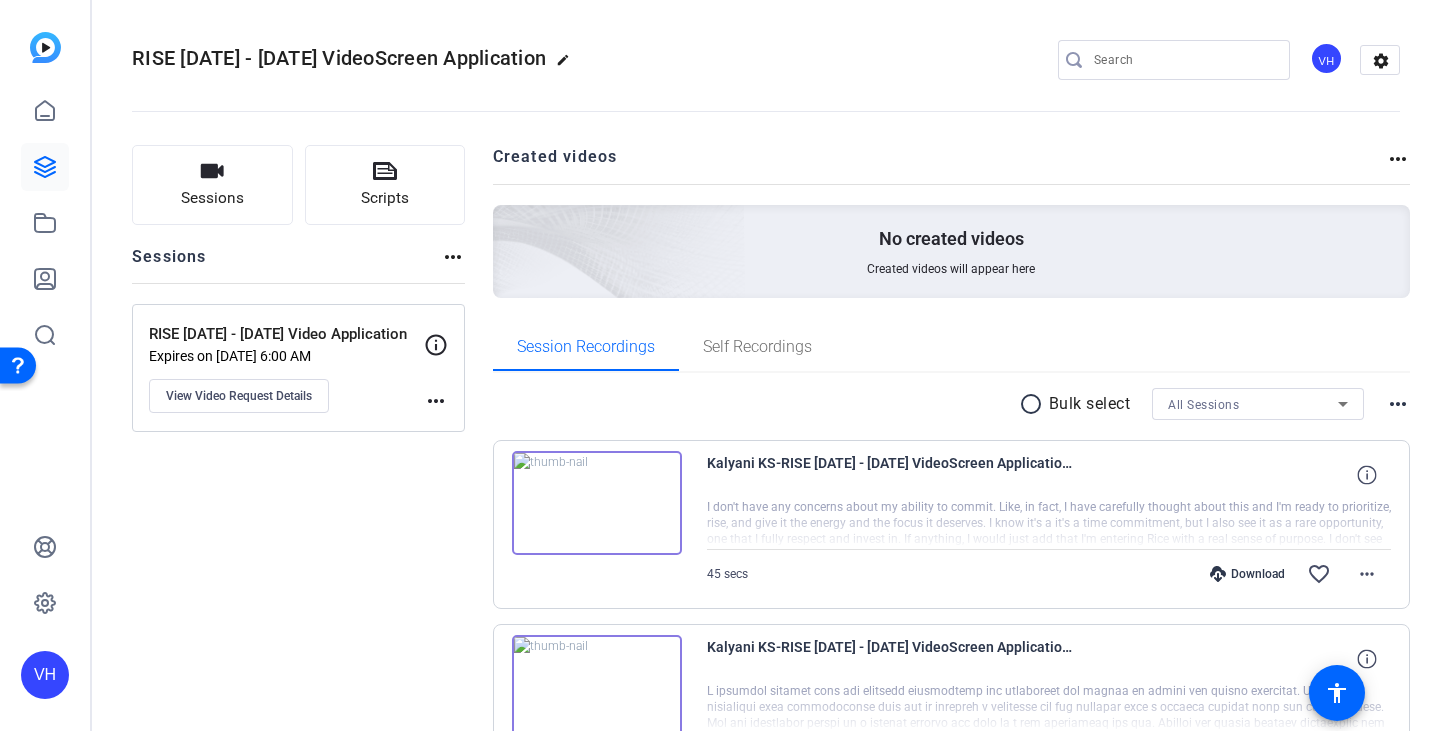 click on "more_horiz" 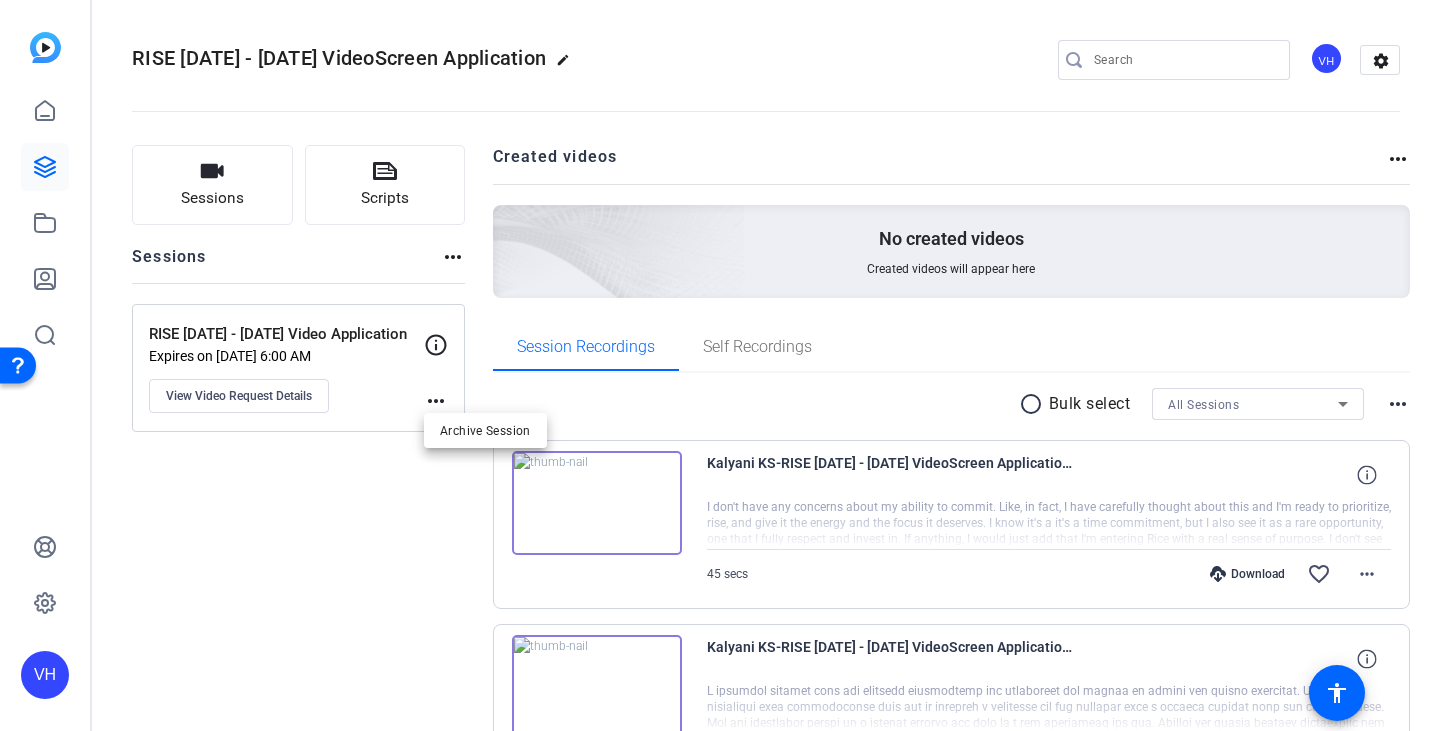 click at bounding box center (720, 365) 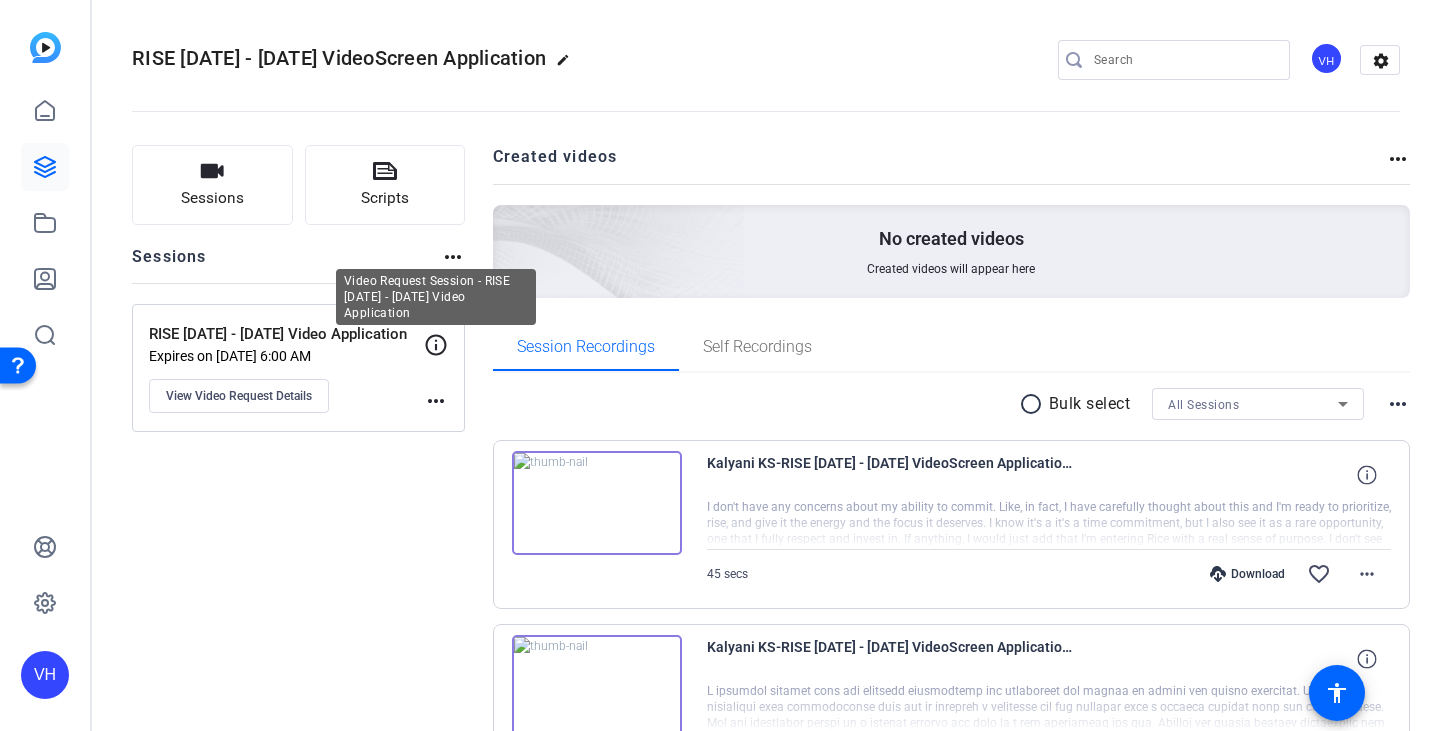 click 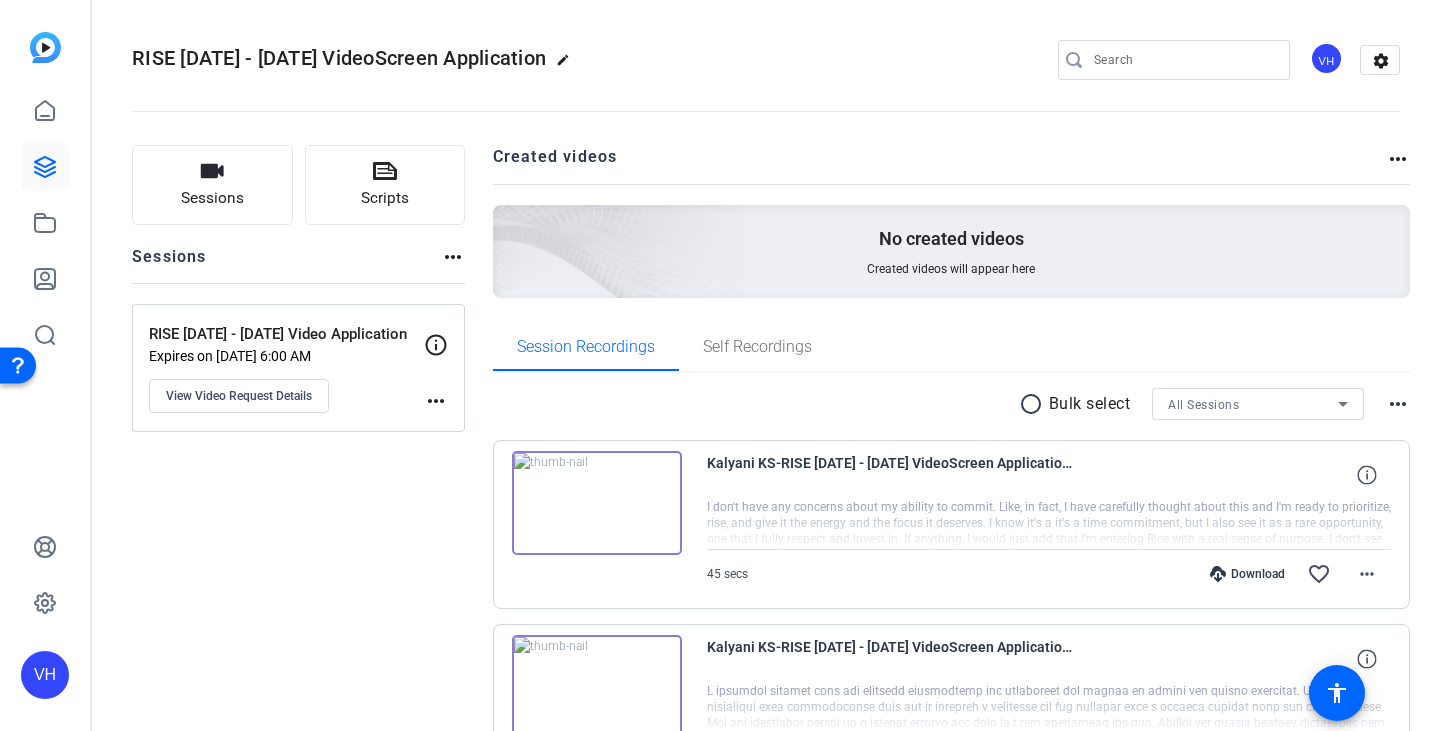 click on "All Sessions" at bounding box center (1253, 404) 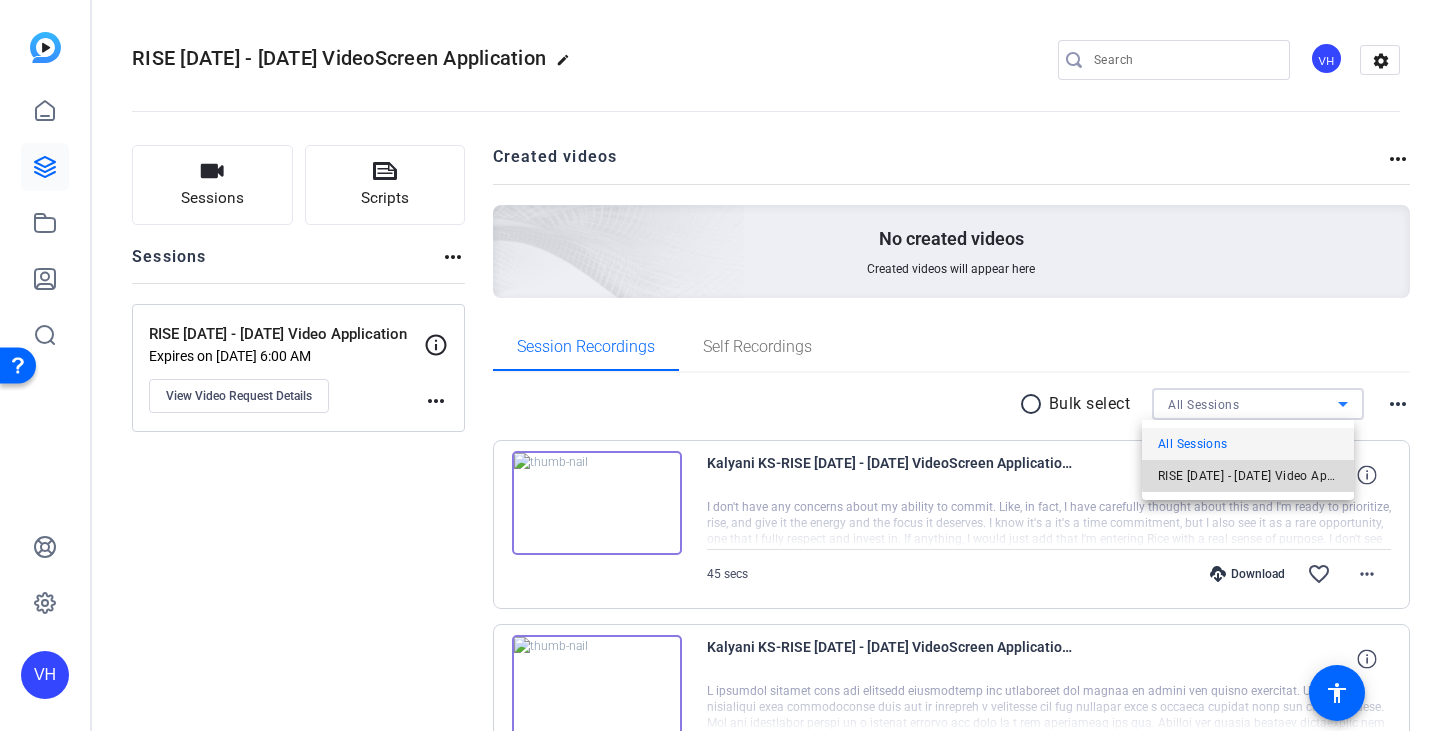 click on "RISE 2025 - 2026 Video Application" at bounding box center [1248, 476] 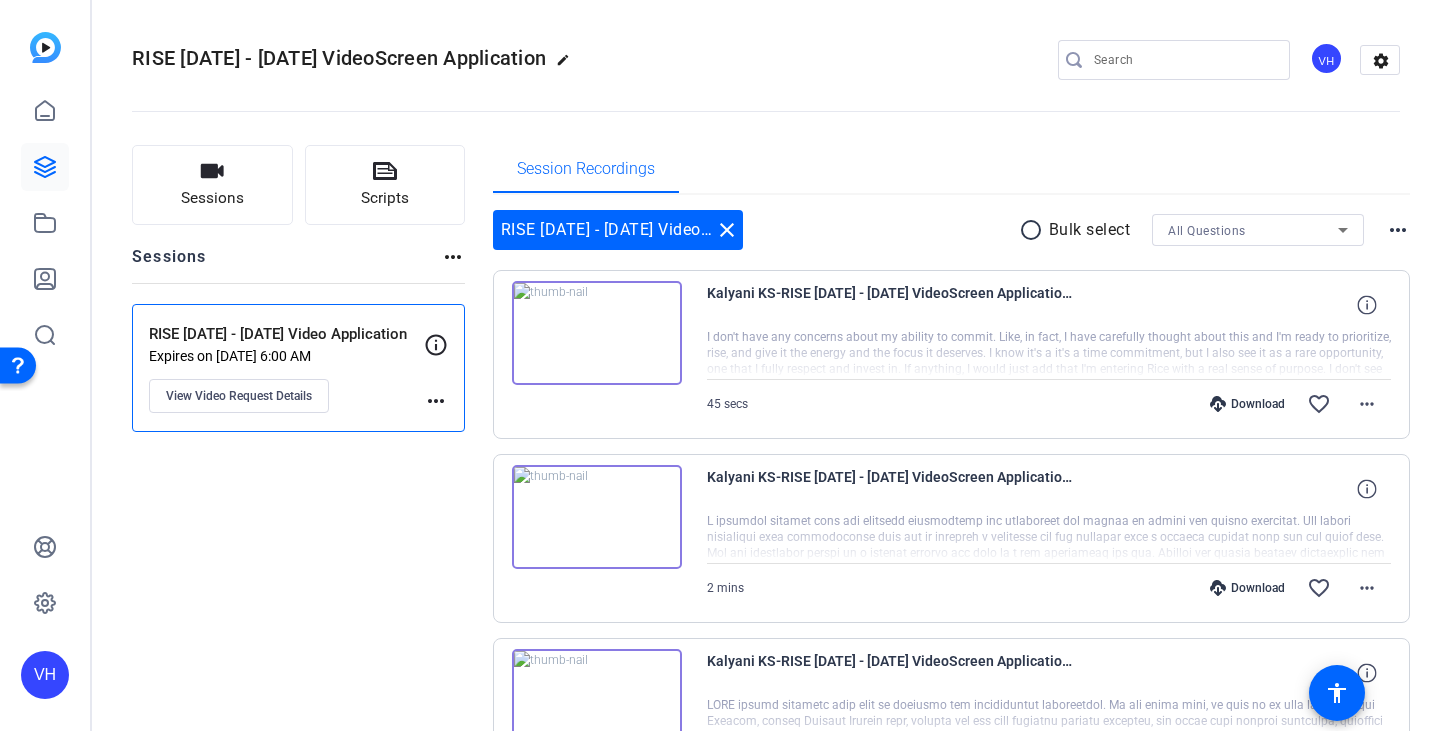 click on "more_horiz" 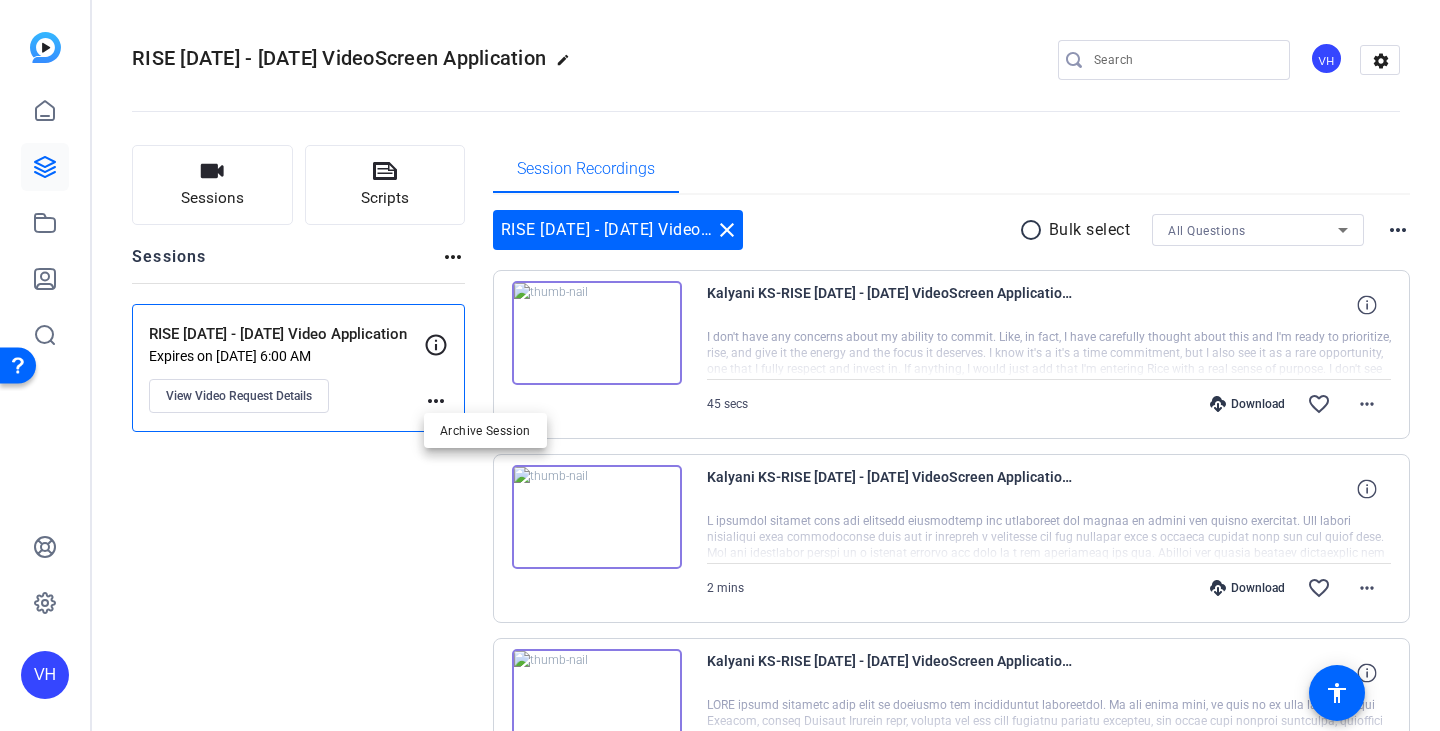 click at bounding box center [720, 365] 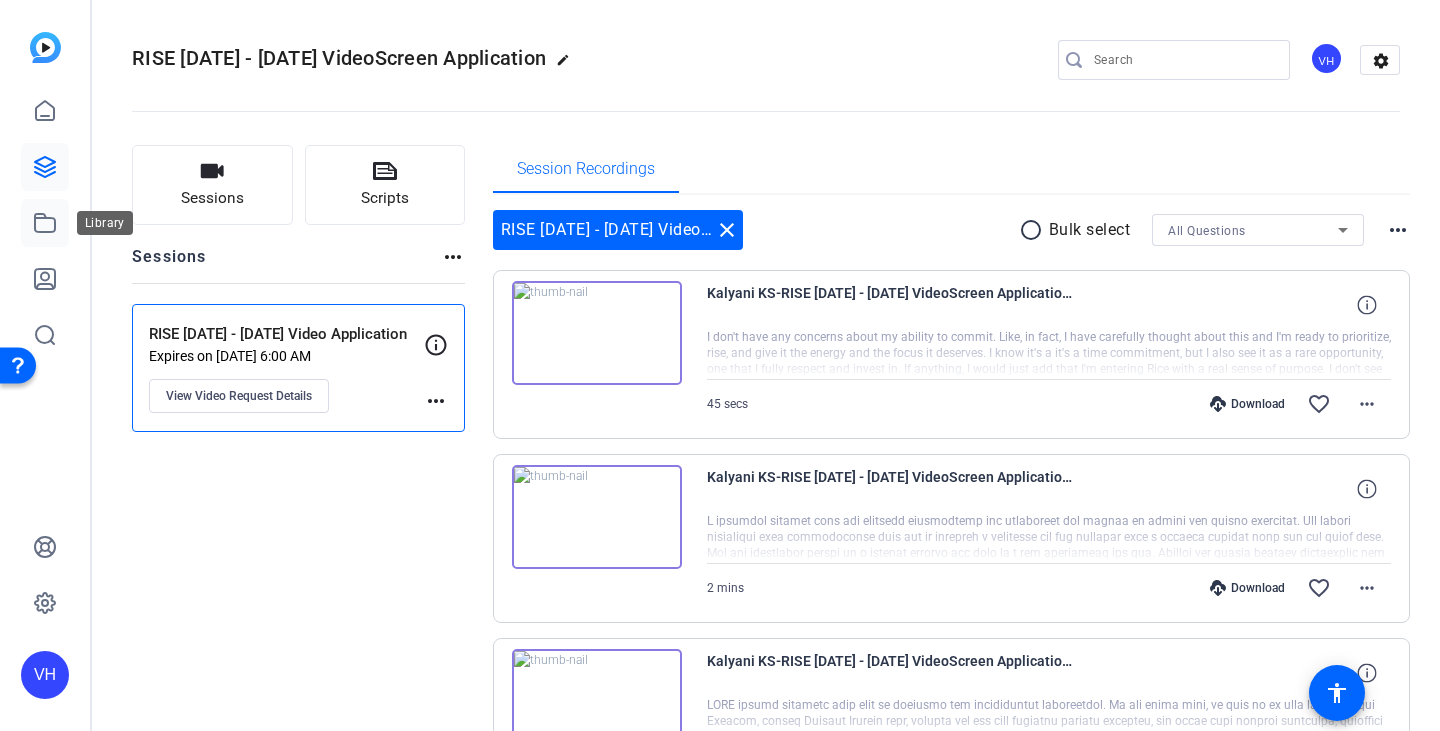 click 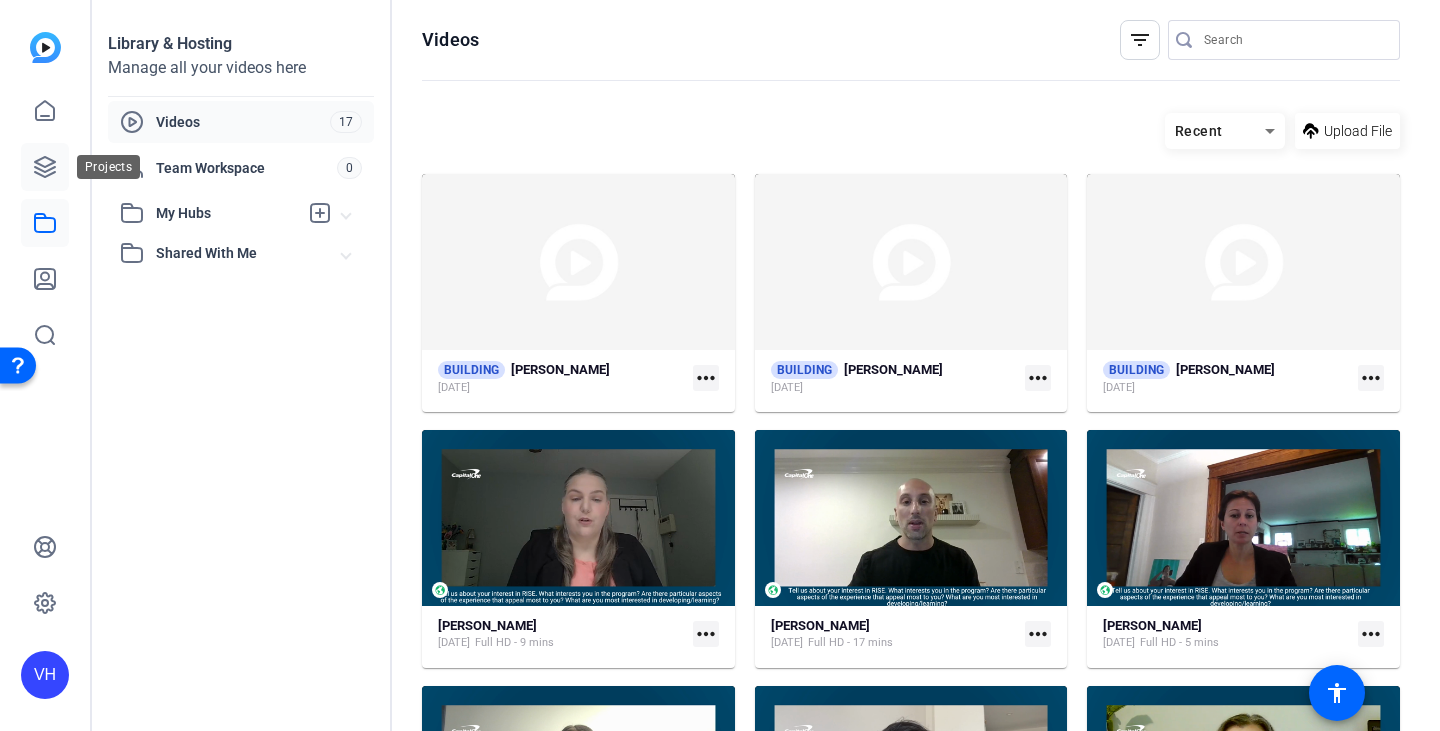 click 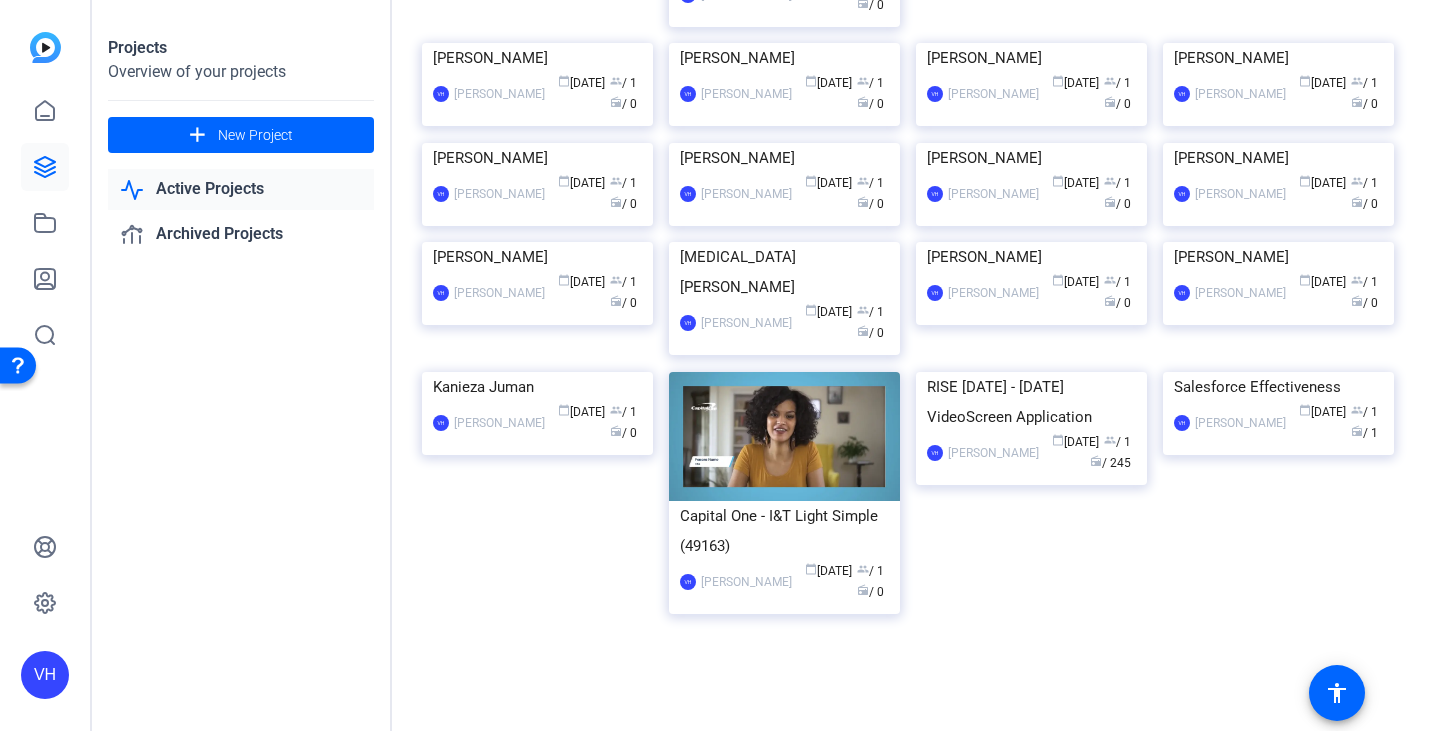 scroll, scrollTop: 600, scrollLeft: 0, axis: vertical 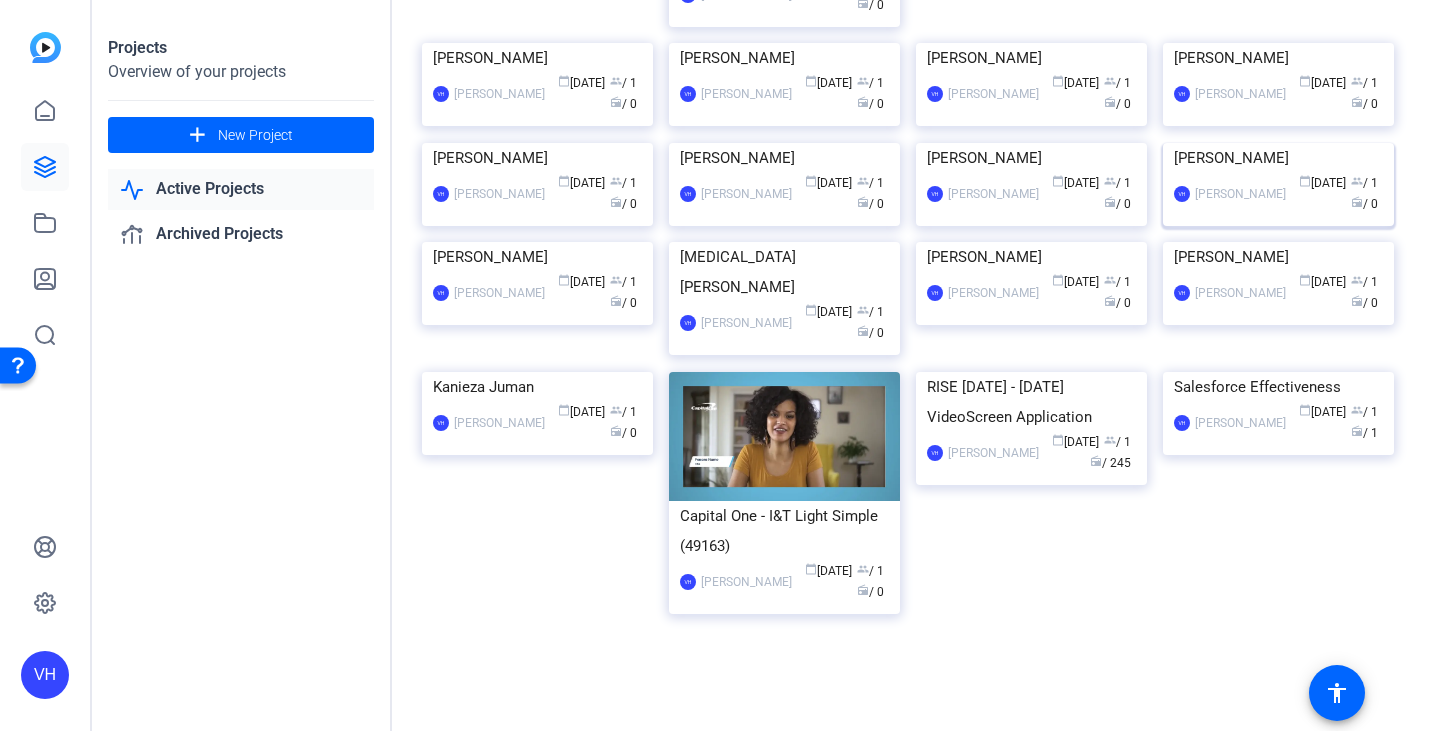click 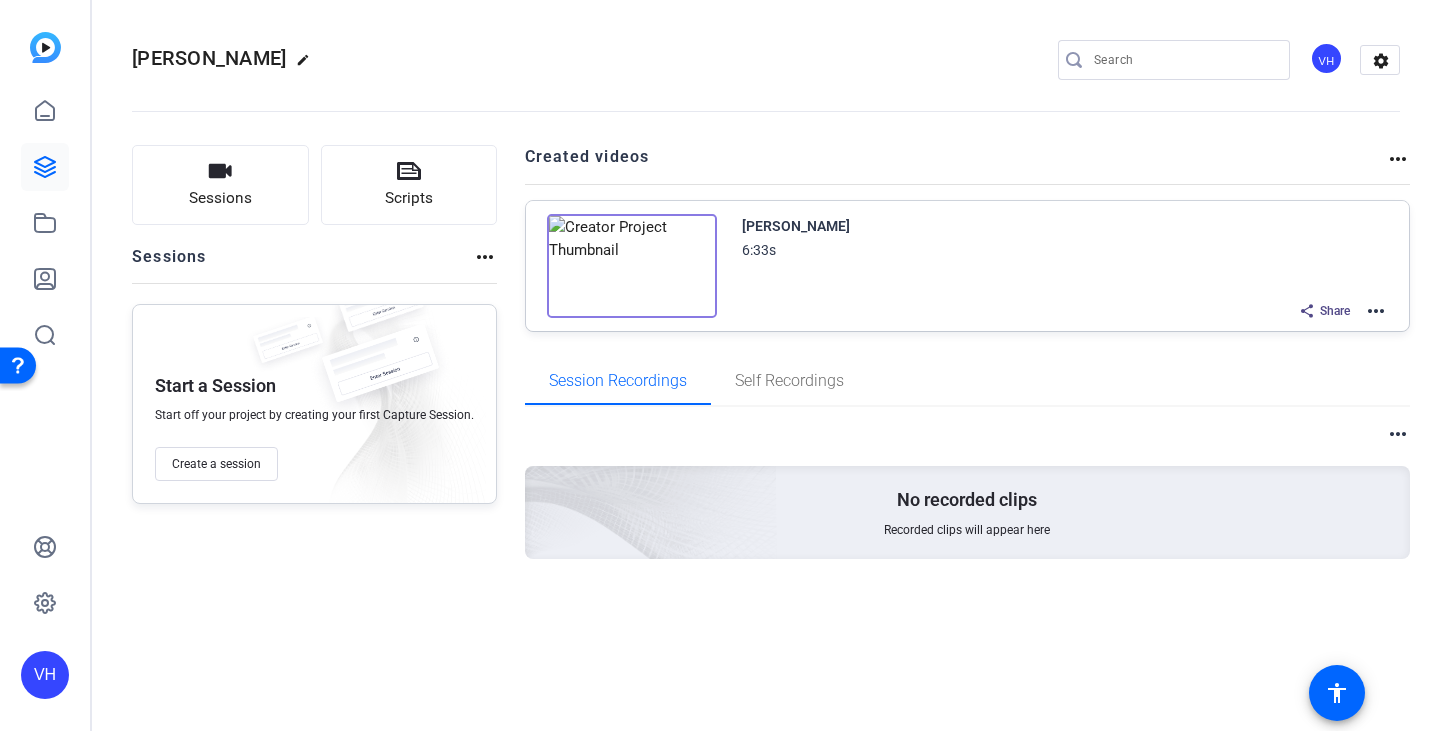 click on "more_horiz" 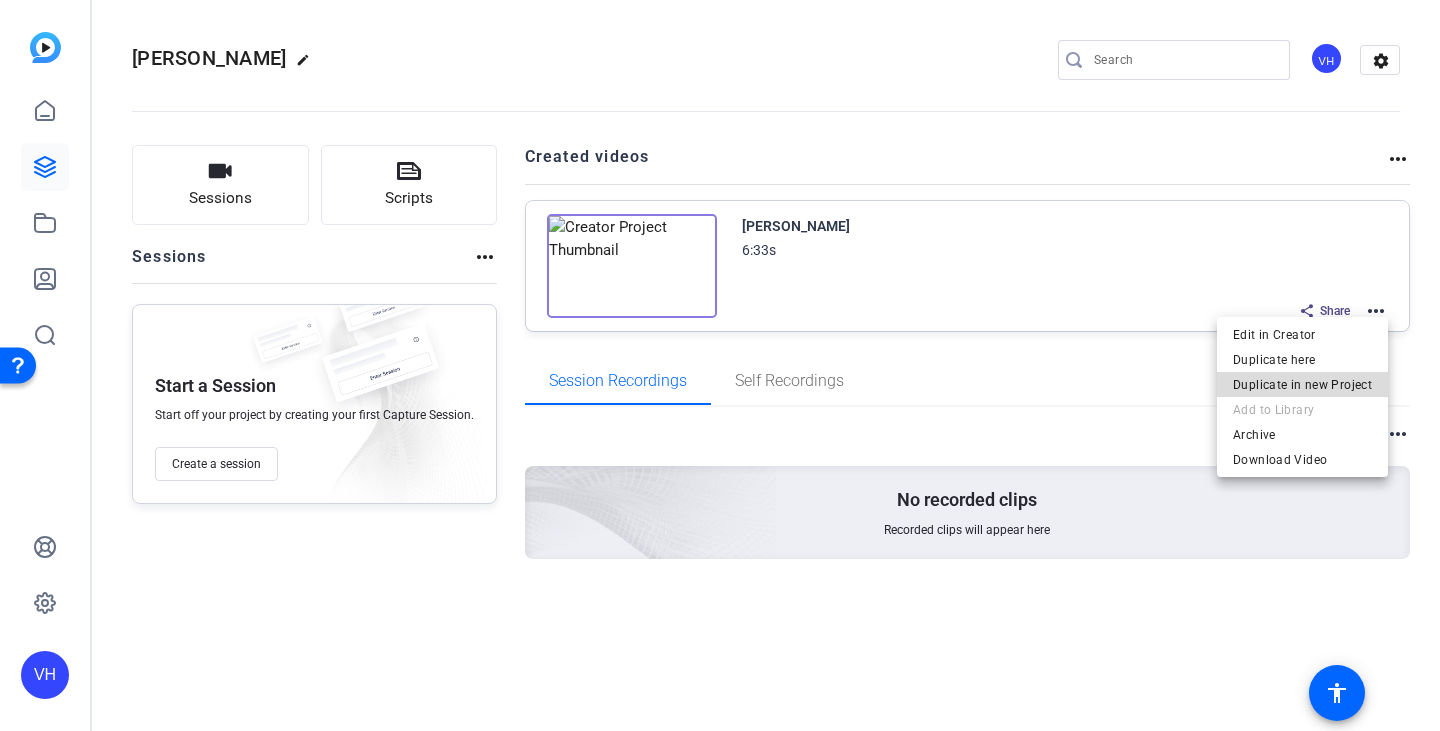 click on "Duplicate in new Project" at bounding box center [1302, 385] 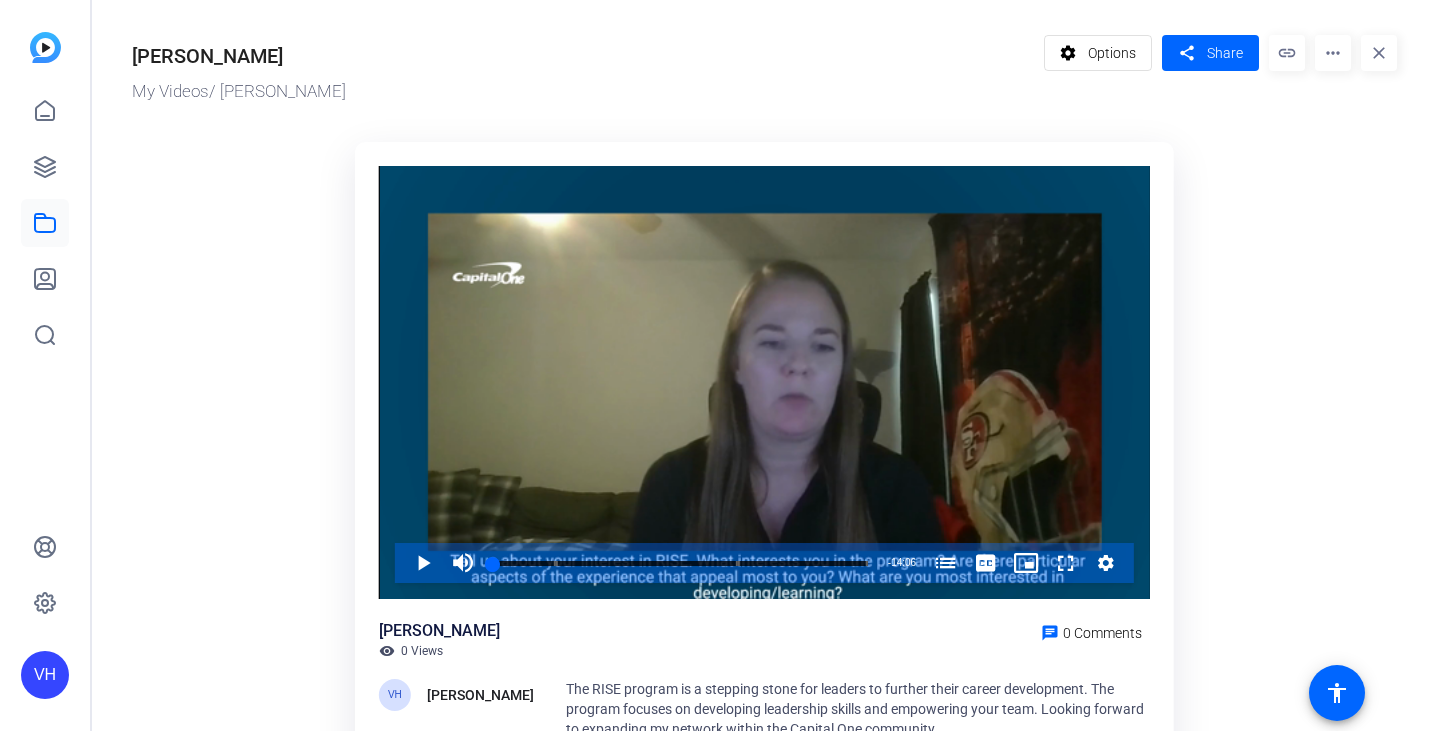 scroll, scrollTop: 0, scrollLeft: 0, axis: both 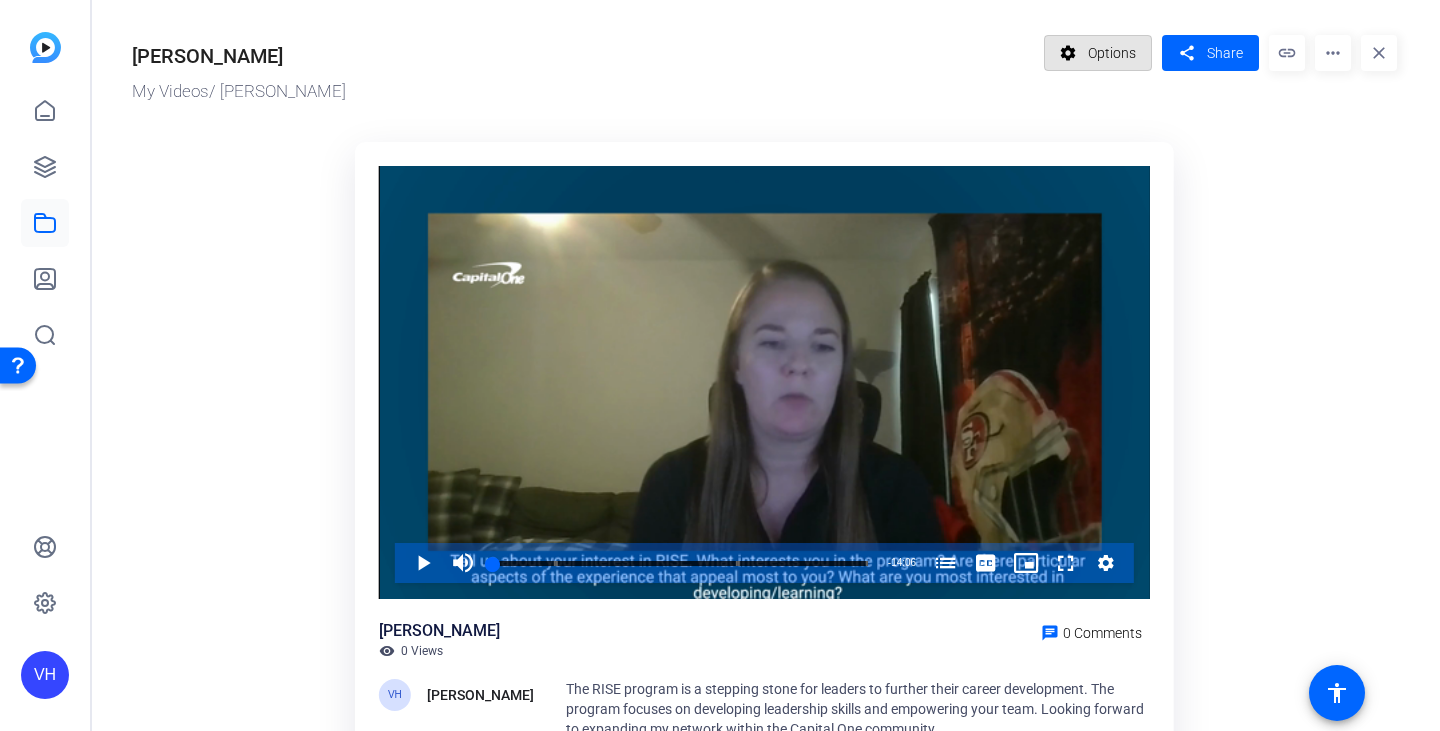 click on "Options" 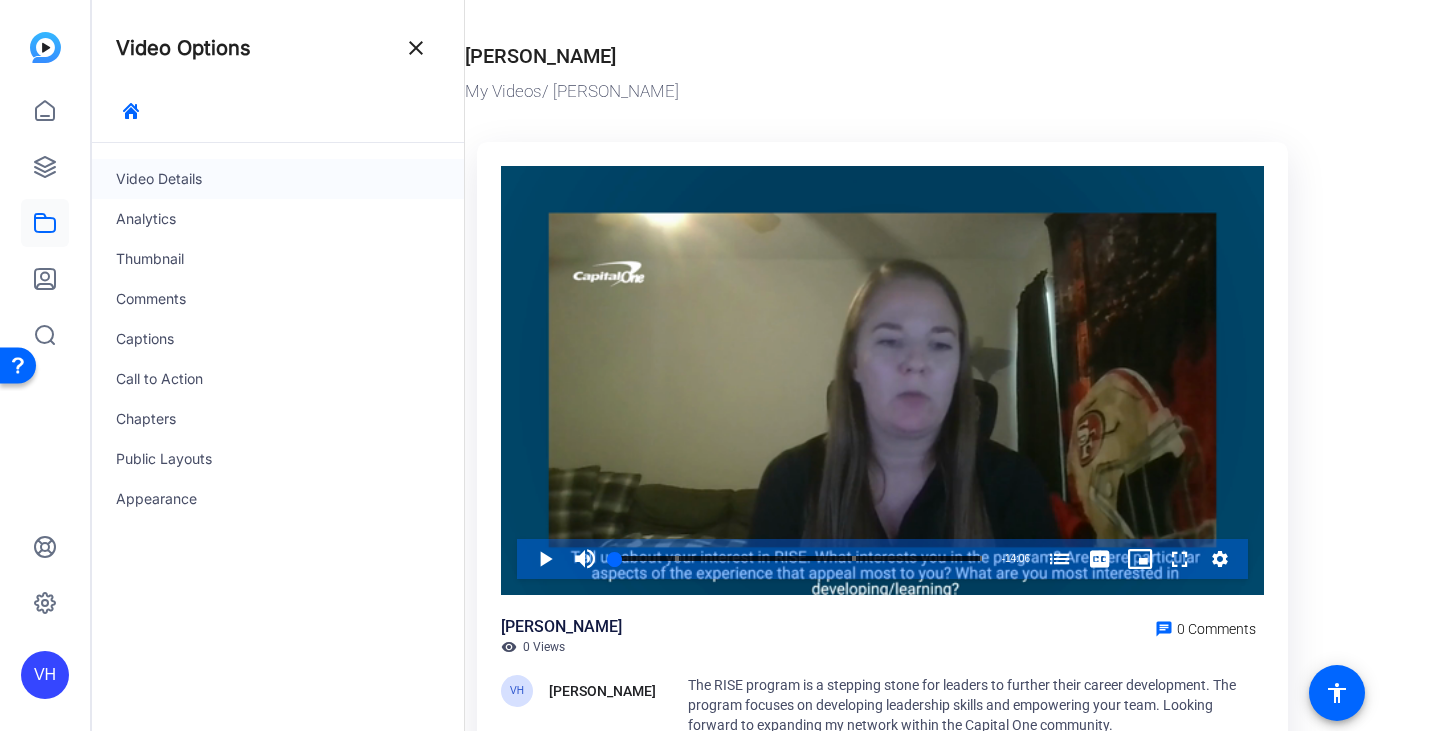 click on "Video Details" 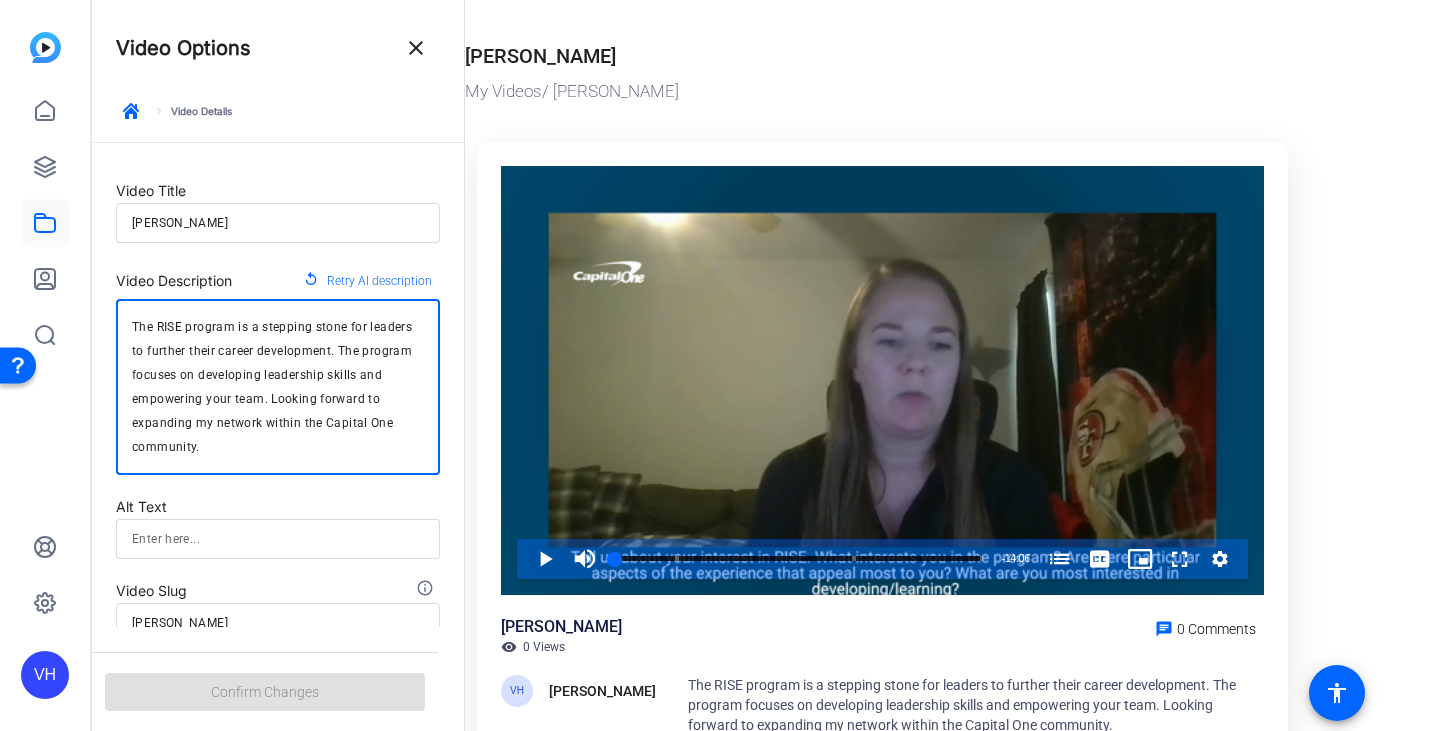drag, startPoint x: 211, startPoint y: 442, endPoint x: 136, endPoint y: 312, distance: 150.08331 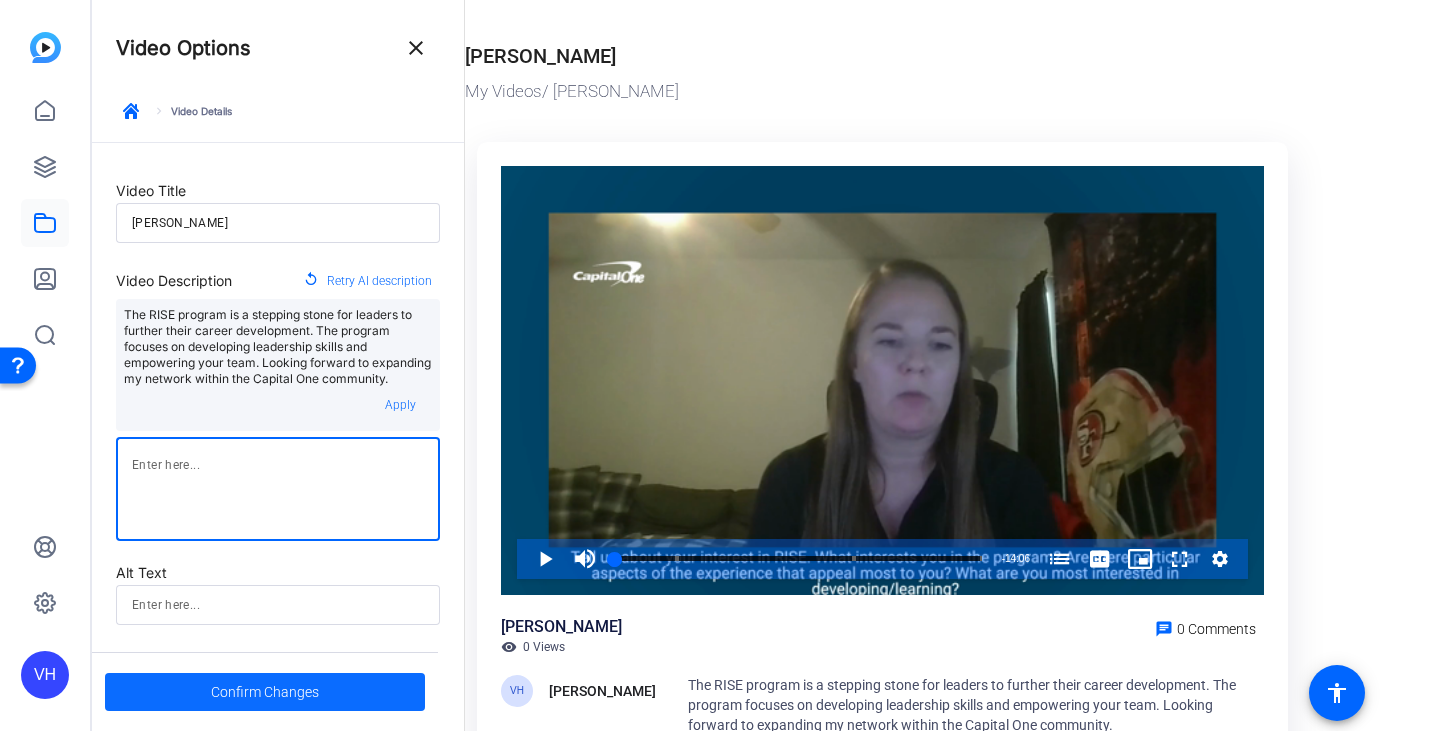 type 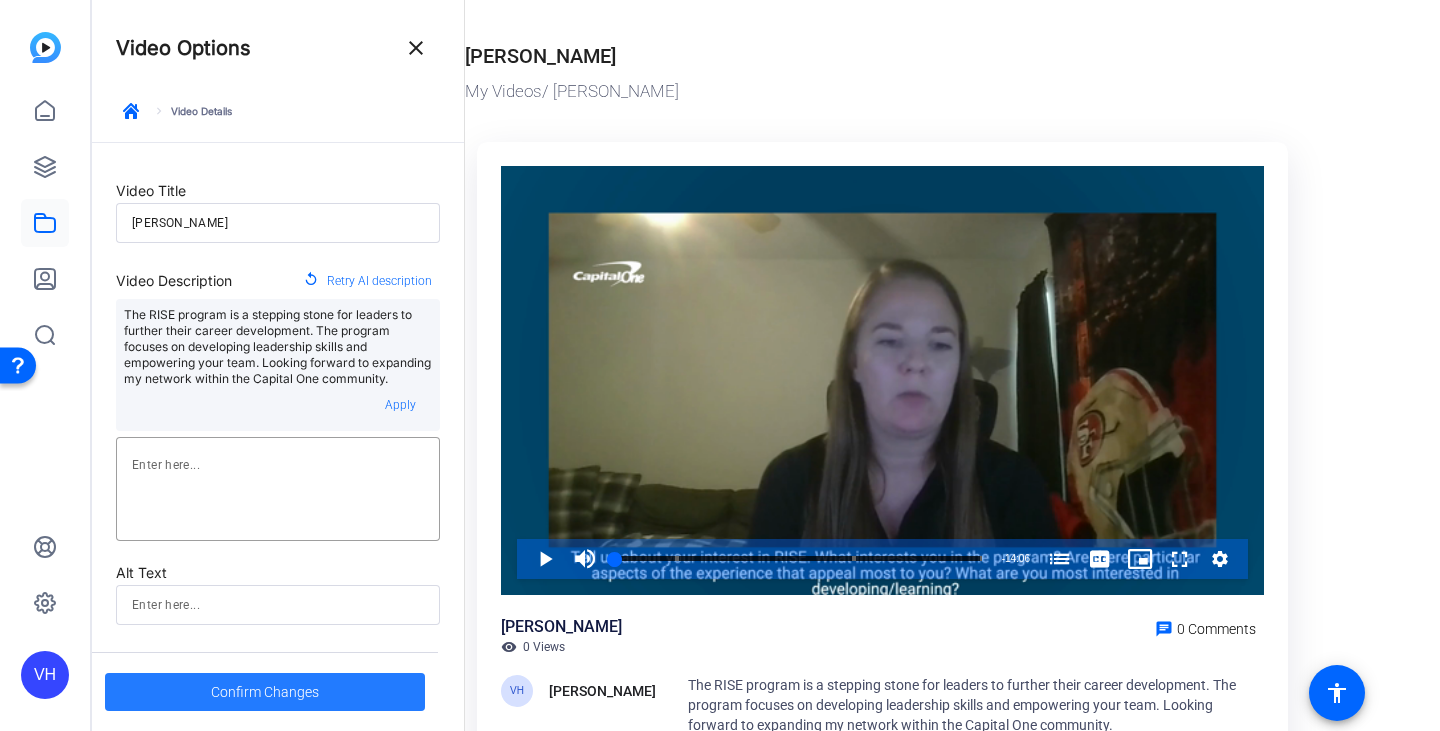 click on "Confirm Changes" 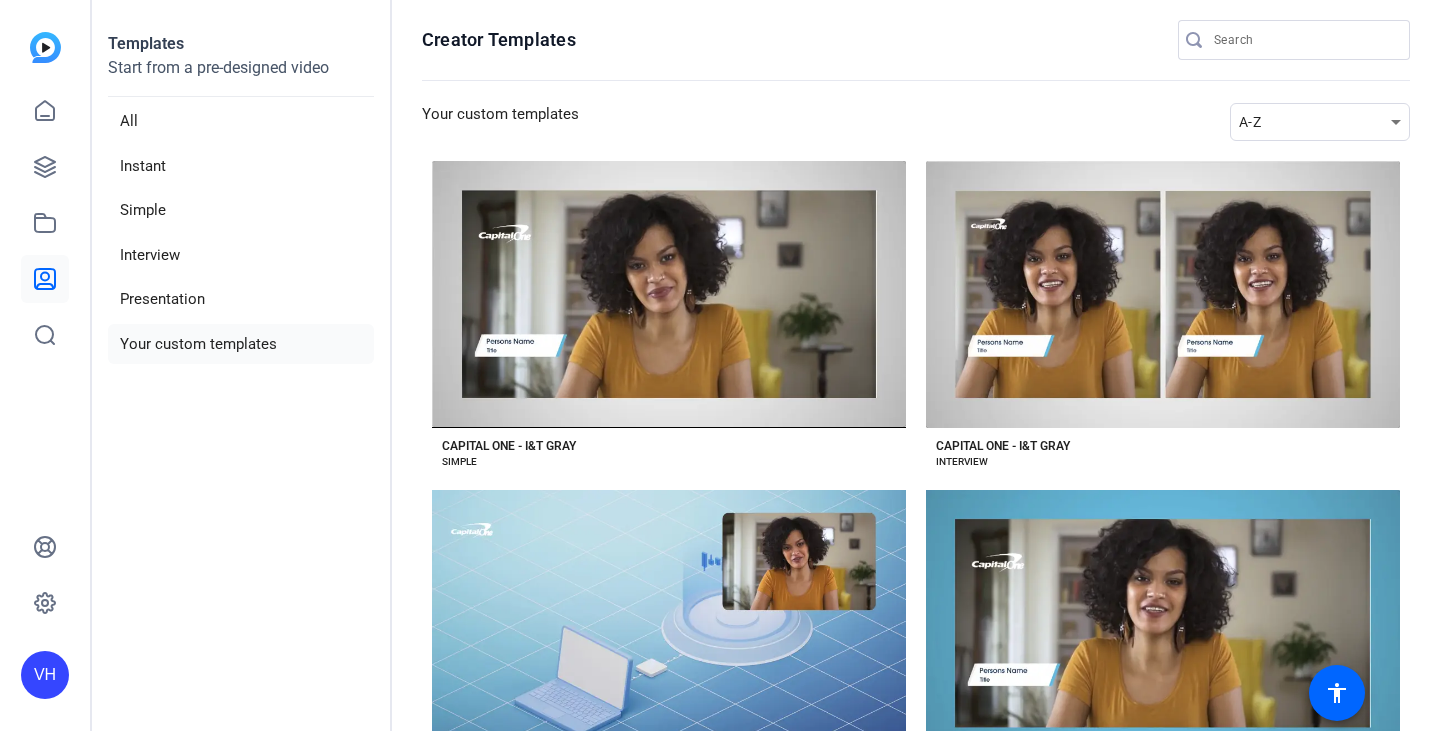 scroll, scrollTop: 0, scrollLeft: 0, axis: both 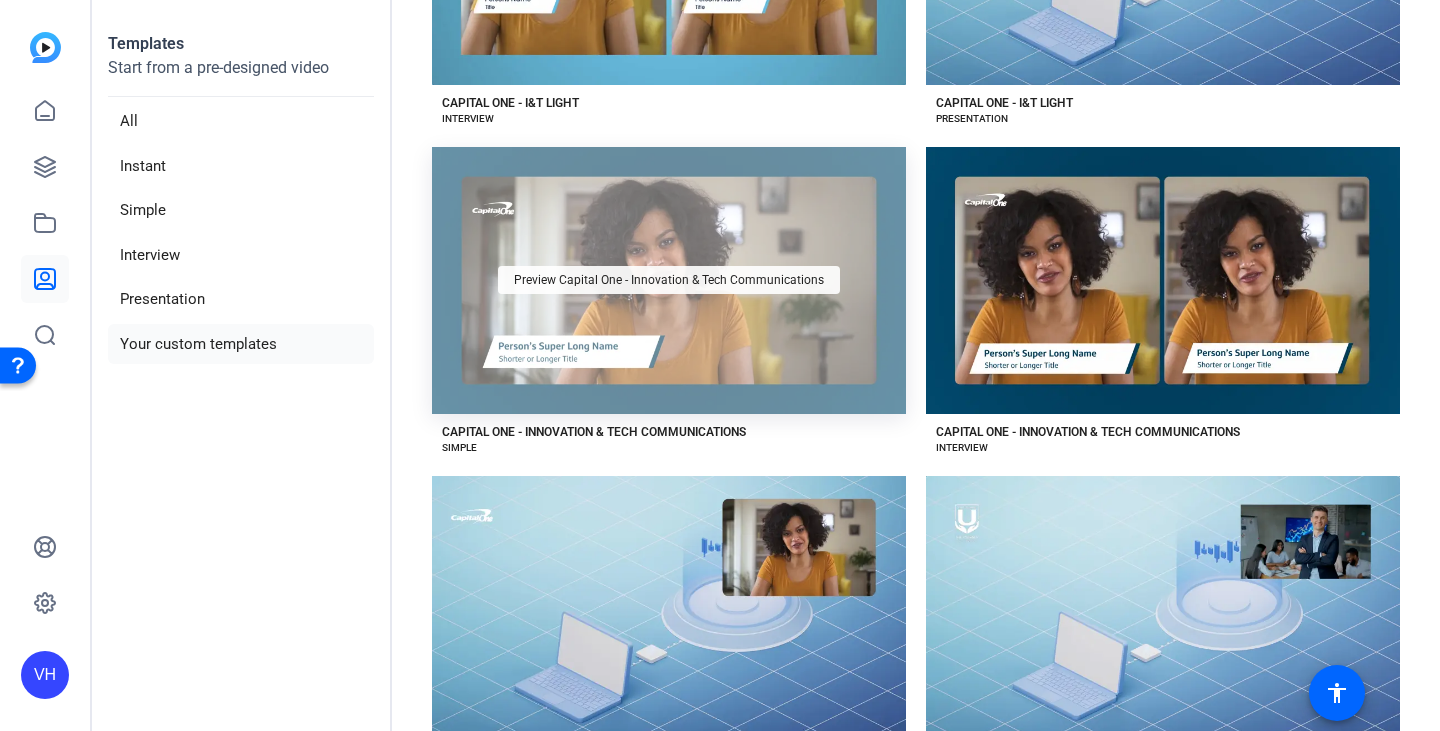 click on "Preview Capital One - Innovation & Tech Communications" 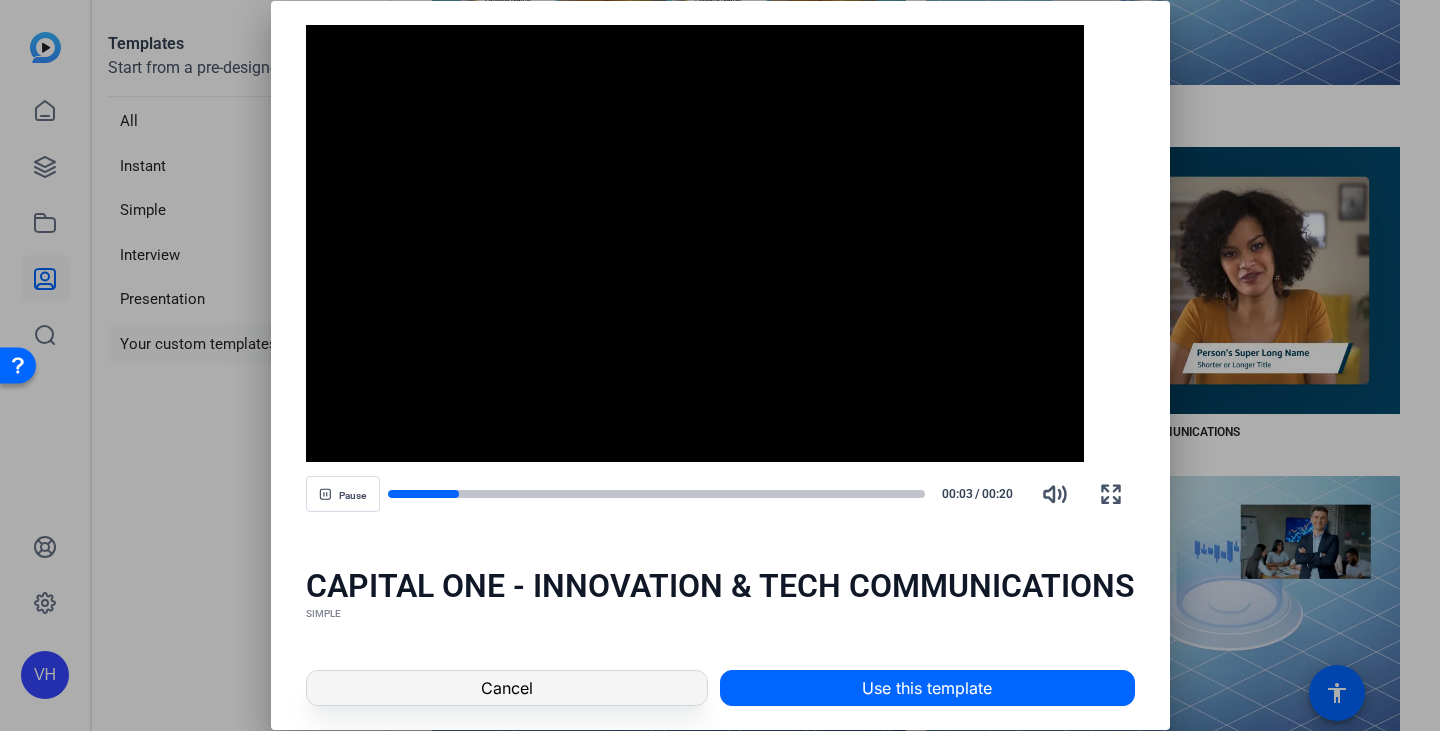 click at bounding box center [507, 688] 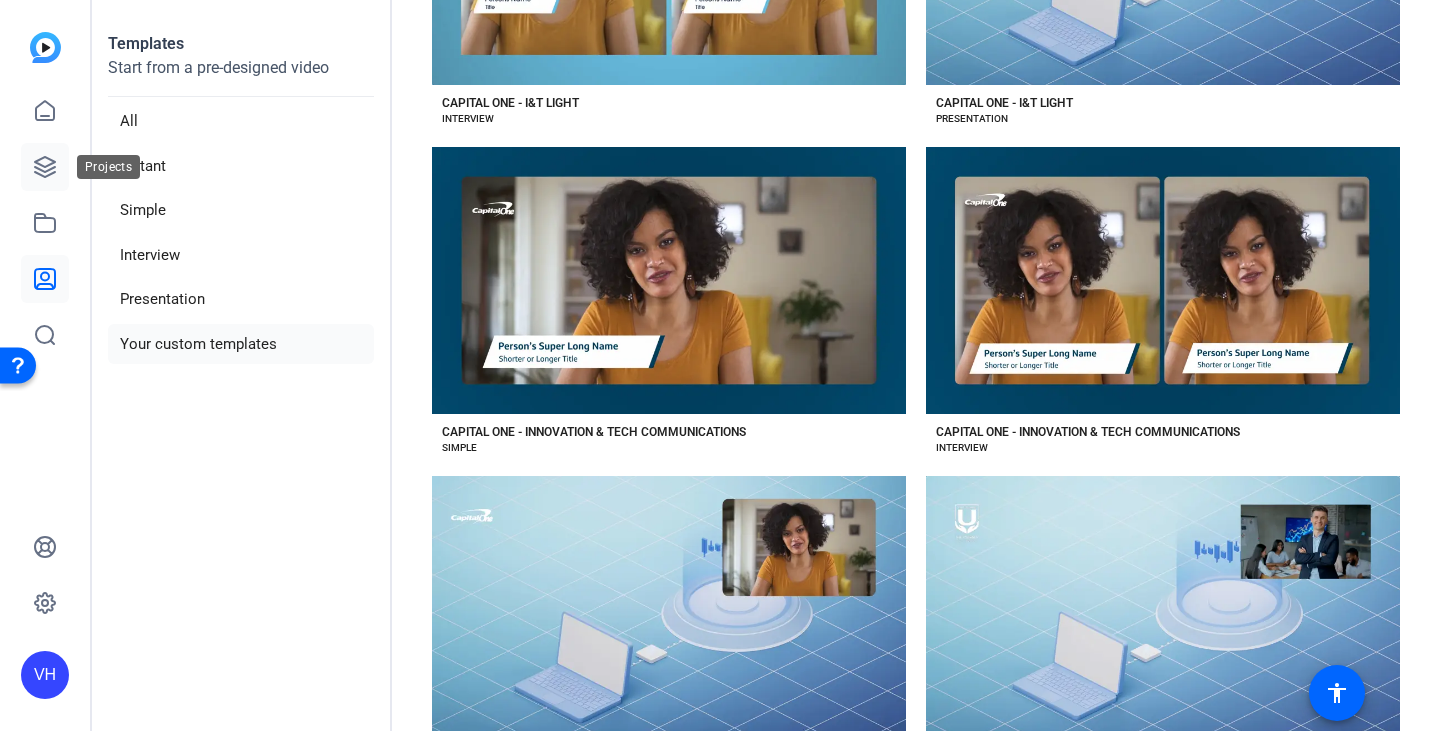 click 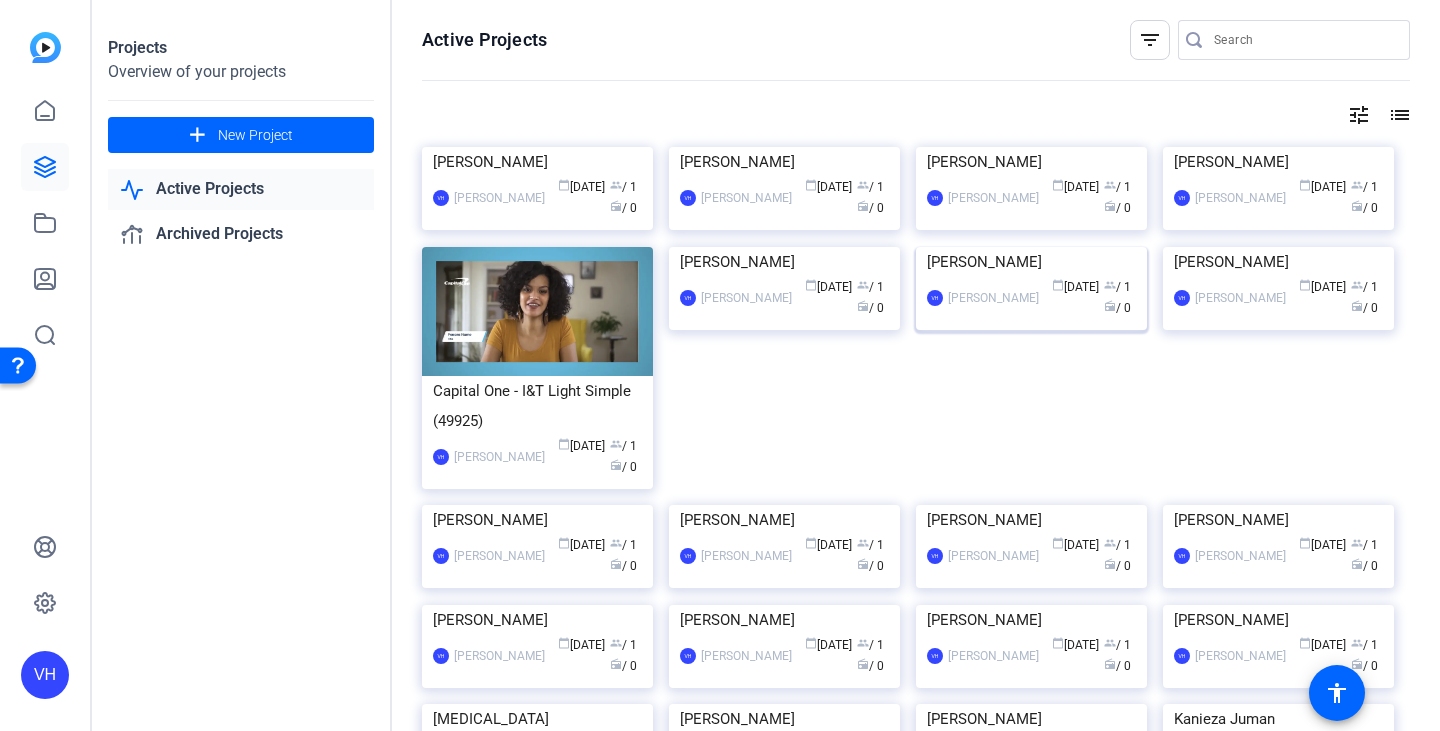 click 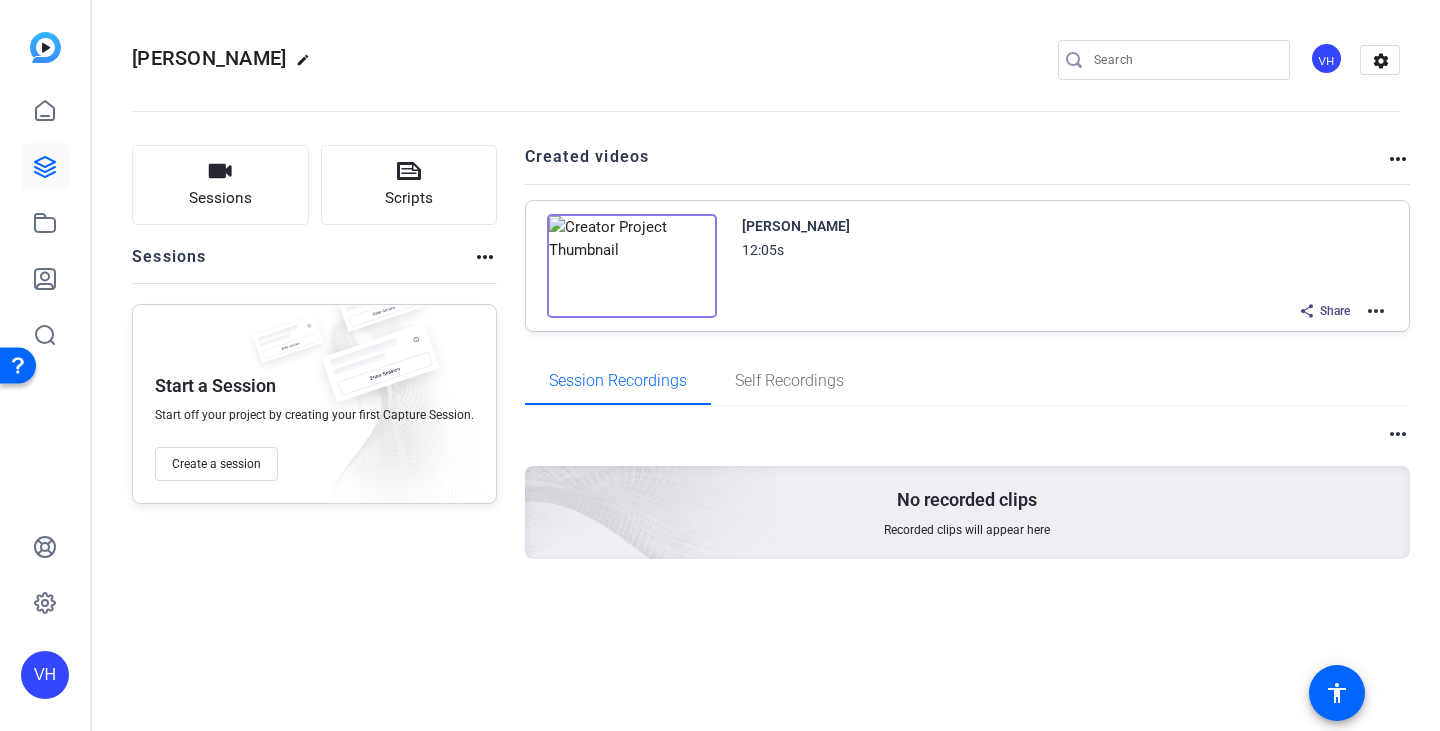 click on "more_horiz" 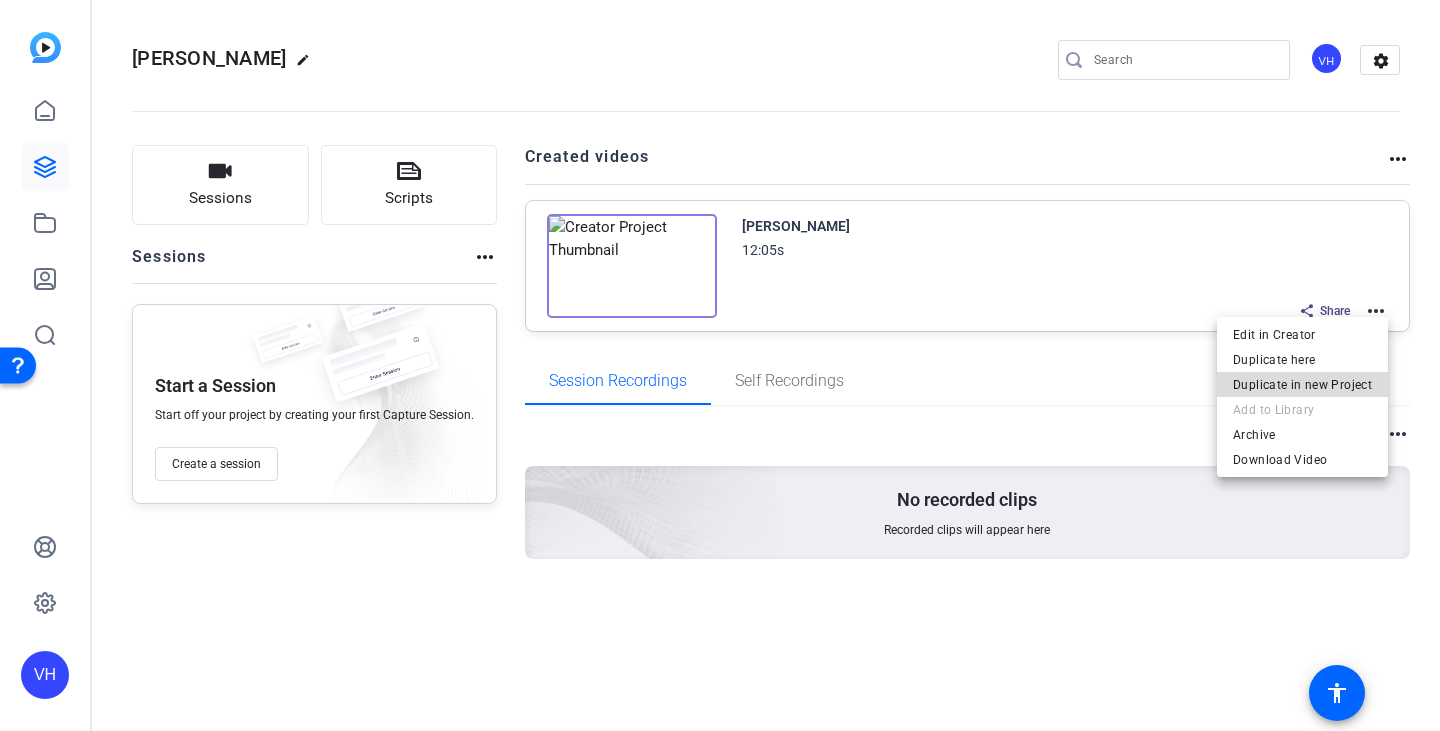 click on "Duplicate in new Project" at bounding box center (1302, 385) 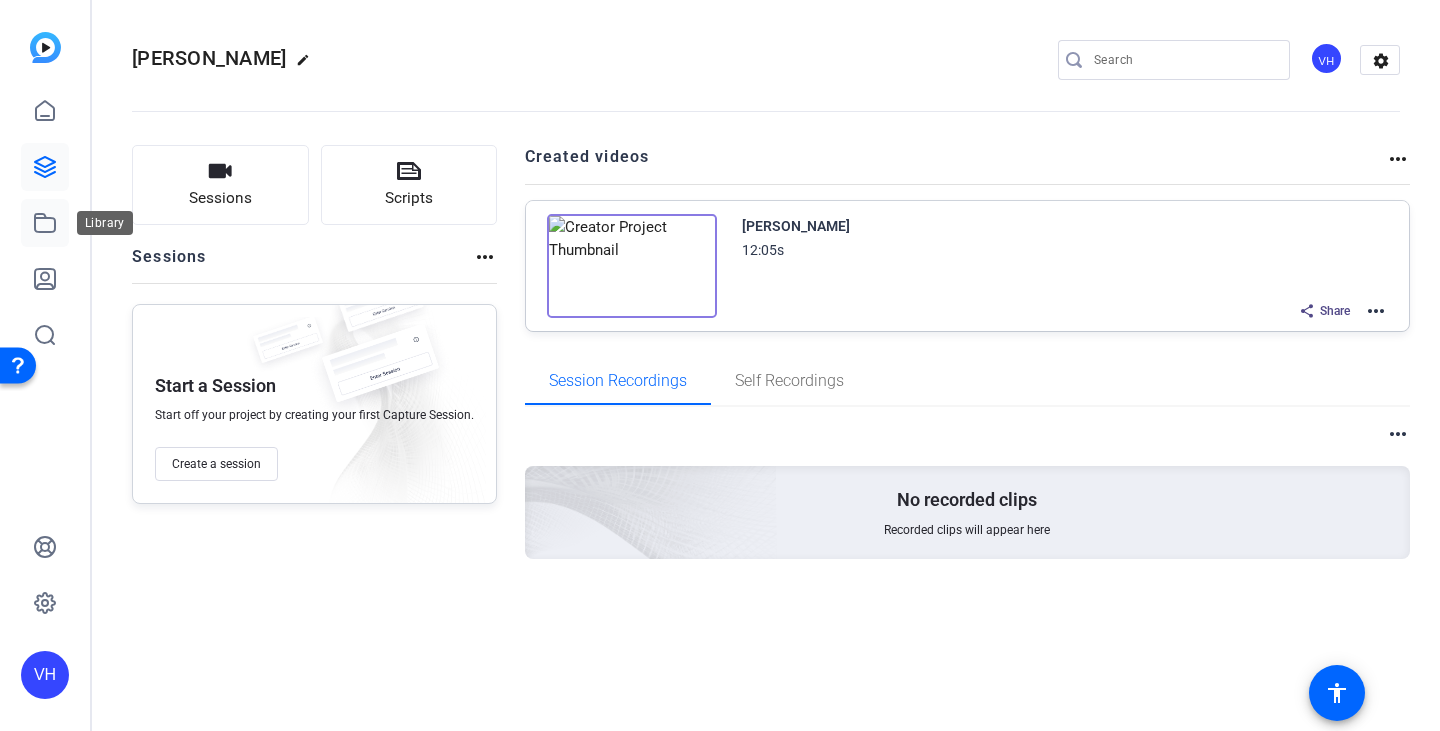 click 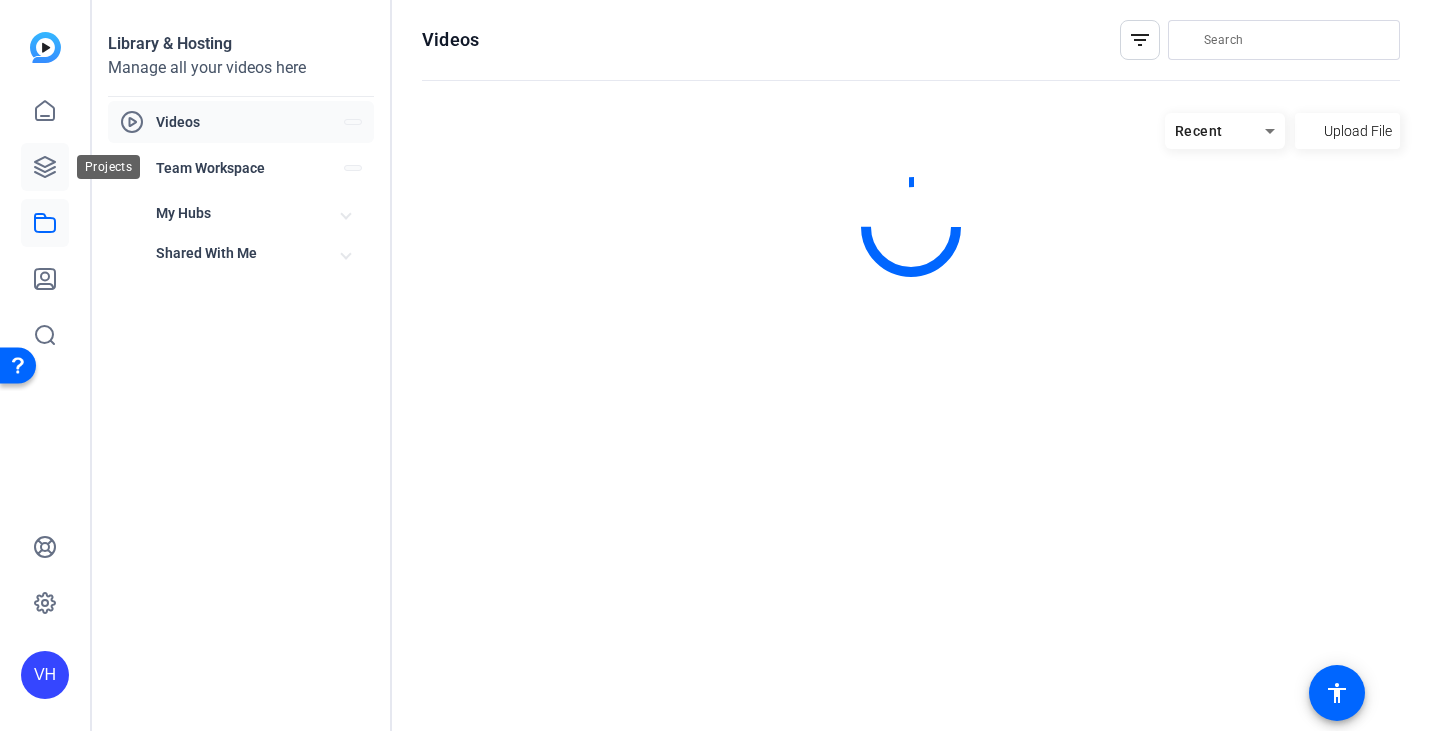 click 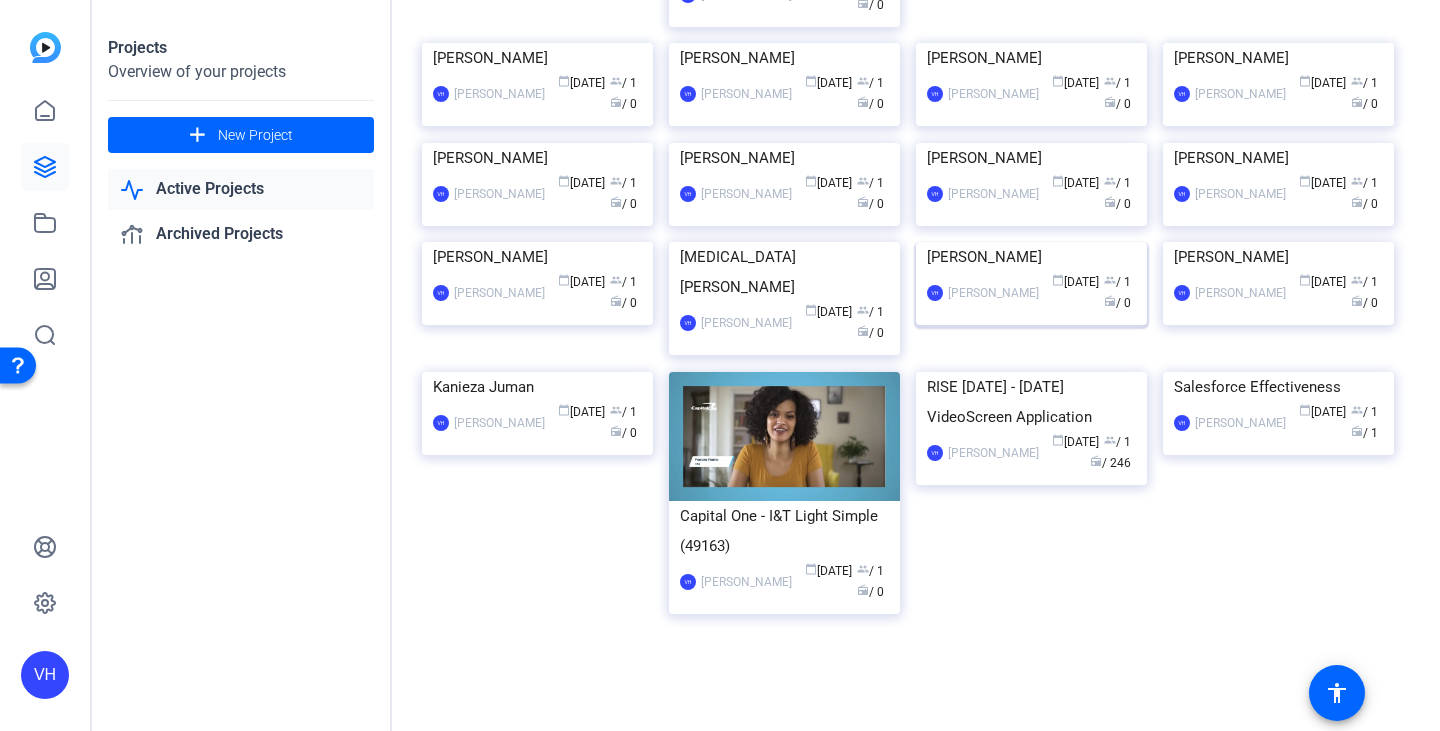 scroll, scrollTop: 1020, scrollLeft: 0, axis: vertical 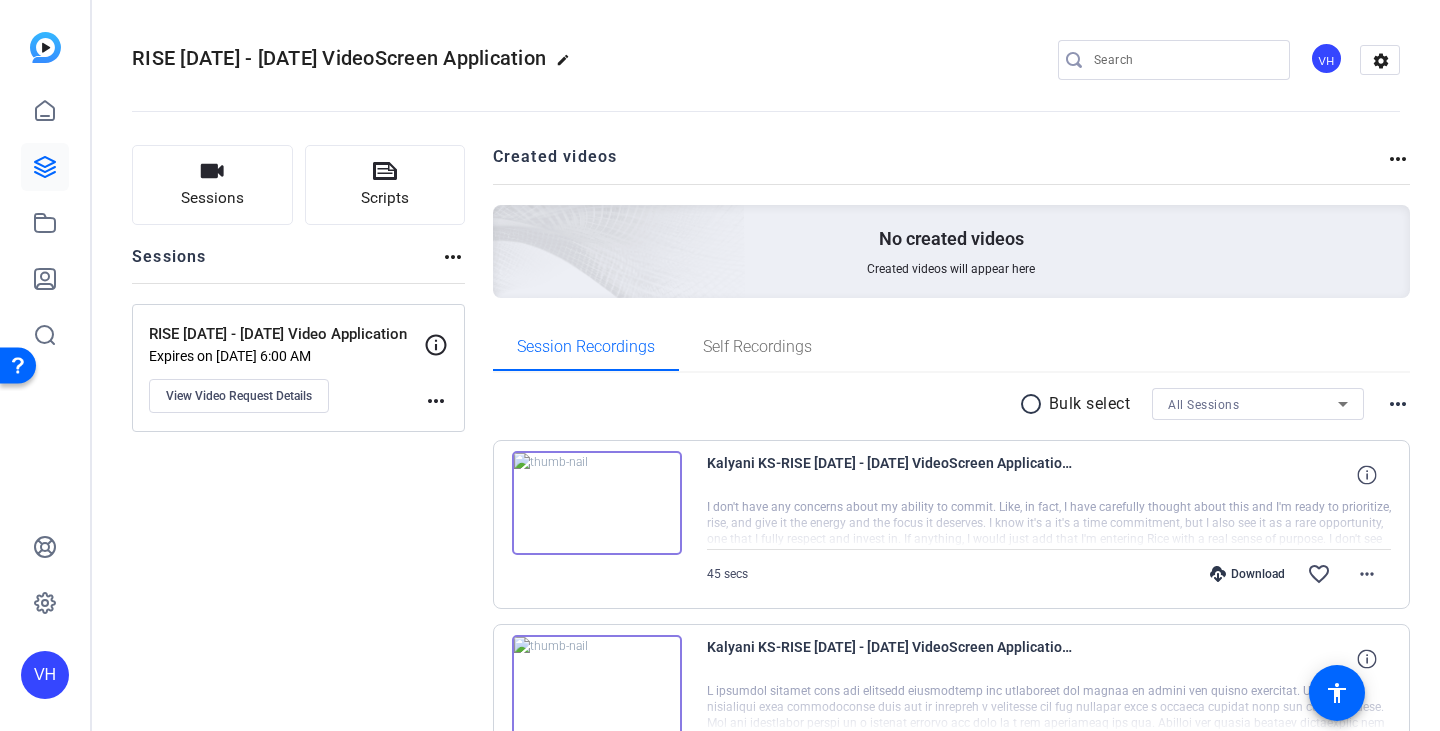 click on "more_horiz" 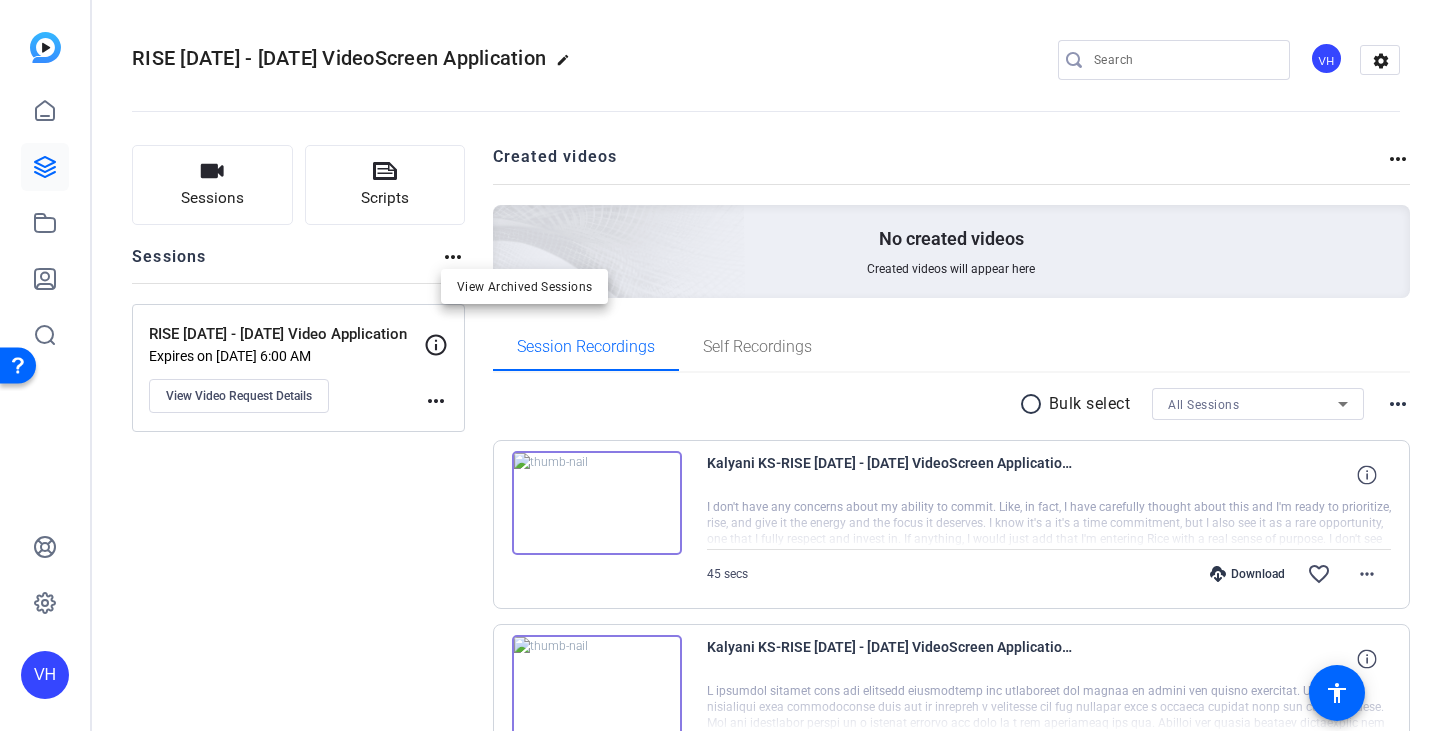 click at bounding box center [720, 365] 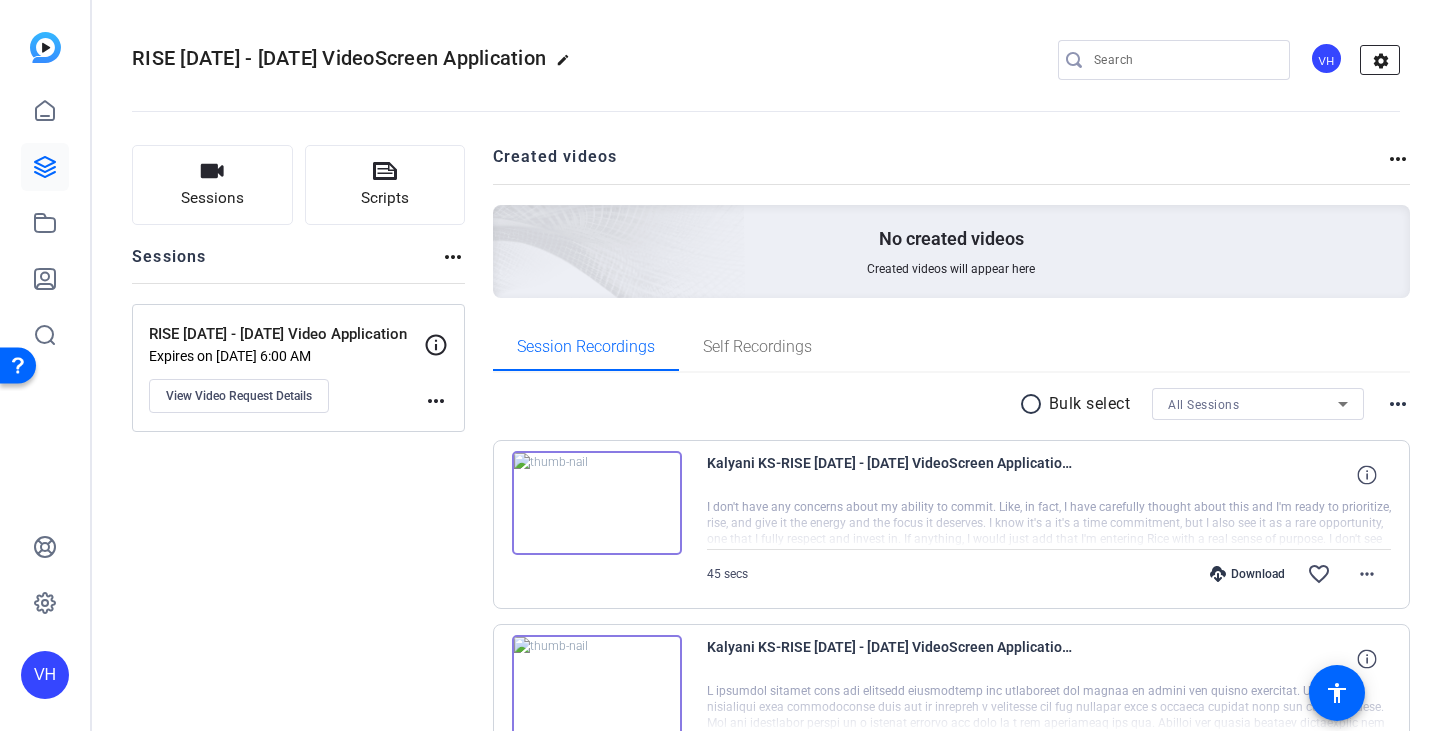 click on "settings" 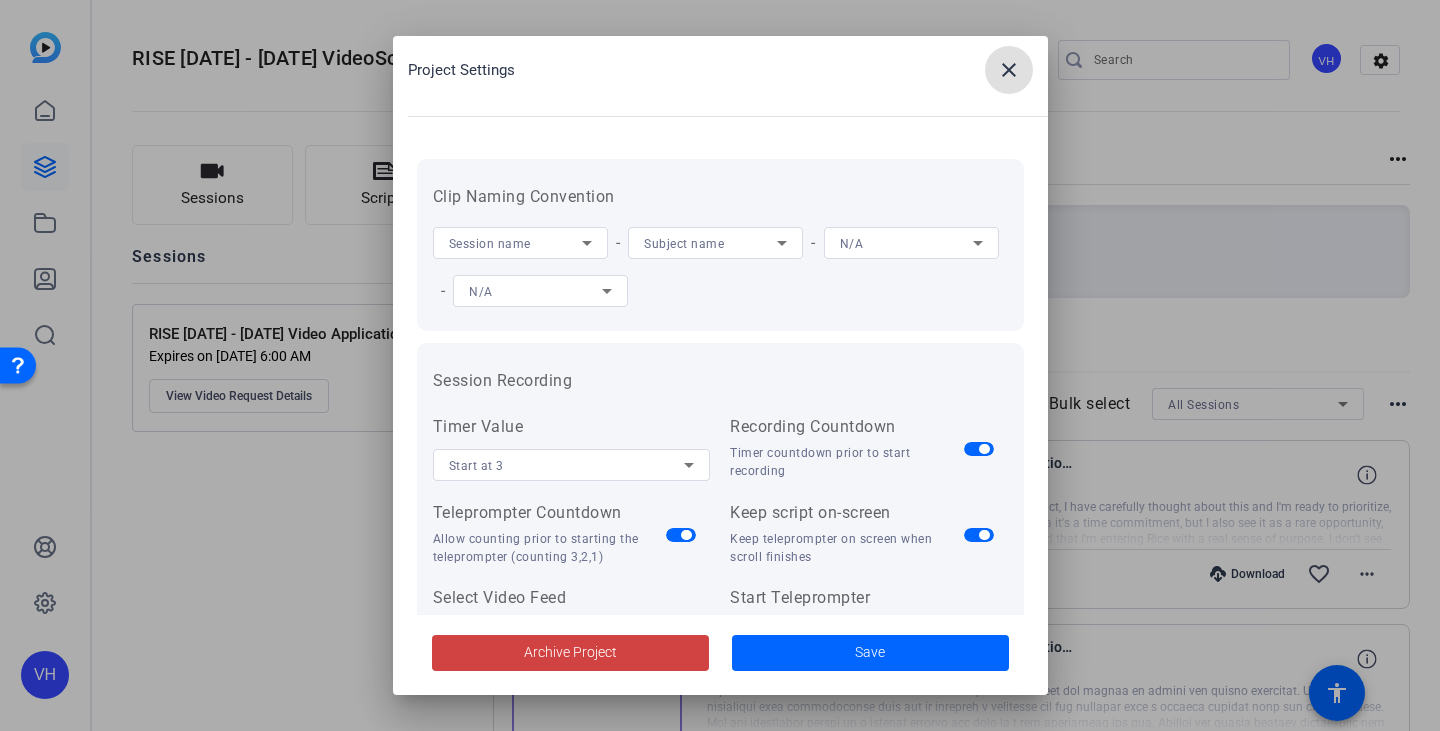 click at bounding box center [1009, 70] 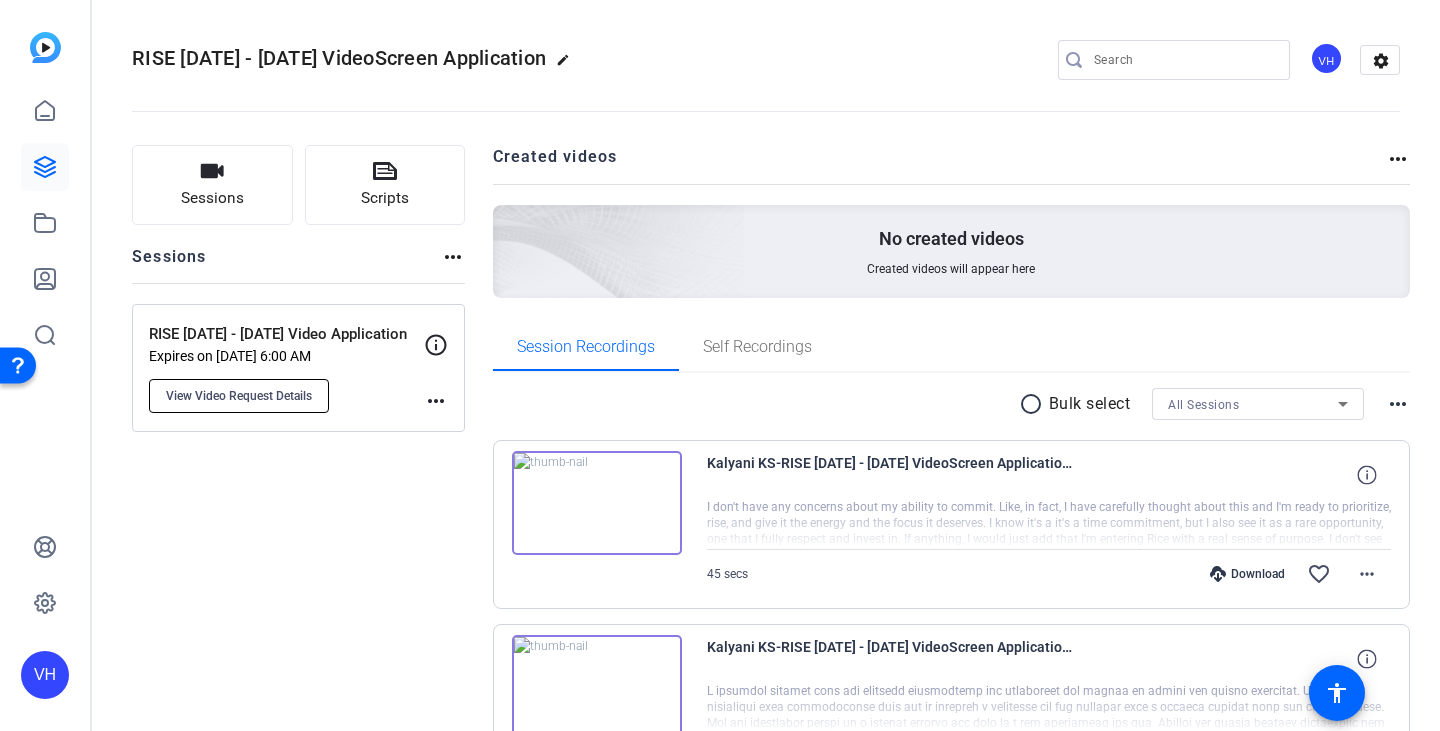 click on "View Video Request Details" 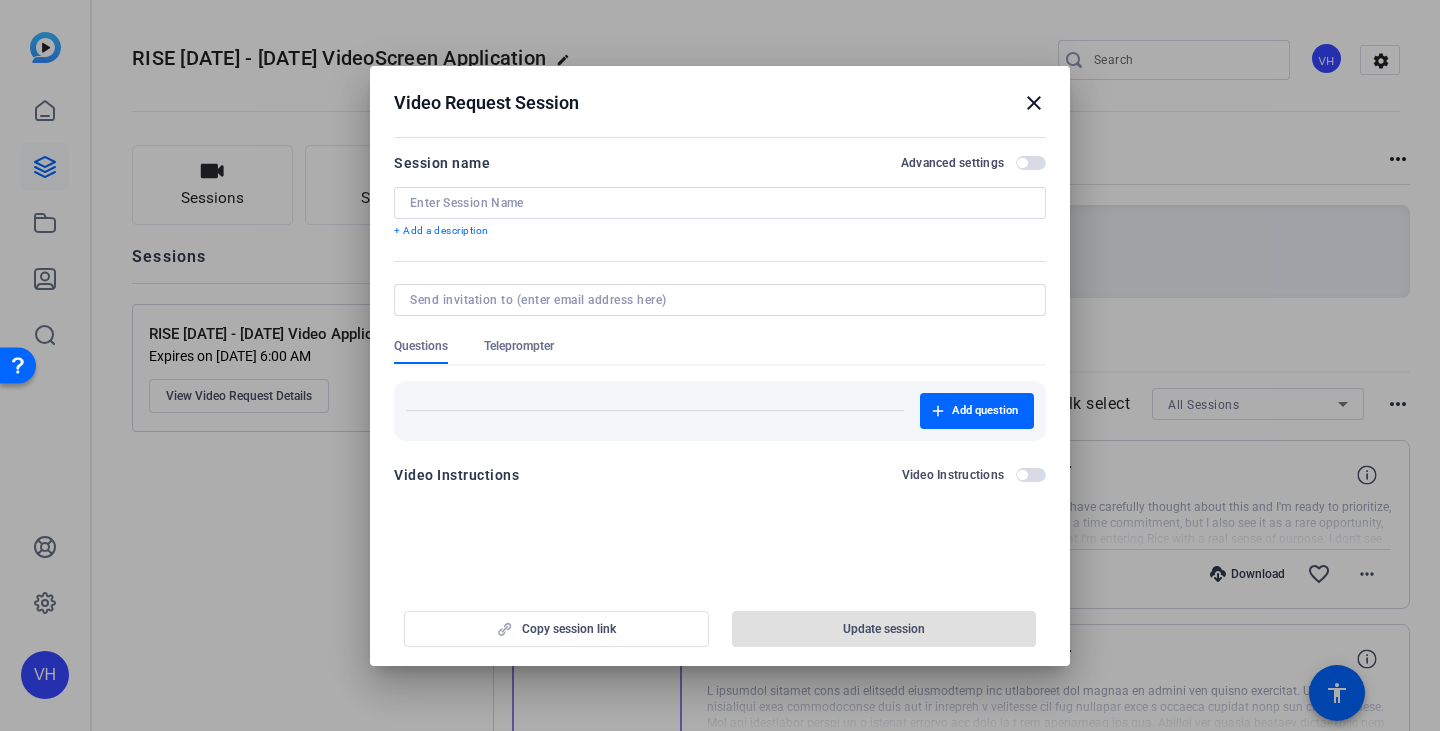 type on "RISE 2025 - 2026 Video Application" 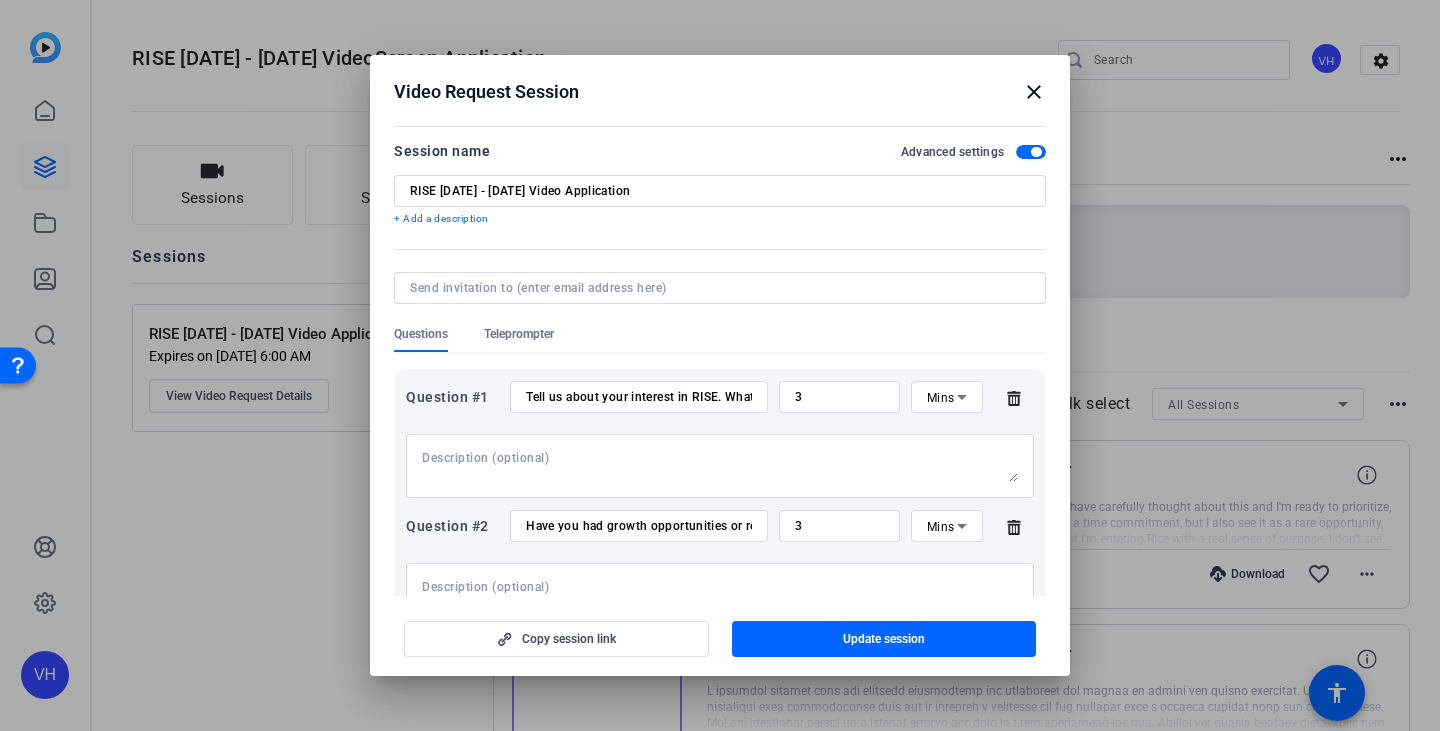scroll, scrollTop: 0, scrollLeft: 0, axis: both 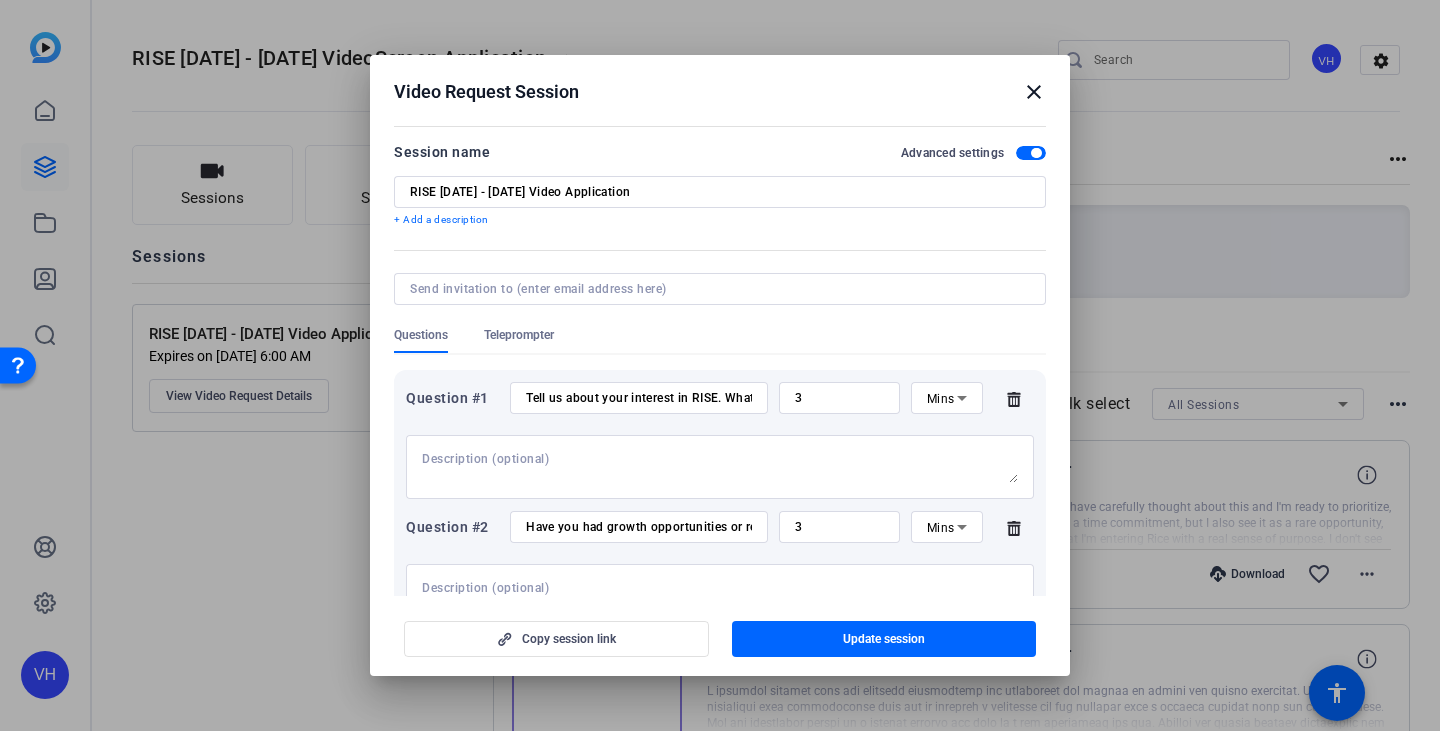 click on "close" at bounding box center [1034, 92] 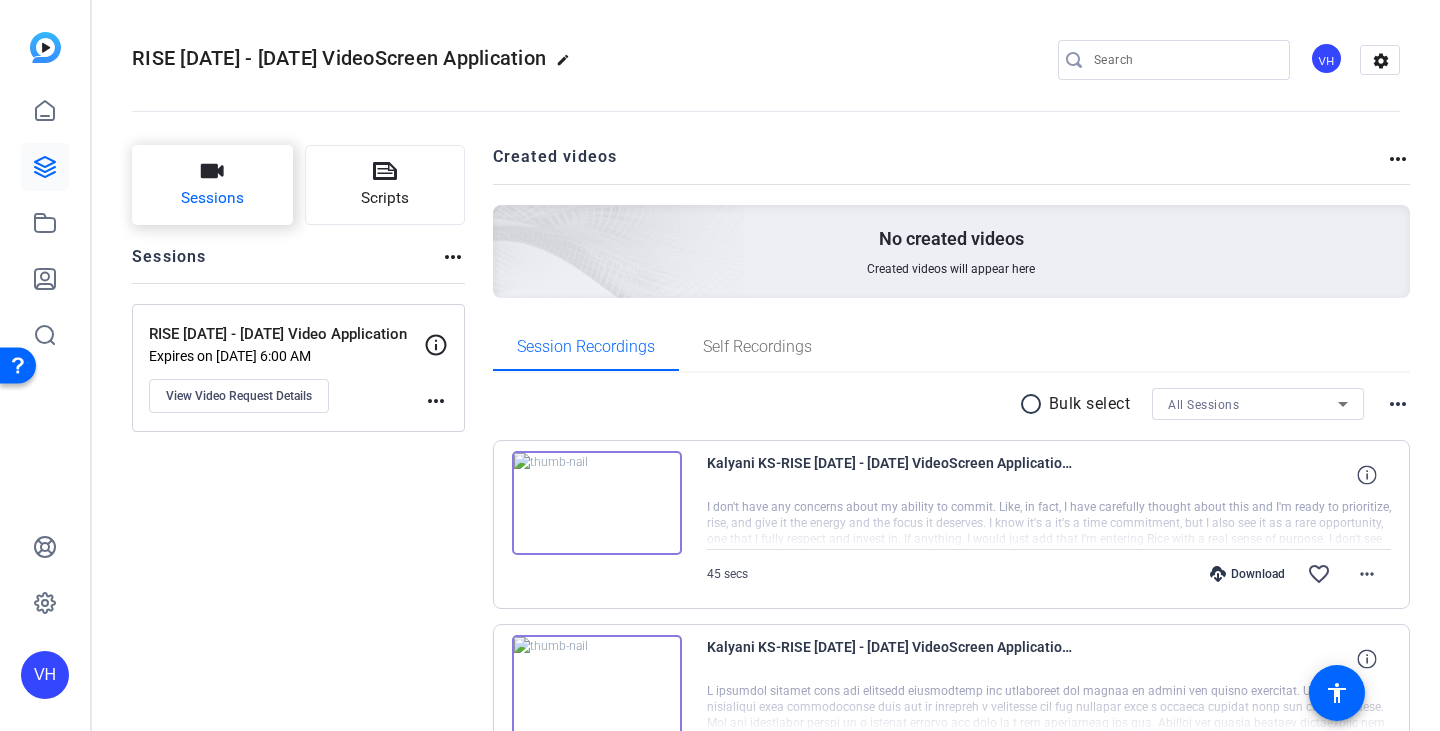 click on "Sessions" 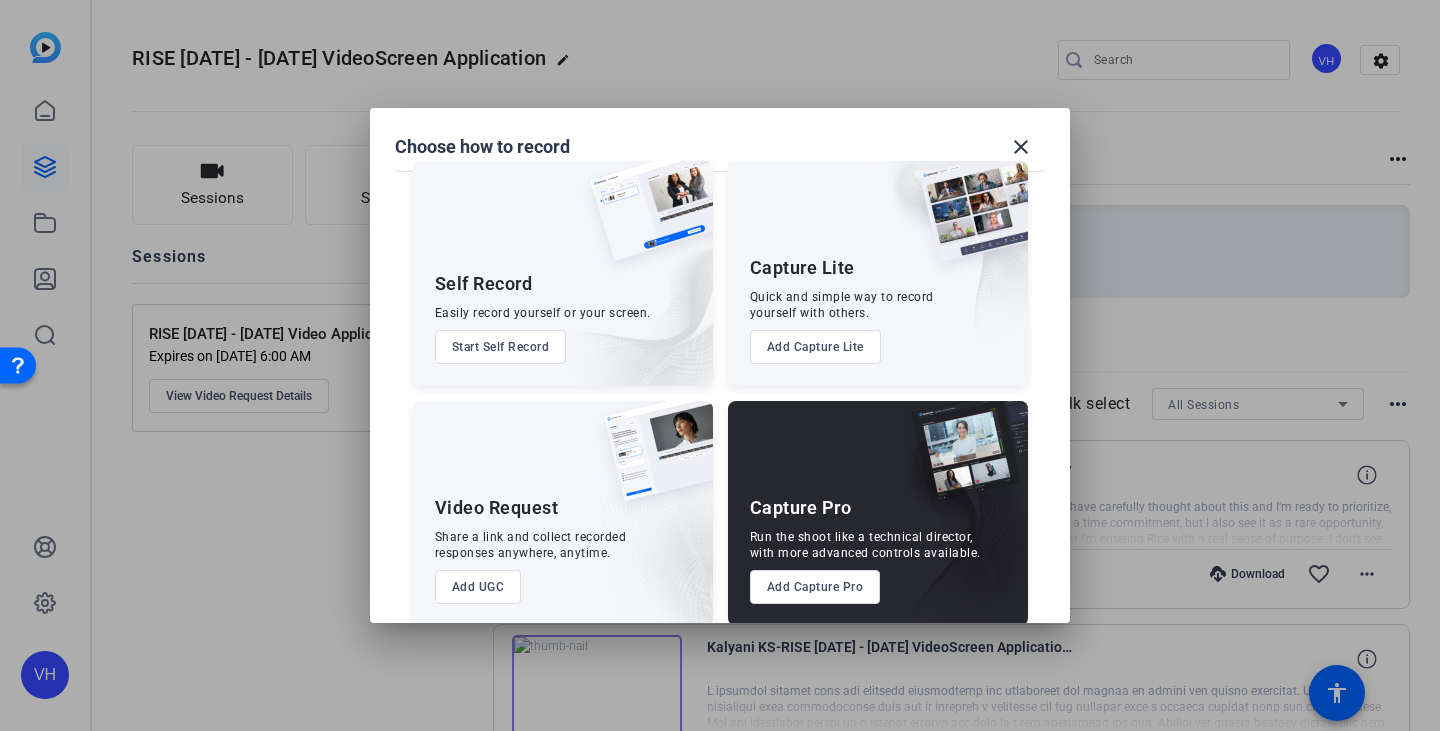scroll, scrollTop: 50, scrollLeft: 0, axis: vertical 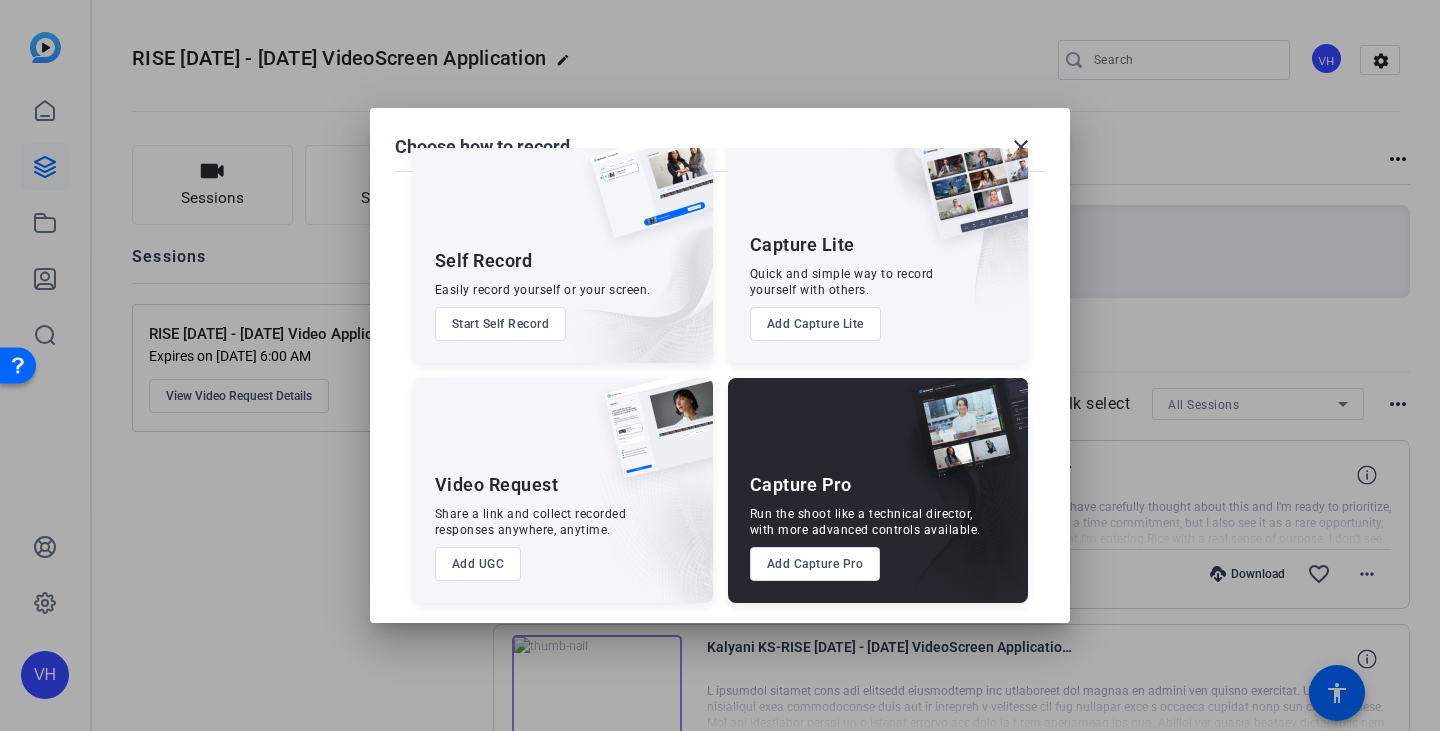 click on "Add UGC" at bounding box center (478, 564) 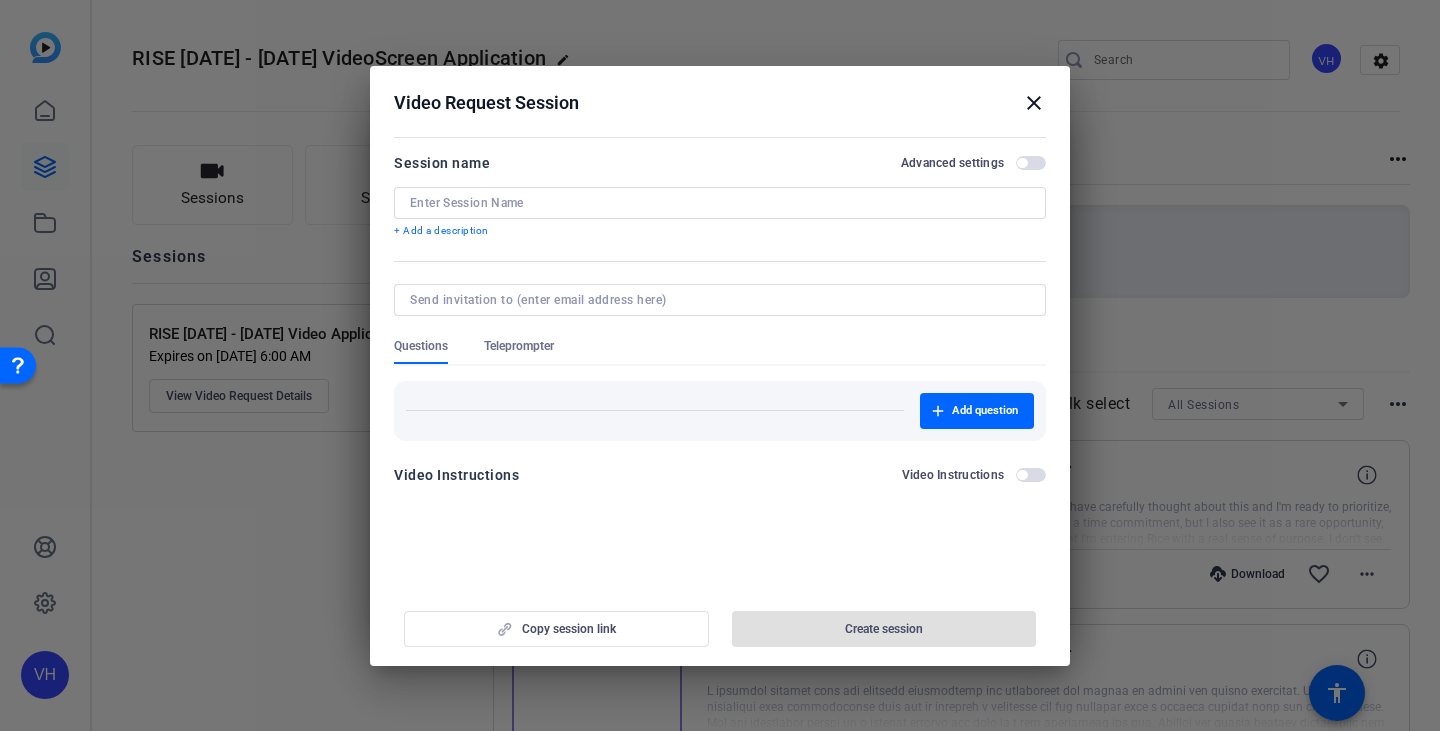 click on "close" at bounding box center (1034, 103) 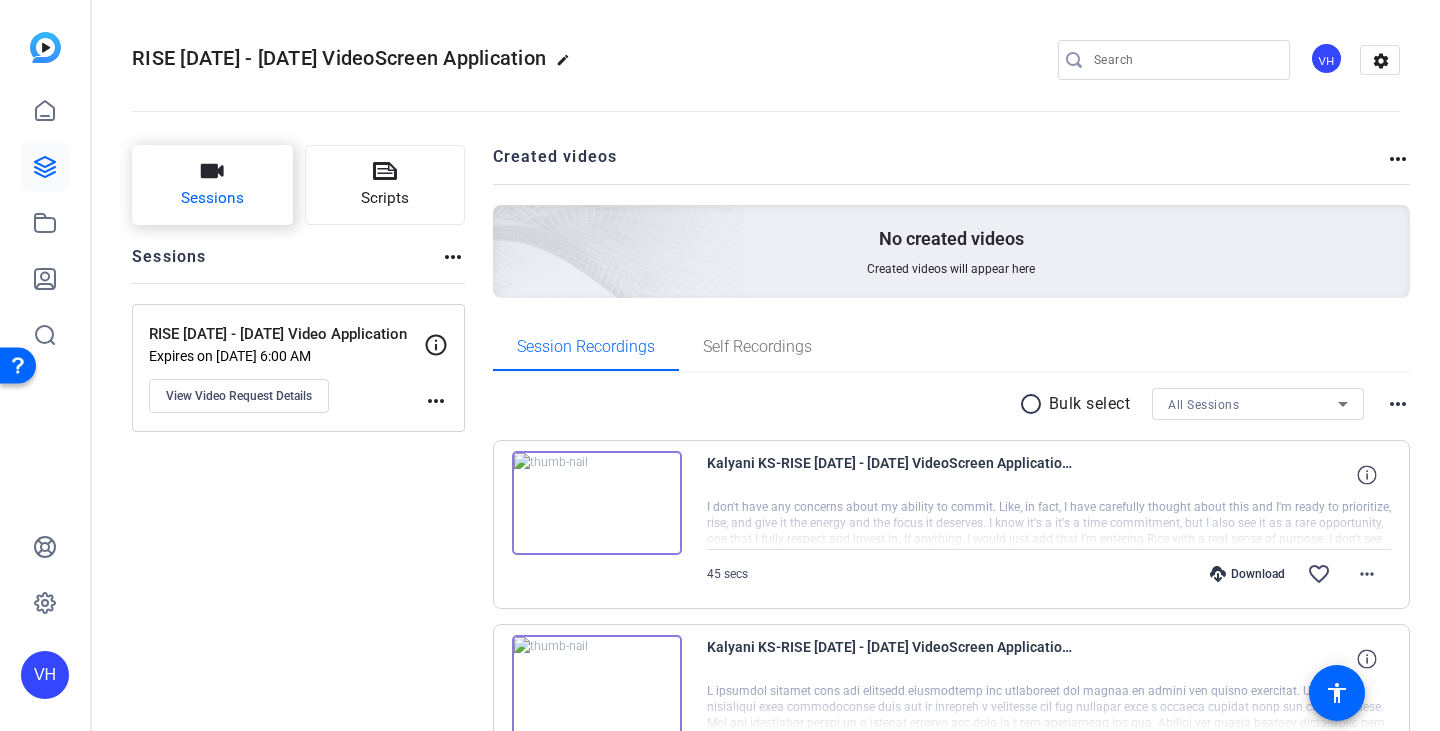 click on "Sessions" 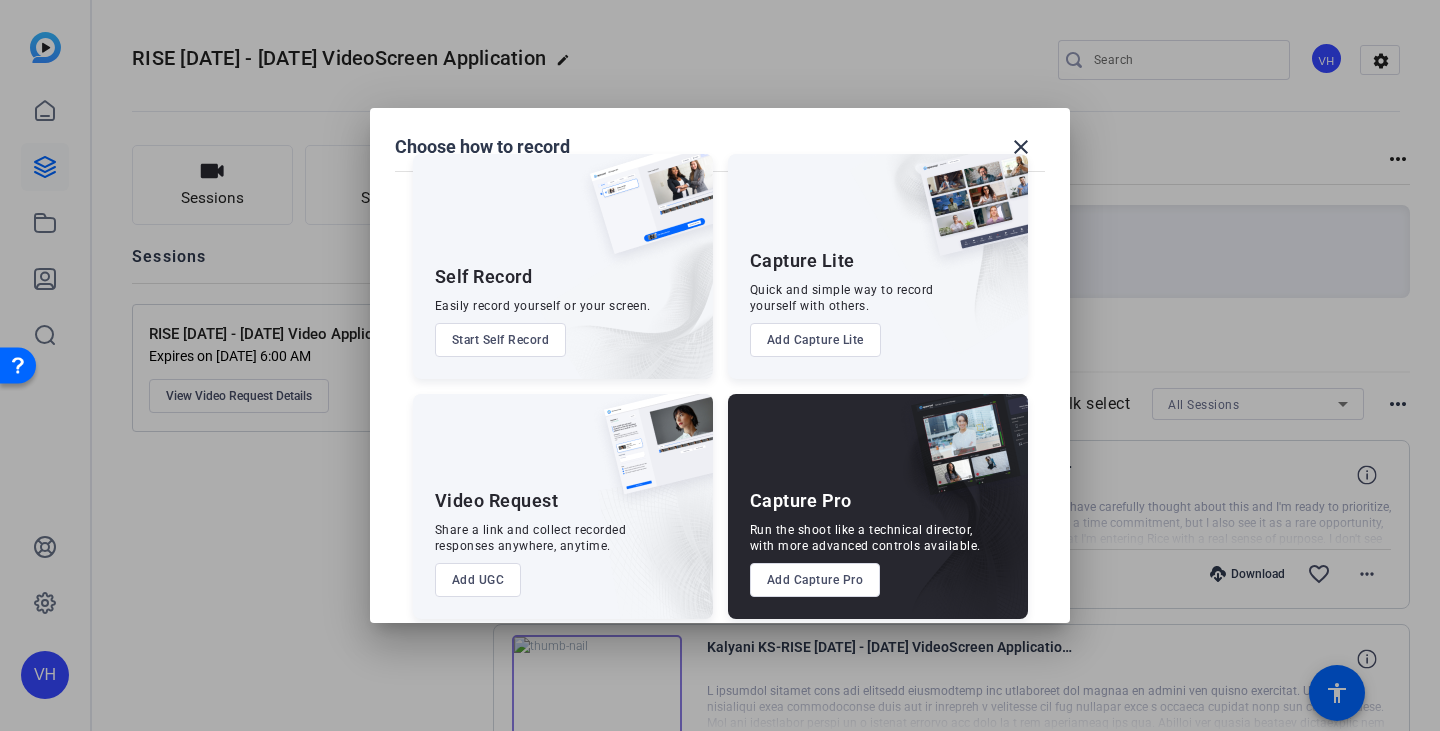 scroll, scrollTop: 50, scrollLeft: 0, axis: vertical 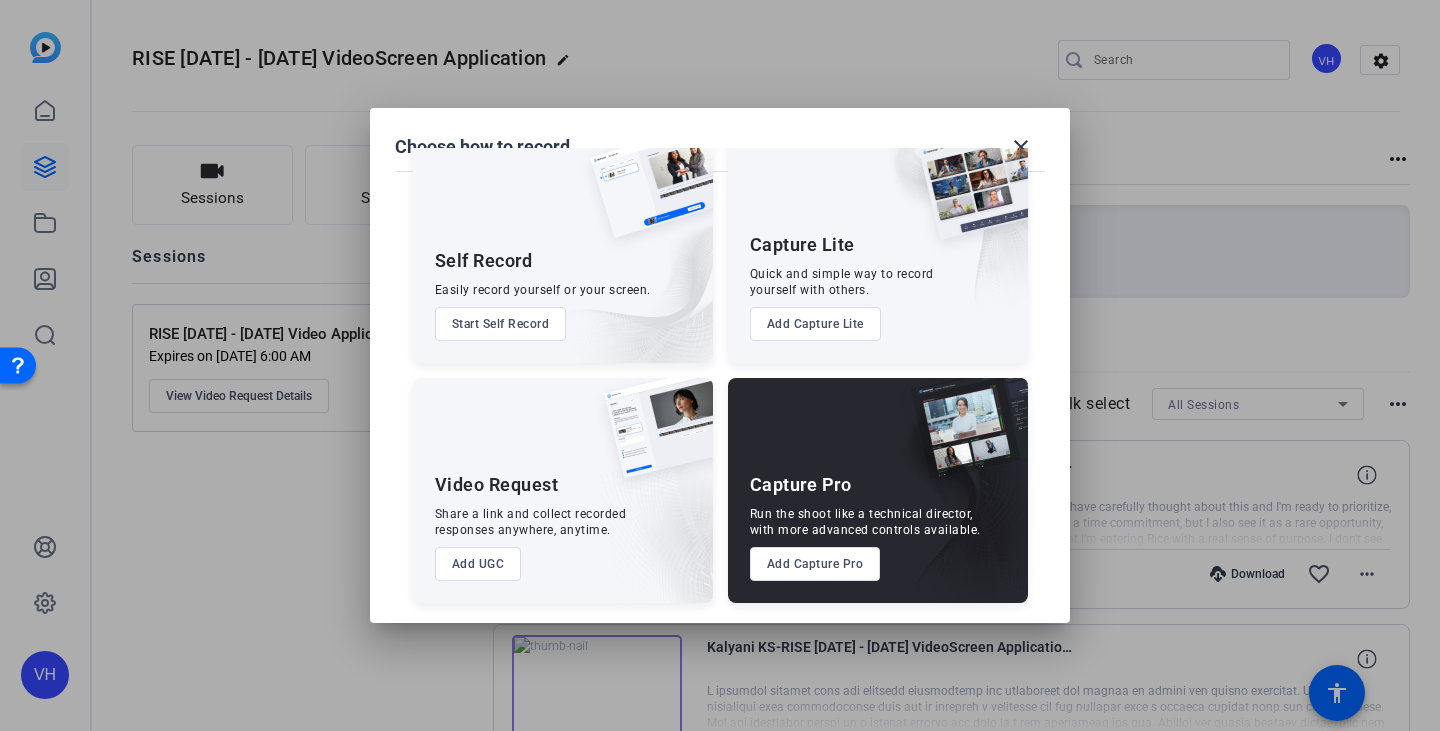 click on "Add UGC" at bounding box center [478, 564] 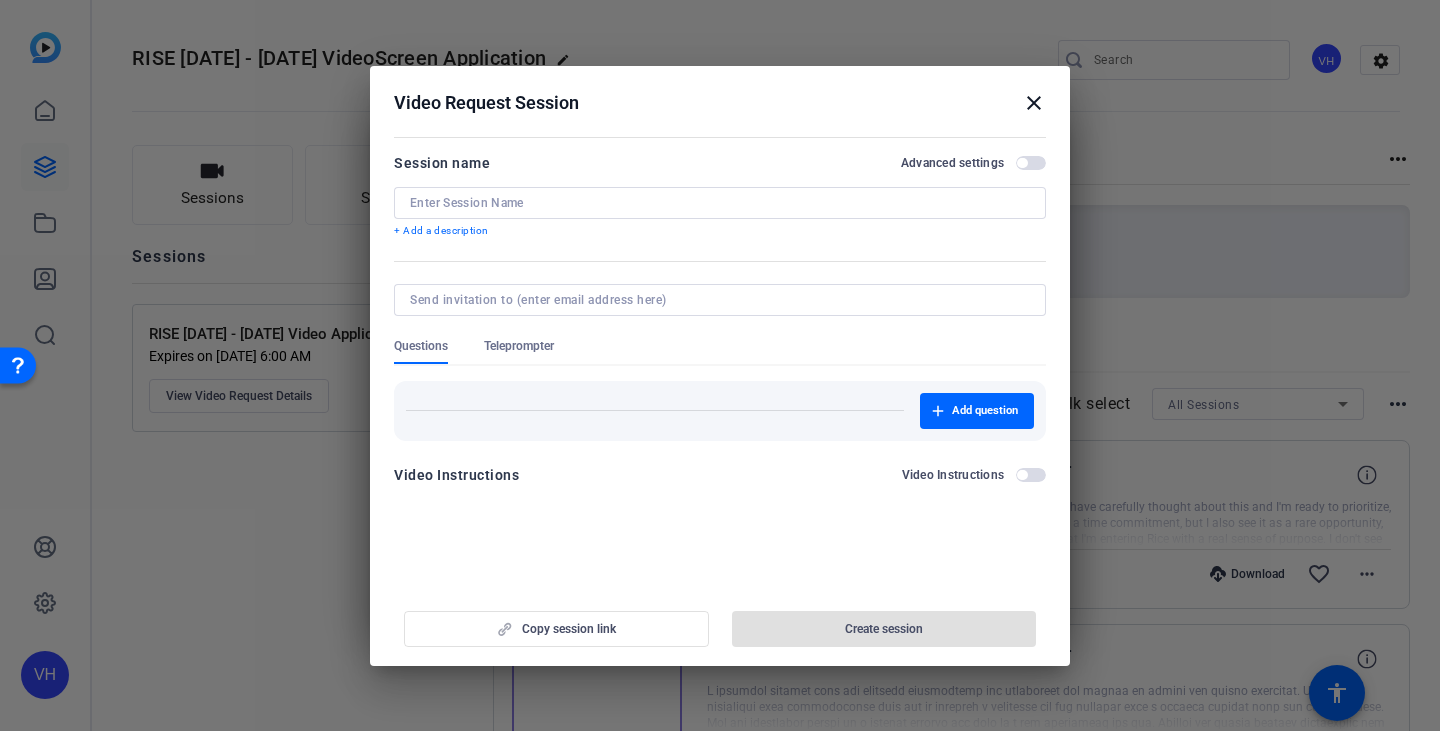 click at bounding box center [720, 203] 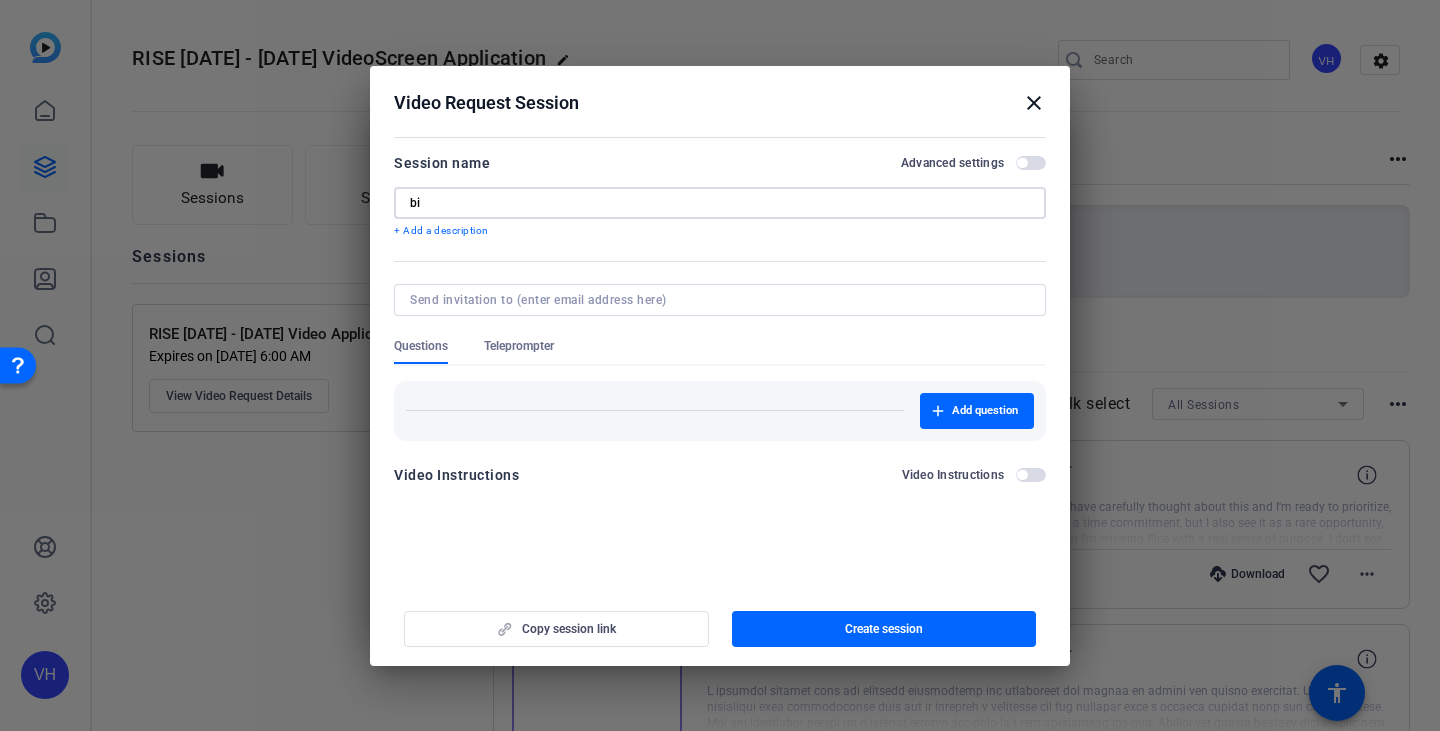 type on "b" 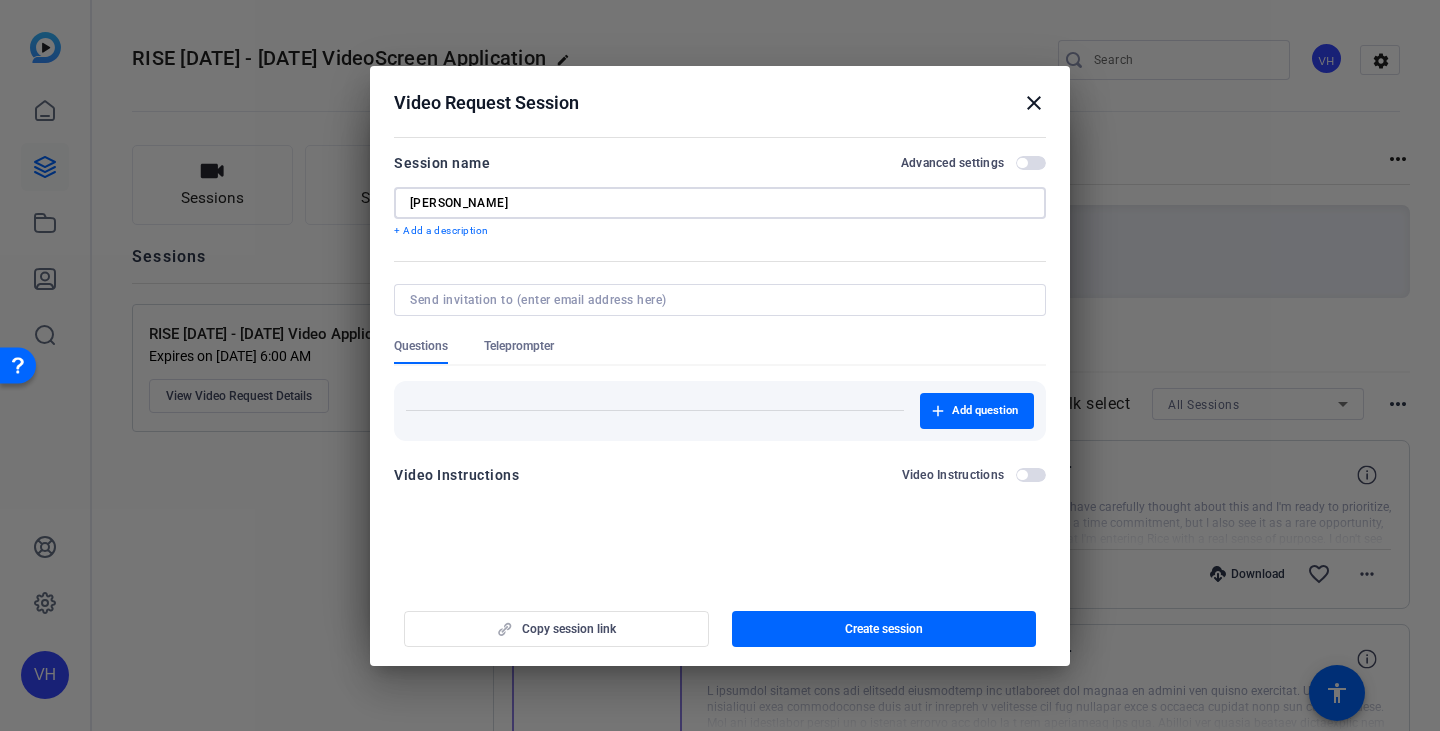 type on "Bill Cardinale" 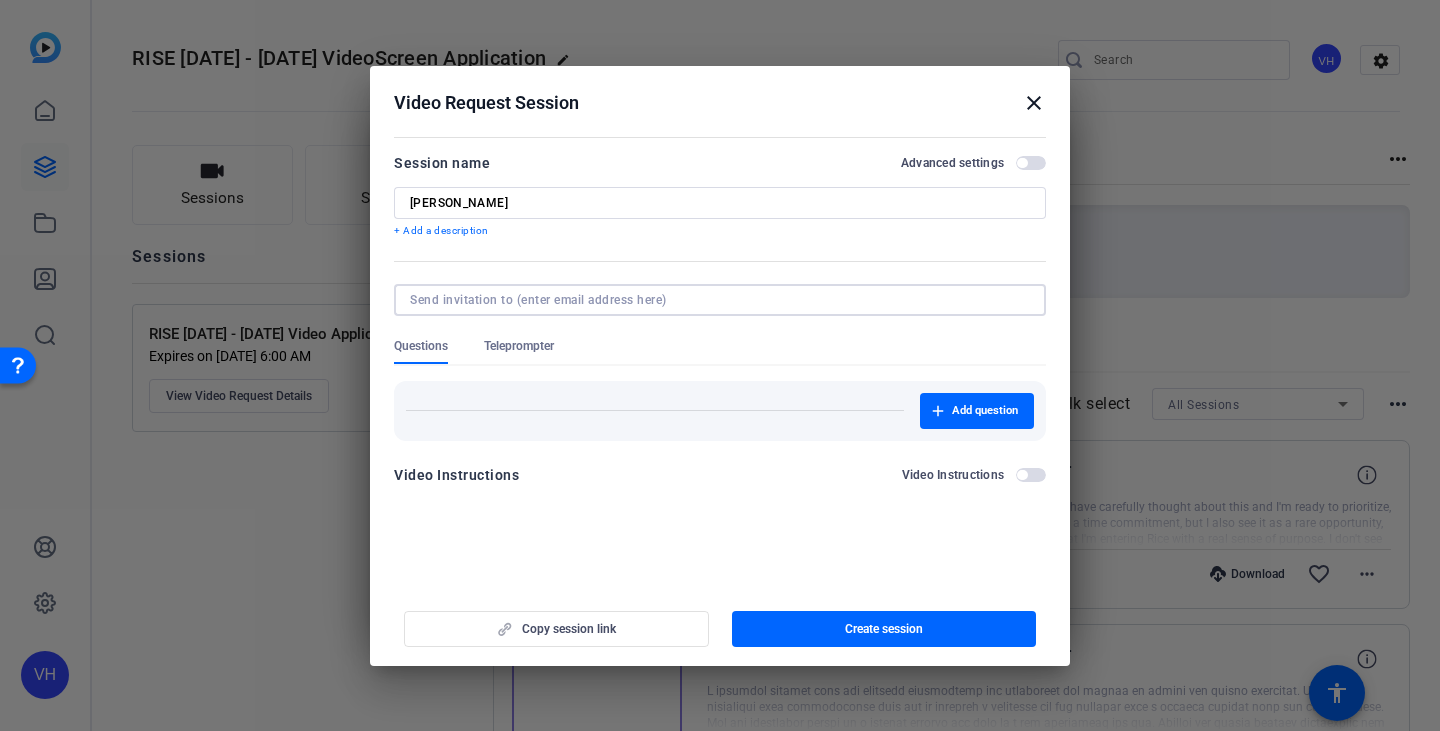 paste on "william.cardinale@capitalone.com" 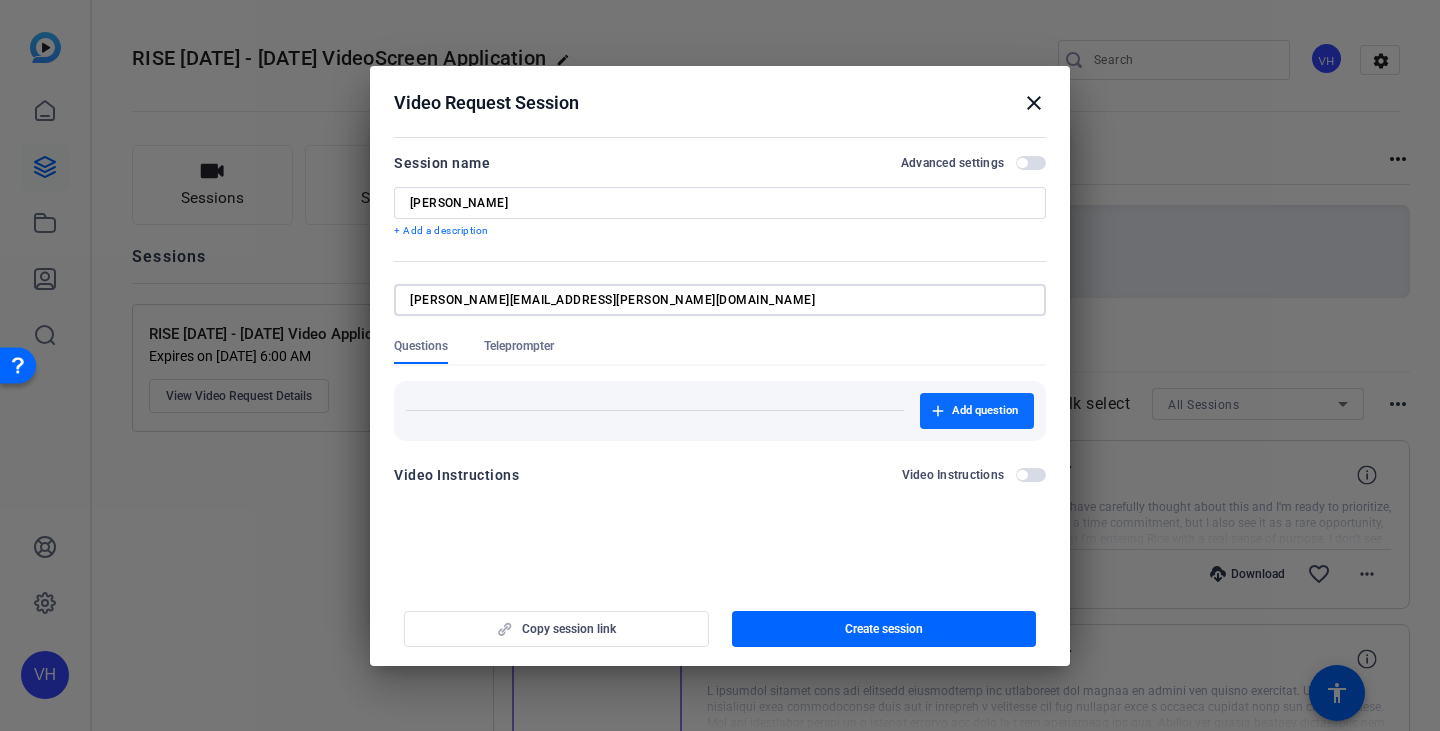 type on "william.cardinale@capitalone.com" 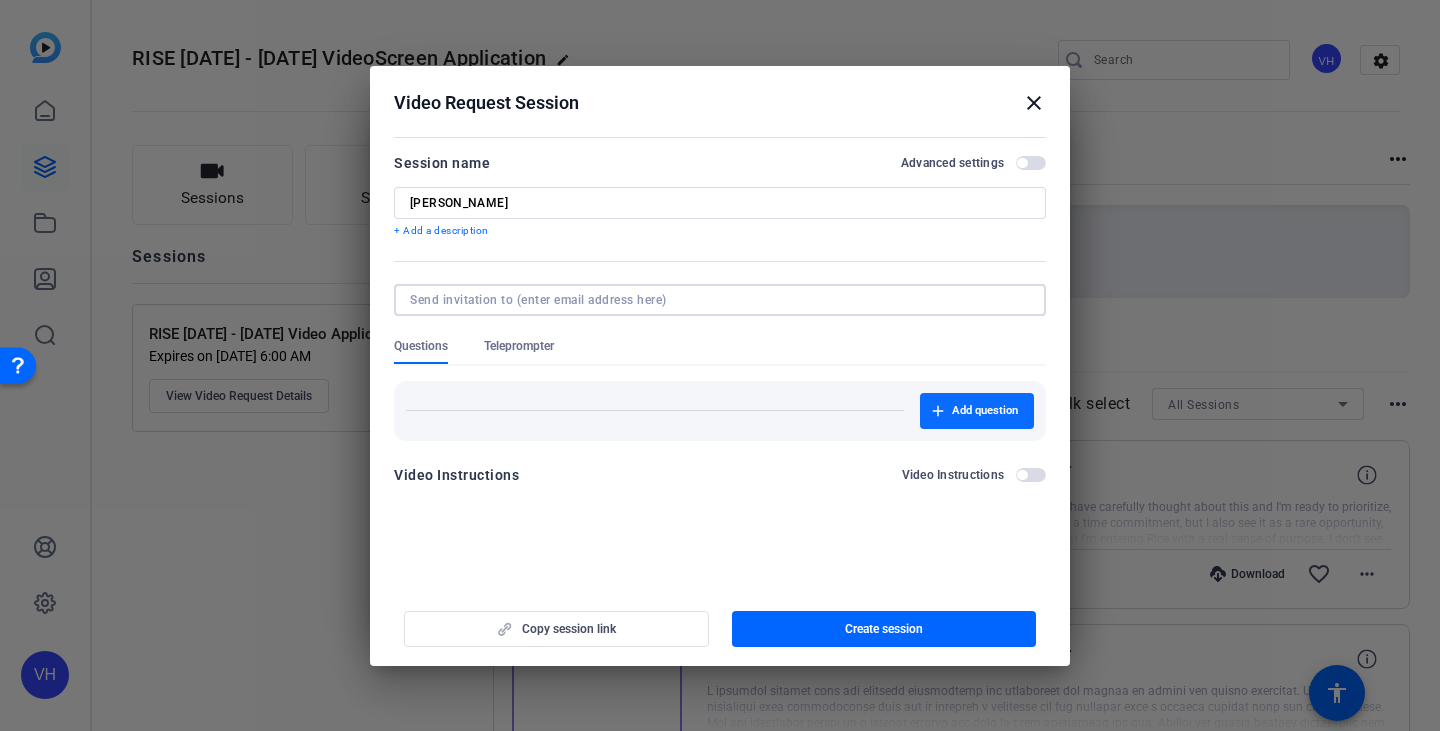click on "Add question" at bounding box center (977, 411) 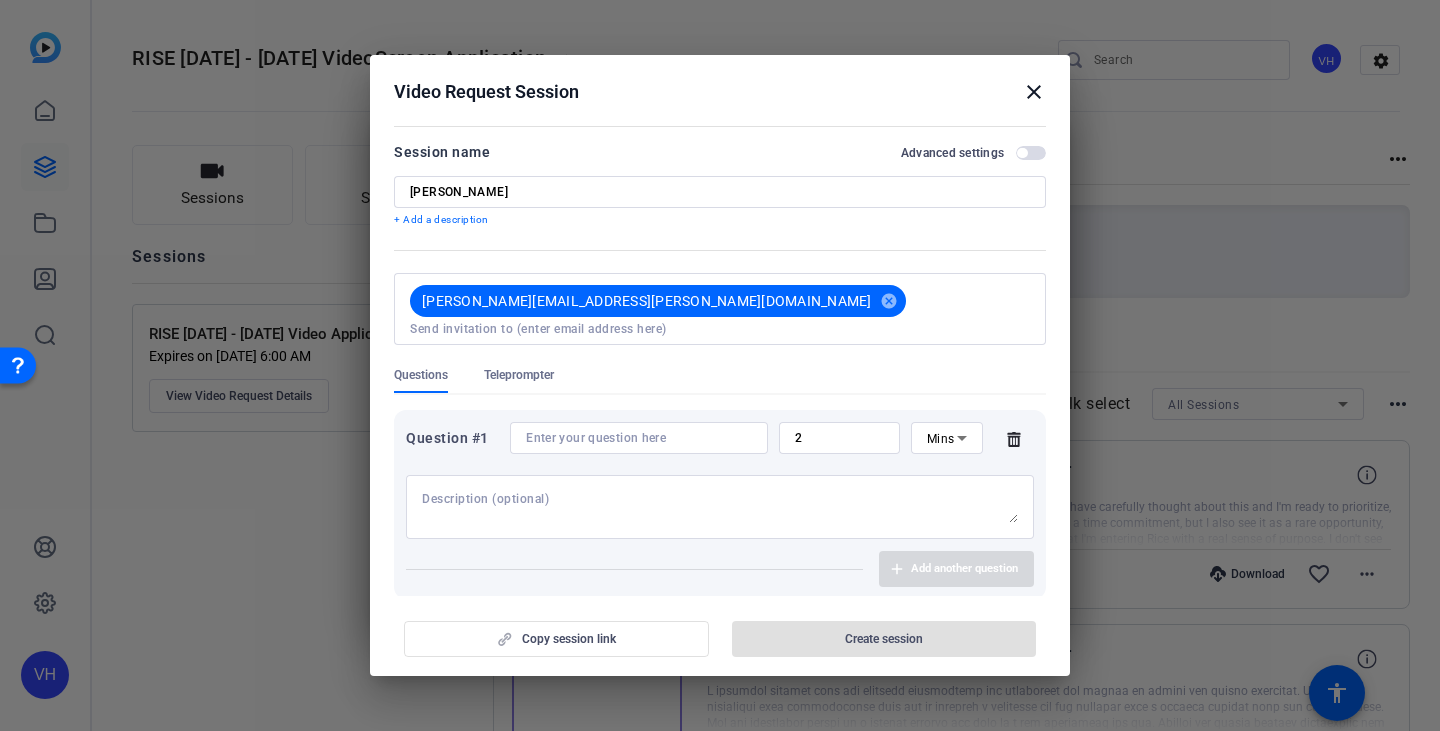 click on "Mins" at bounding box center [947, 438] 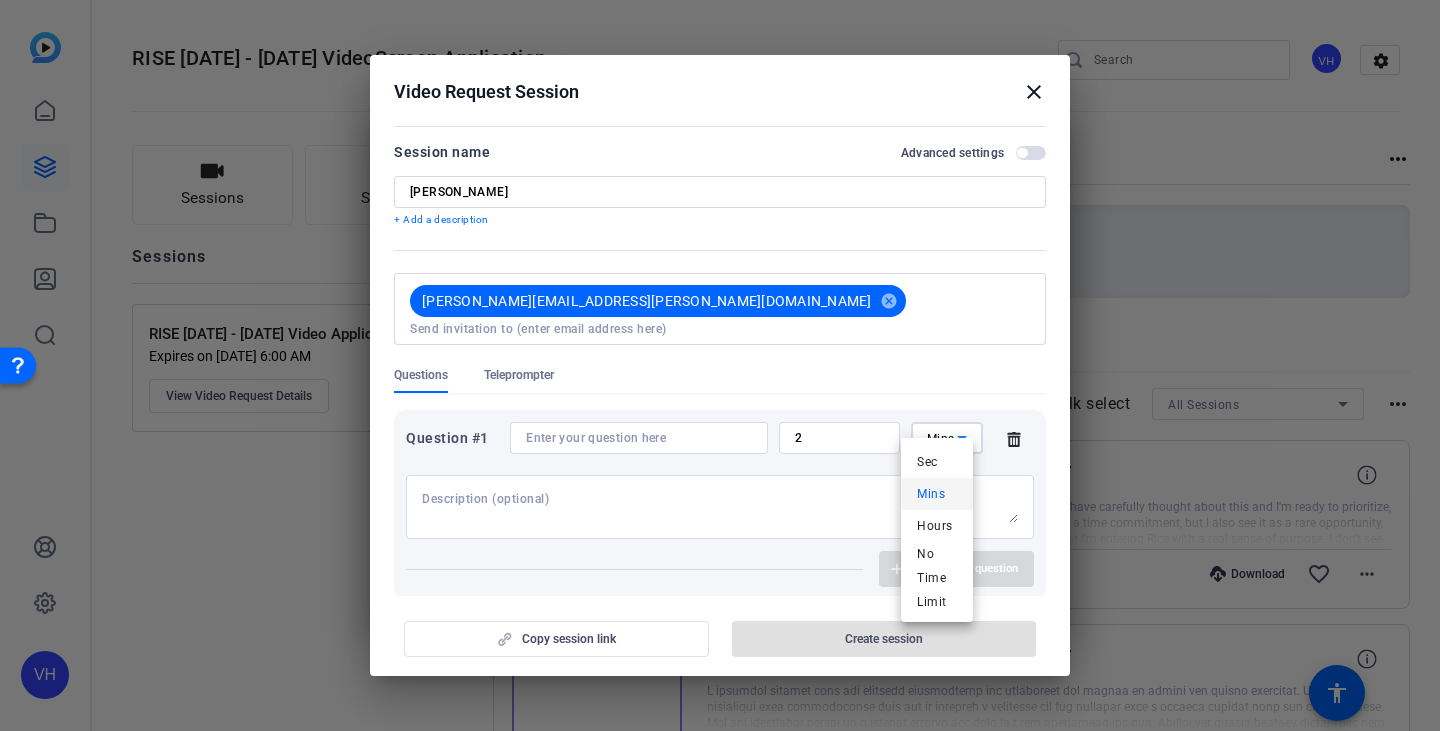 click at bounding box center (720, 365) 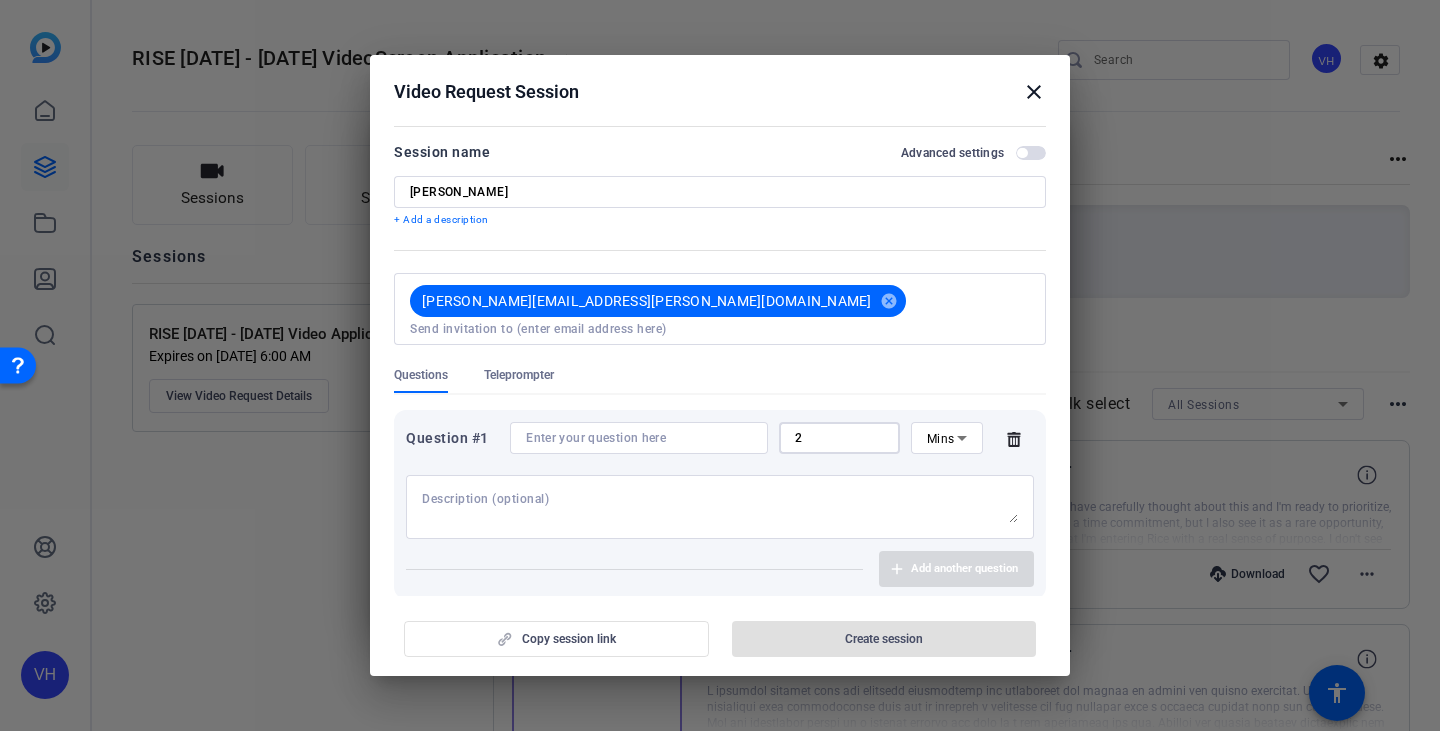 drag, startPoint x: 846, startPoint y: 428, endPoint x: 717, endPoint y: 418, distance: 129.38702 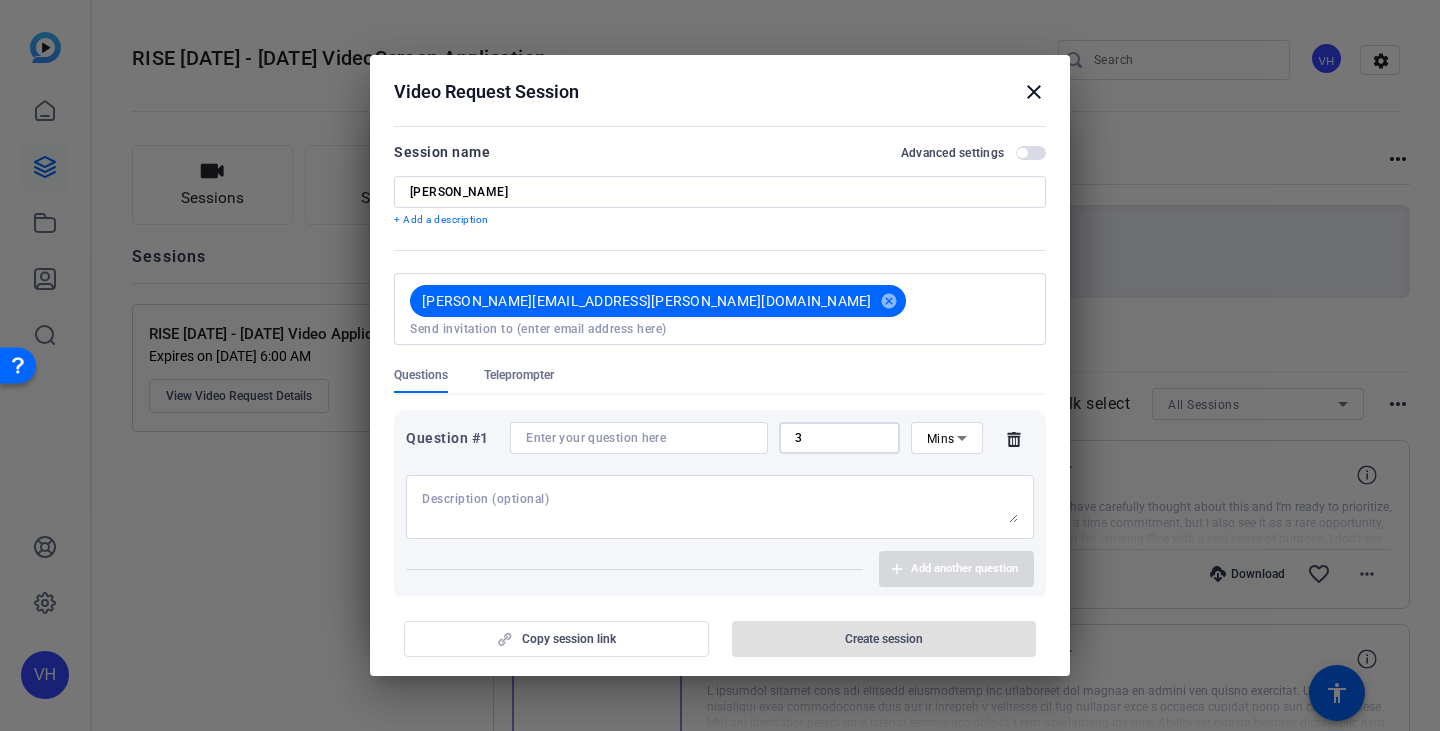 type on "3" 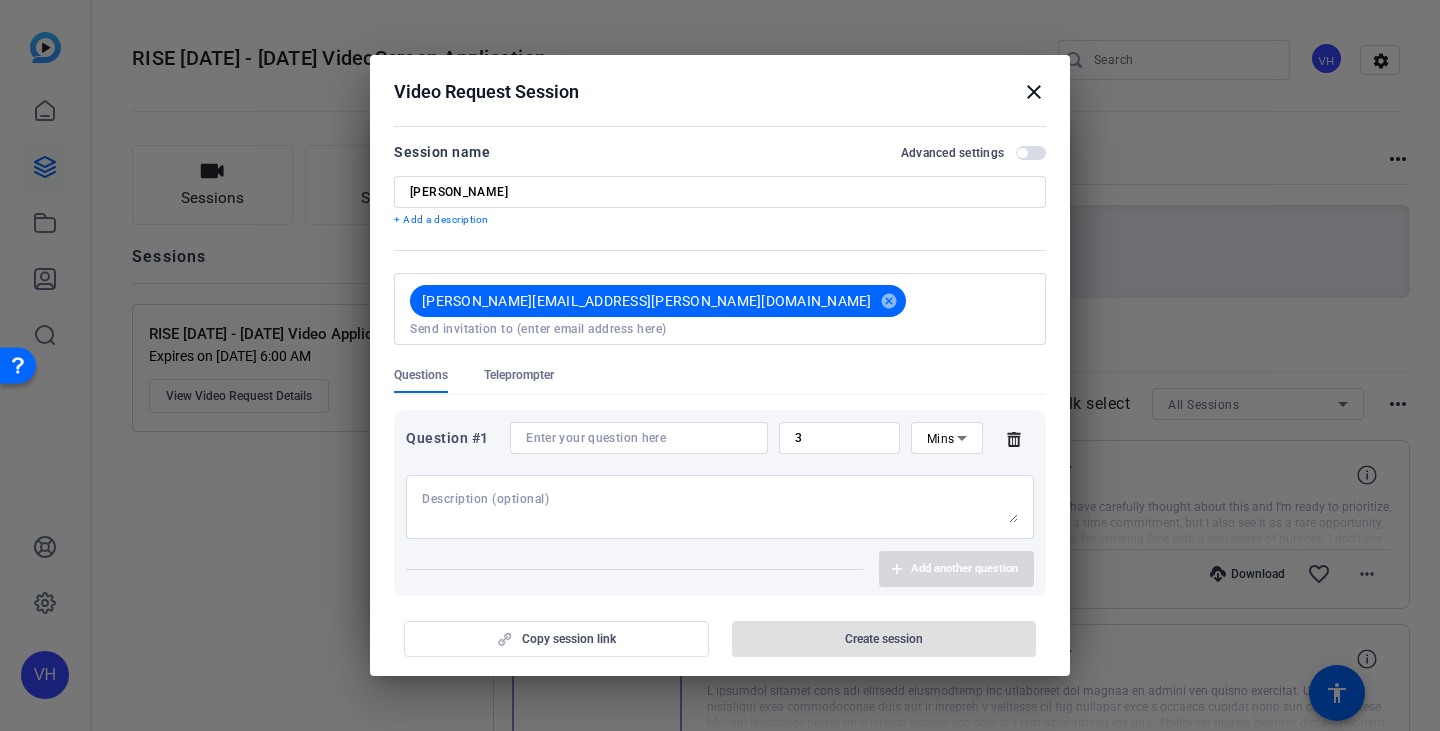 click on "Add another question" at bounding box center [720, 569] 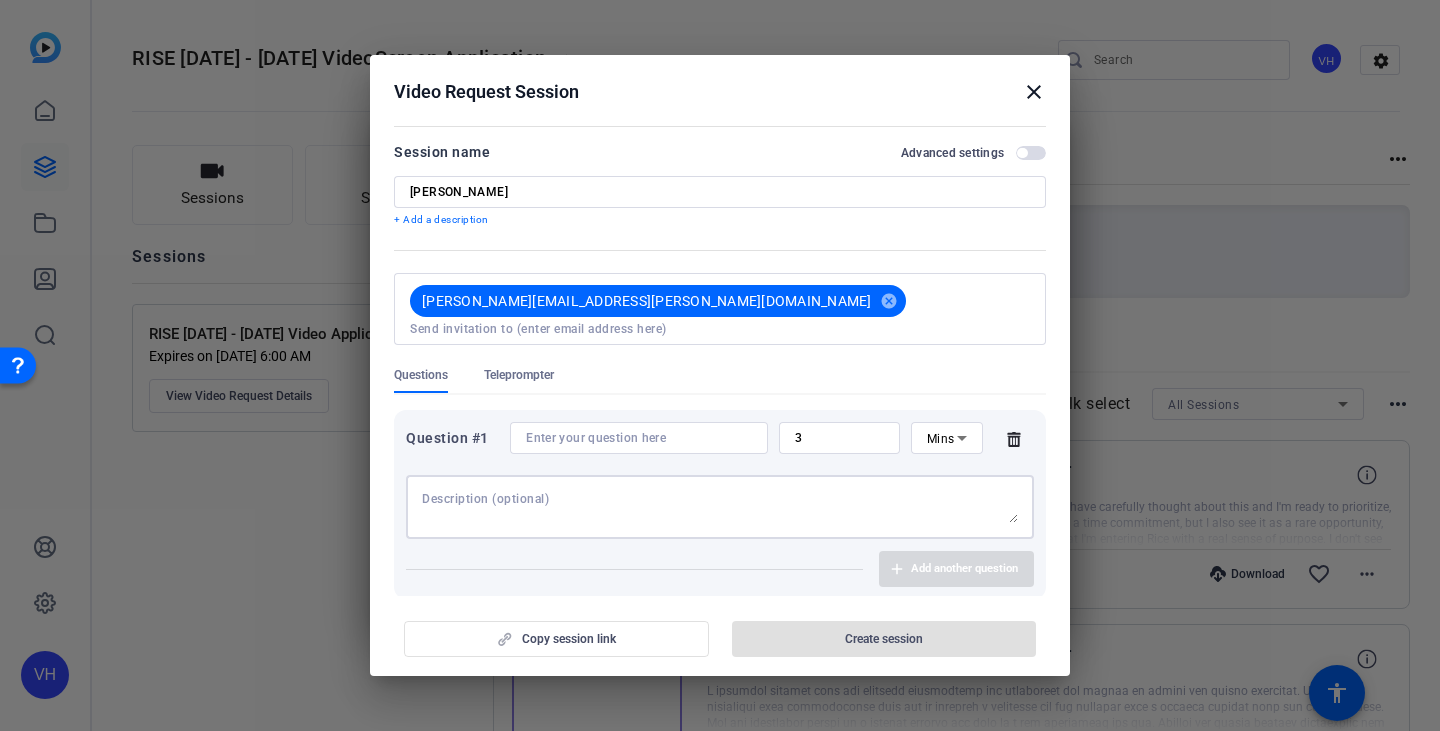 click at bounding box center (720, 507) 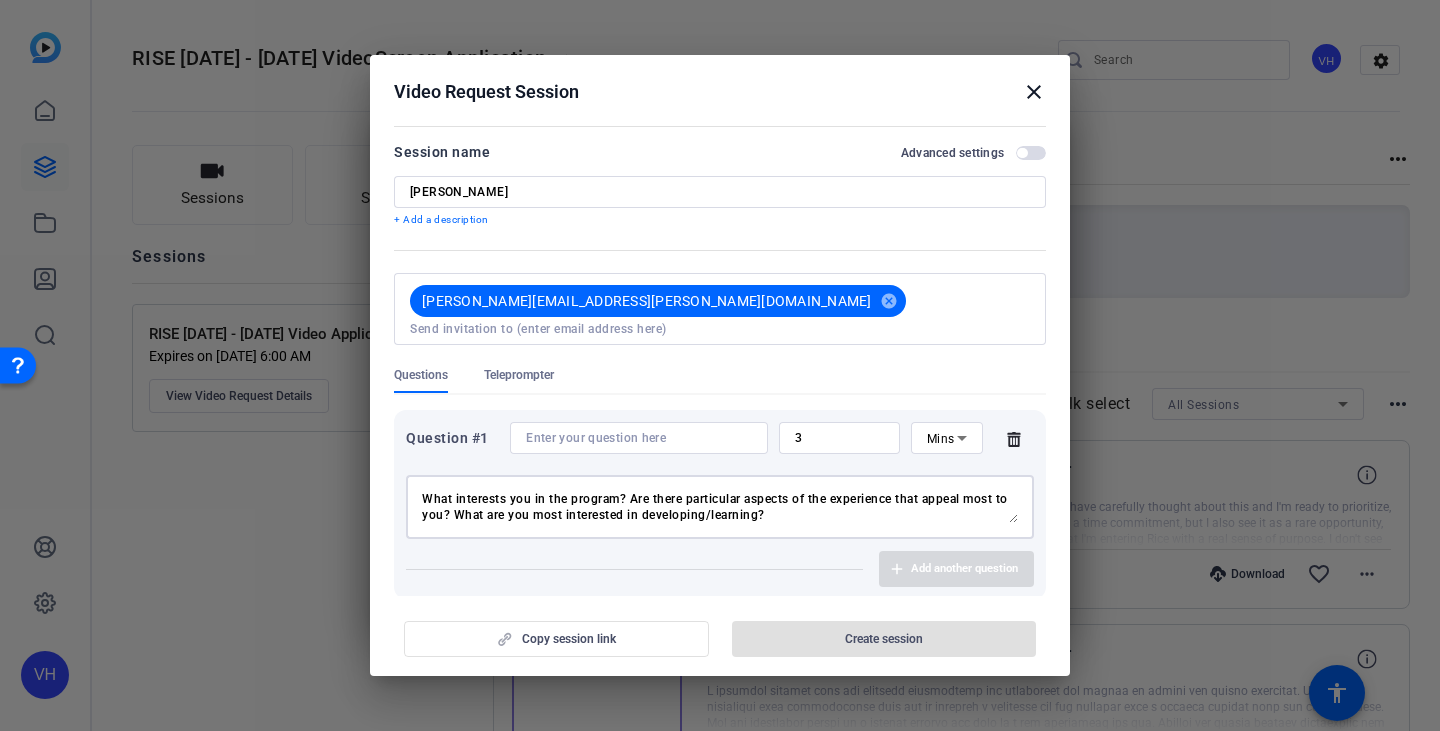 scroll, scrollTop: 0, scrollLeft: 0, axis: both 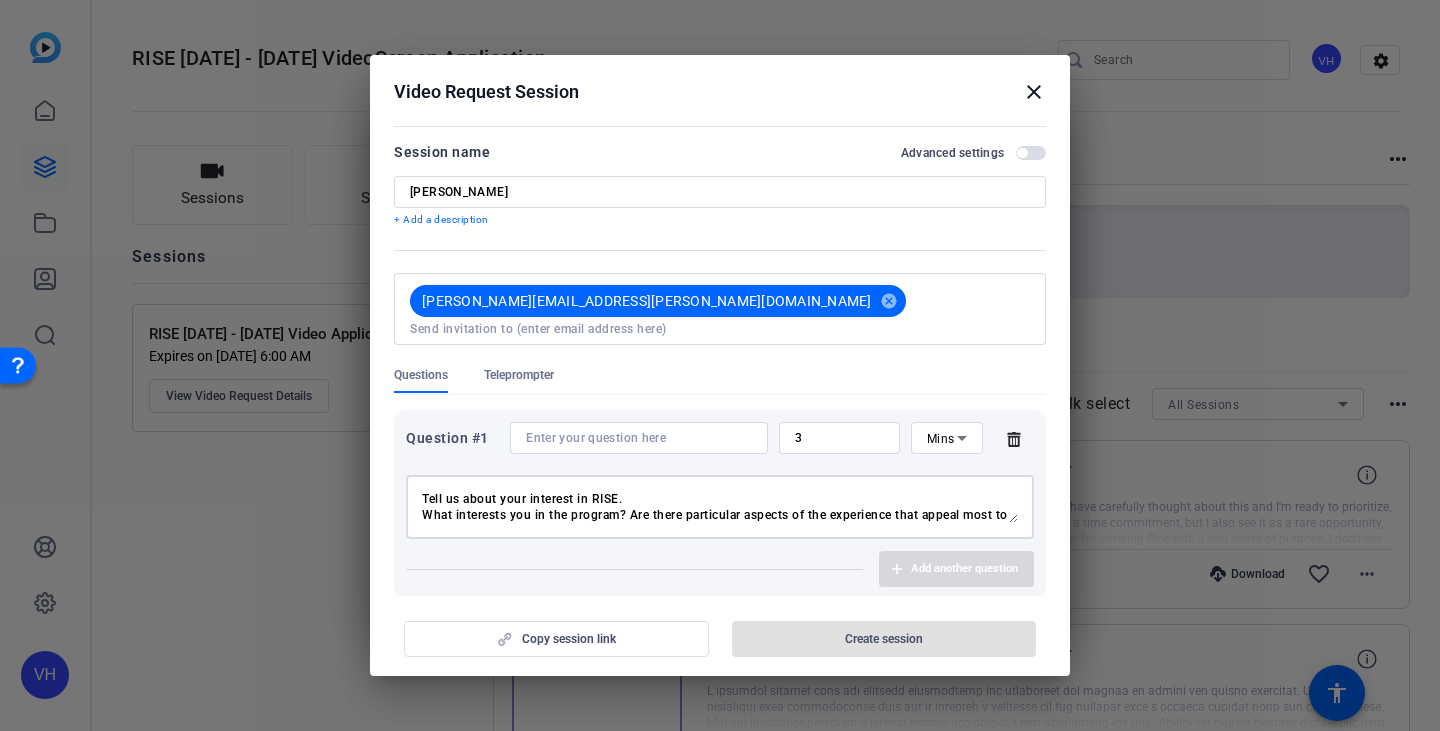 click on "Tell us about your interest in RISE.
What interests you in the program? Are there particular aspects of the experience that appeal most to you? What are you most interested in developing/learning?" at bounding box center [720, 507] 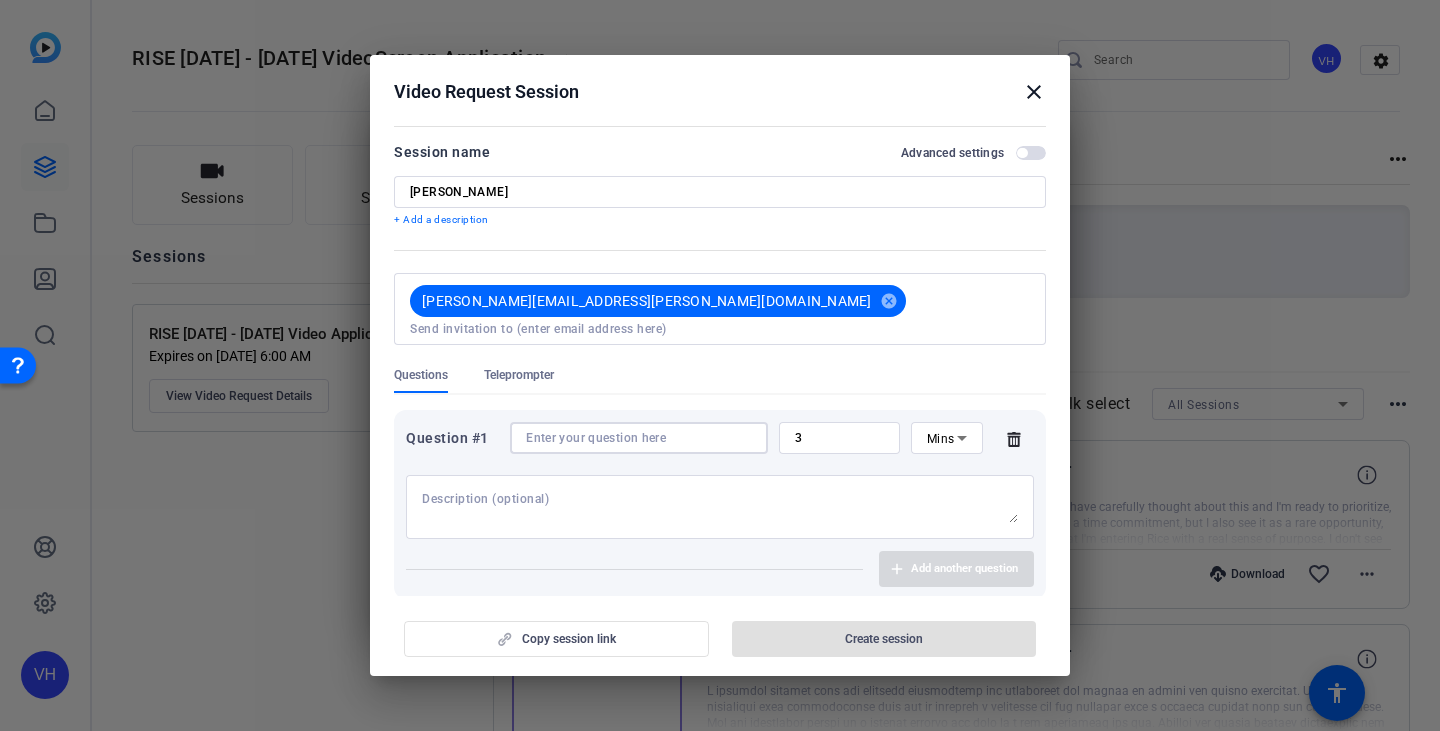 click at bounding box center [639, 438] 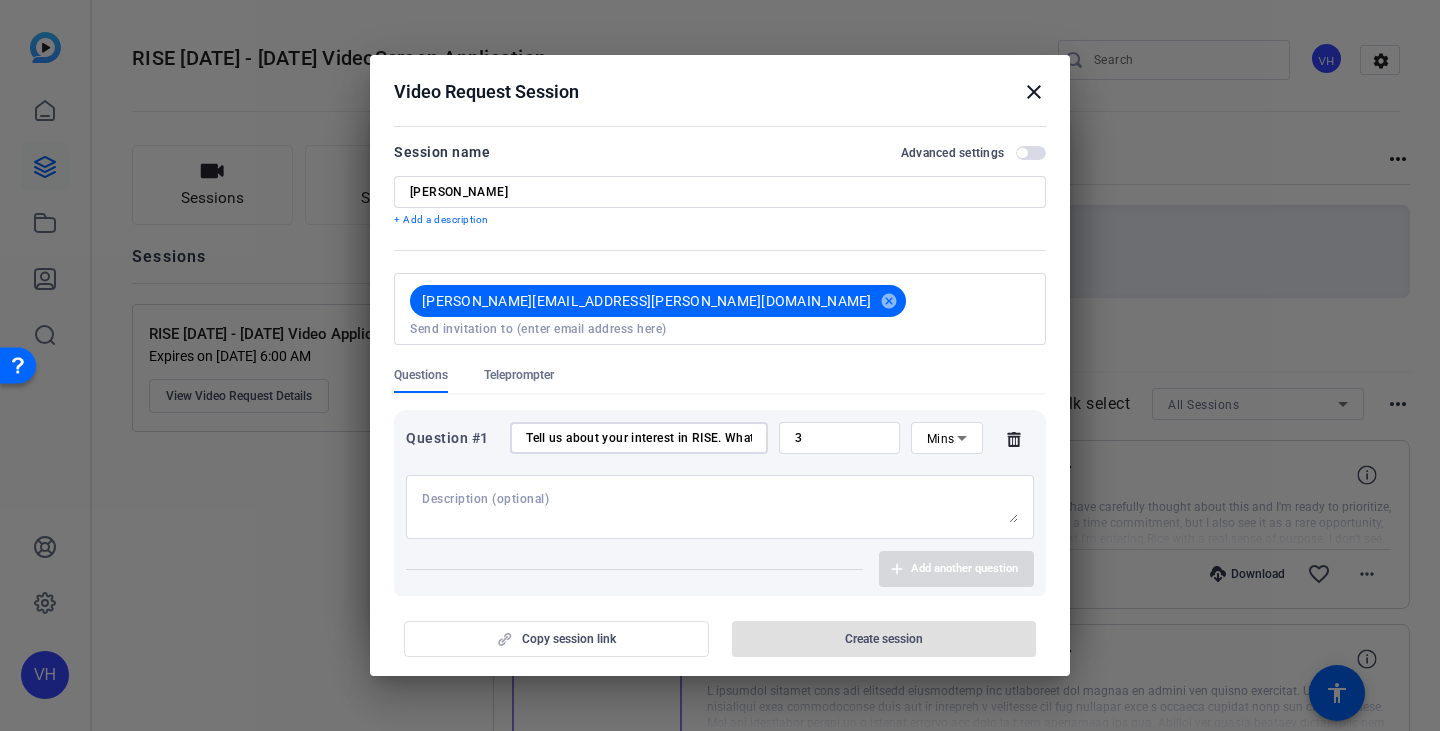 scroll, scrollTop: 0, scrollLeft: 903, axis: horizontal 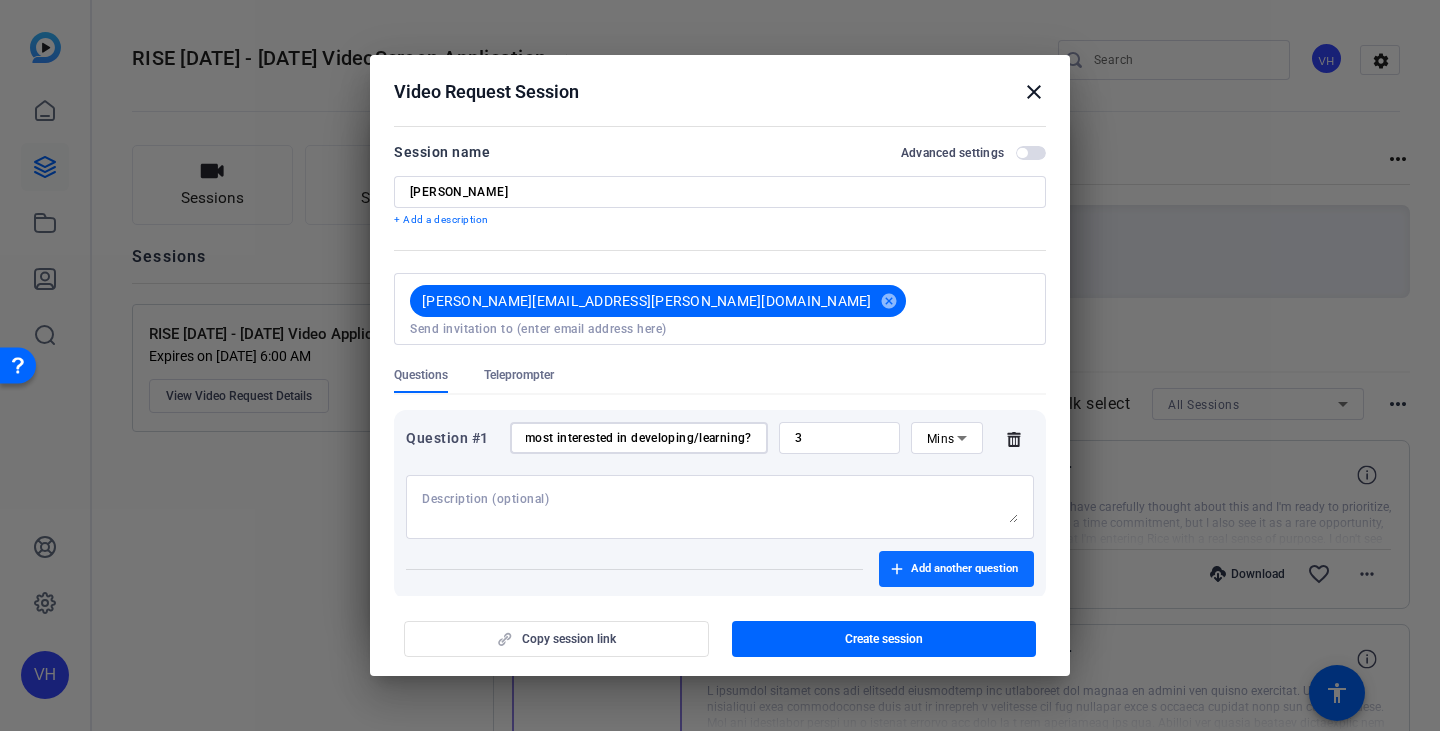 type on "Tell us about your interest in RISE. What interests you in the program? Are there particular aspects of the experience that appeal most to you? What are you most interested in developing/learning?" 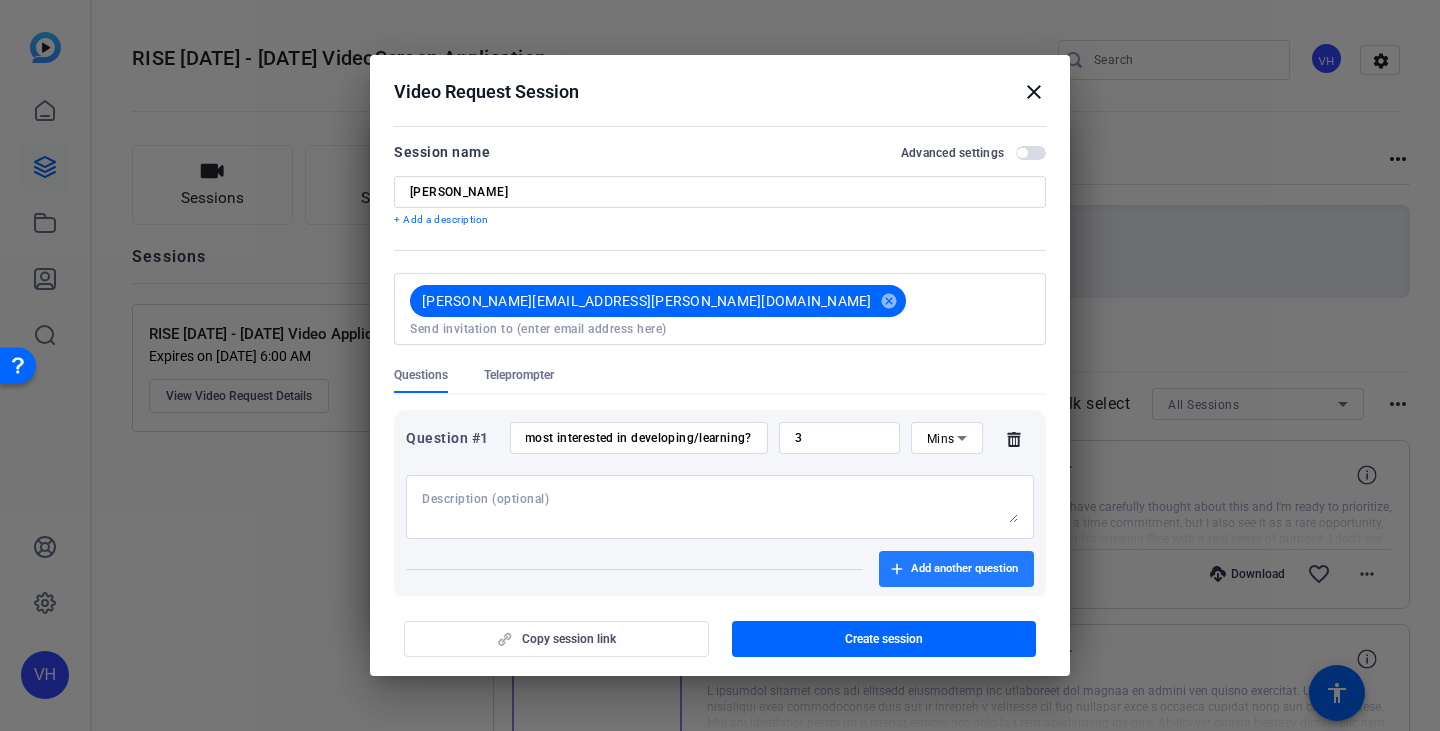 scroll, scrollTop: 0, scrollLeft: 0, axis: both 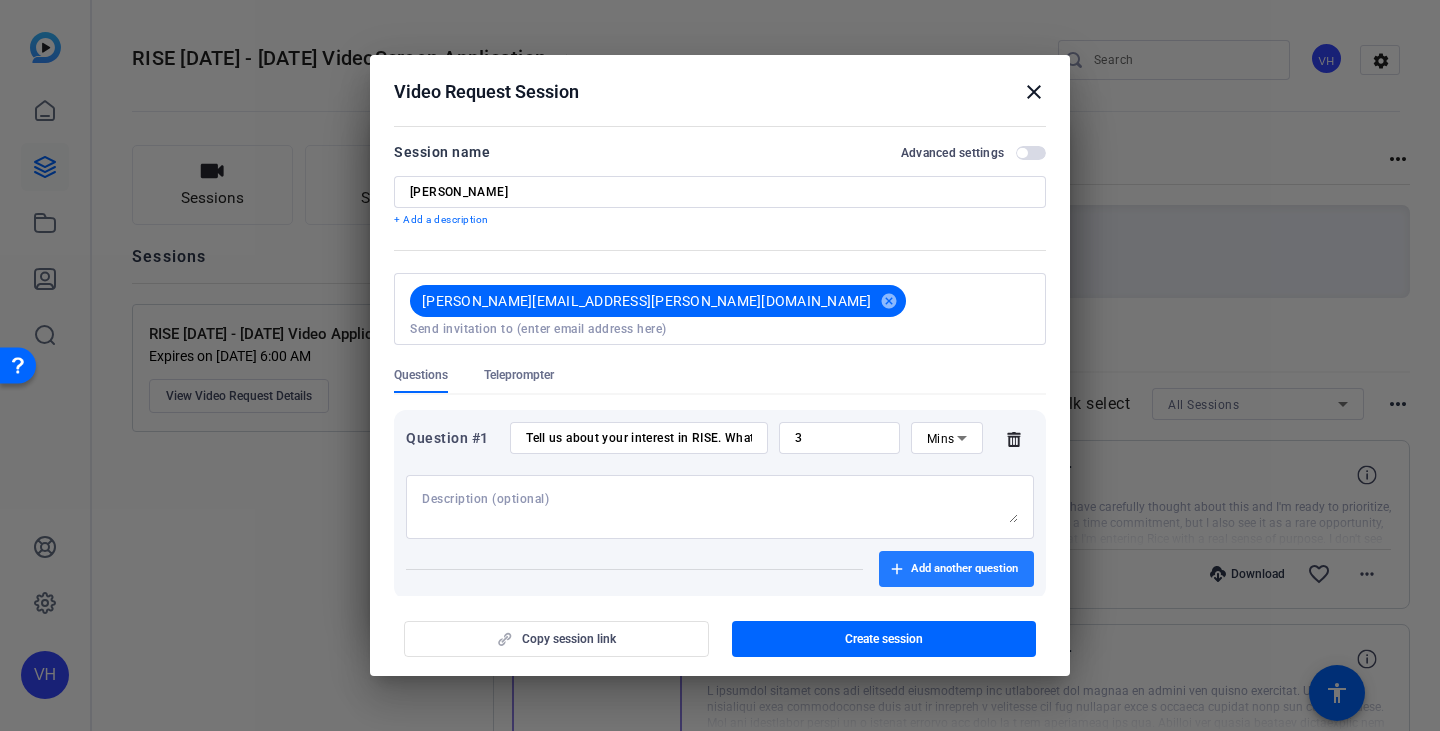 click at bounding box center [956, 569] 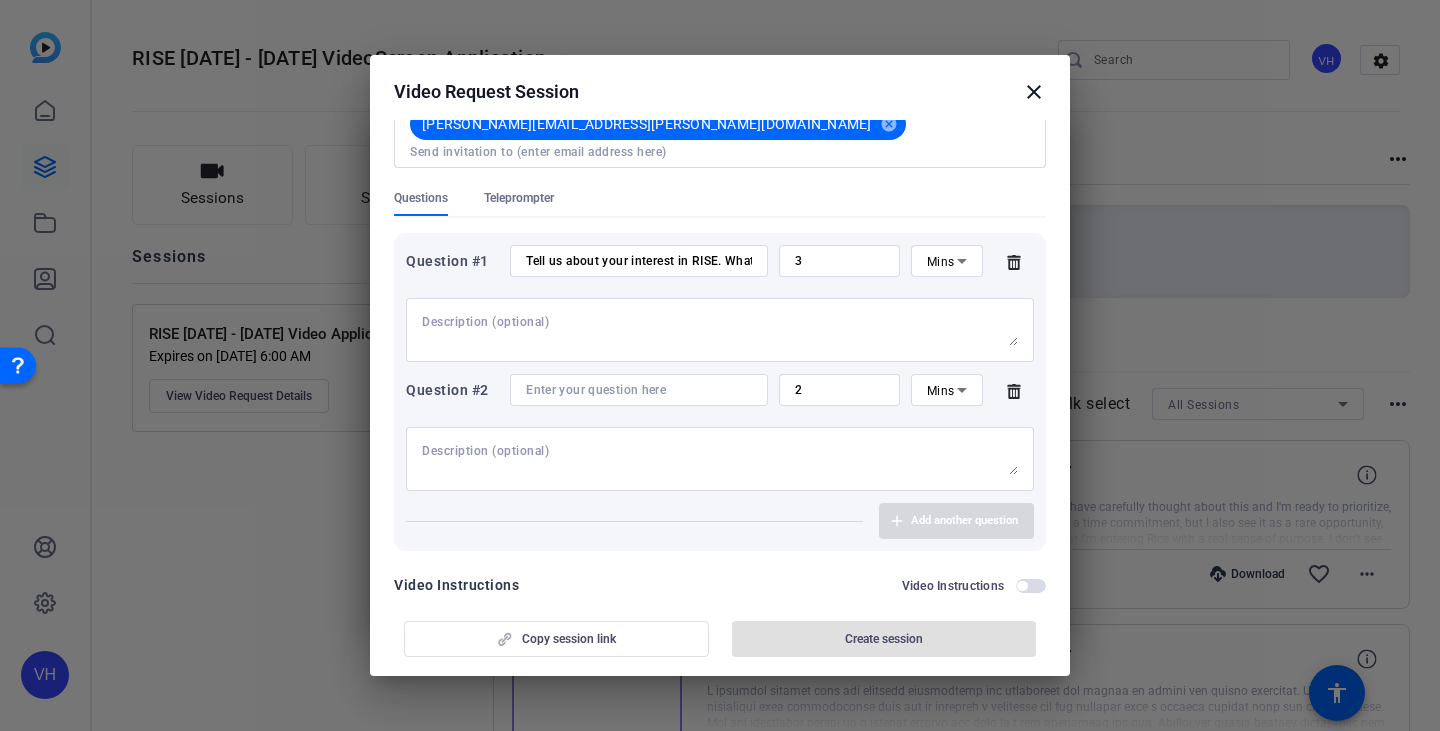 scroll, scrollTop: 196, scrollLeft: 0, axis: vertical 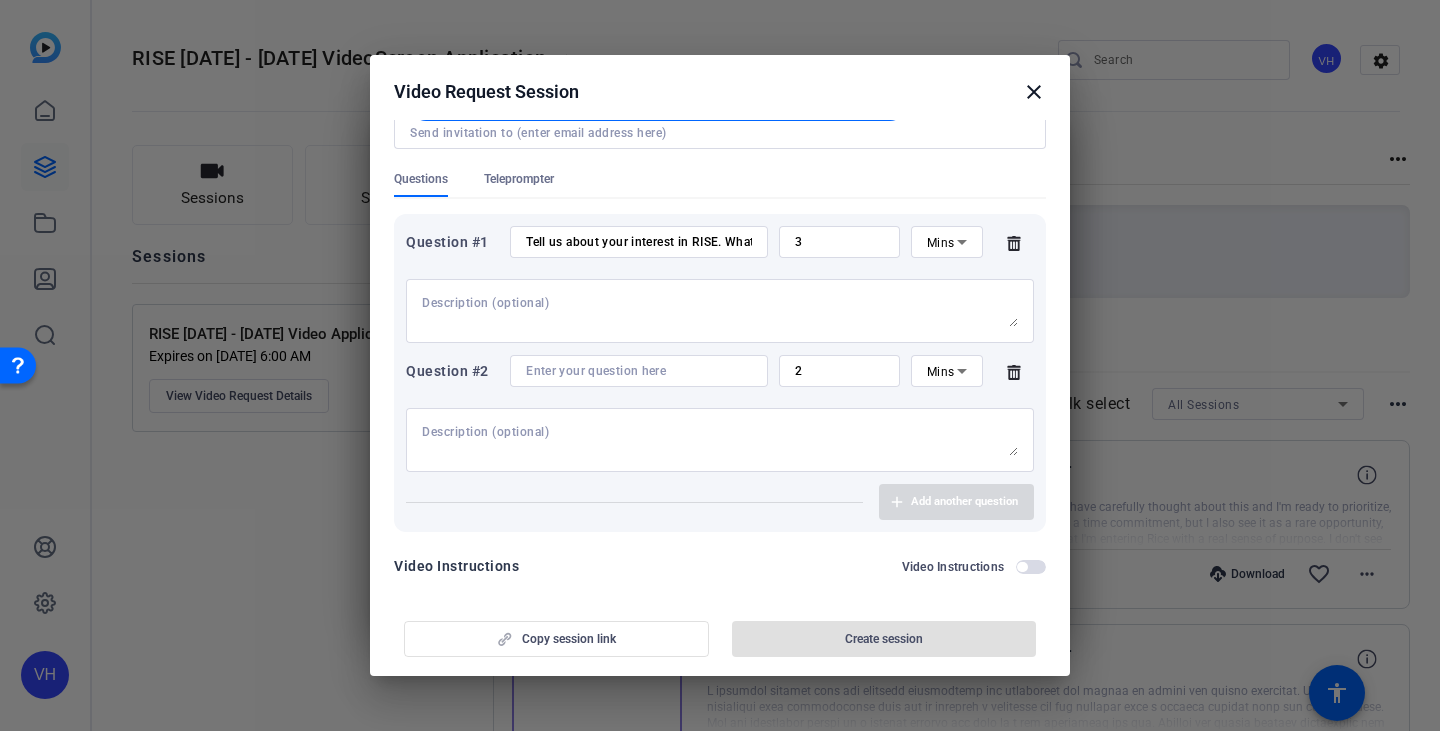click on "2" at bounding box center [839, 371] 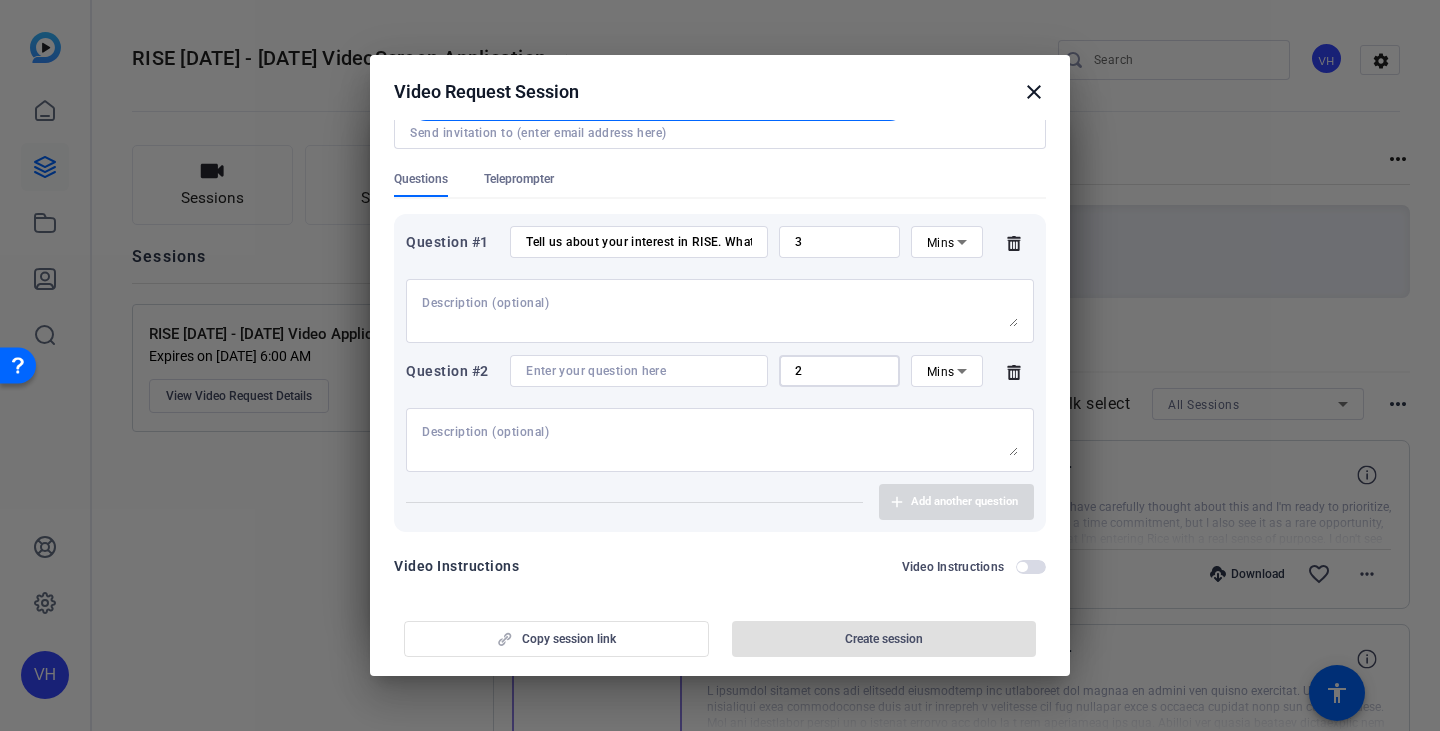 drag, startPoint x: 811, startPoint y: 358, endPoint x: 787, endPoint y: 363, distance: 24.5153 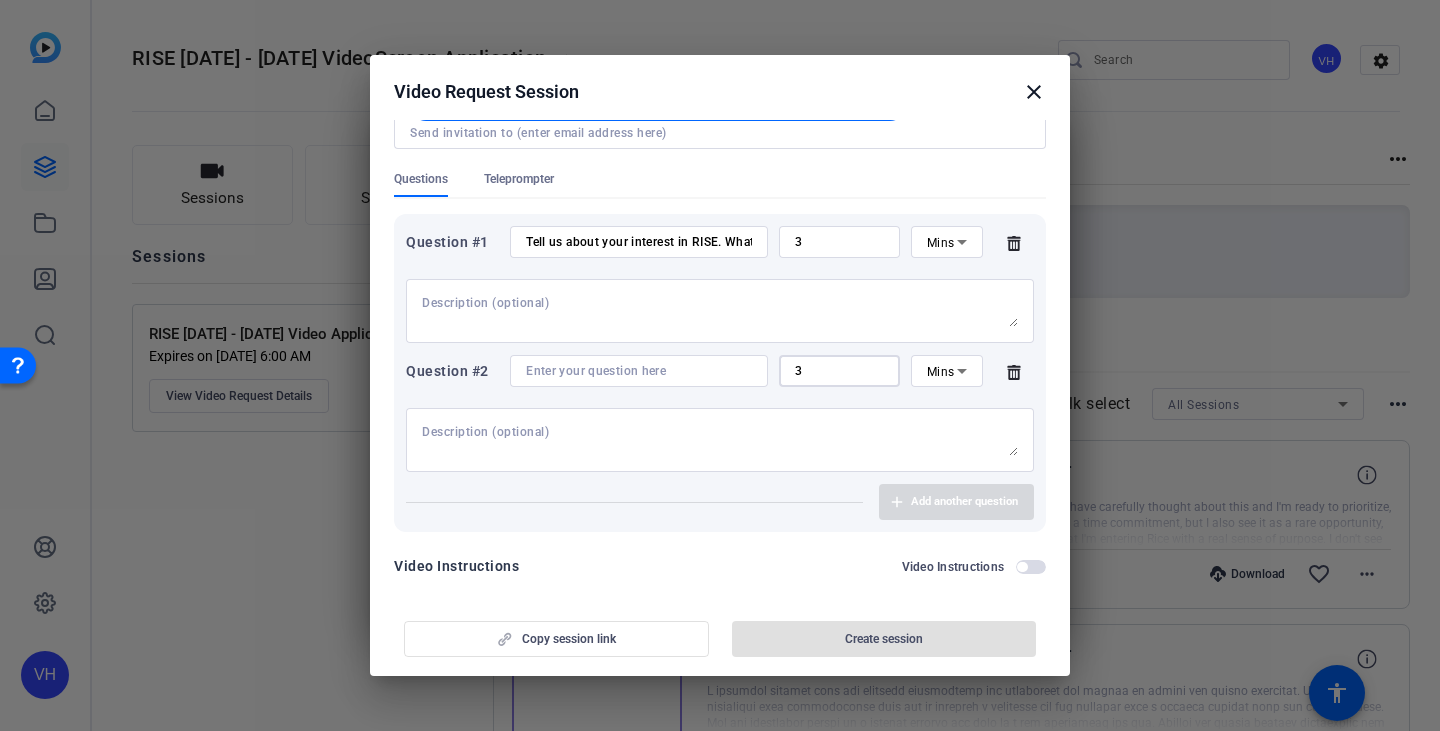 type on "3" 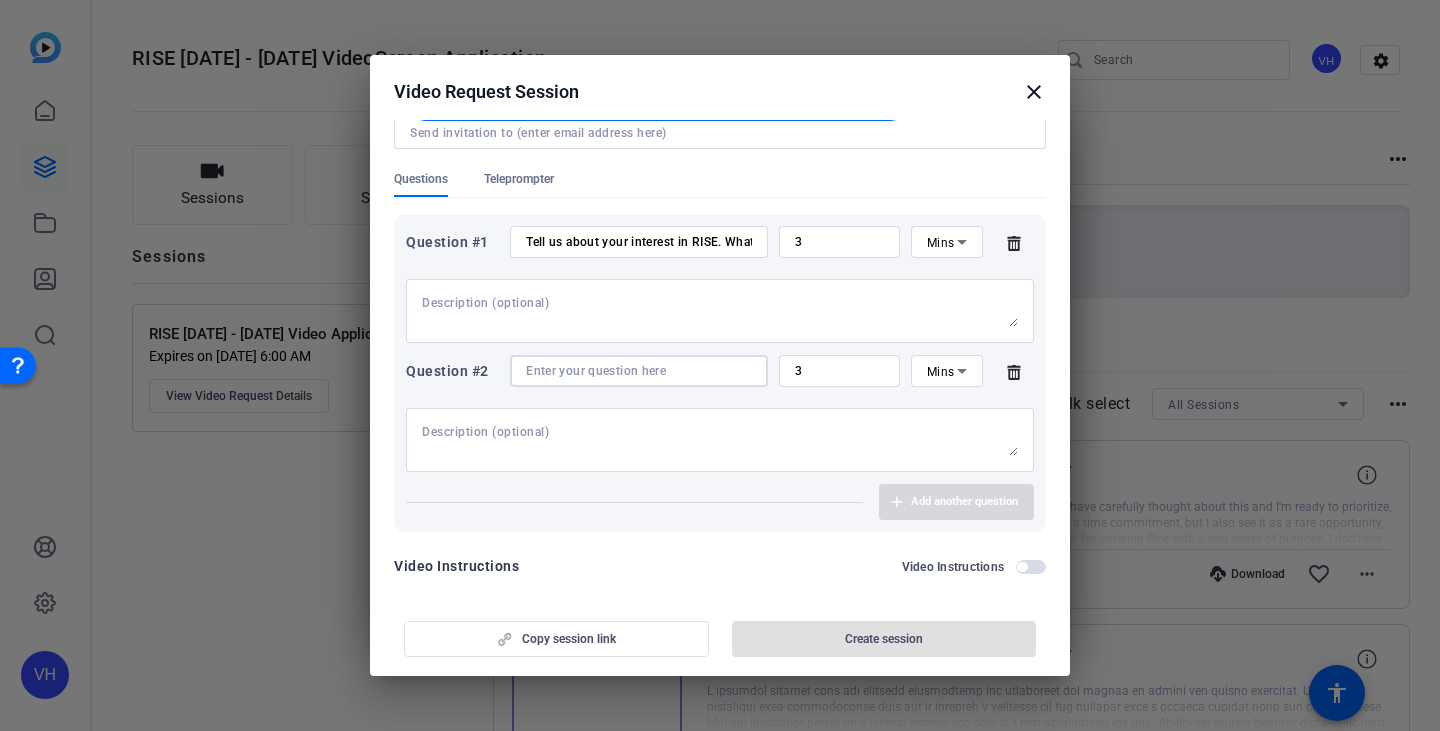 click at bounding box center (639, 371) 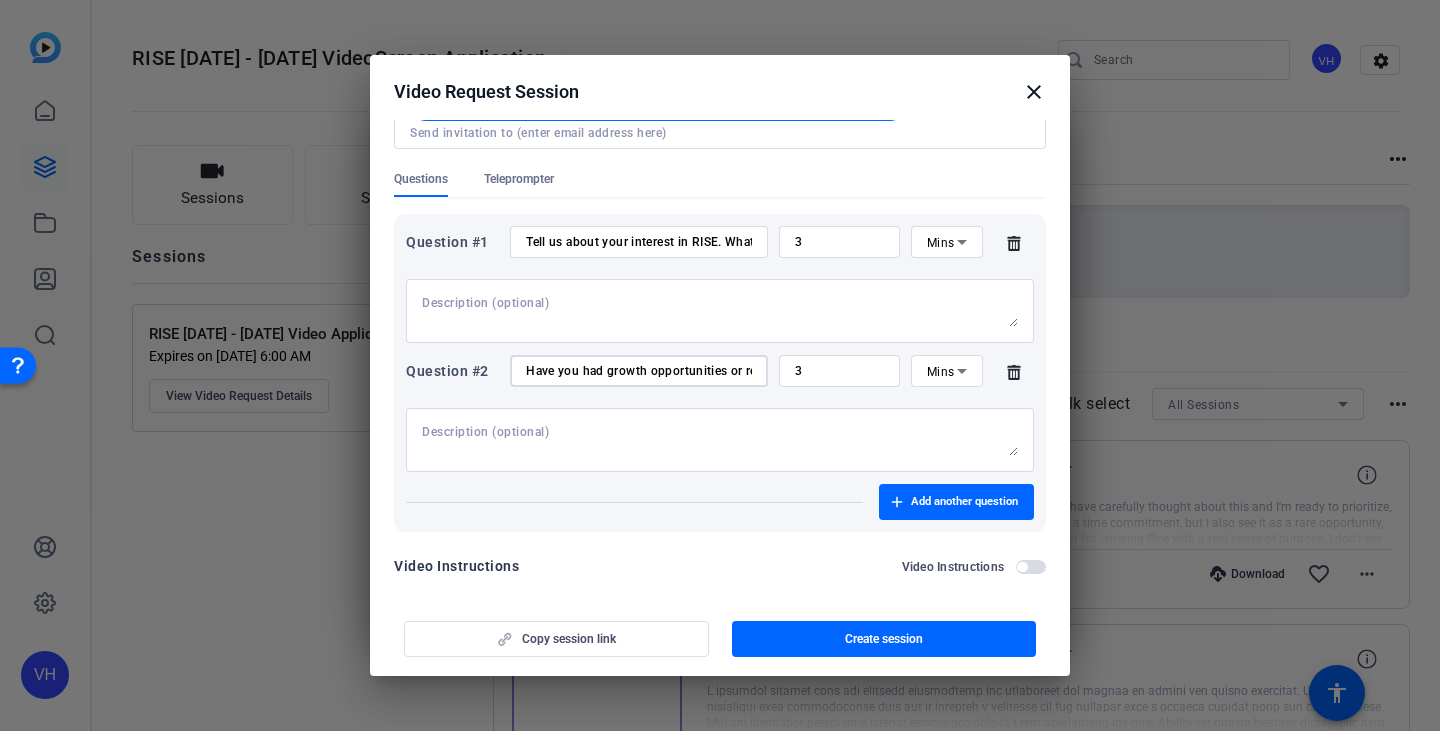 scroll, scrollTop: 0, scrollLeft: 1117, axis: horizontal 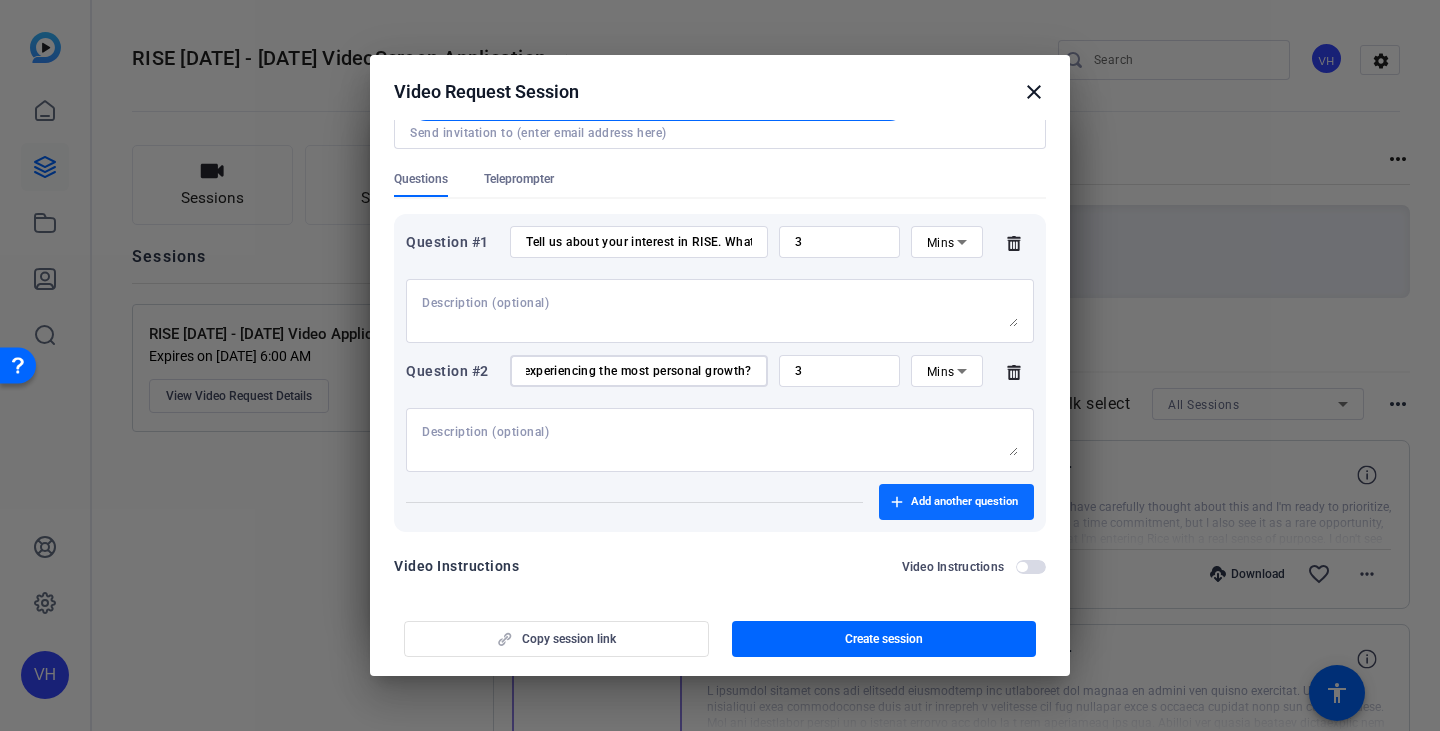 type on "Have you had growth opportunities or received key feedback that shaped how you operate today? Detail for us an instance of that and how it influenced you. Within RISE, where do you anticipate experiencing the most personal growth?" 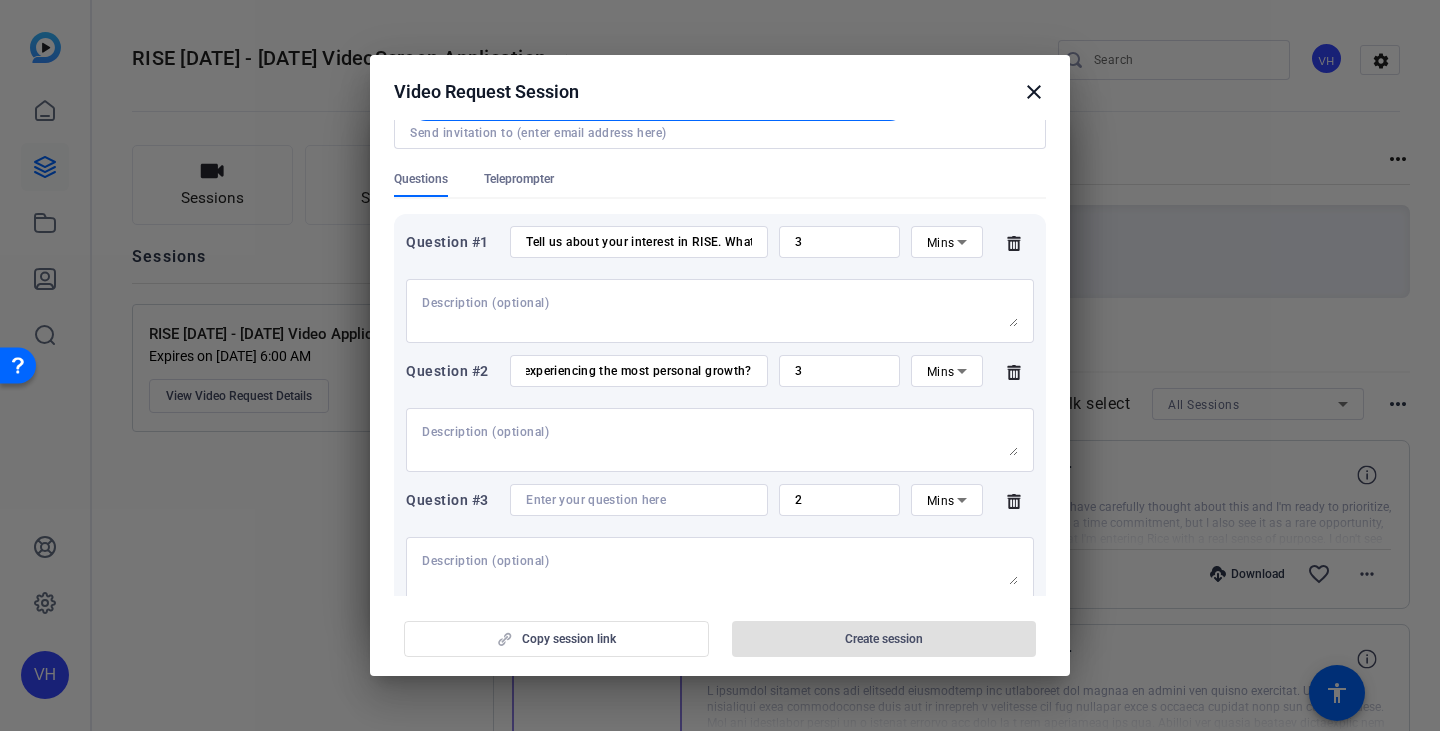 scroll, scrollTop: 0, scrollLeft: 0, axis: both 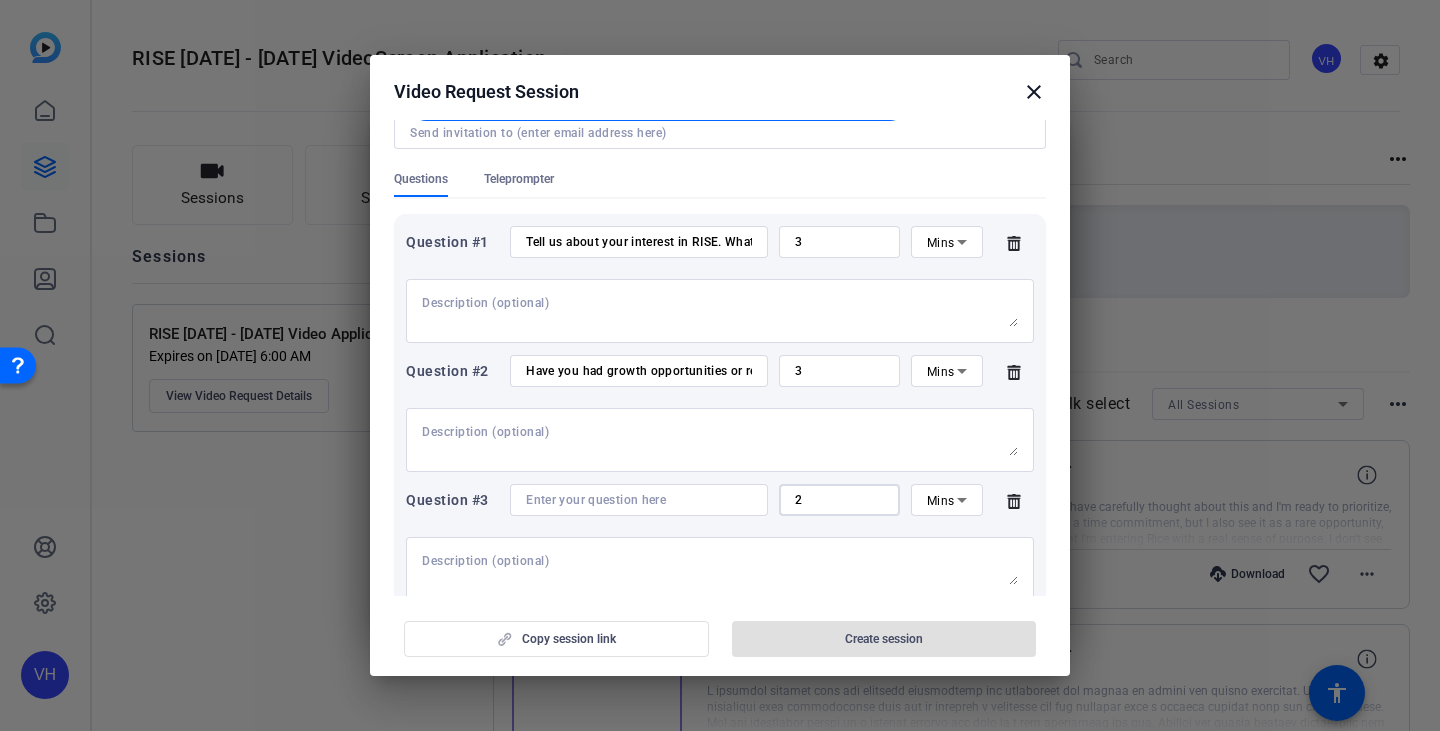 drag, startPoint x: 839, startPoint y: 487, endPoint x: 691, endPoint y: 487, distance: 148 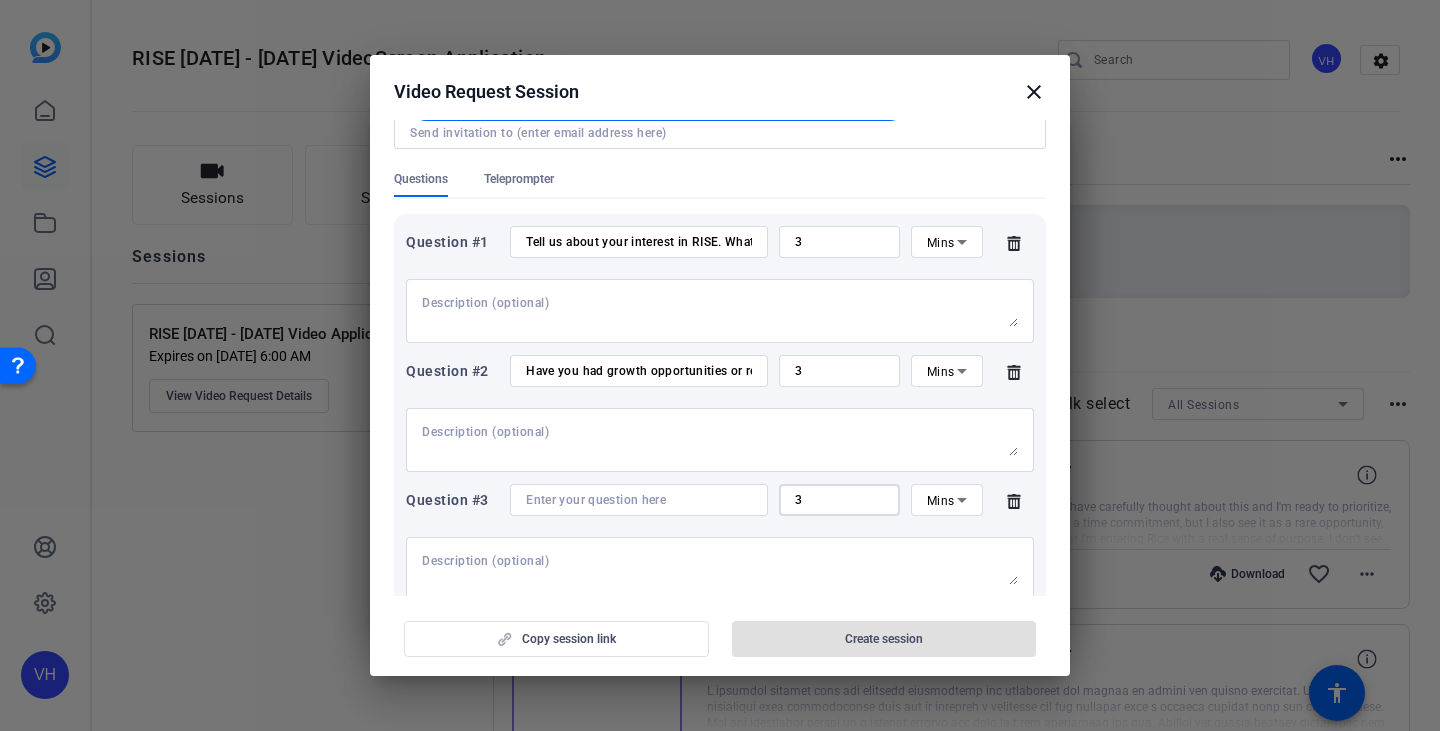 type on "3" 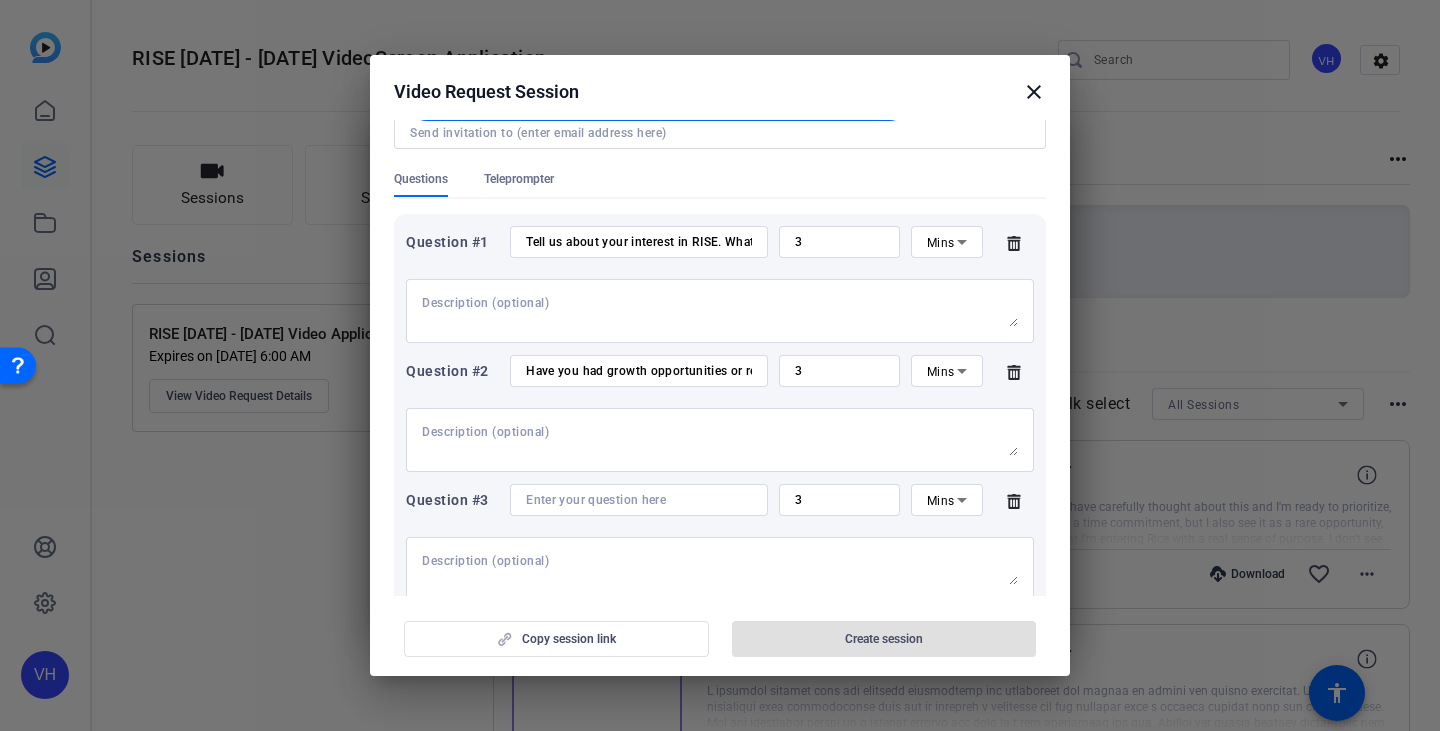 click at bounding box center (639, 500) 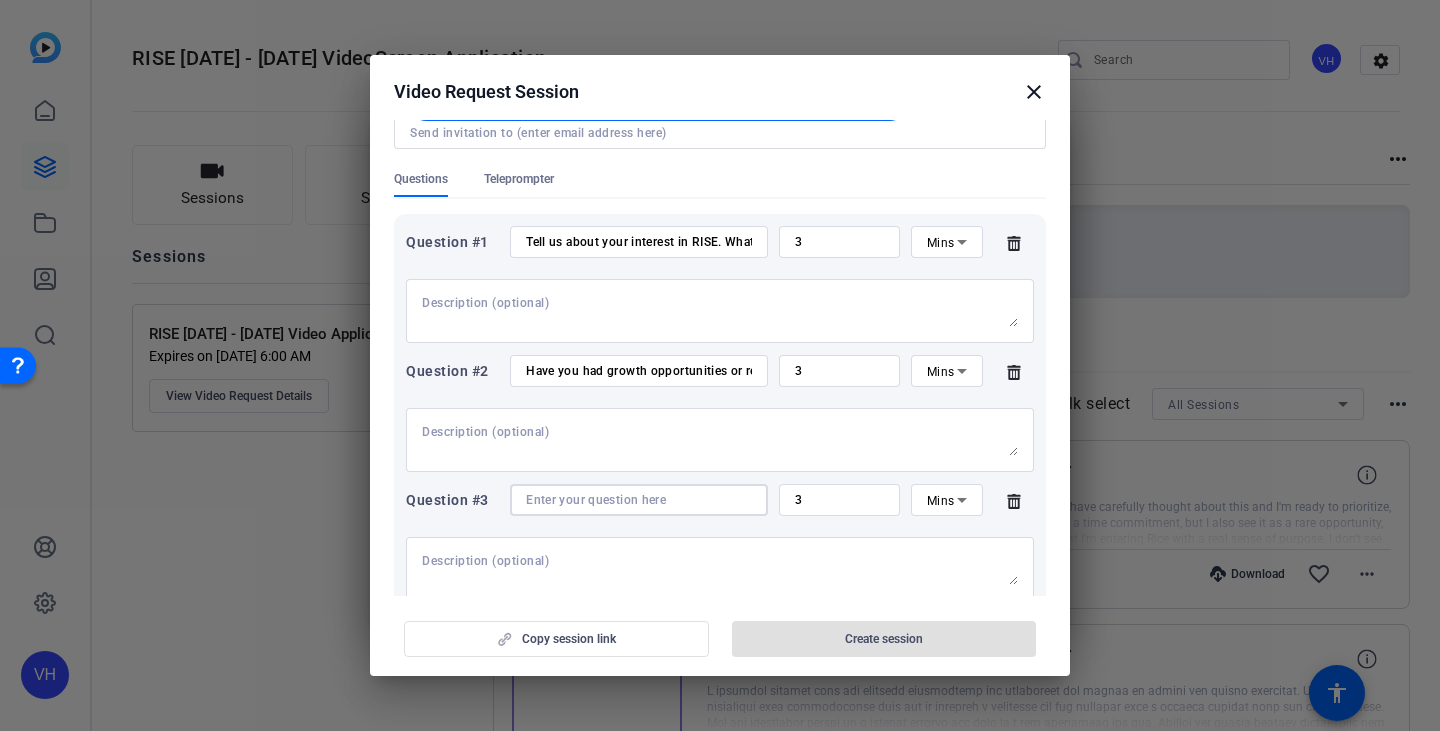 paste on "In your commitment to your leadership development, how do you stay motivated?" 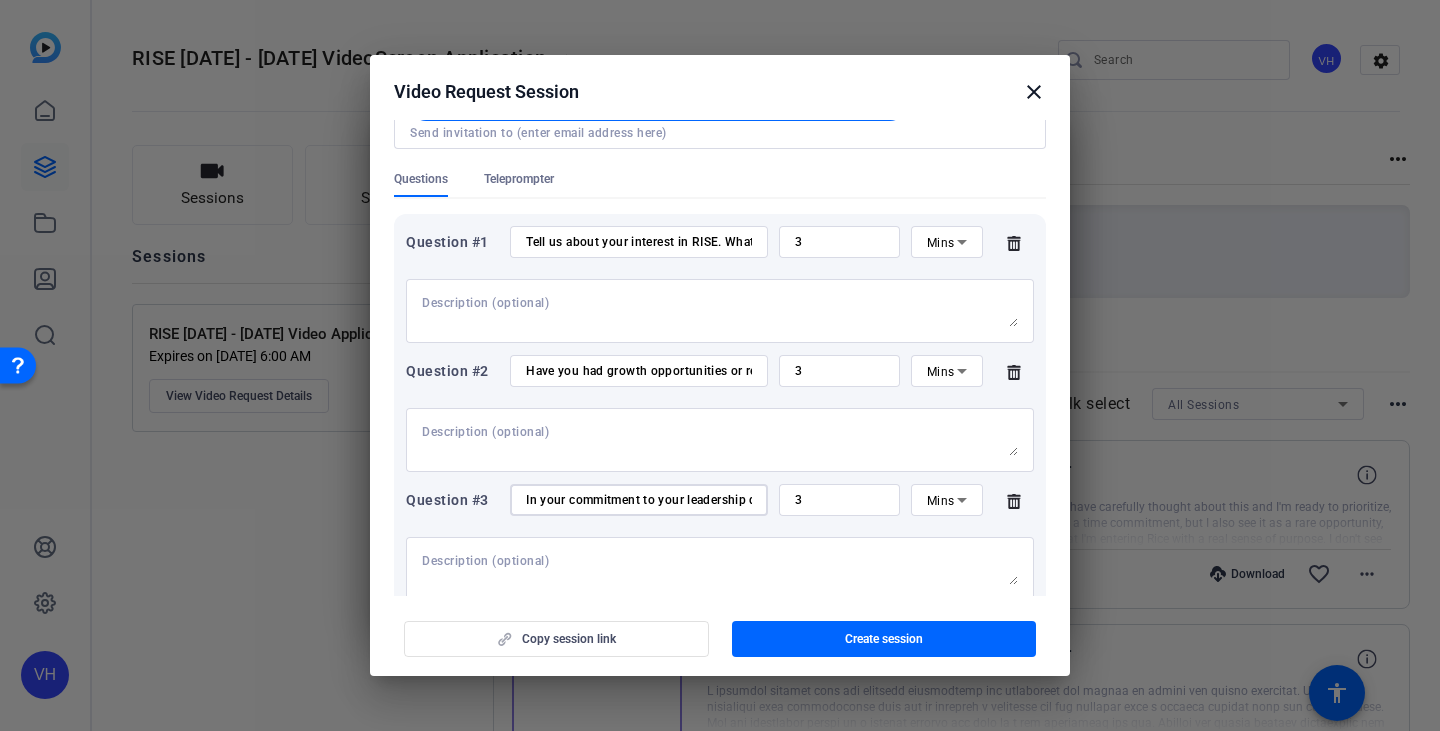scroll, scrollTop: 0, scrollLeft: 245, axis: horizontal 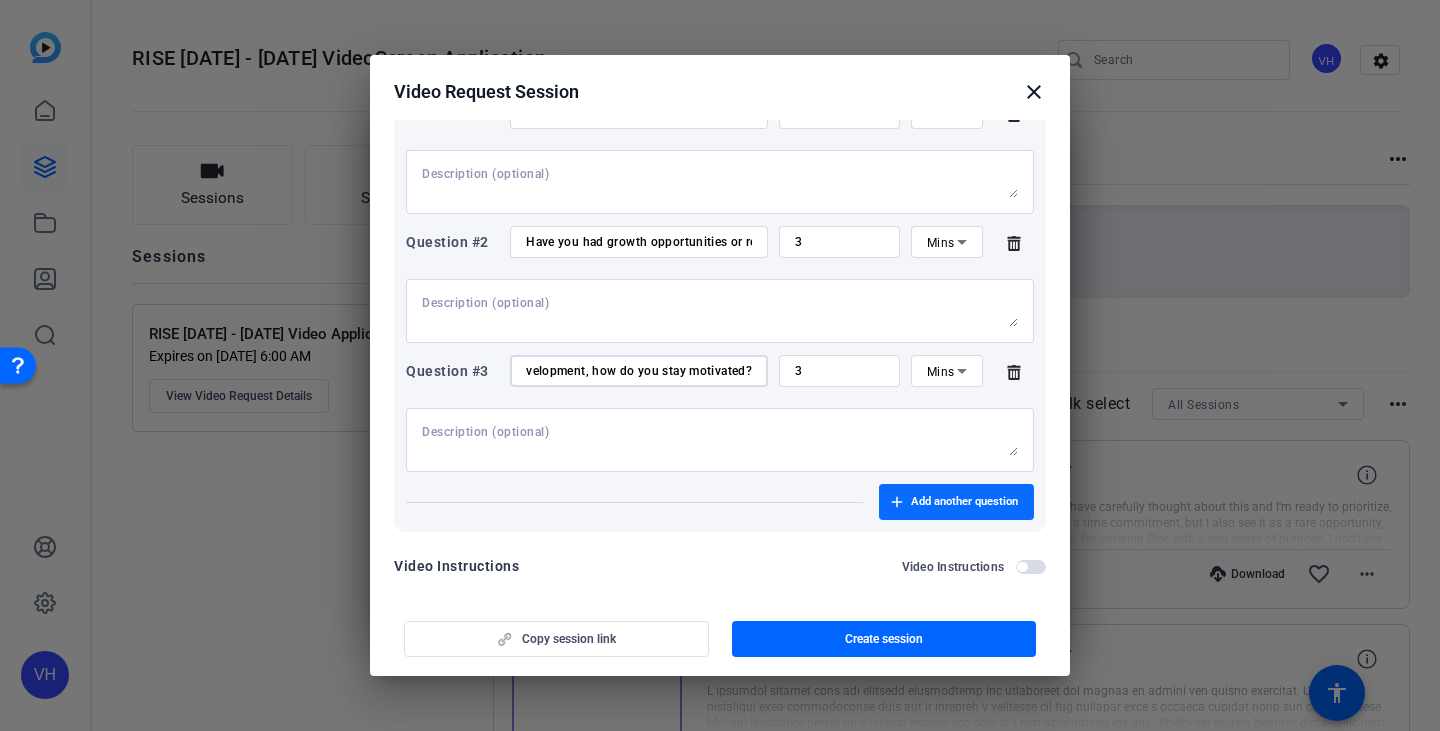 type on "In your commitment to your leadership development, how do you stay motivated?" 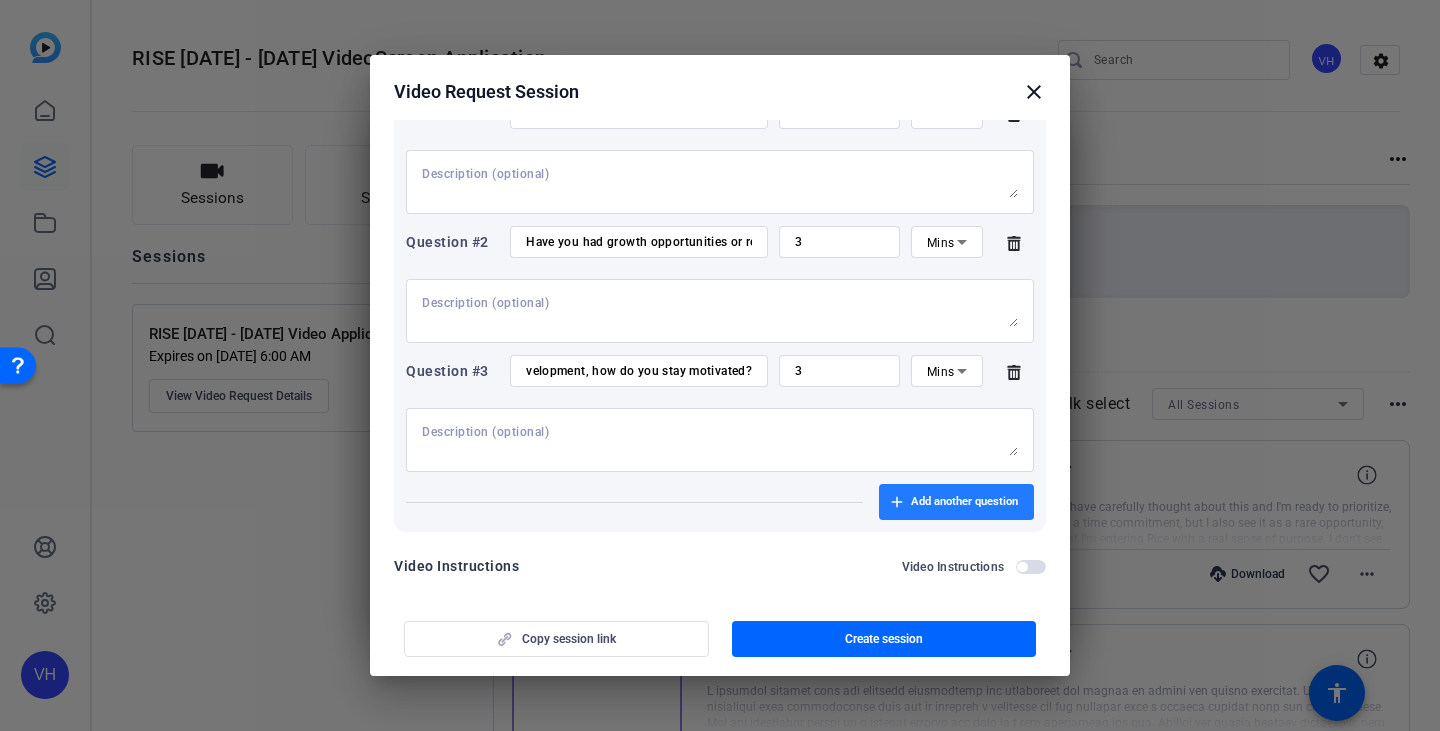 click on "Add another question" at bounding box center [964, 502] 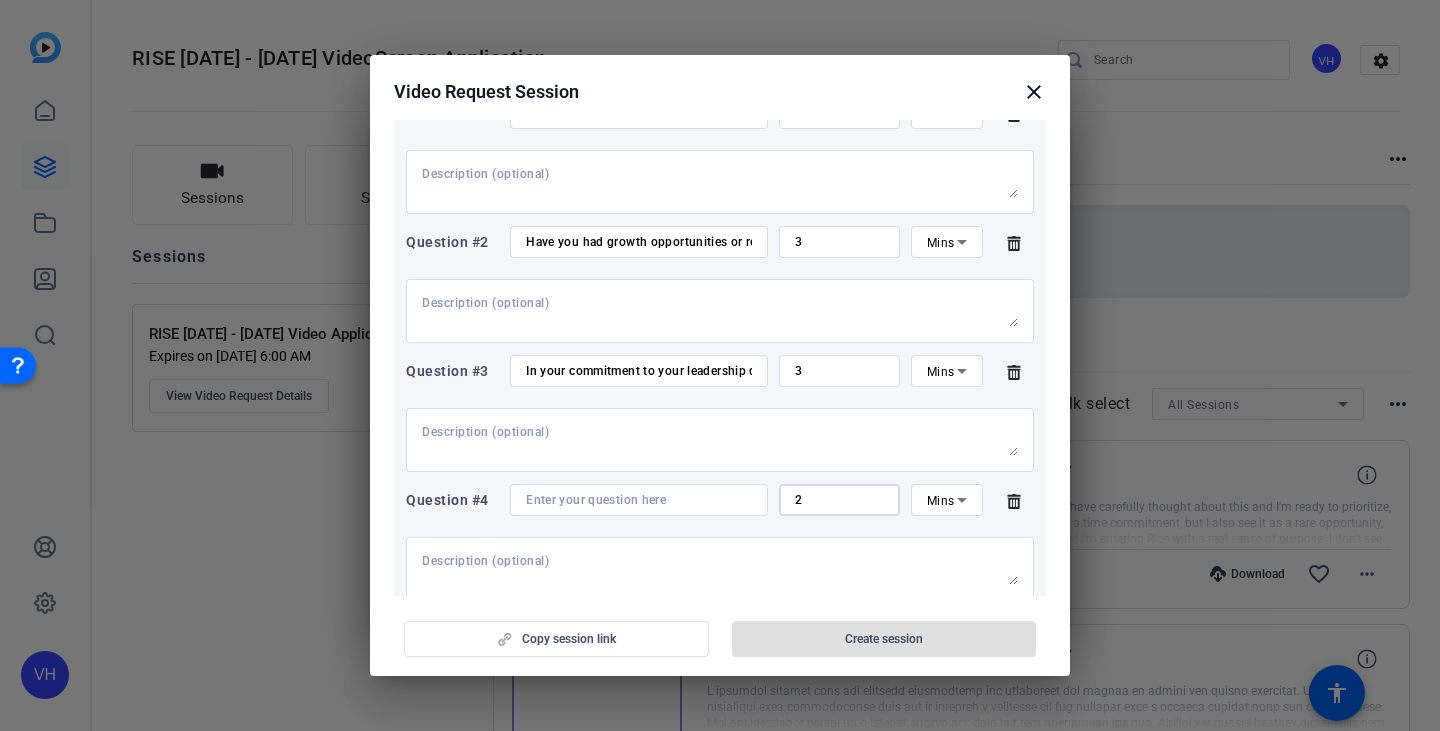 drag, startPoint x: 824, startPoint y: 487, endPoint x: 757, endPoint y: 487, distance: 67 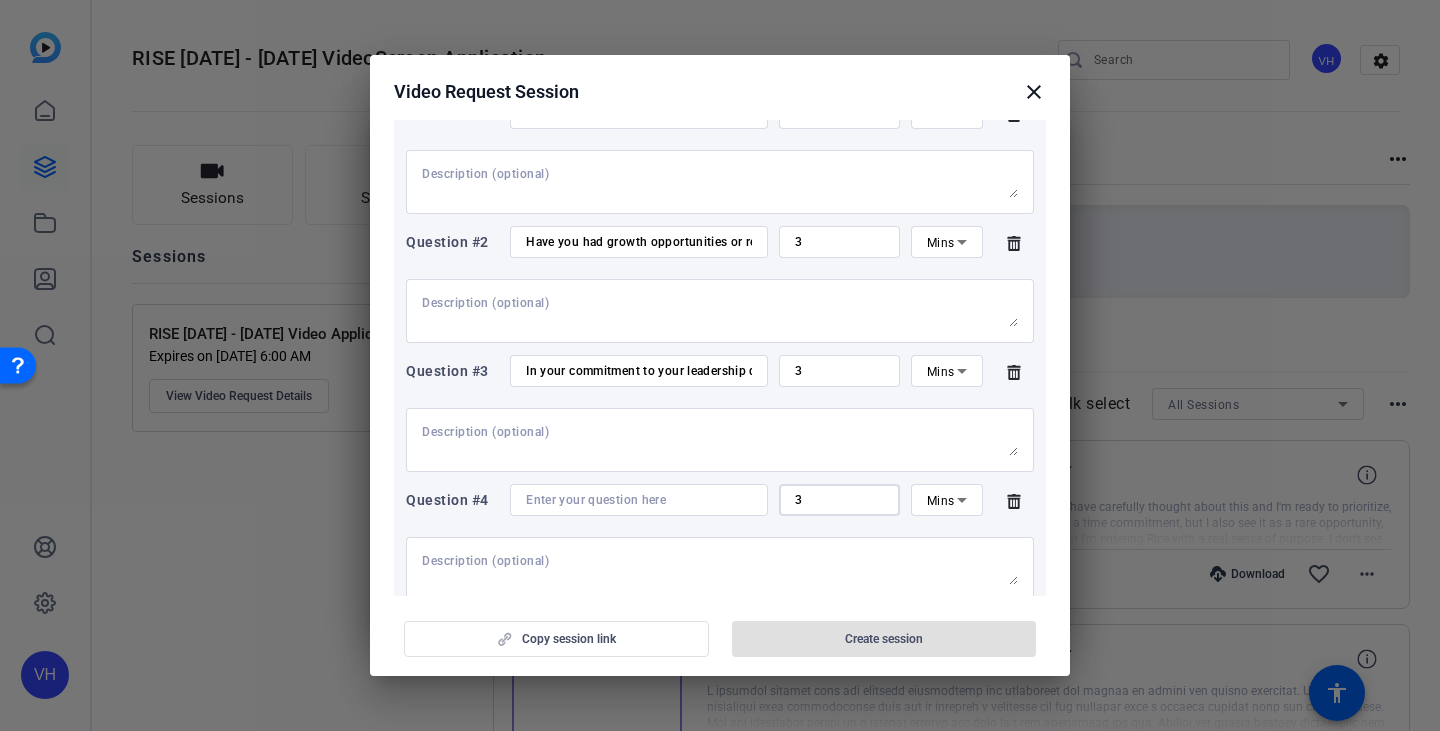 type on "3" 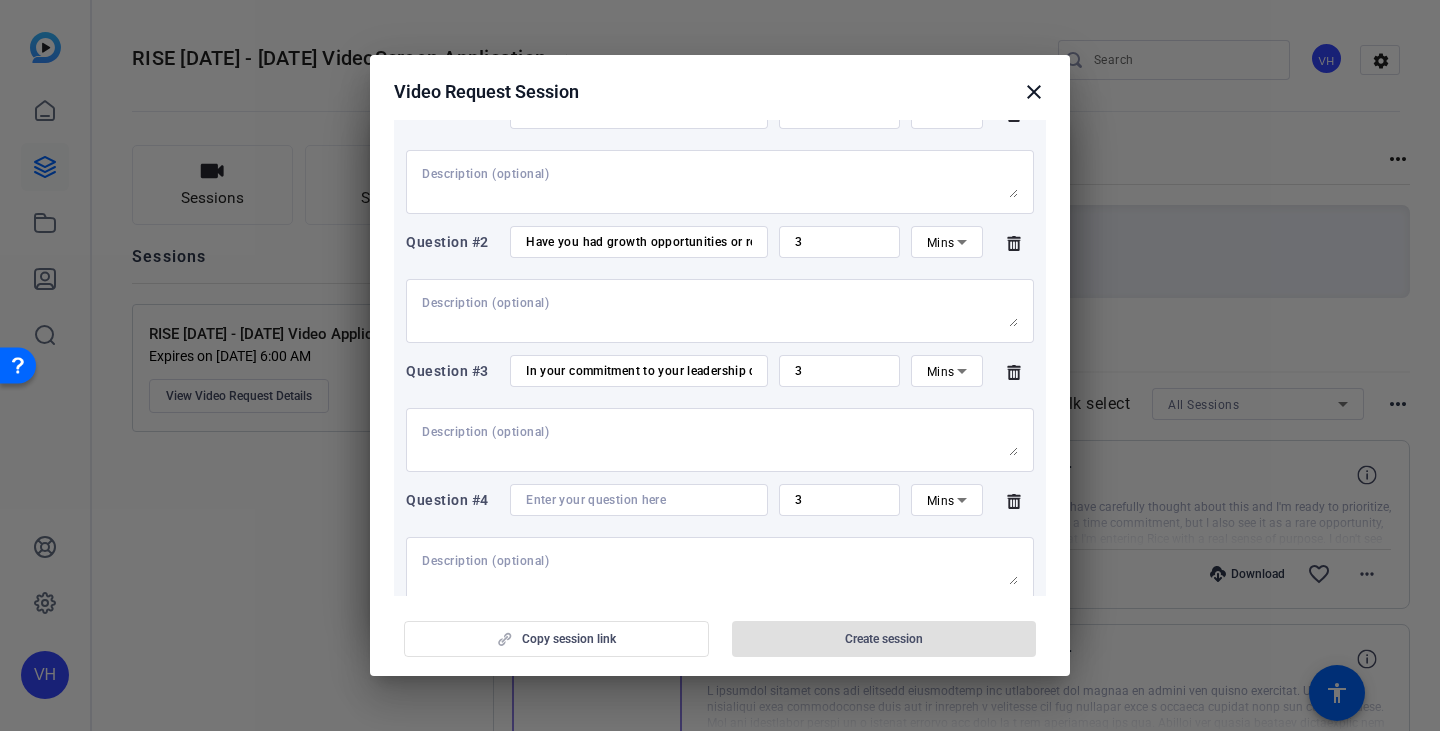 click at bounding box center [639, 500] 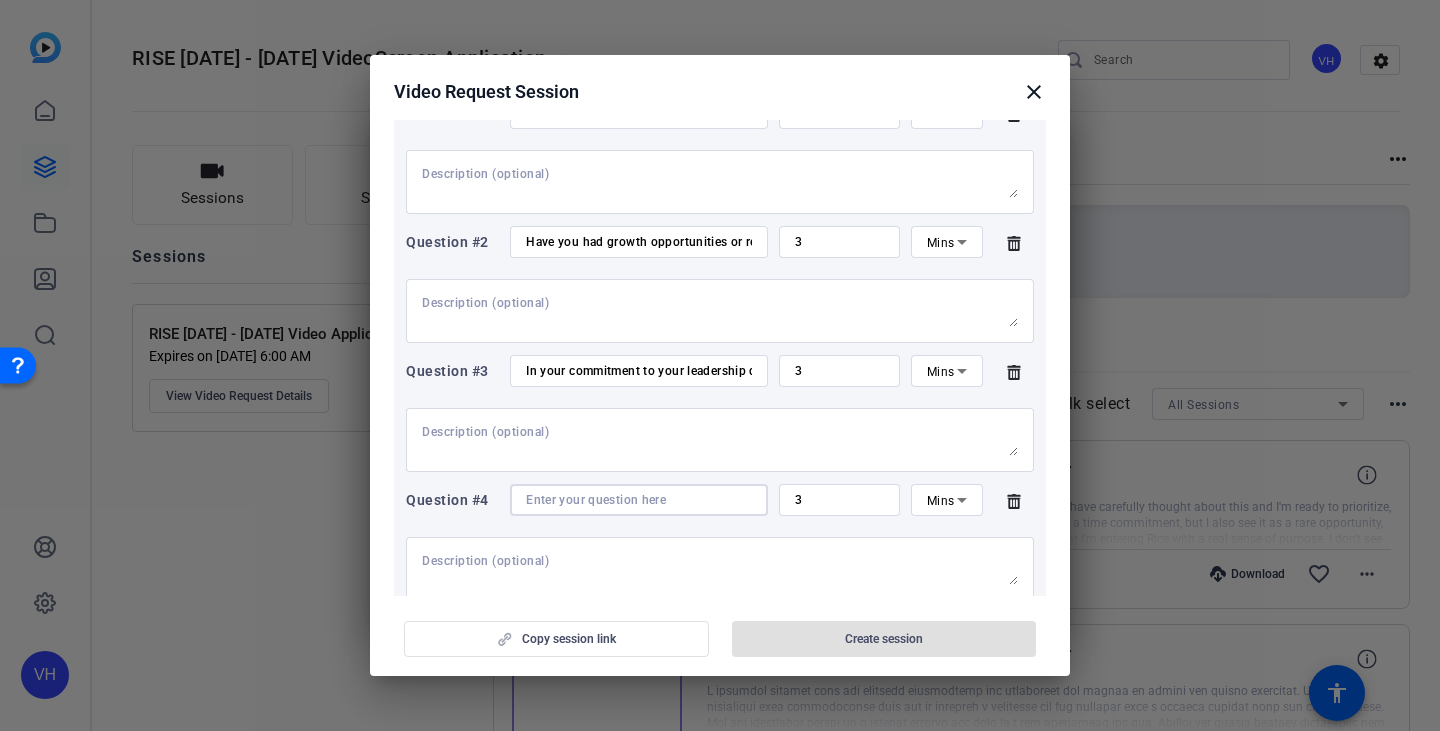 paste on "Our alums often cite the relationships they built during the program as one of their most valuable takeaways from RISE. Tell us about your approach to building relationships with others." 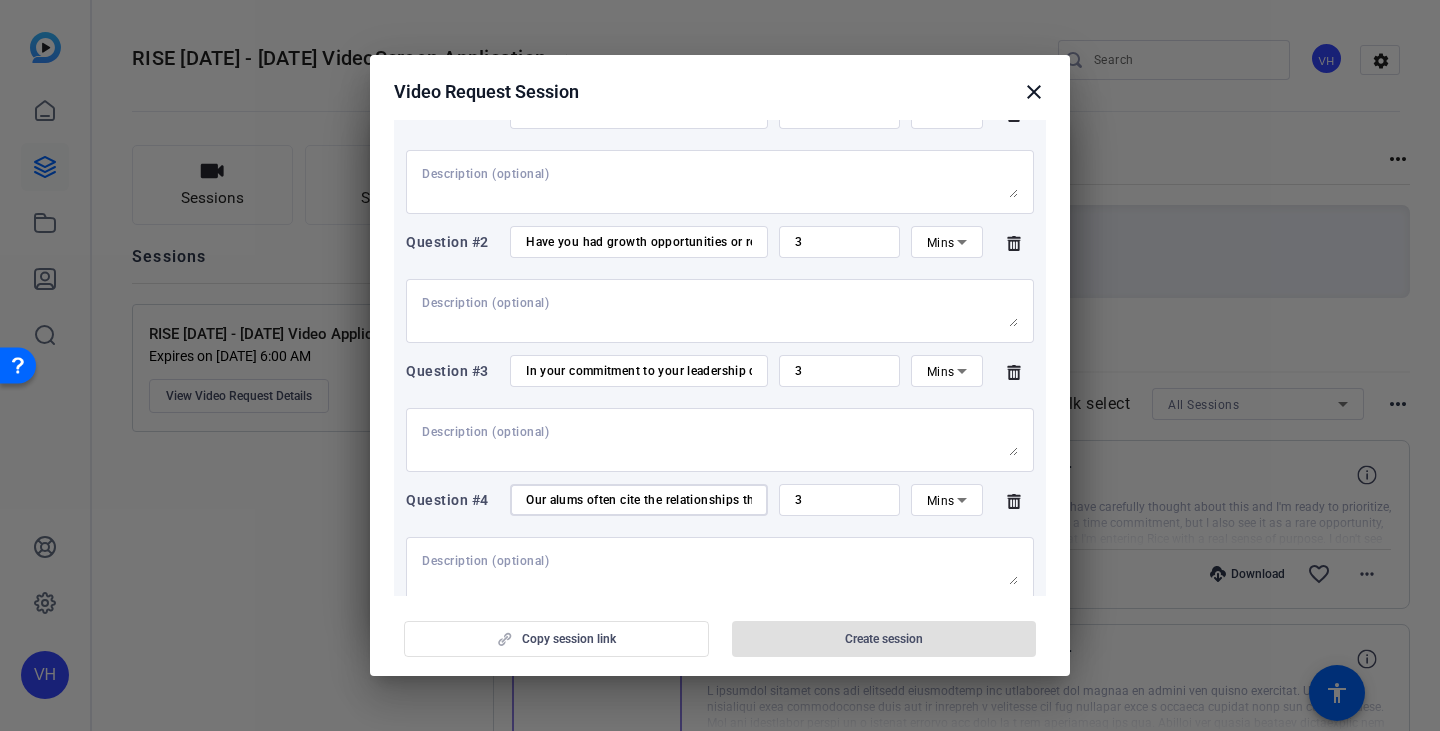 scroll, scrollTop: 0, scrollLeft: 837, axis: horizontal 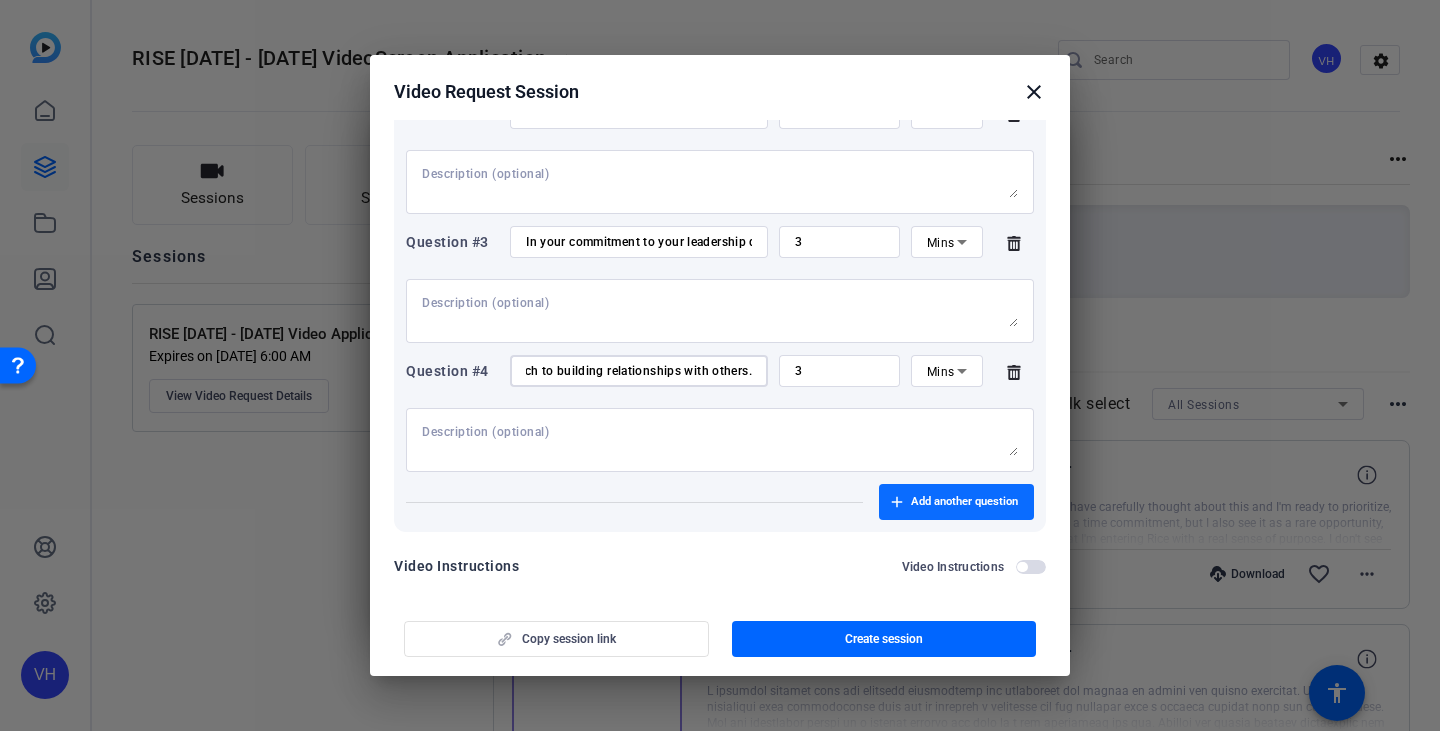 type on "Our alums often cite the relationships they built during the program as one of their most valuable takeaways from RISE. Tell us about your approach to building relationships with others." 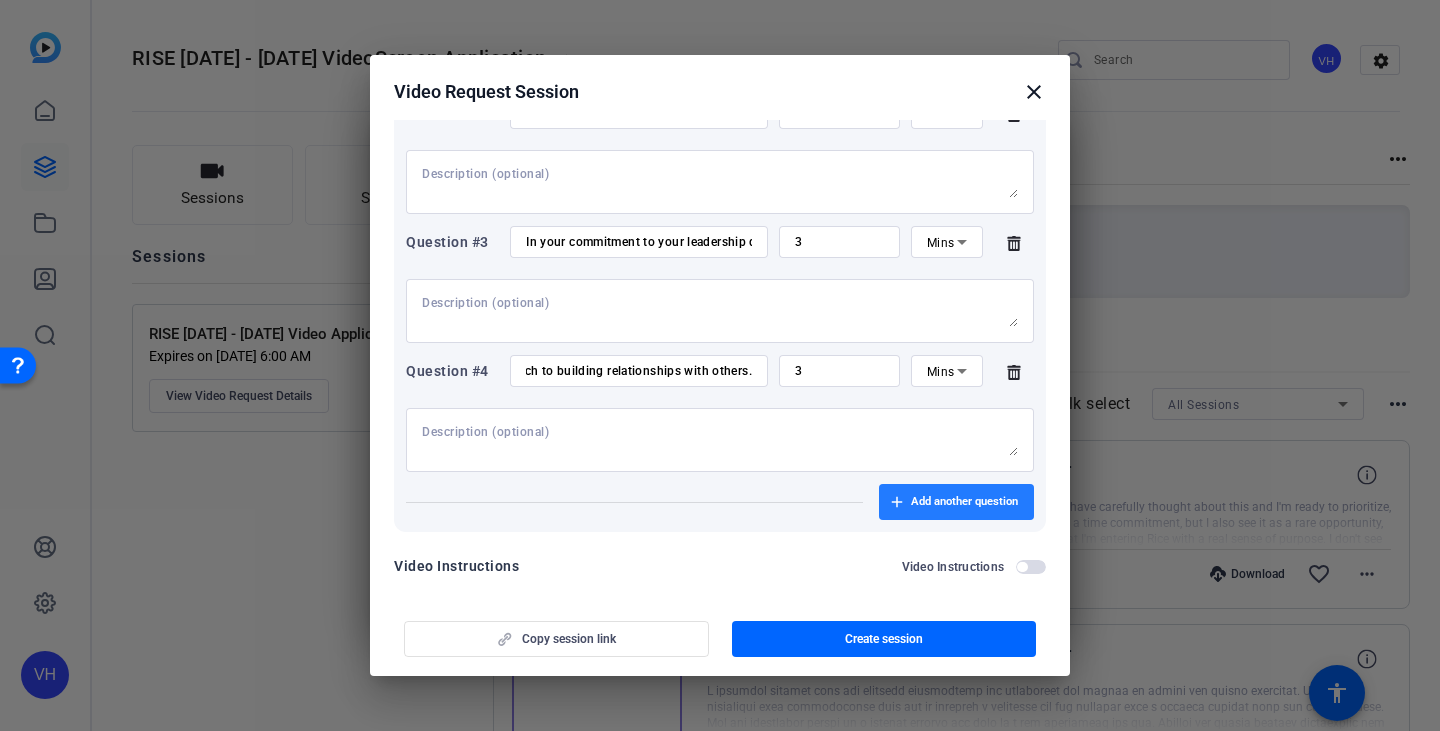 scroll, scrollTop: 0, scrollLeft: 0, axis: both 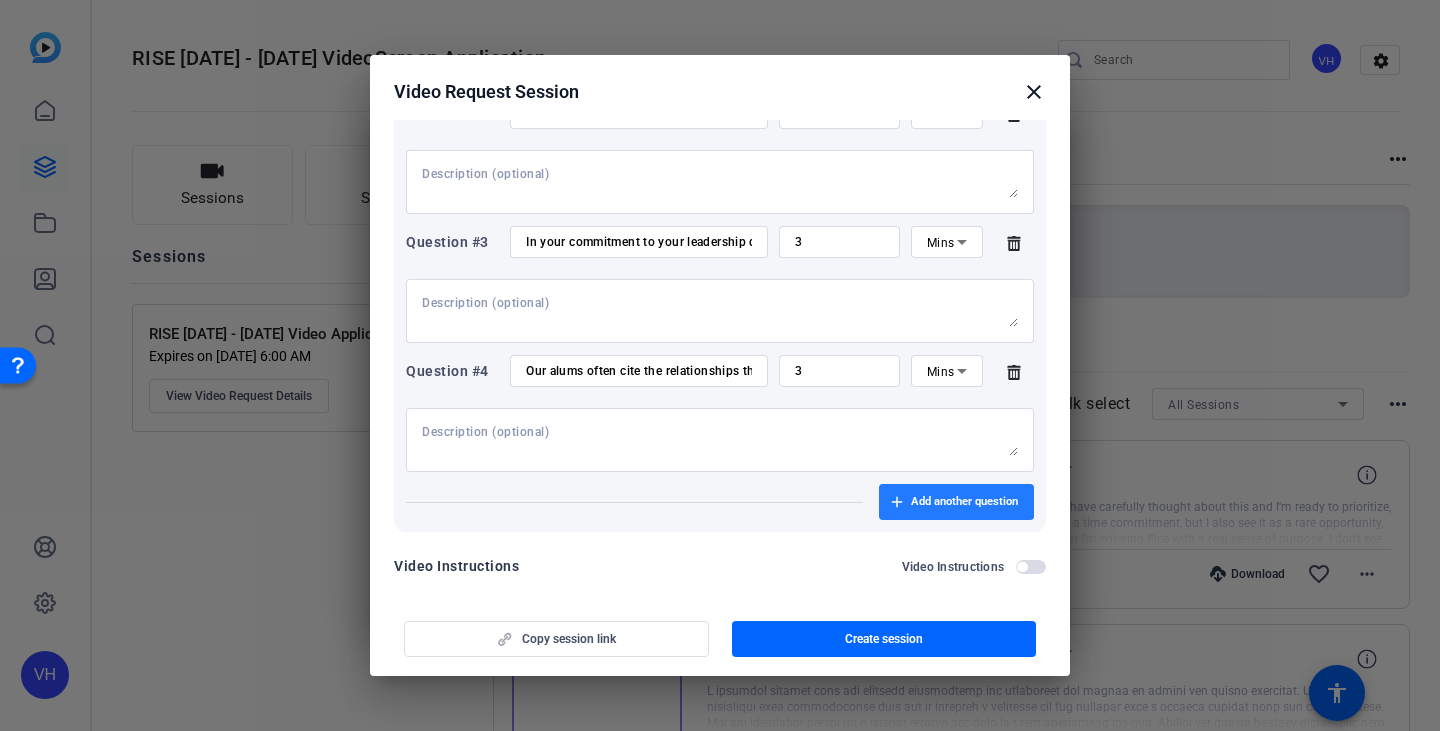 click at bounding box center (956, 502) 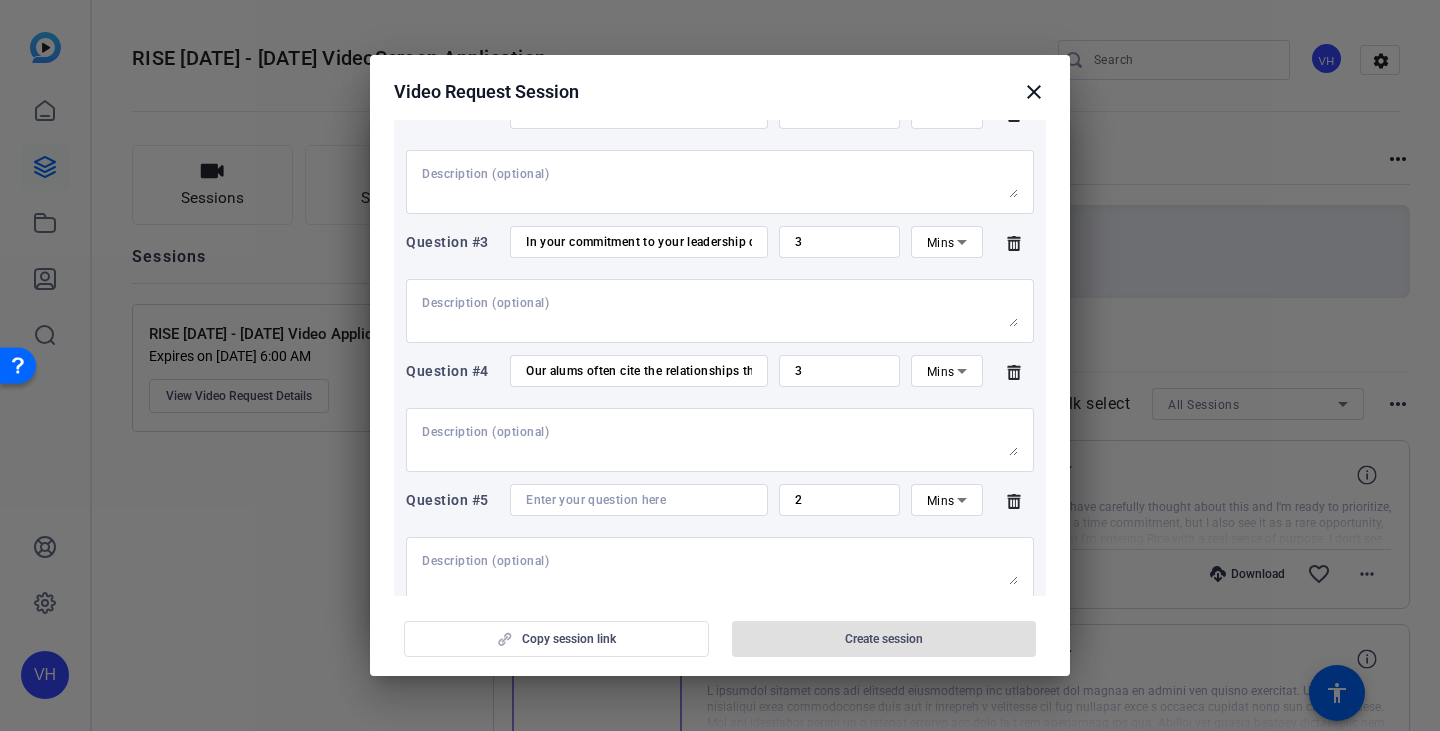click on "2" at bounding box center (839, 500) 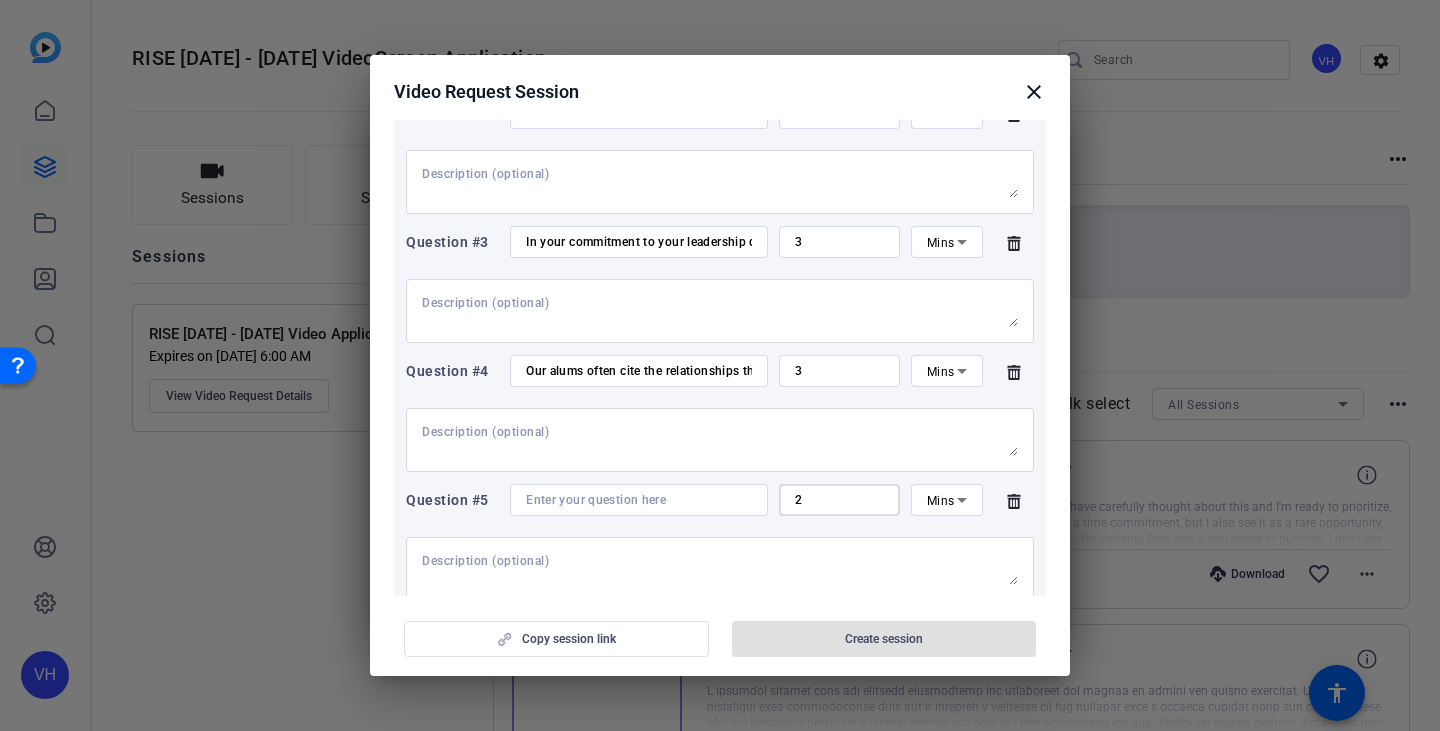 drag, startPoint x: 800, startPoint y: 490, endPoint x: 770, endPoint y: 486, distance: 30.265491 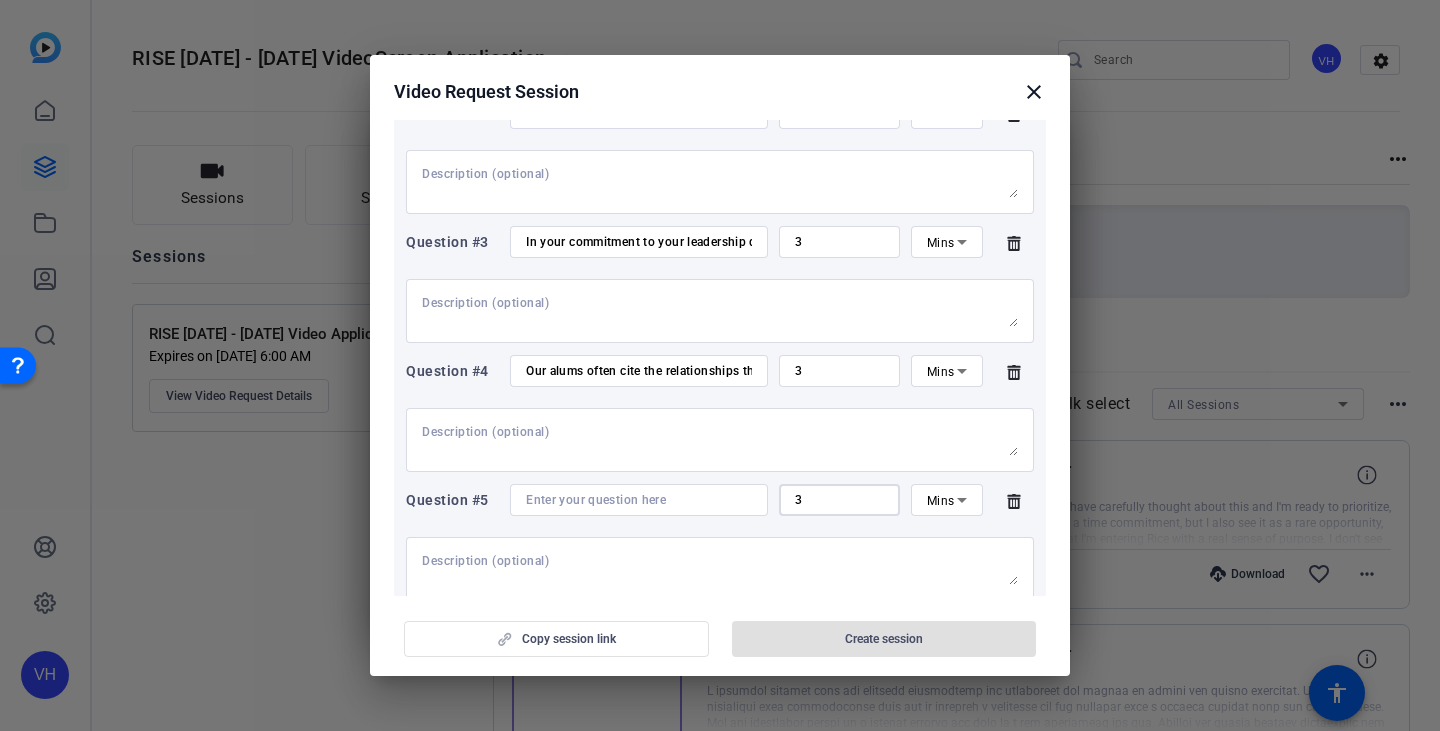 type on "3" 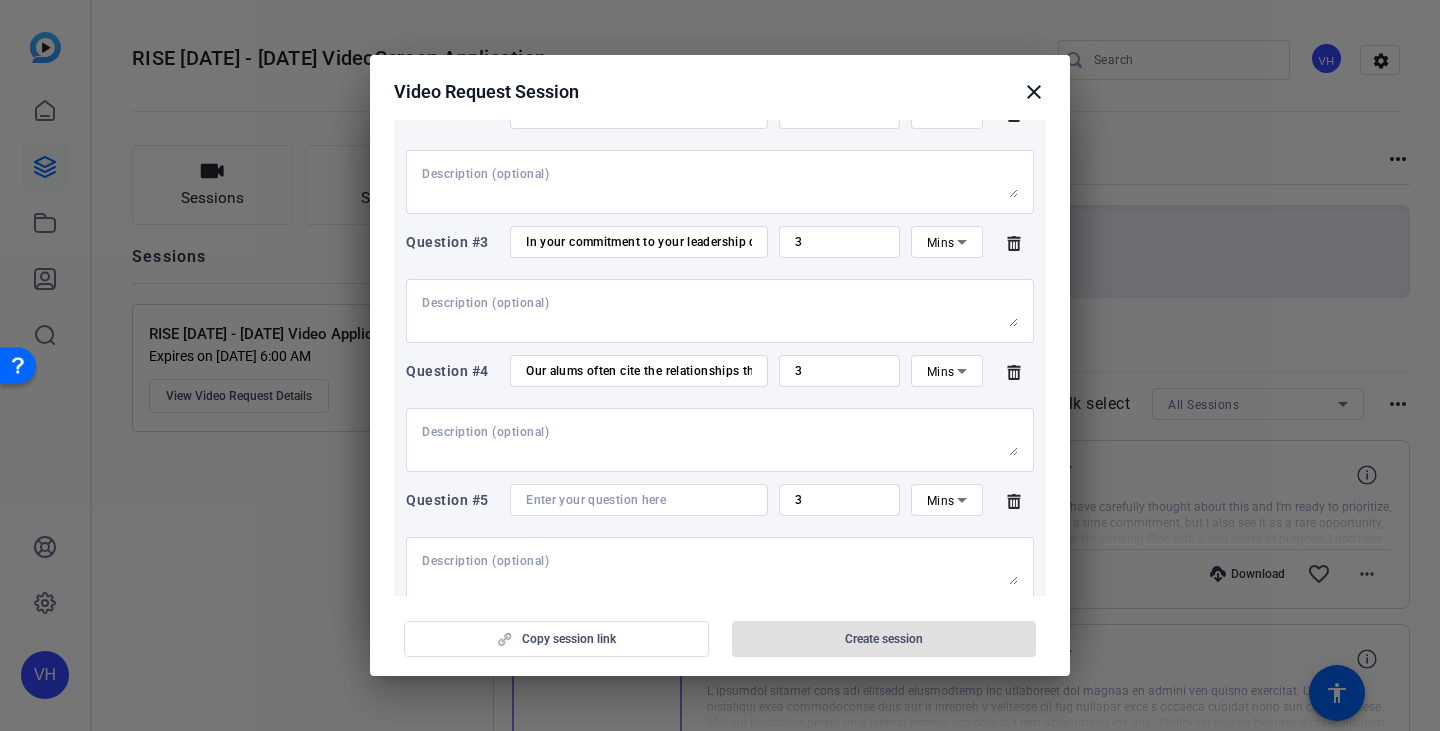 click at bounding box center (639, 500) 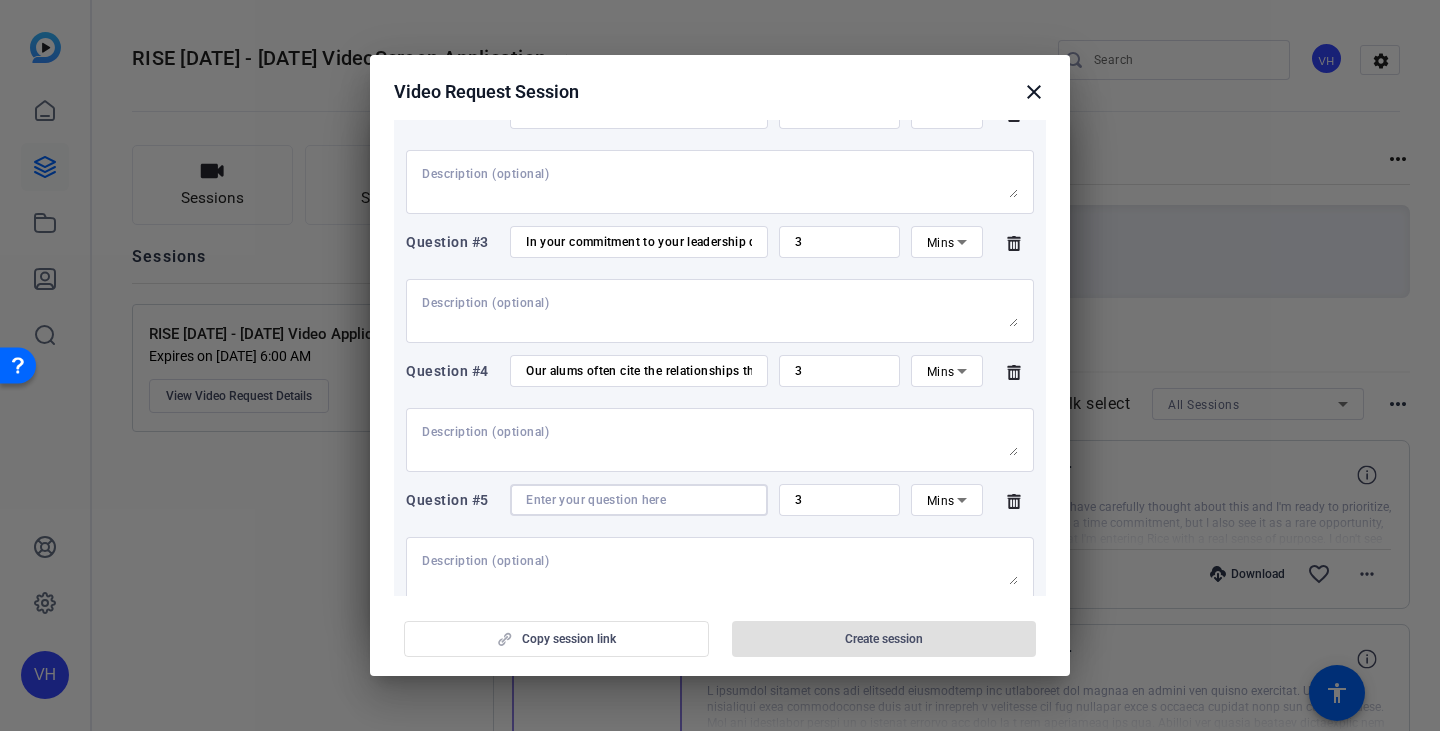 paste on "How does RISE connect to your personal/professional goals? How do you plan to use what you learn as a part of RISE?" 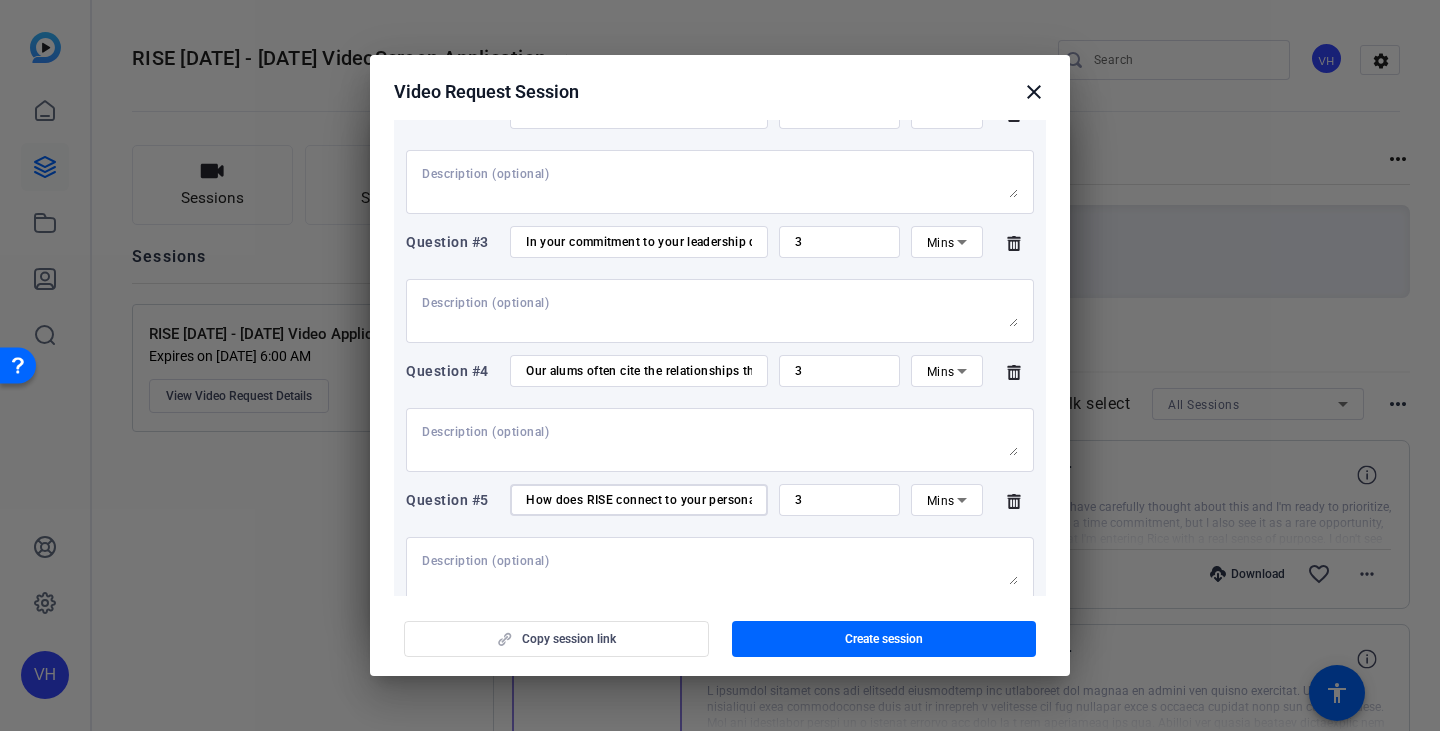 scroll, scrollTop: 0, scrollLeft: 457, axis: horizontal 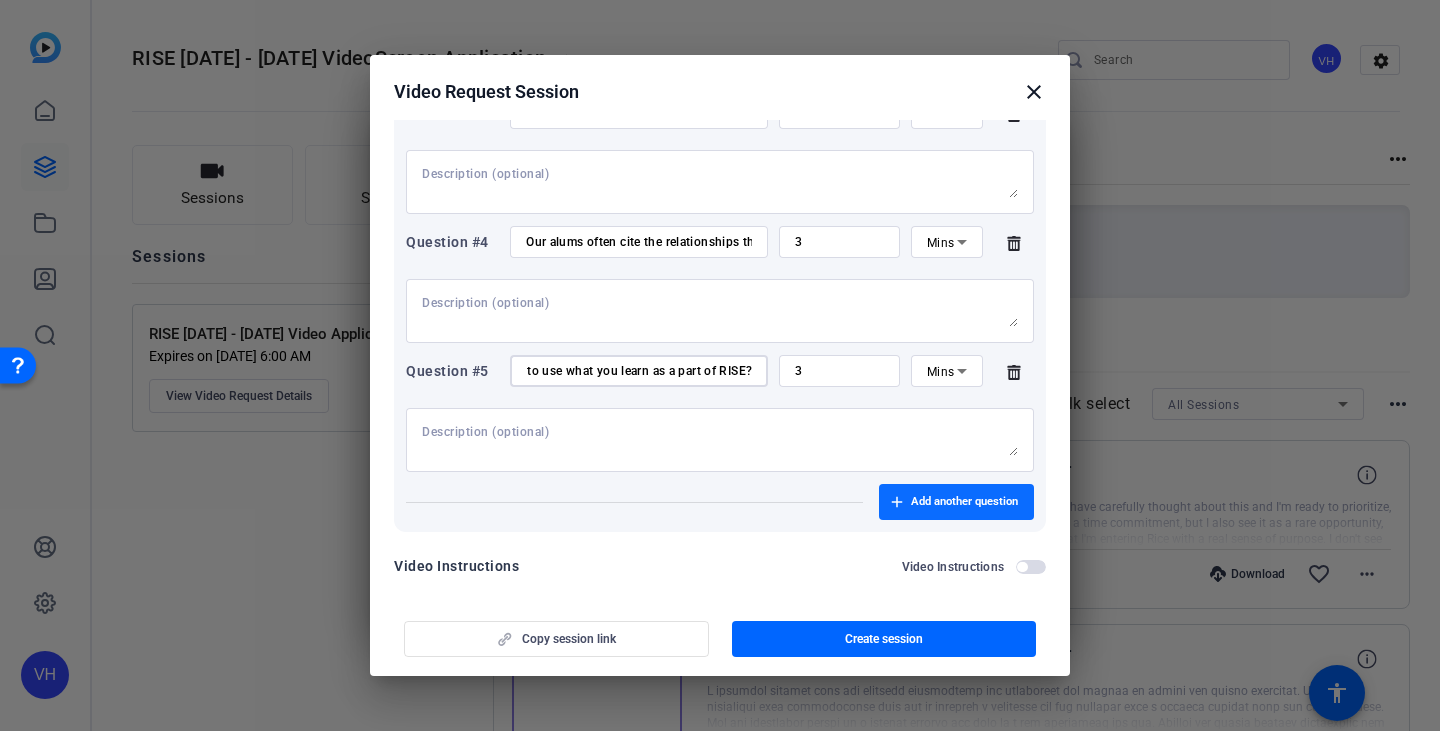 type on "How does RISE connect to your personal/professional goals? How do you plan to use what you learn as a part of RISE?" 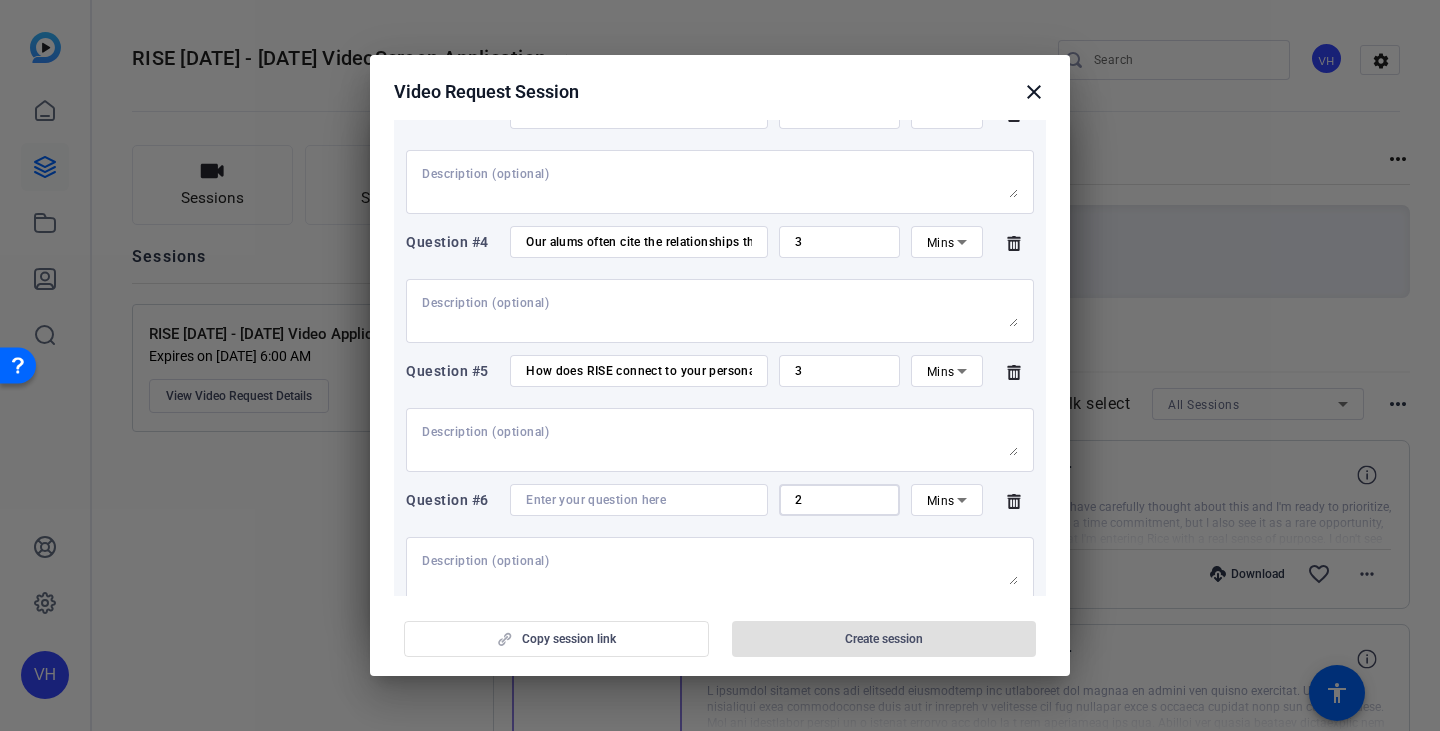 drag, startPoint x: 828, startPoint y: 479, endPoint x: 778, endPoint y: 488, distance: 50.803543 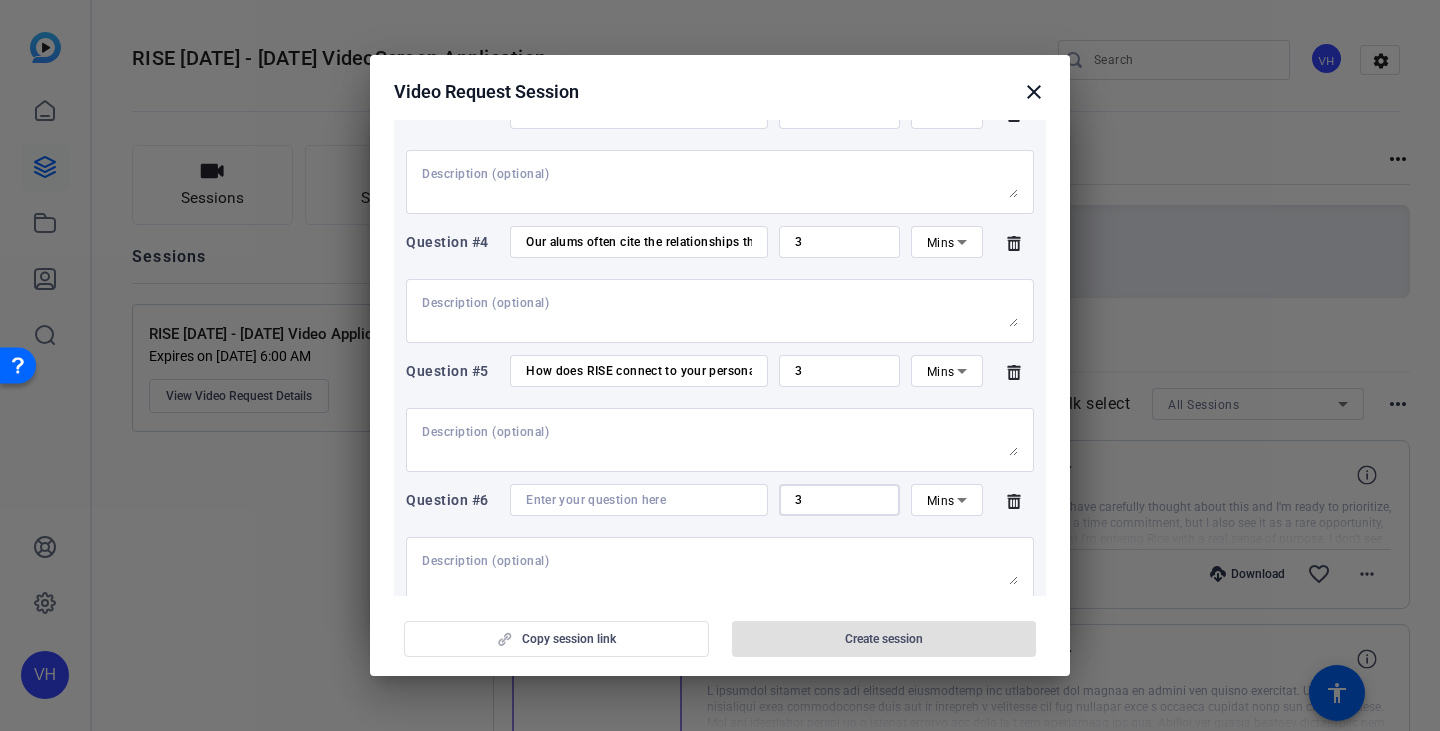 type on "3" 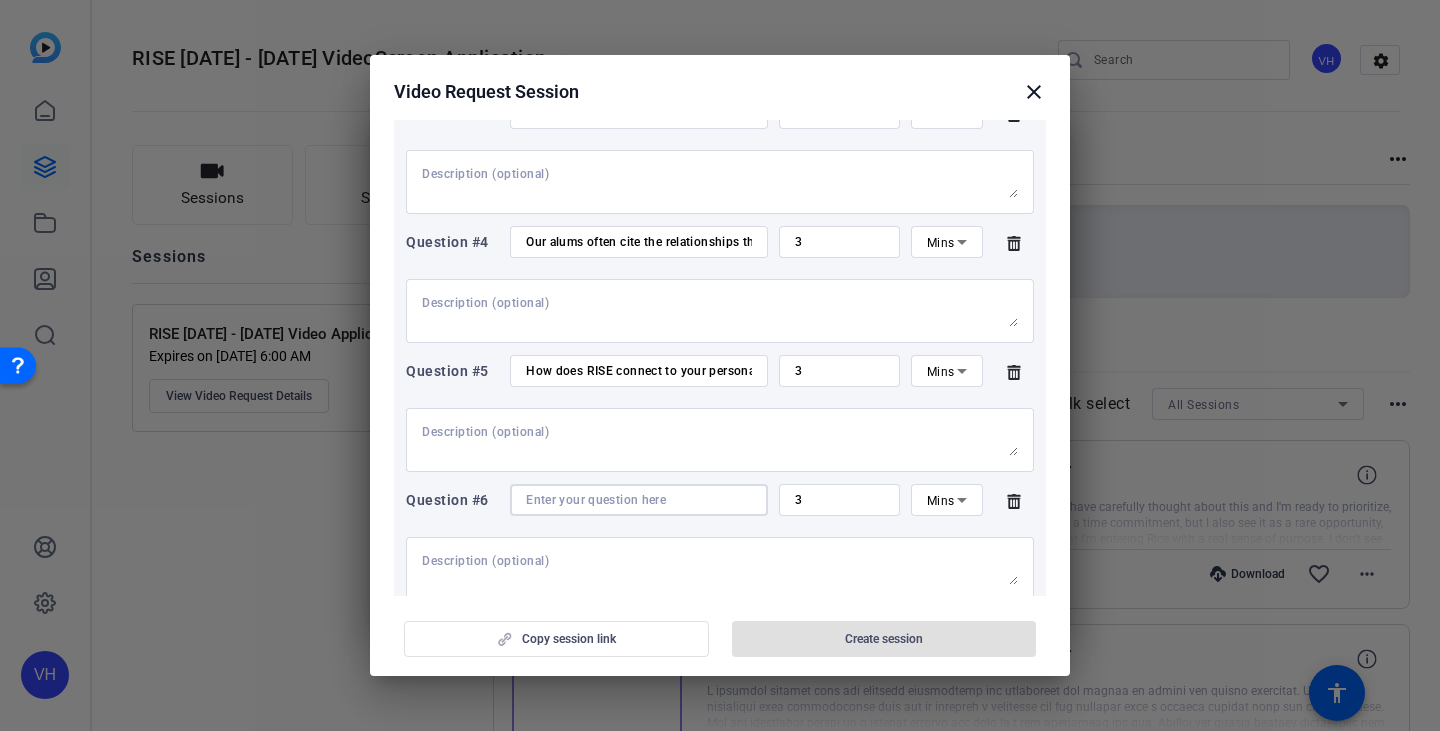 click at bounding box center (639, 500) 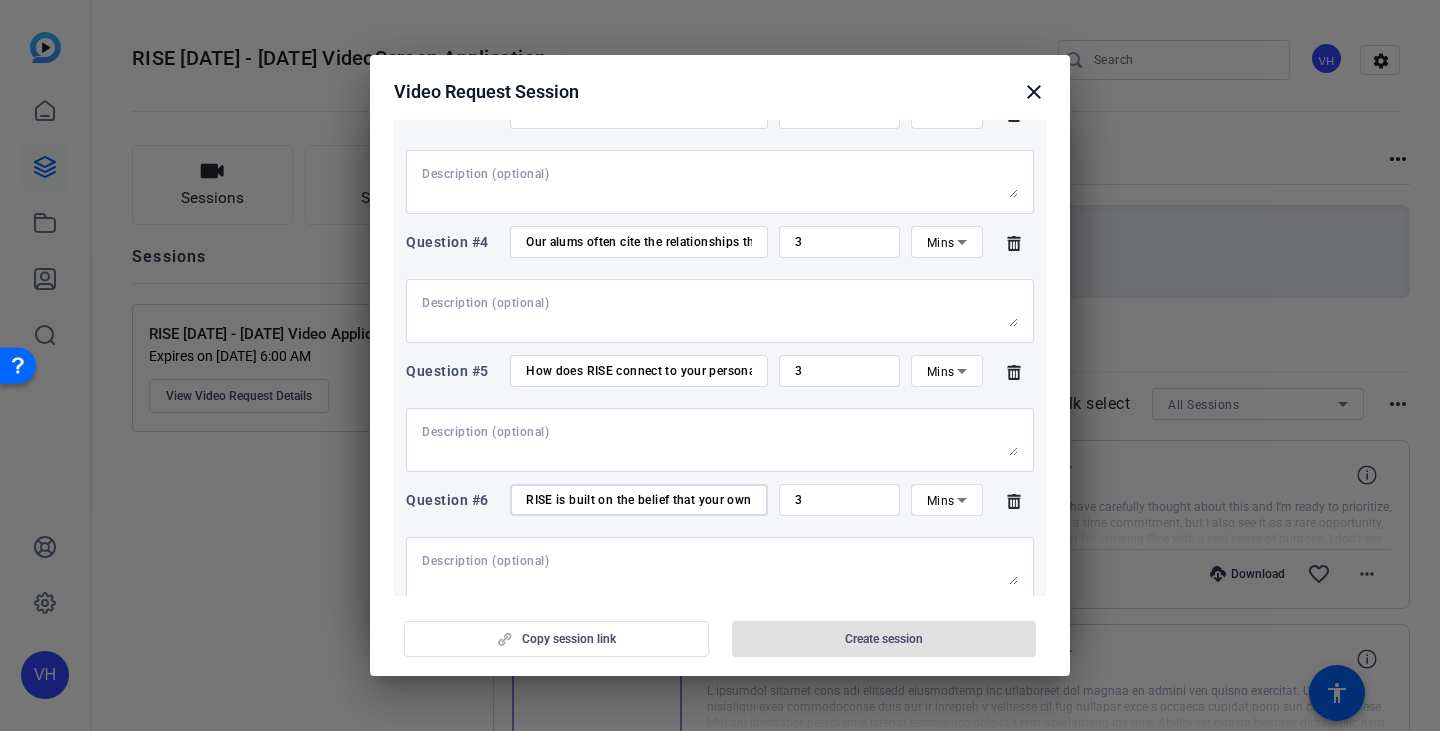 scroll, scrollTop: 0, scrollLeft: 1783, axis: horizontal 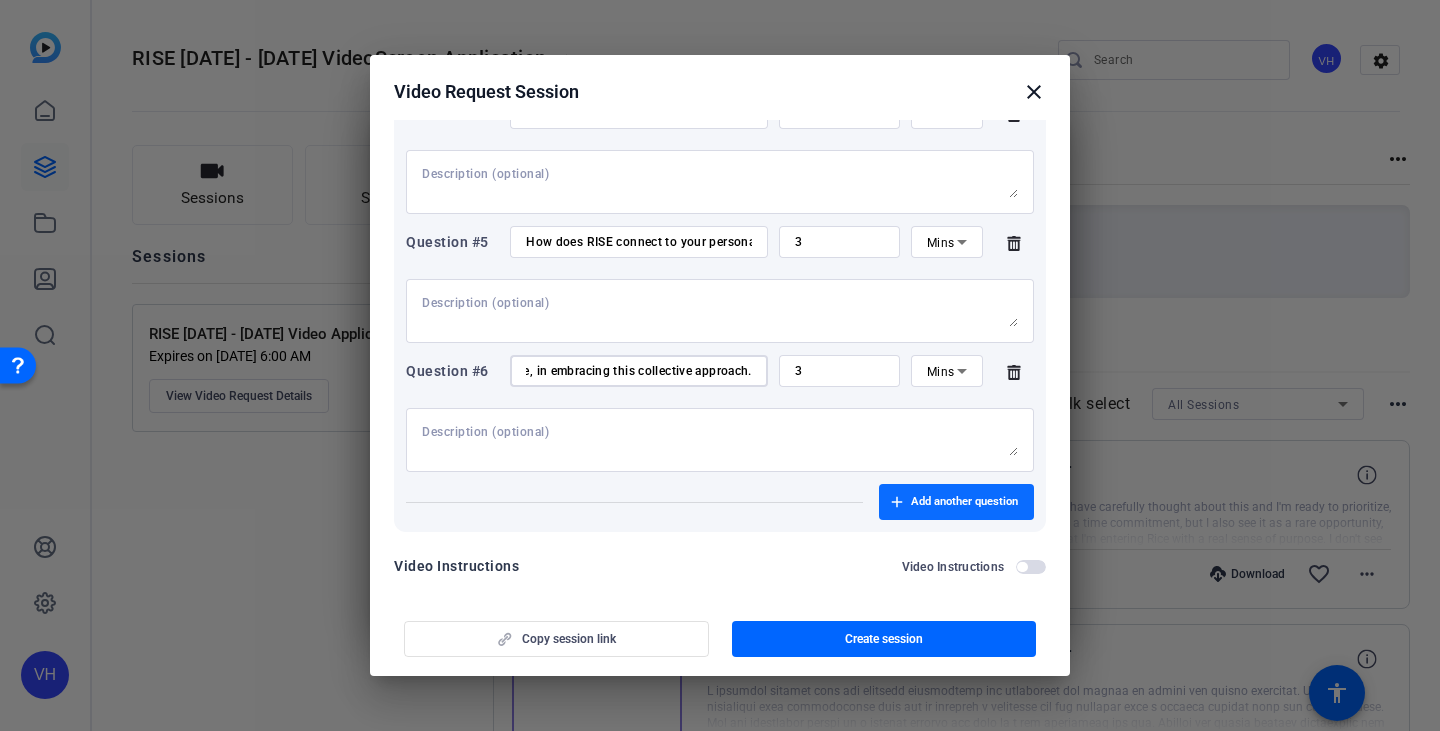 type on "RISE is built on the belief that your own development and supporting your peers’ growth are mutually reinforcing. How do you see yourself balancing your own learning with actively contributing to the growth of those around you? Please share any experiences, insights, or challenges you have faced, or anticipate, in embracing this collective approach." 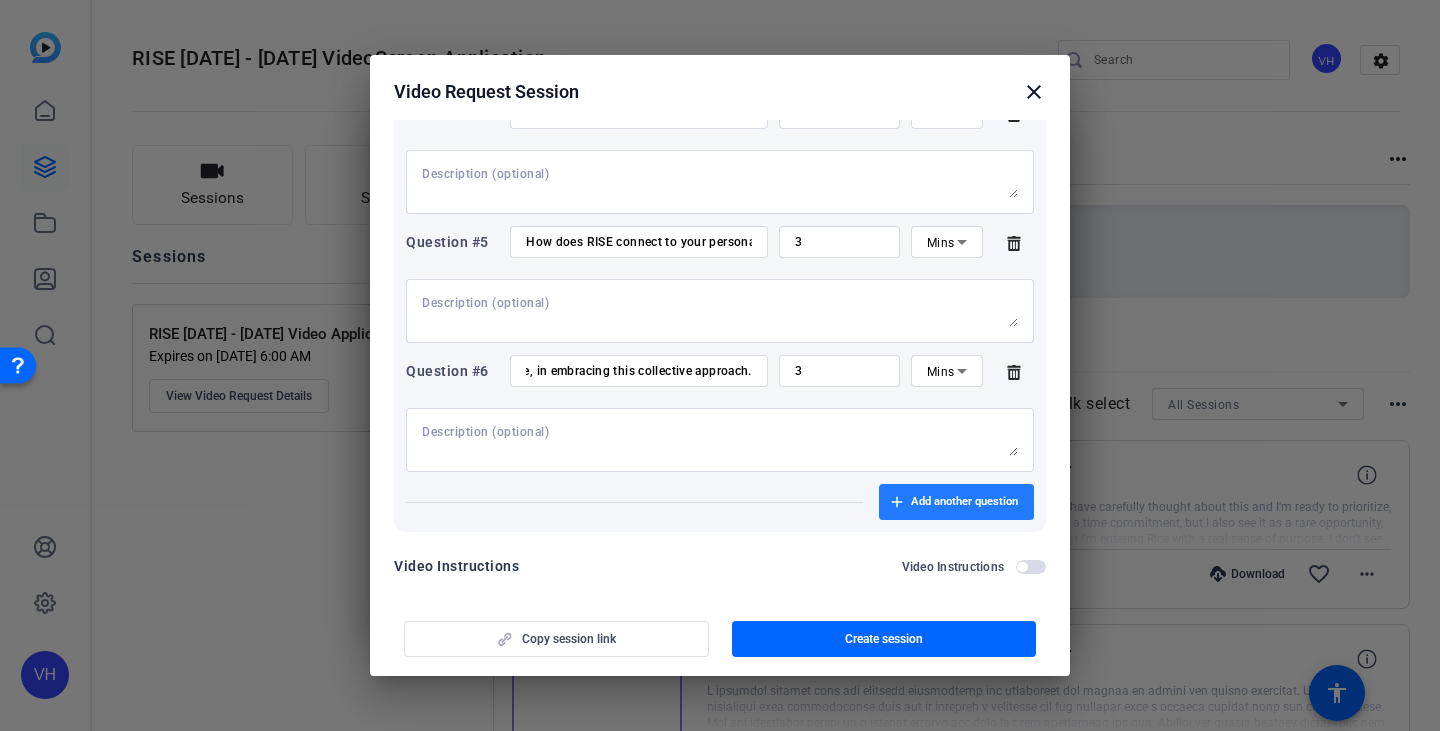 click on "Add another question" at bounding box center (964, 502) 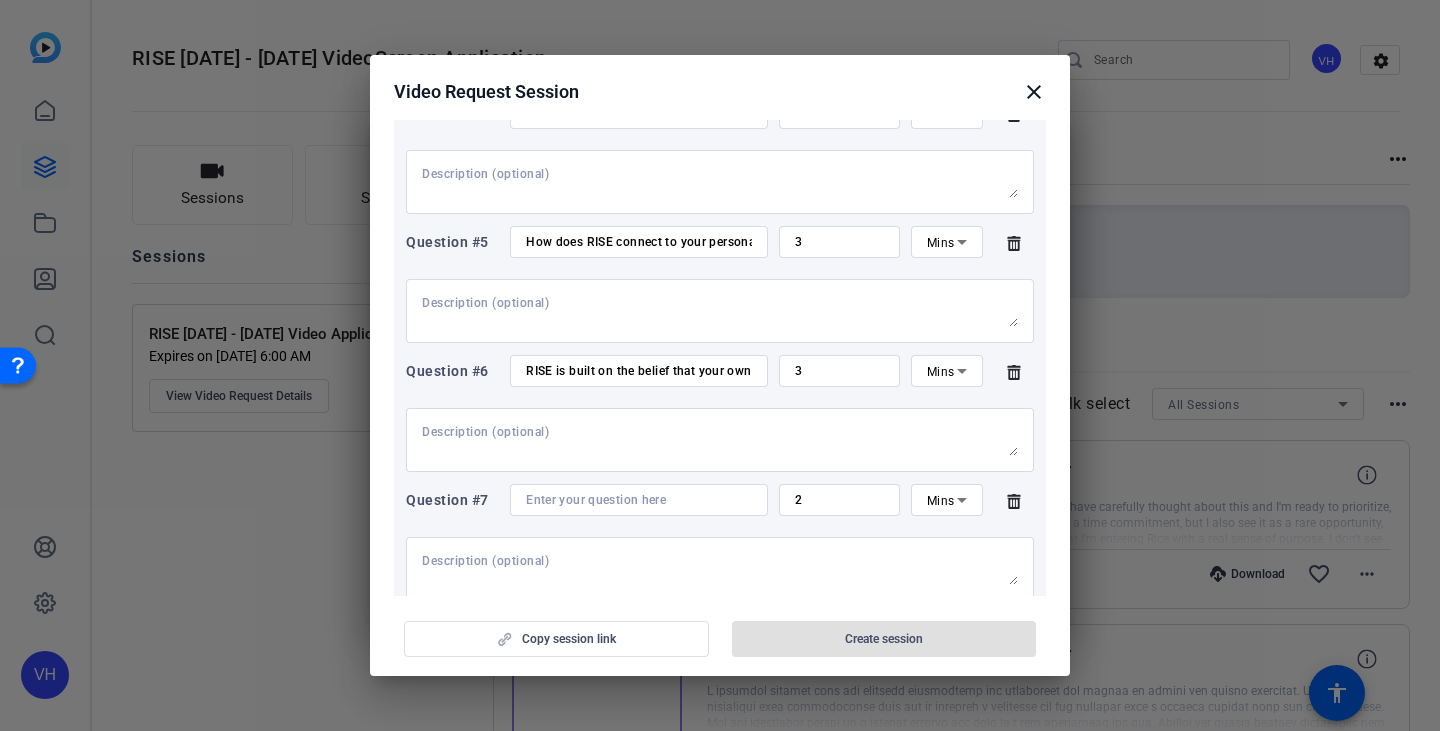 click at bounding box center (639, 500) 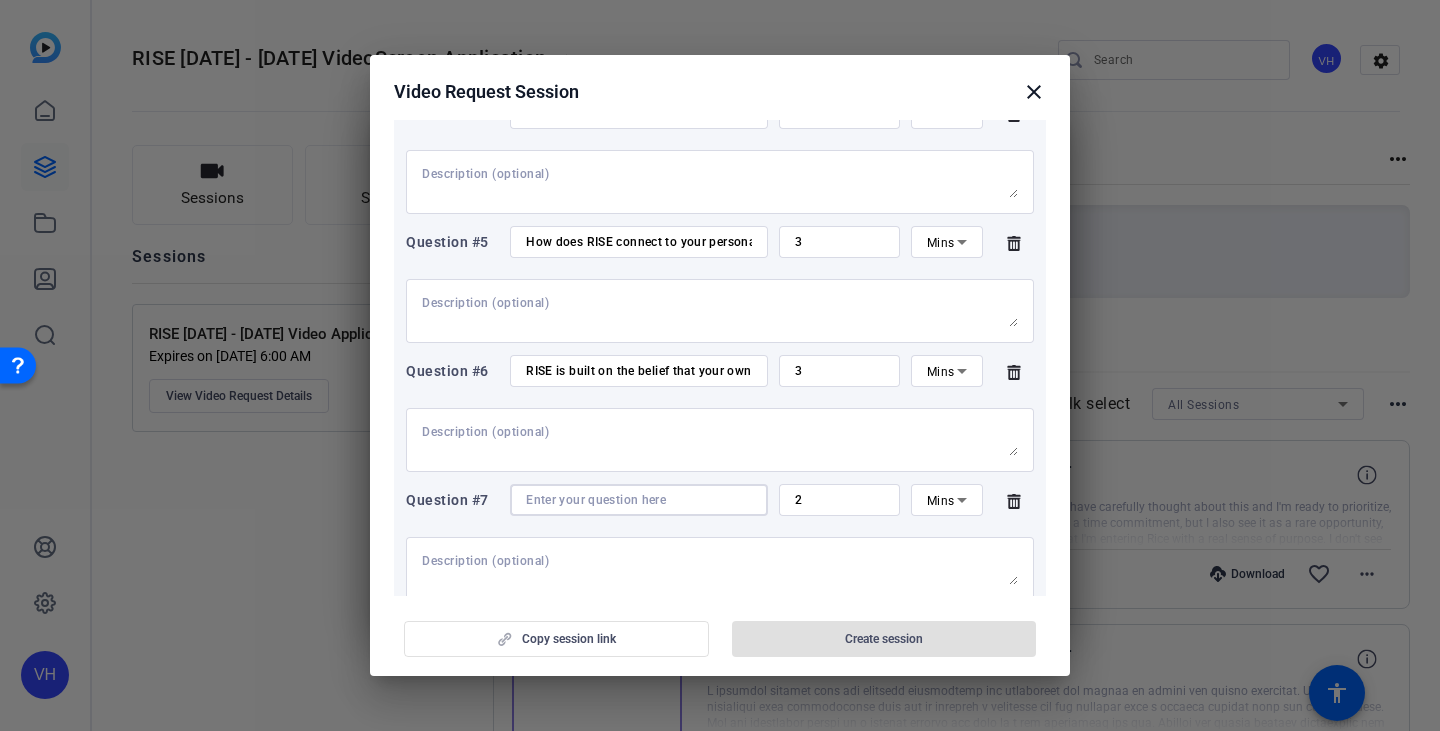 click at bounding box center (639, 500) 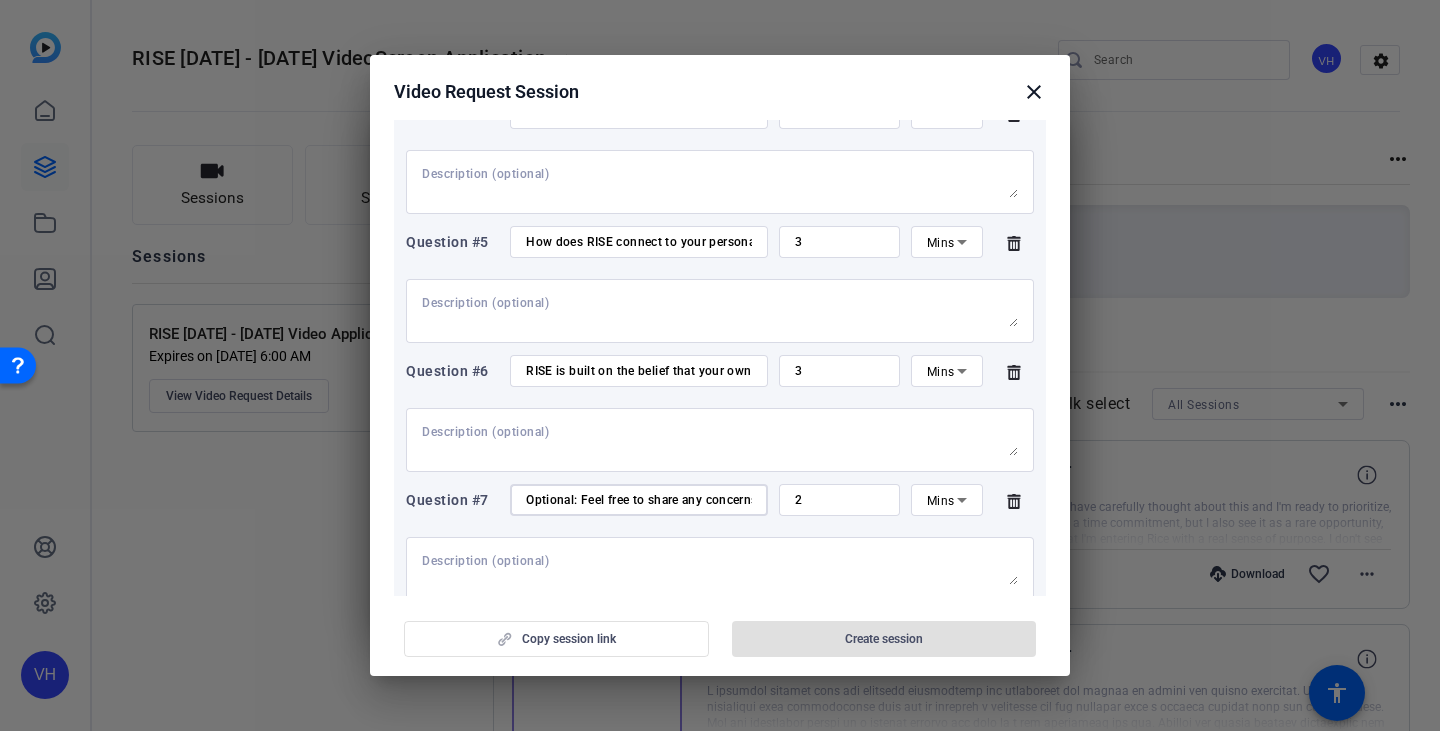 scroll, scrollTop: 0, scrollLeft: 640, axis: horizontal 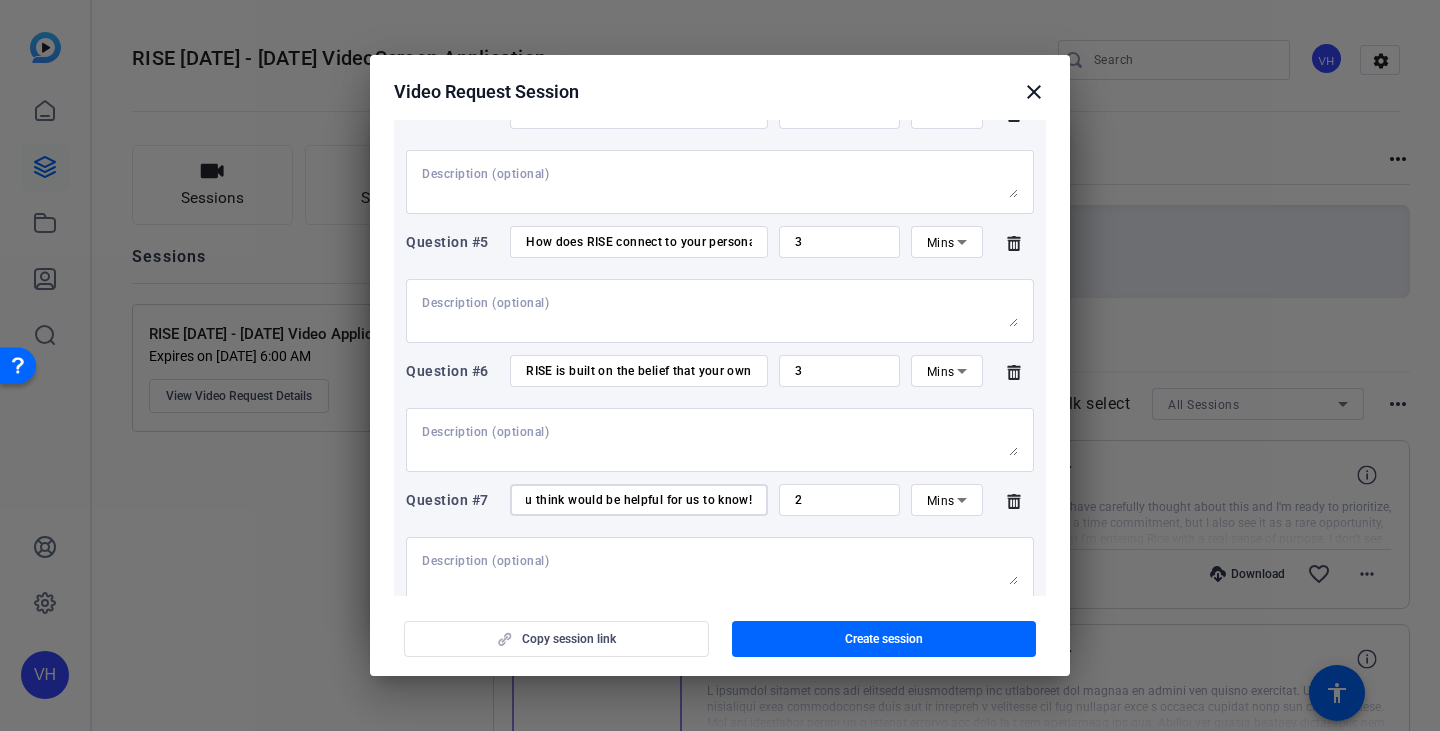 type on "Optional: Feel free to share any concerns you have about your ability to commit to RISE or anything else that you think would be helpful for us to know!" 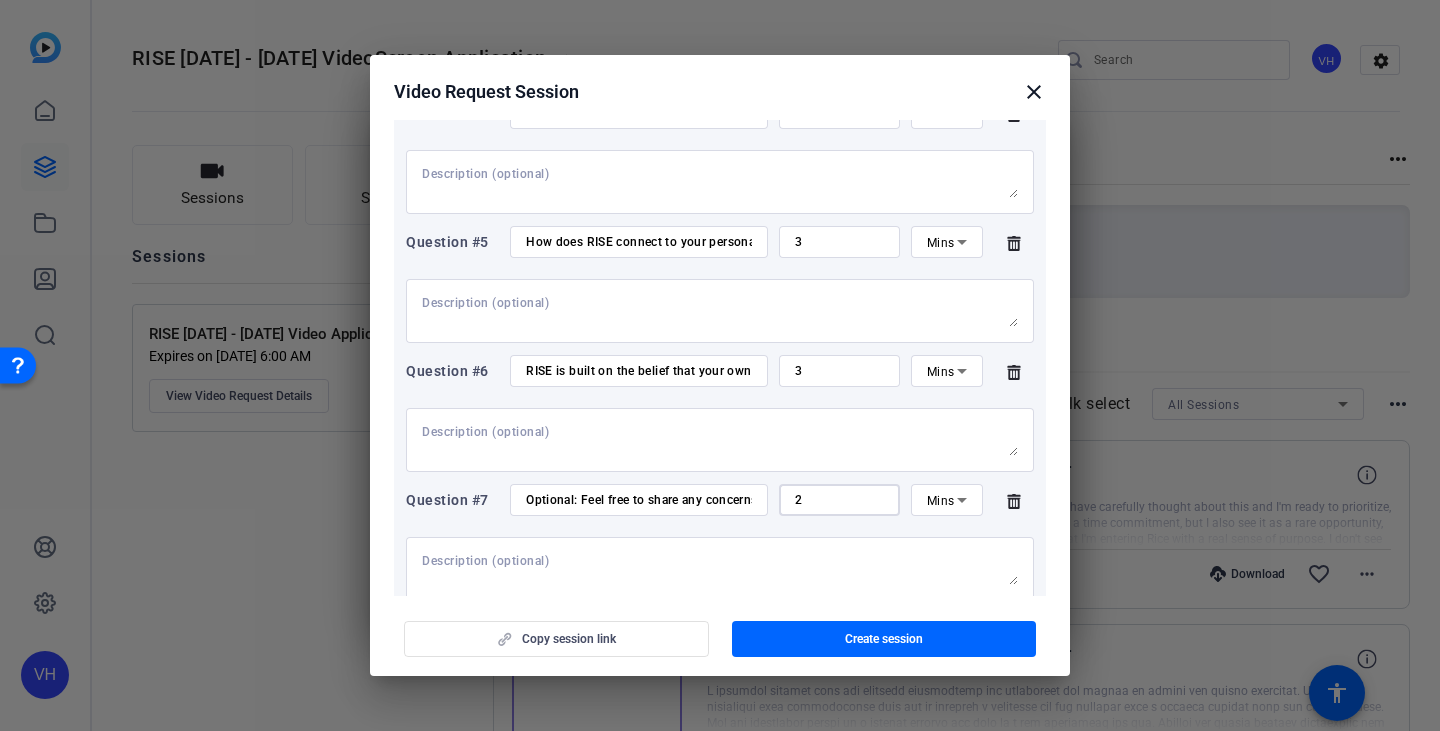 drag, startPoint x: 797, startPoint y: 489, endPoint x: 775, endPoint y: 493, distance: 22.36068 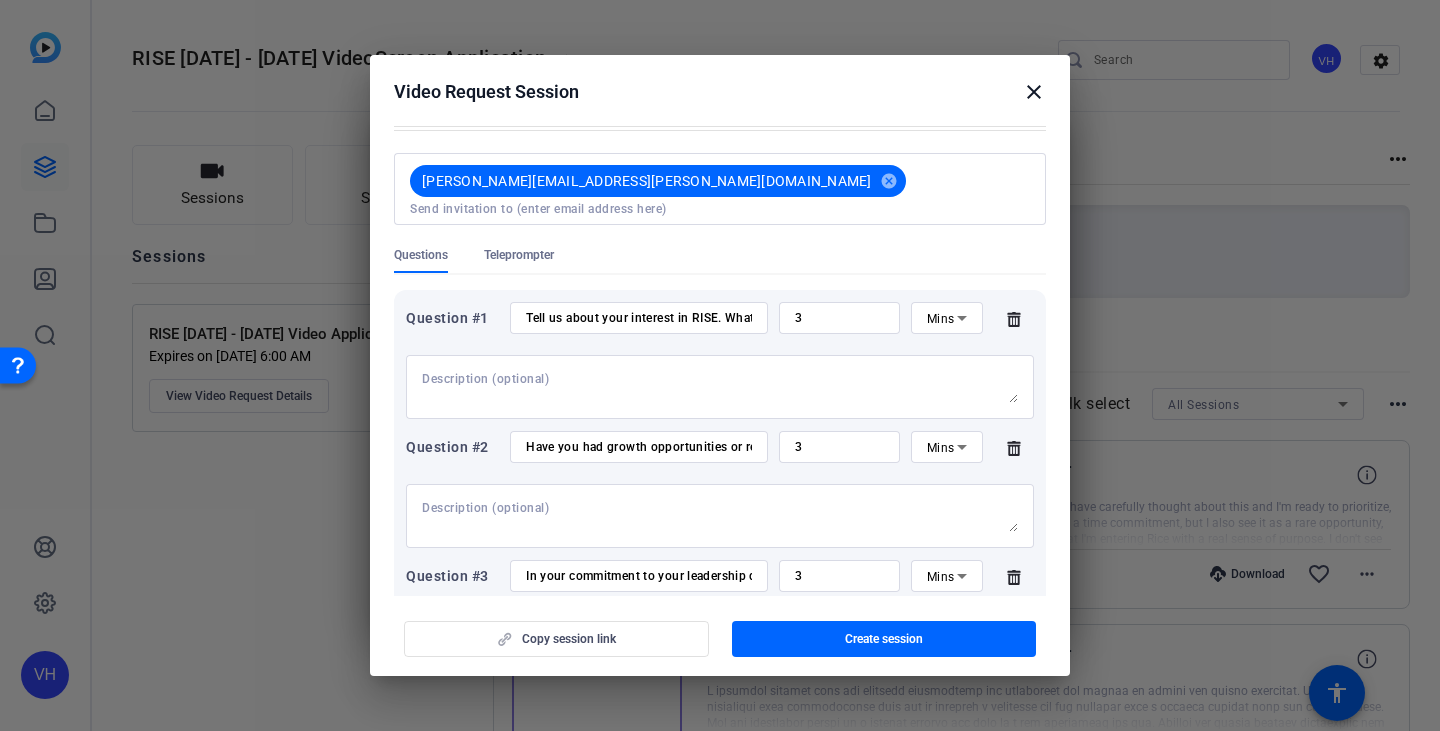 scroll, scrollTop: 0, scrollLeft: 0, axis: both 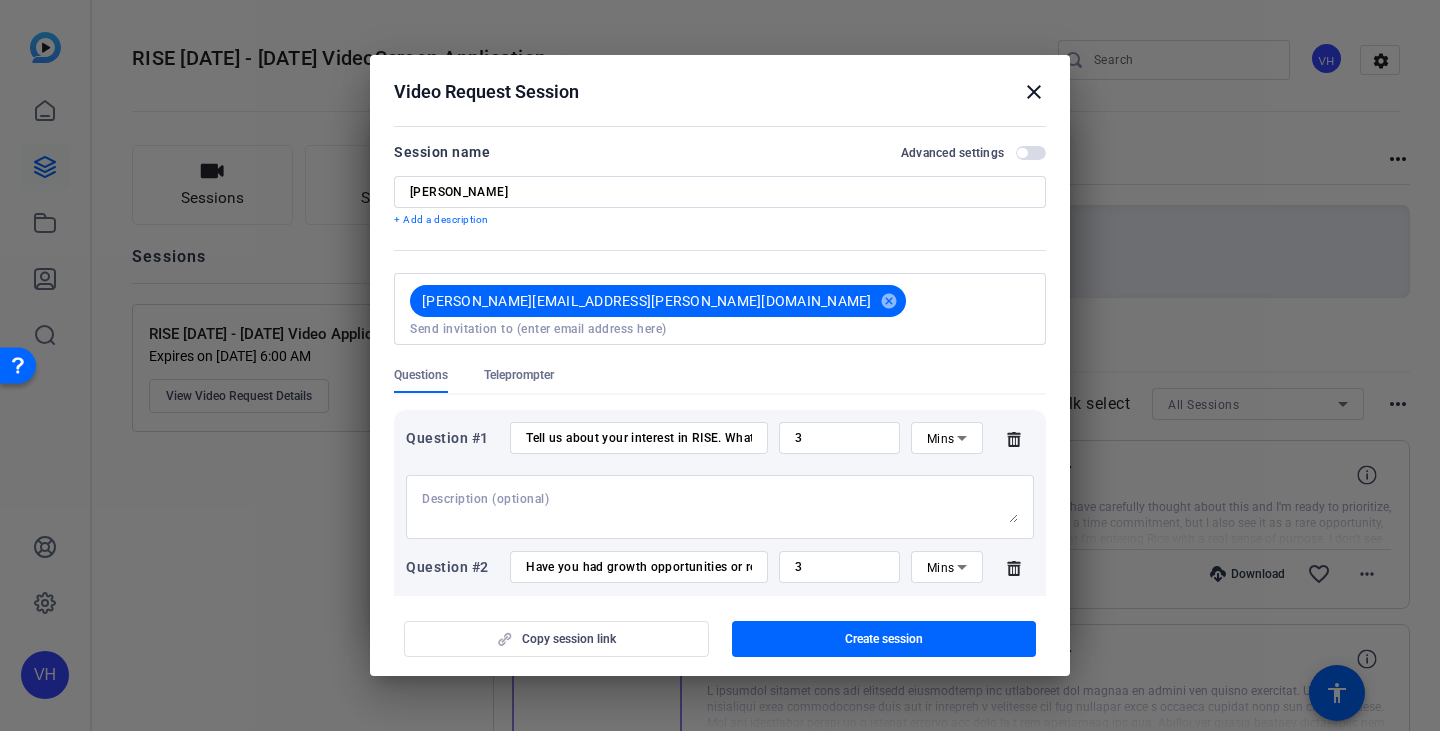 type on "3" 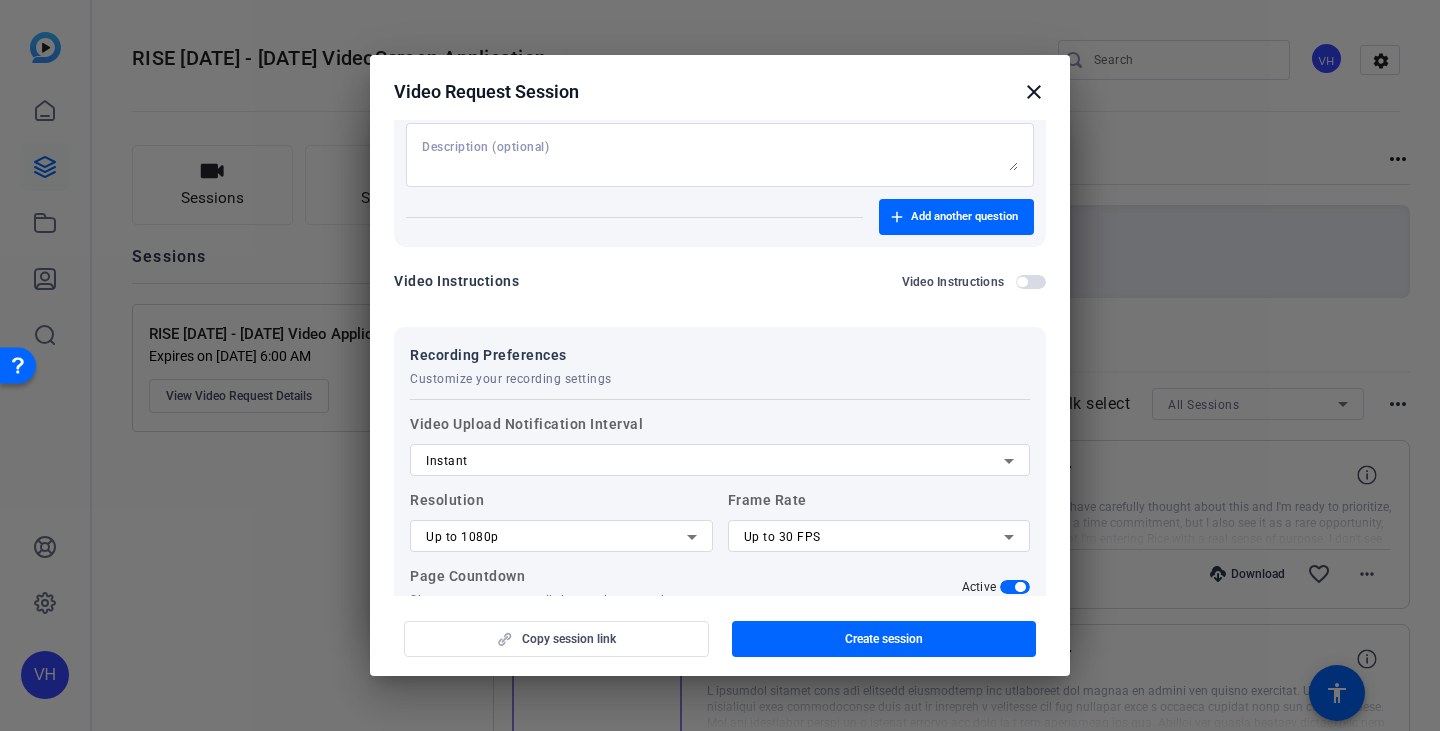 scroll, scrollTop: 1227, scrollLeft: 0, axis: vertical 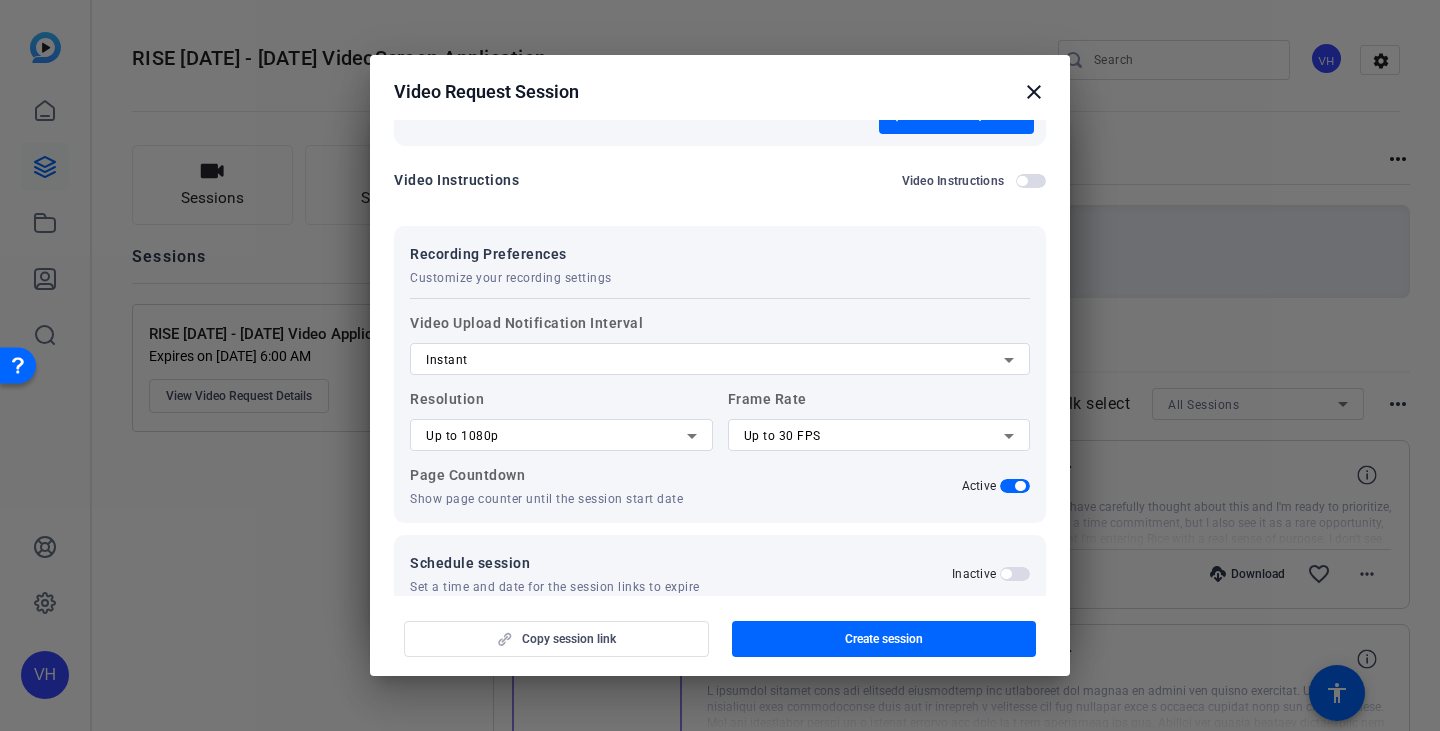 click on "Instant" at bounding box center (715, 360) 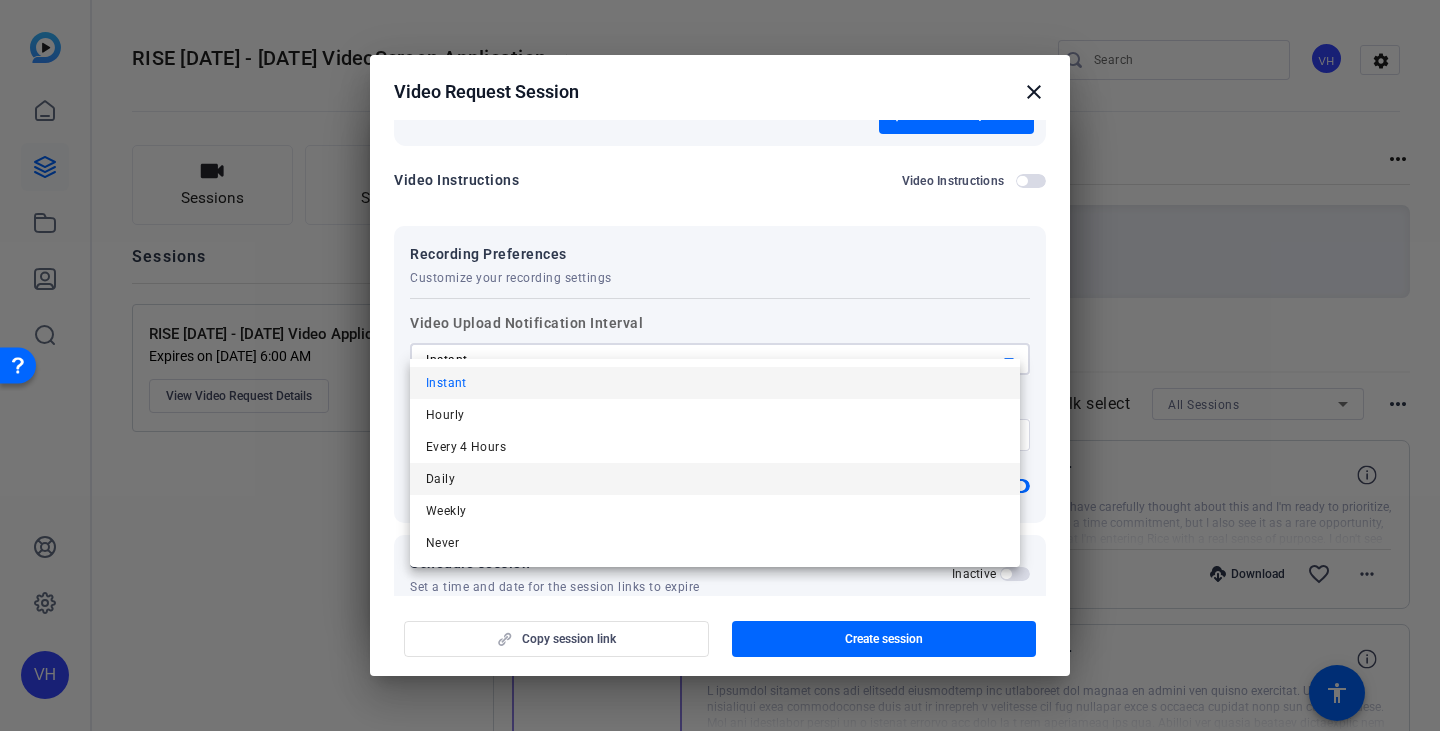 click on "Daily" at bounding box center (715, 479) 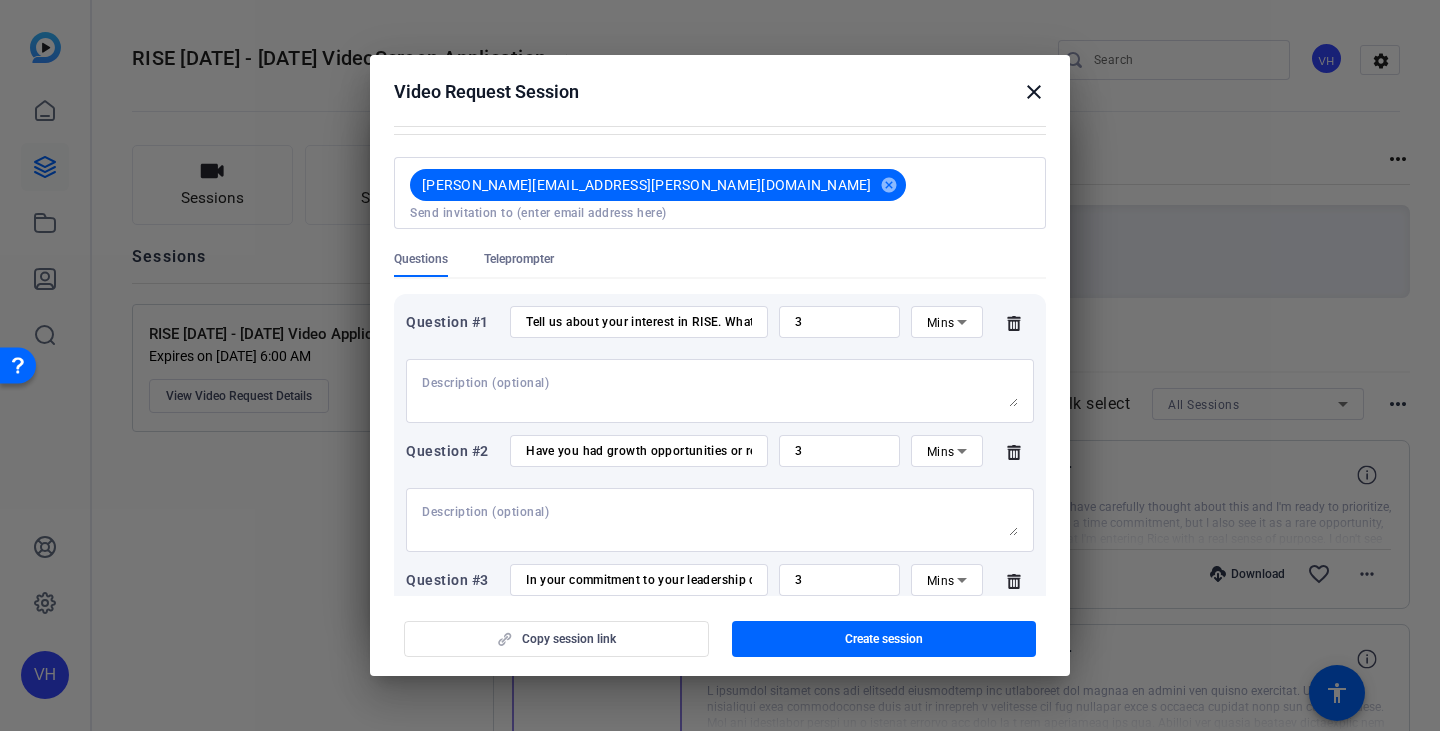 scroll, scrollTop: 0, scrollLeft: 0, axis: both 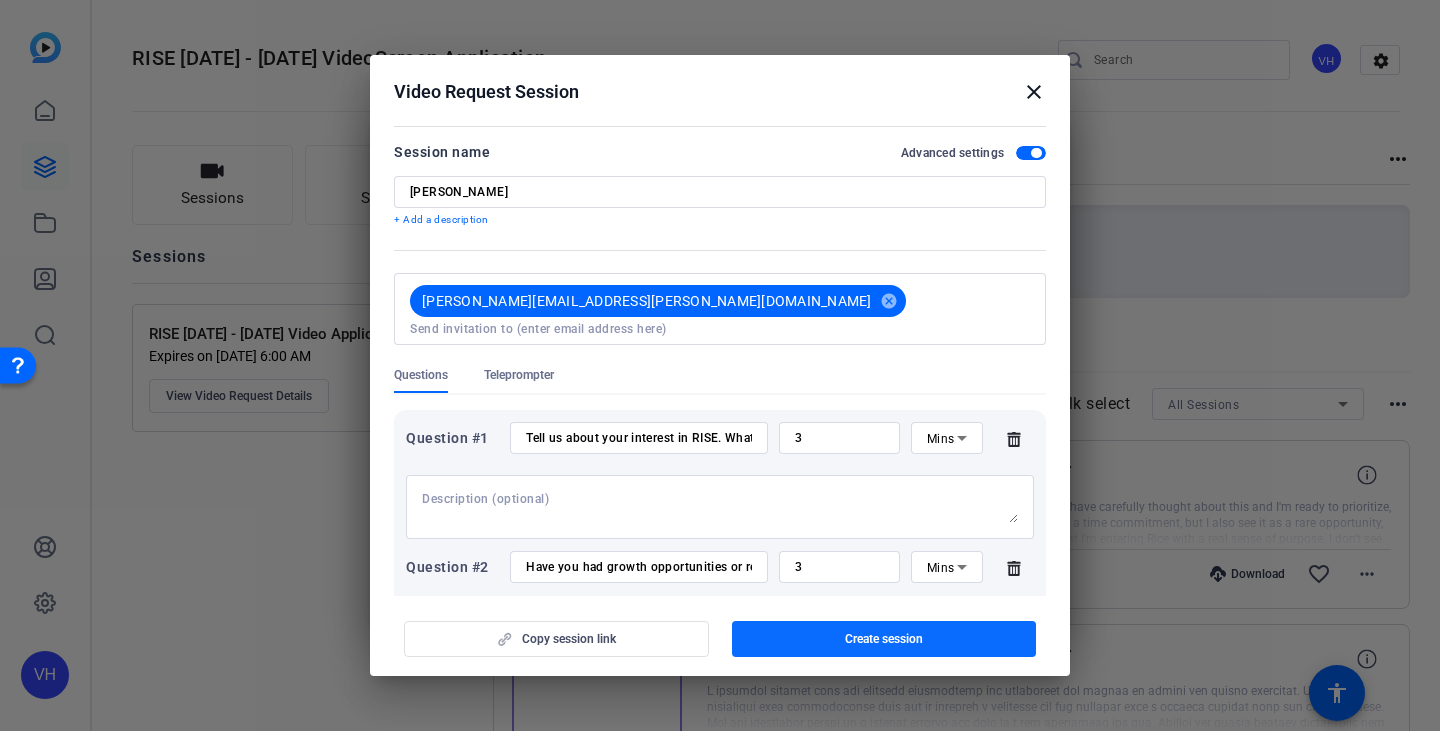 click at bounding box center (884, 639) 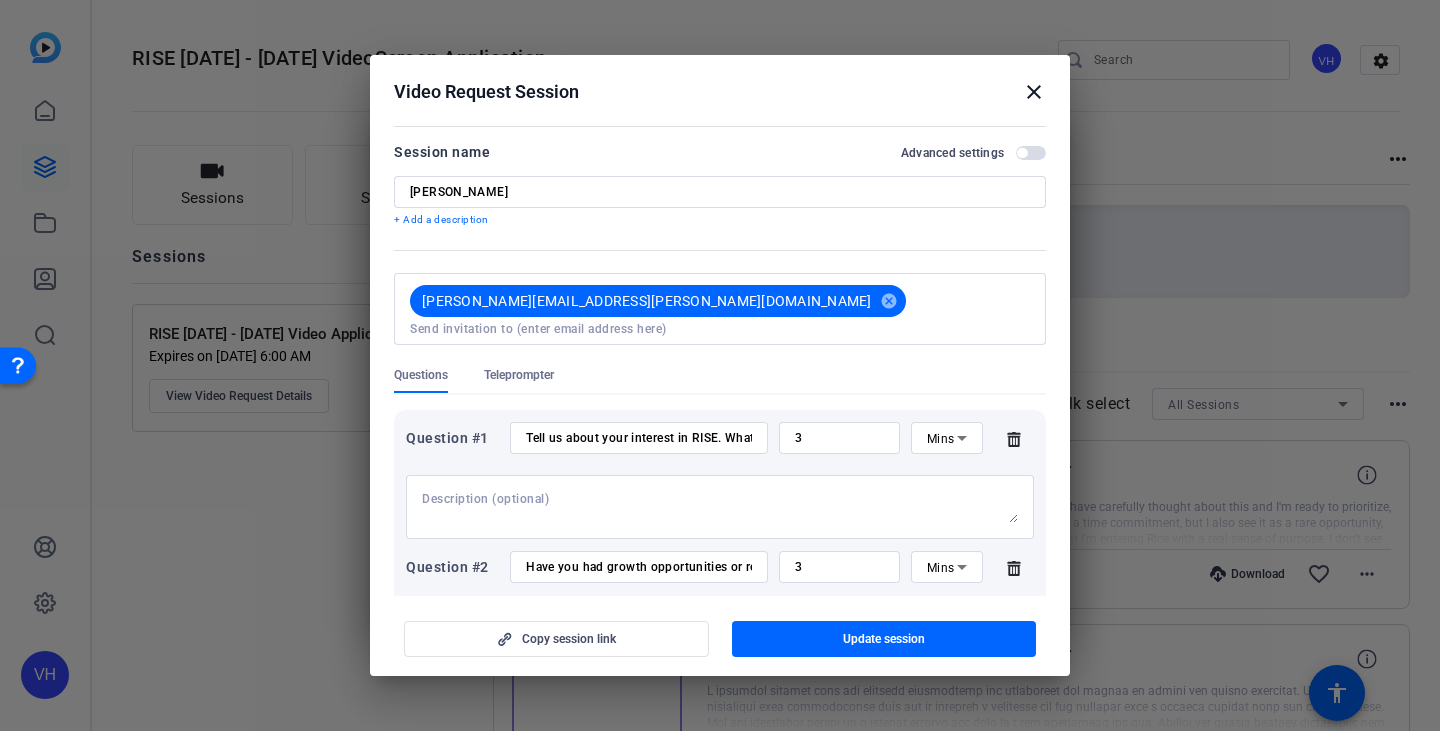 click on "close" at bounding box center (1034, 92) 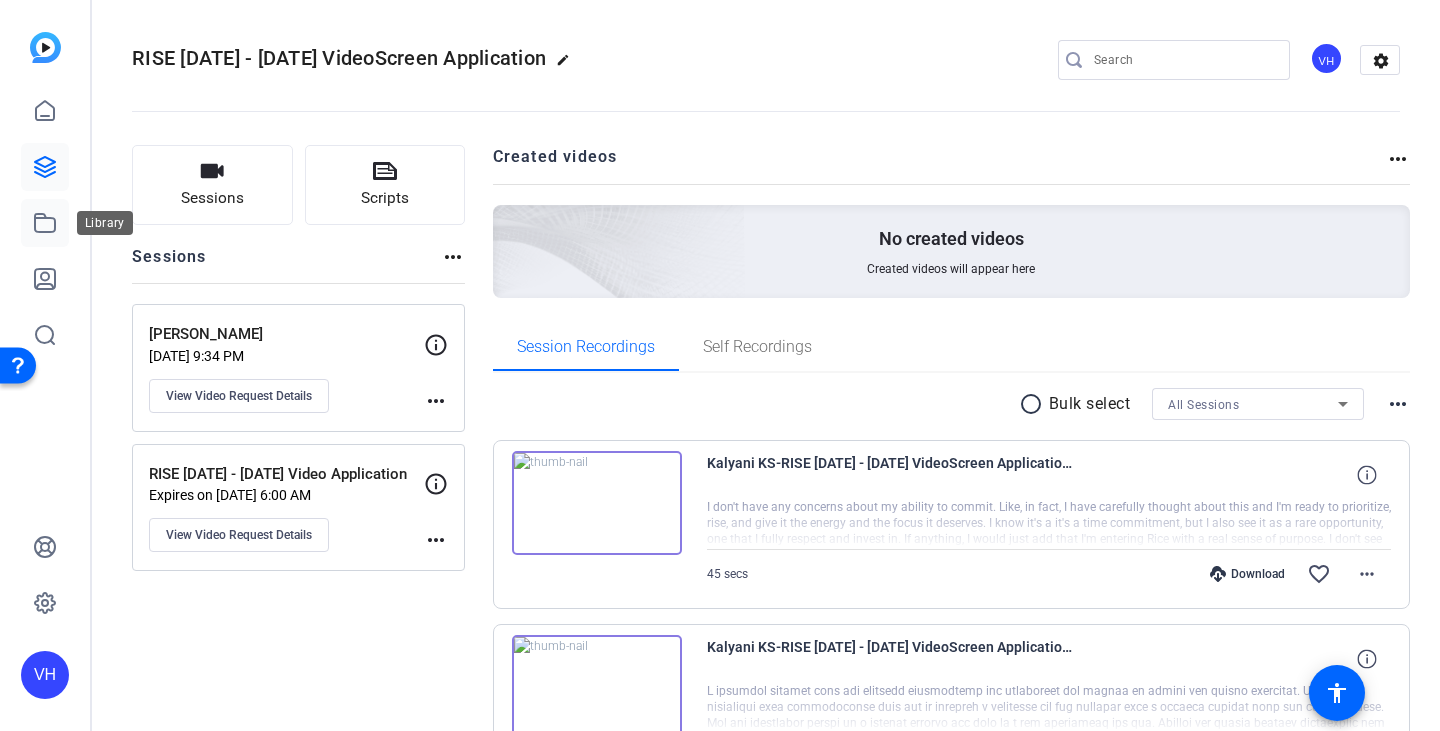click 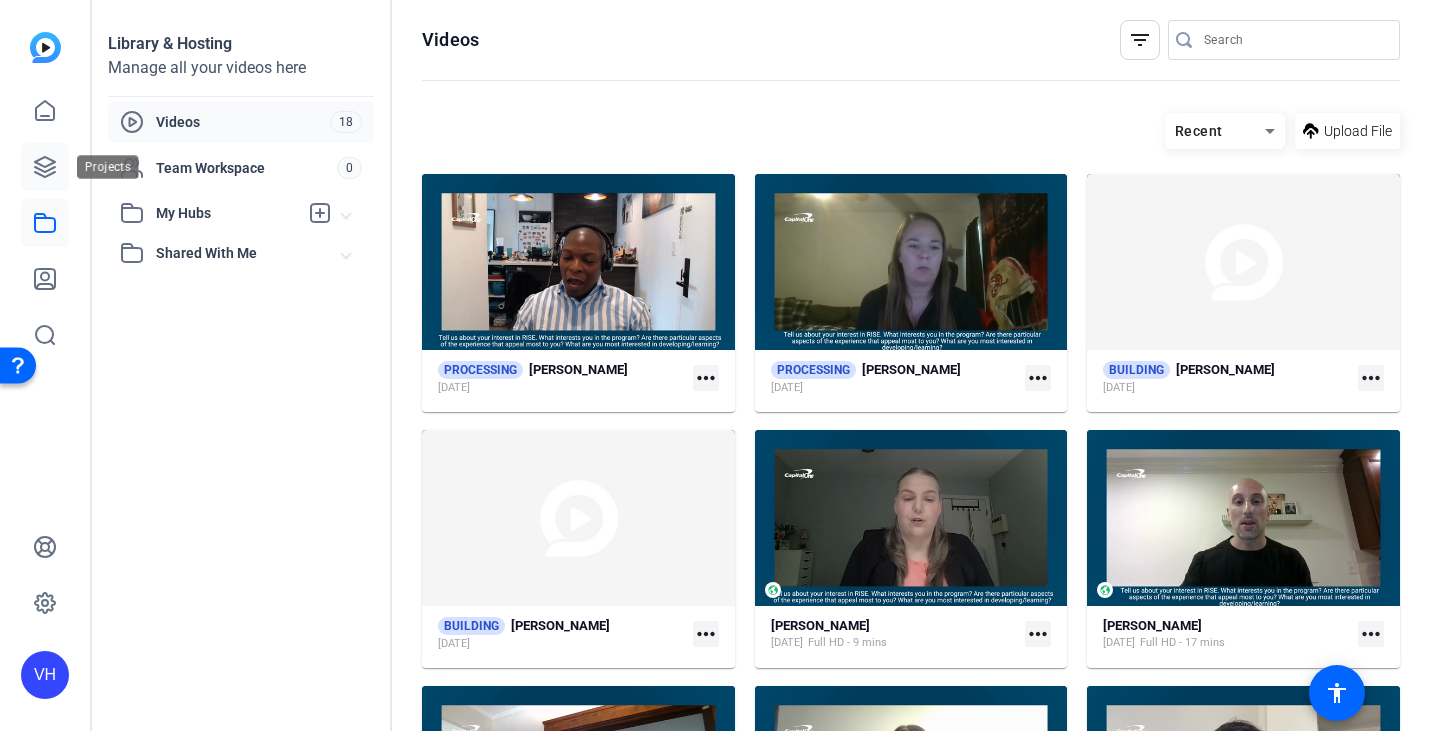 click 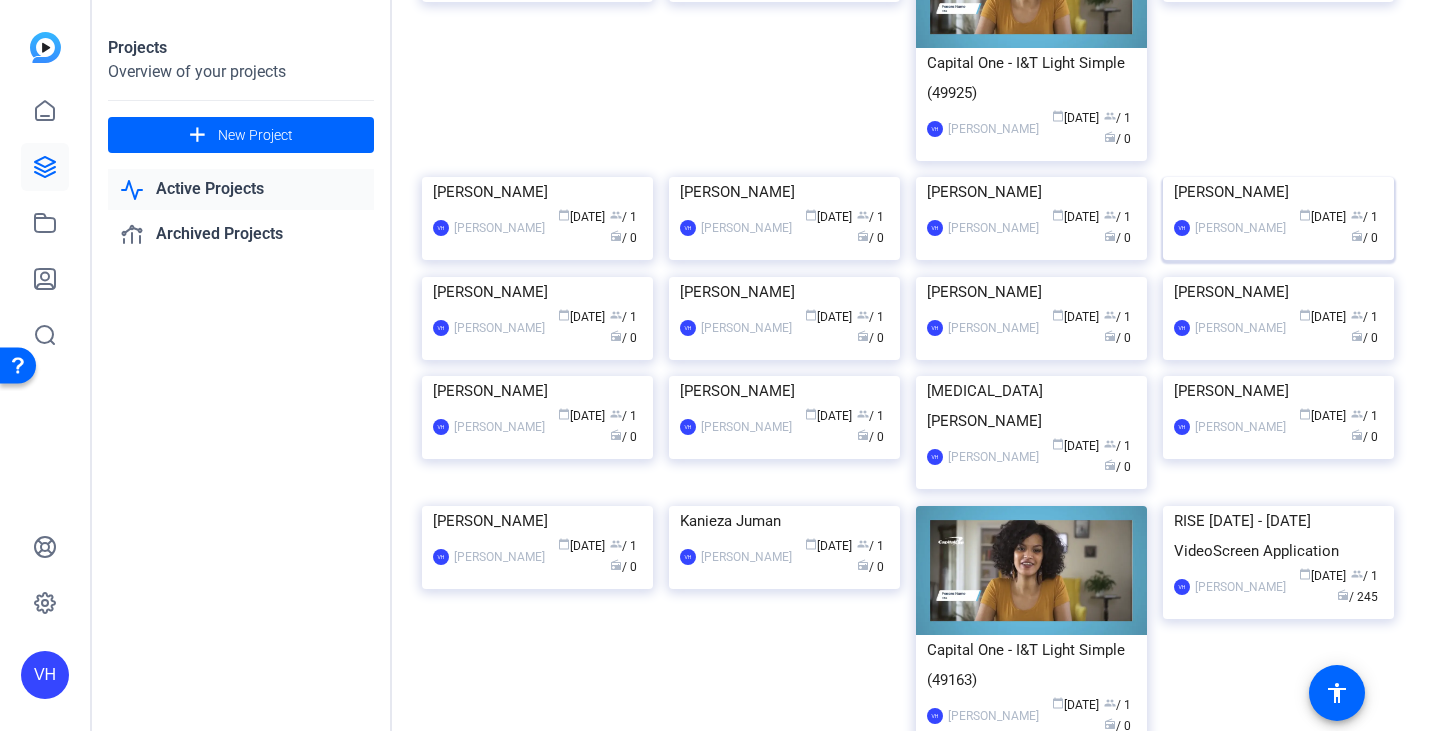 scroll, scrollTop: 428, scrollLeft: 0, axis: vertical 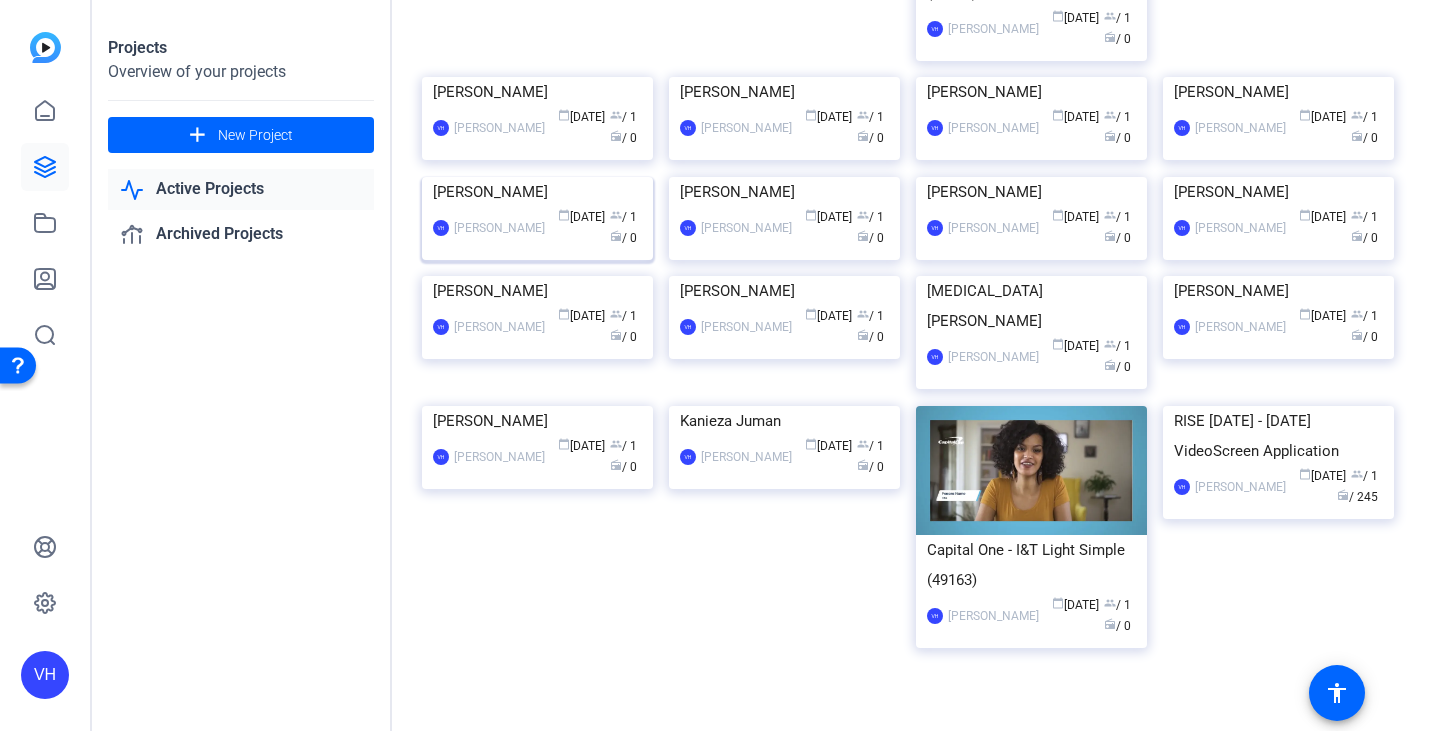 click 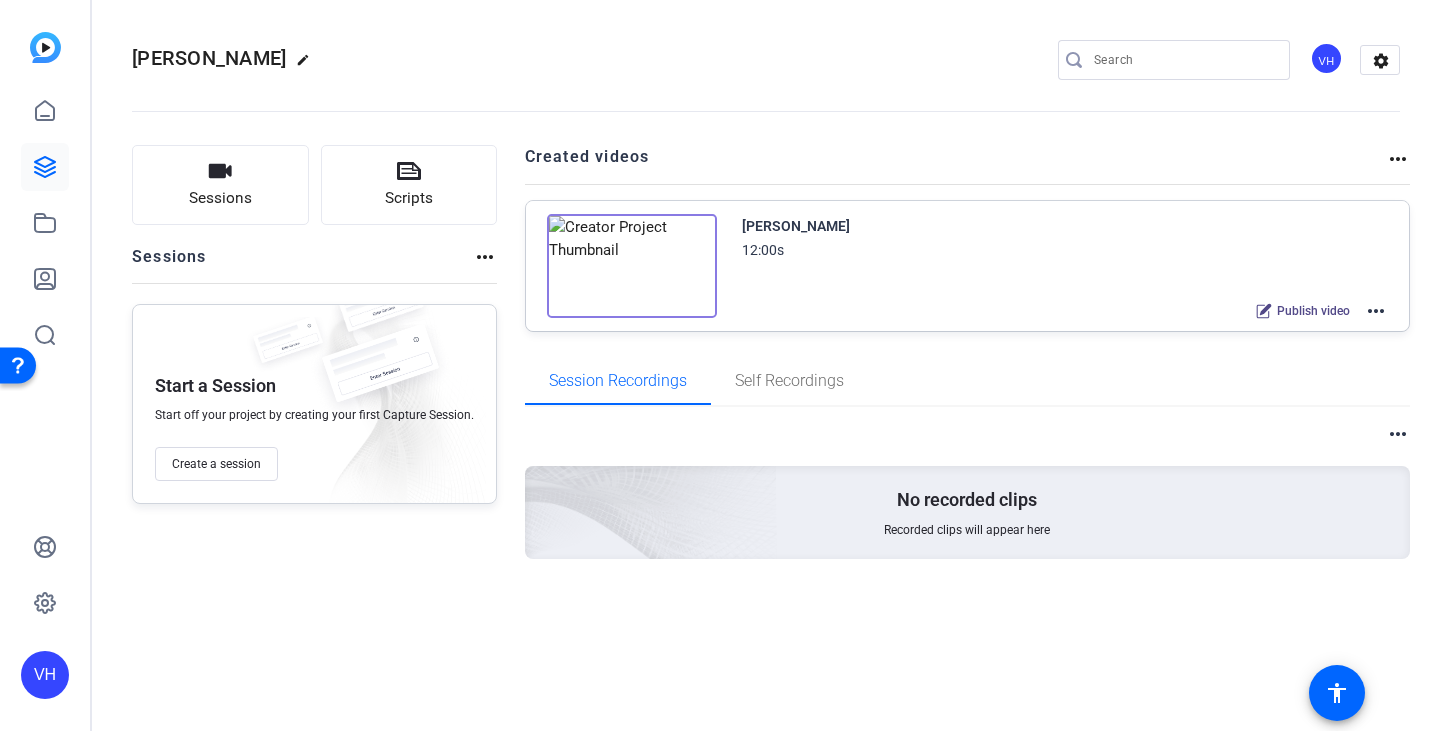 click 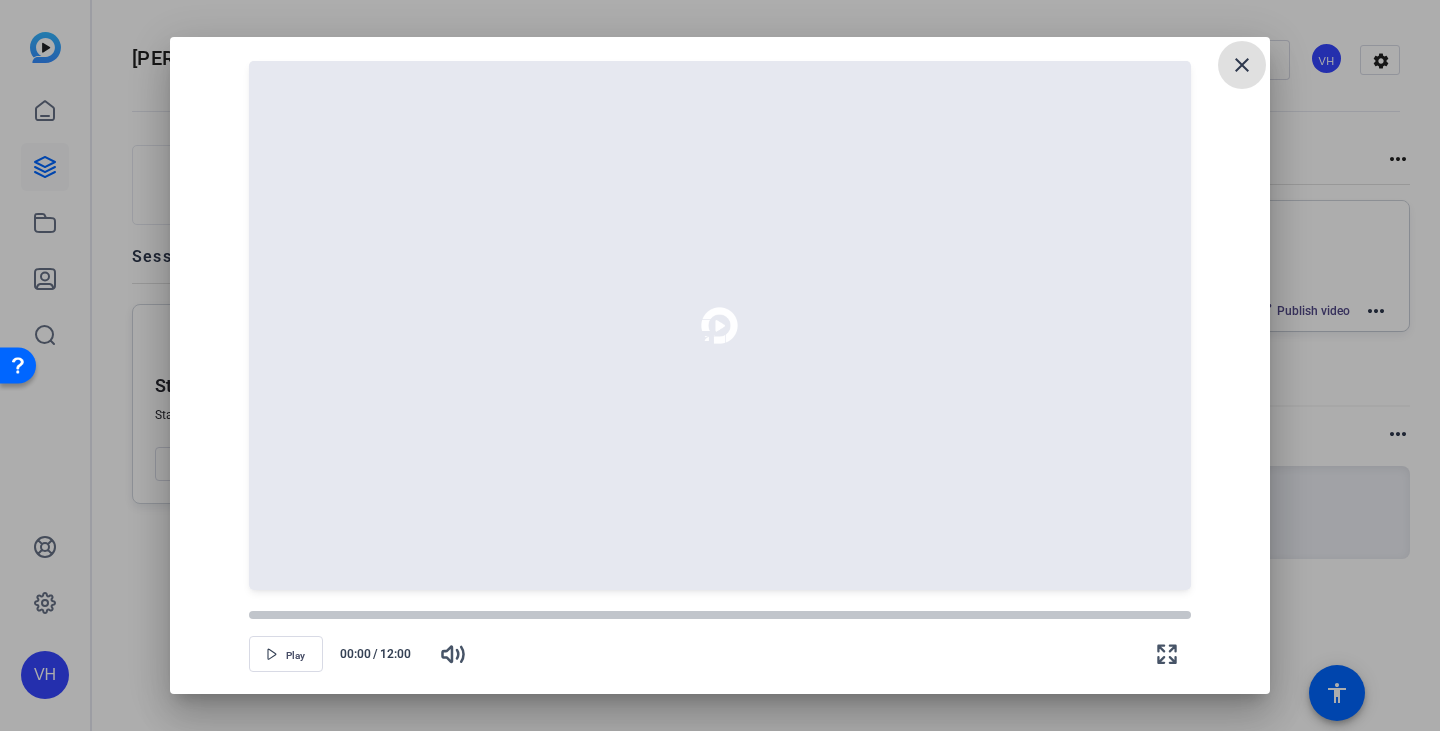 click on "close" at bounding box center [1242, 65] 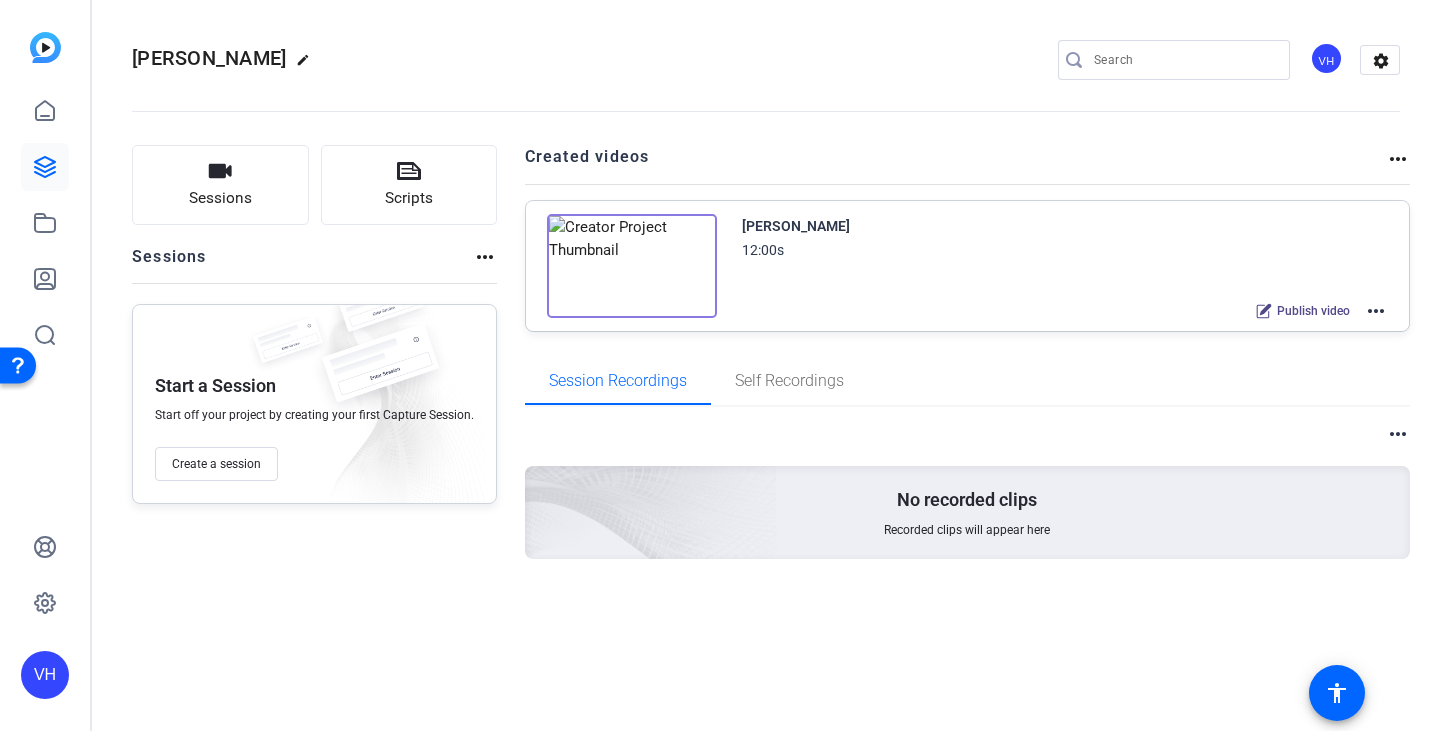 click on "more_horiz" 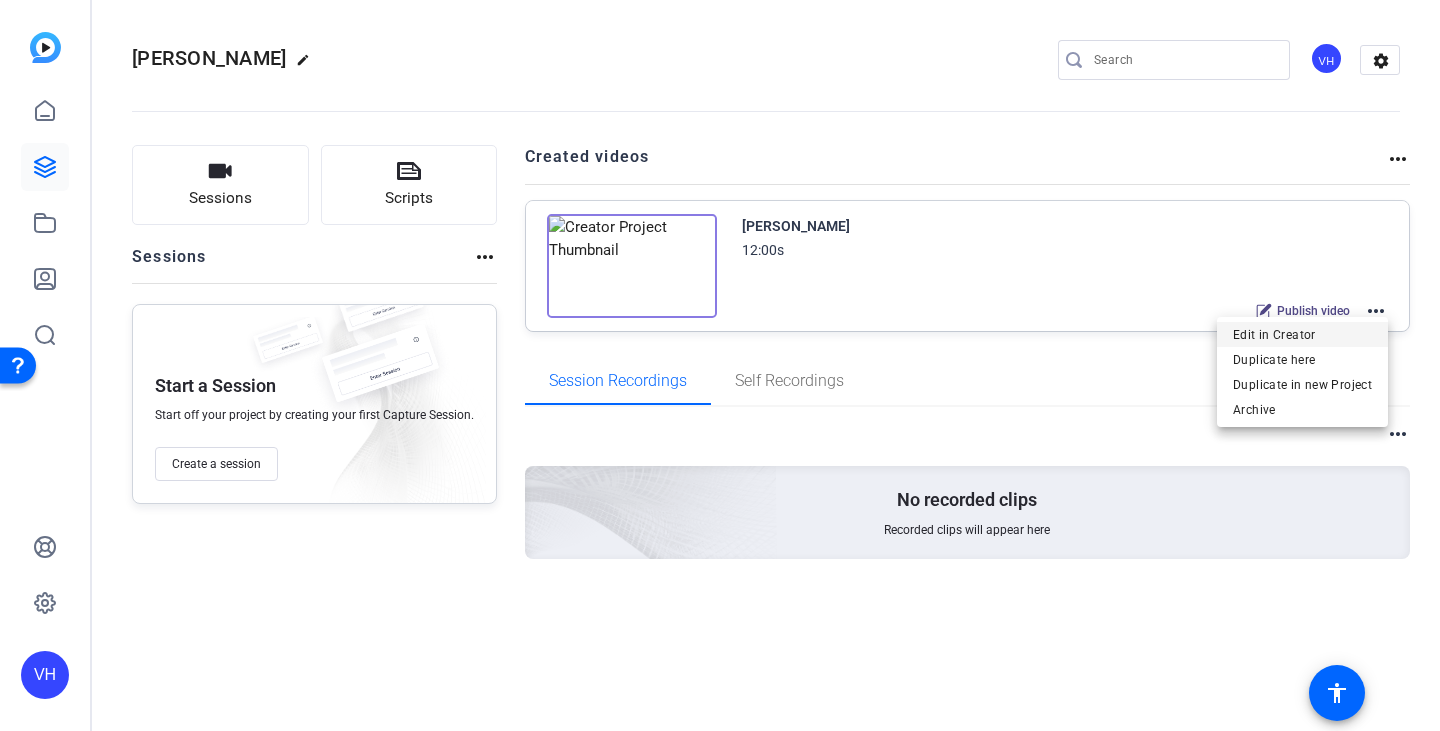 click on "Edit in Creator" at bounding box center (1302, 335) 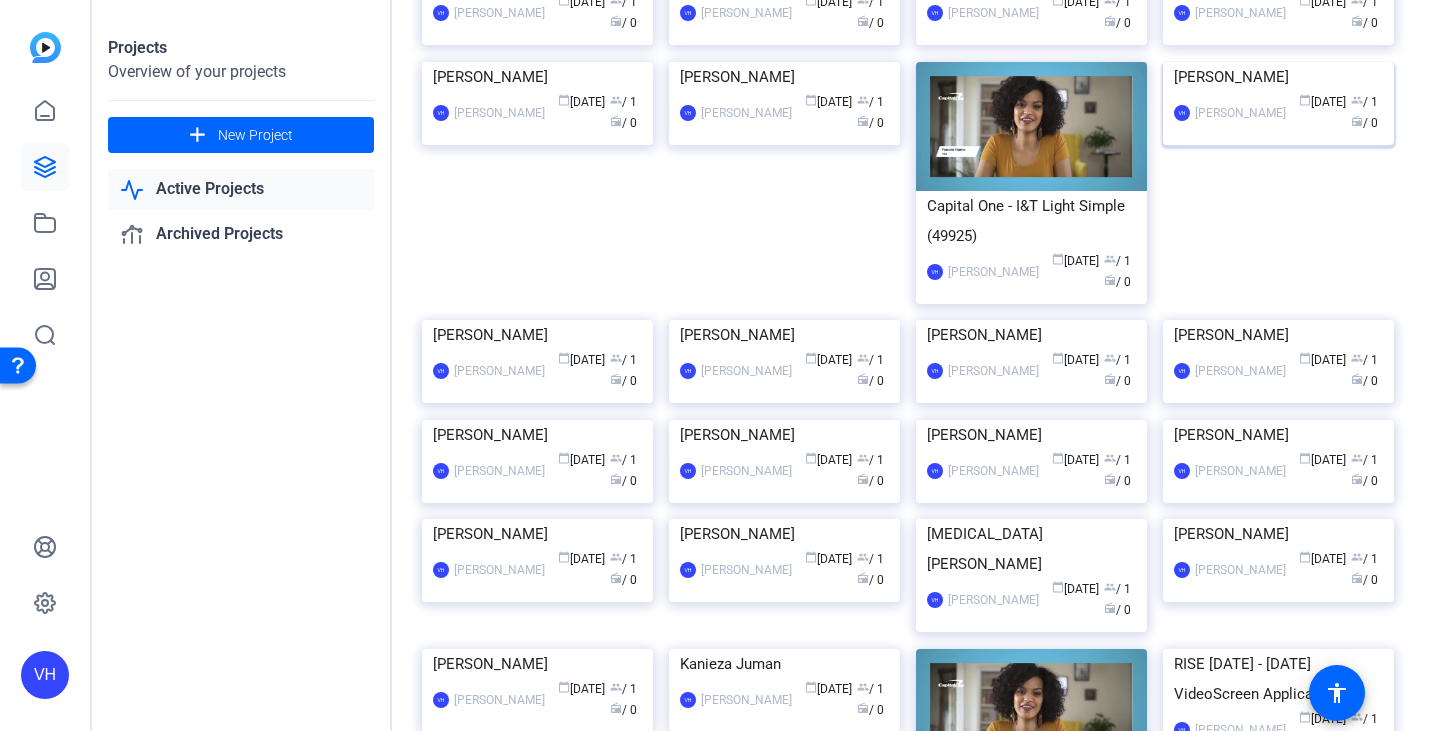 scroll, scrollTop: 300, scrollLeft: 0, axis: vertical 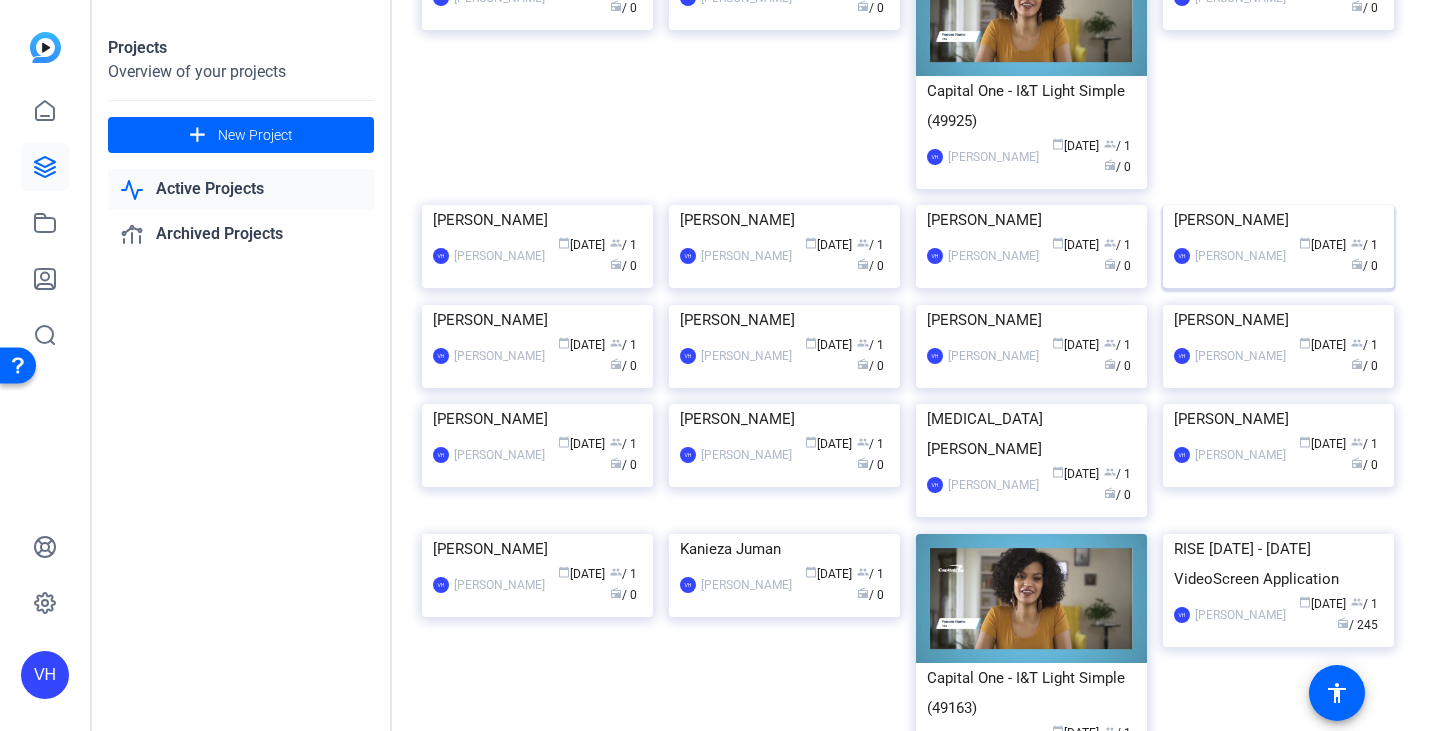 click 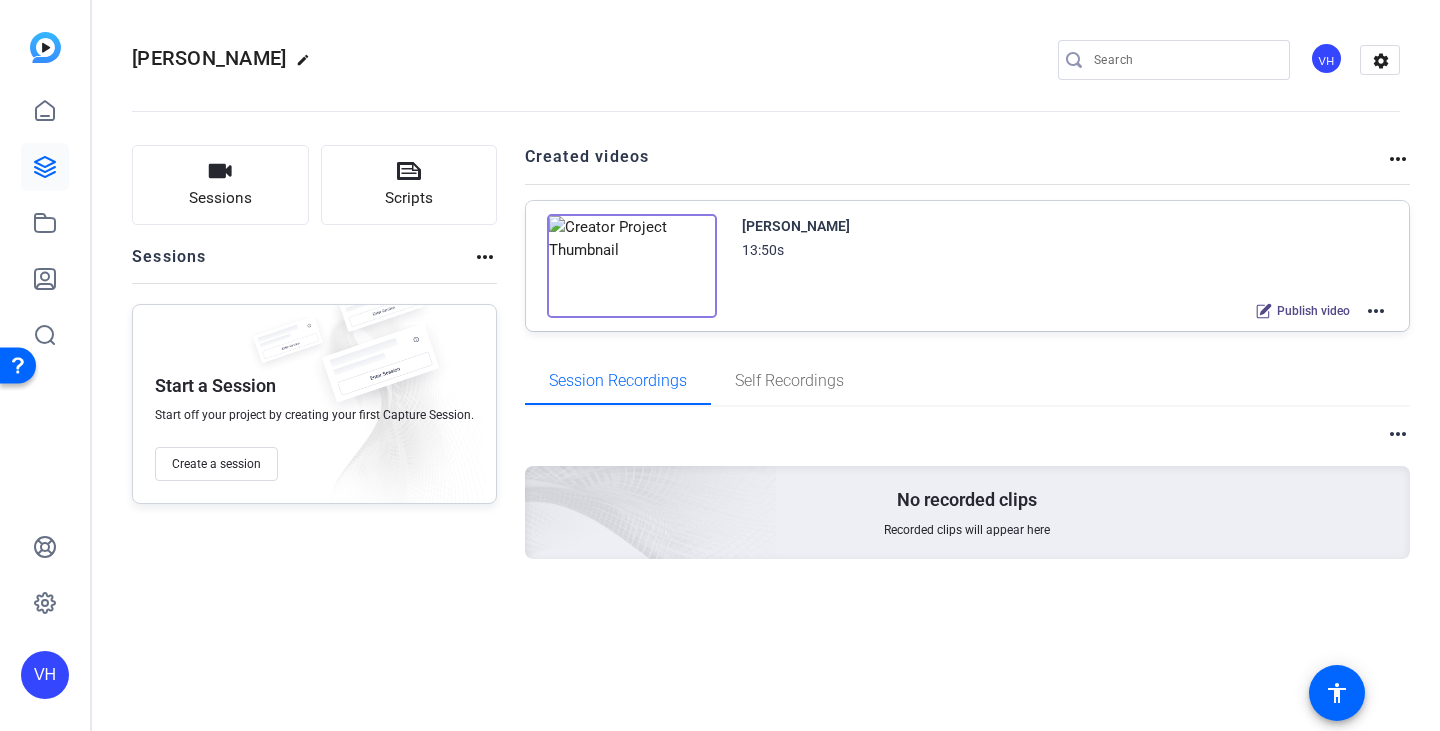 click on "more_horiz" 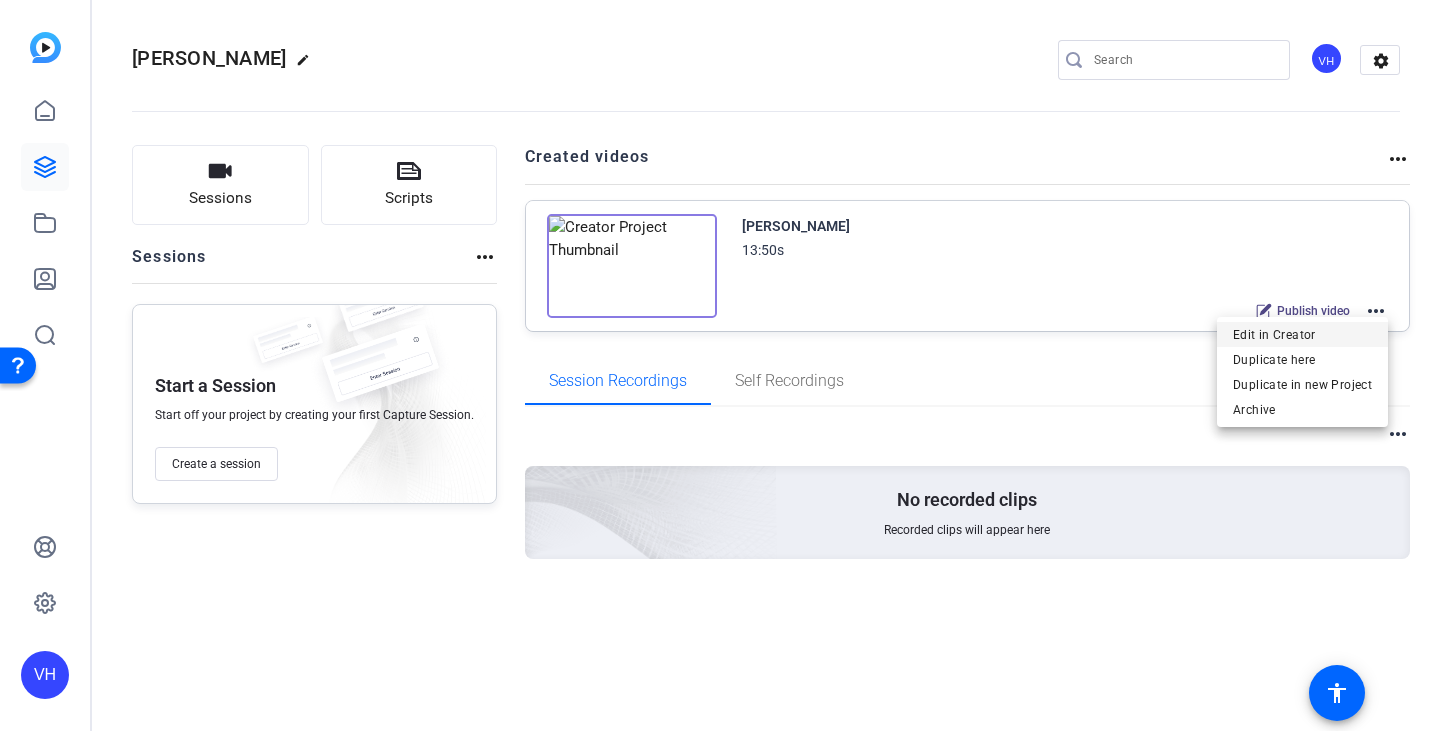 click on "Edit in Creator" at bounding box center [1302, 335] 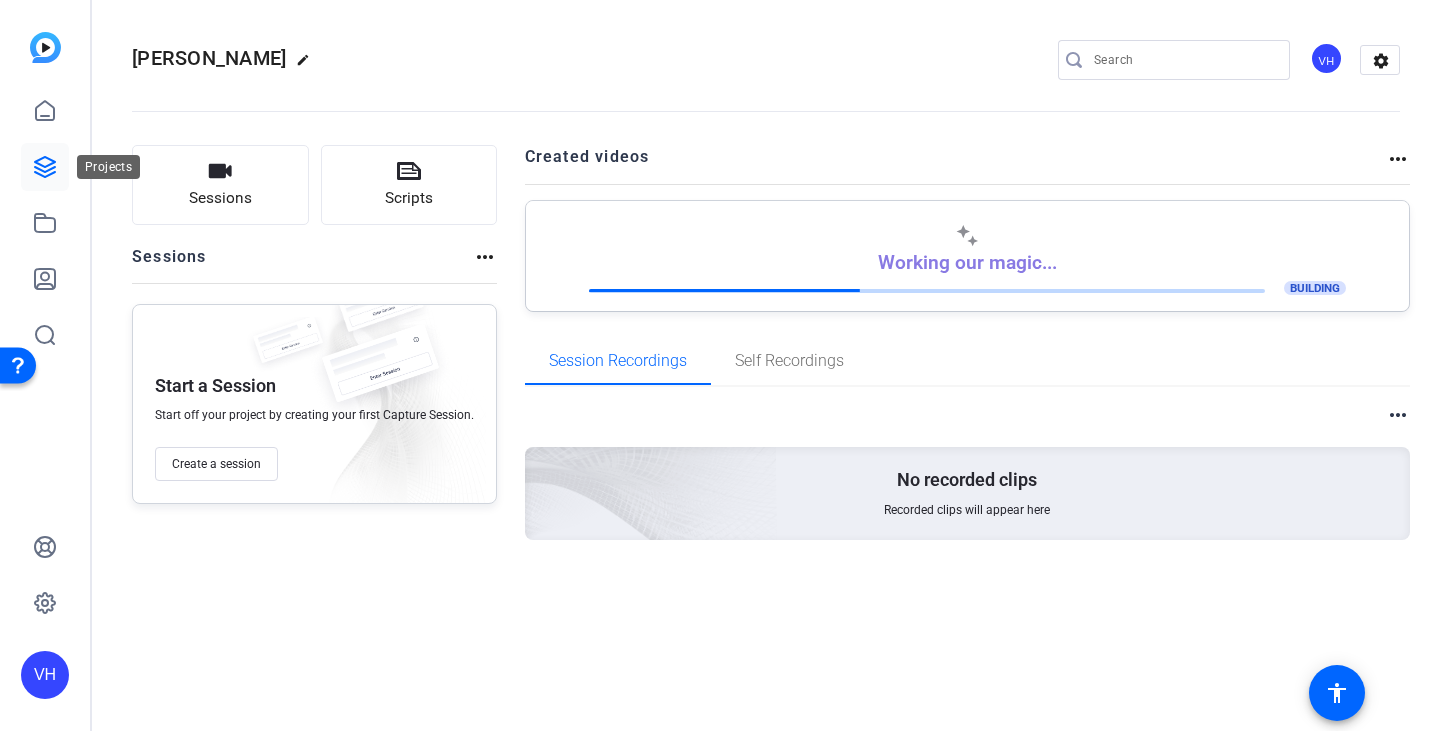 click 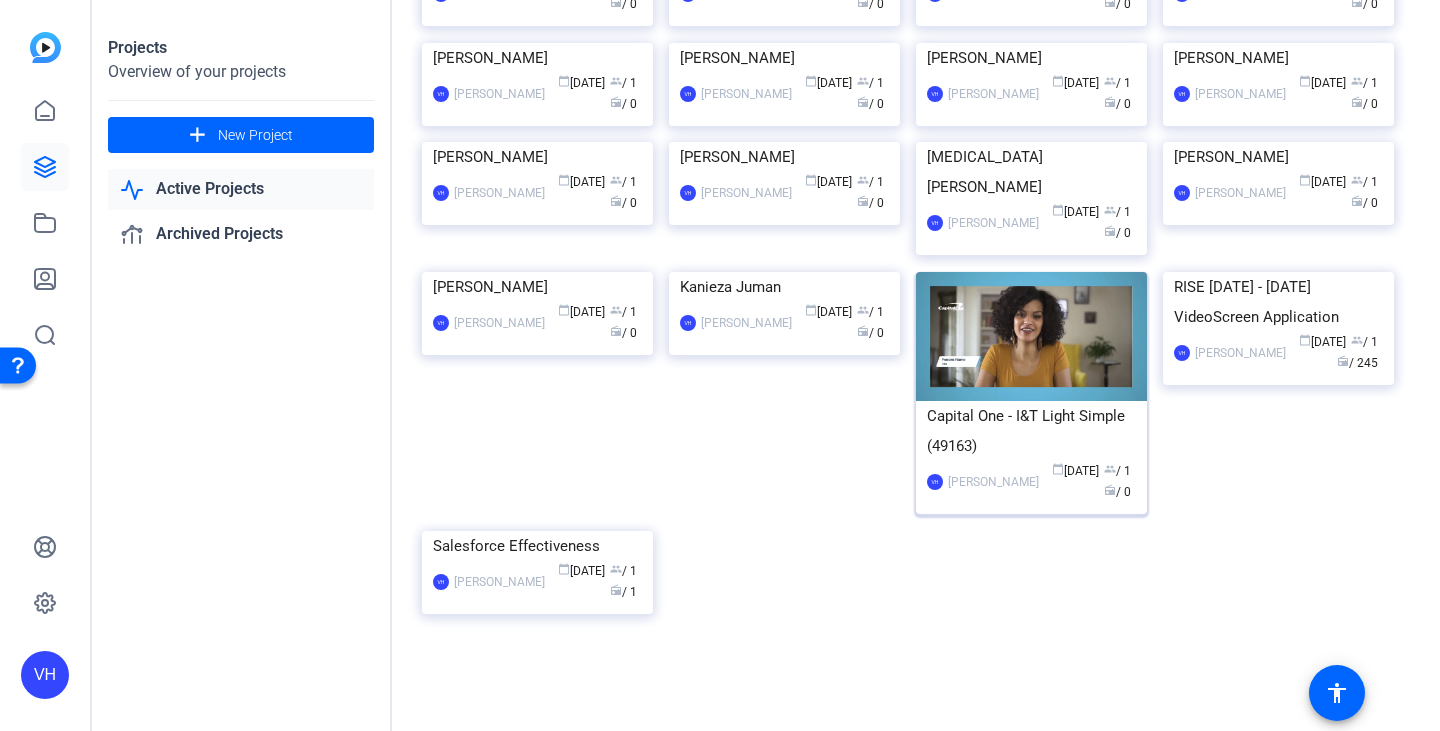 scroll, scrollTop: 700, scrollLeft: 0, axis: vertical 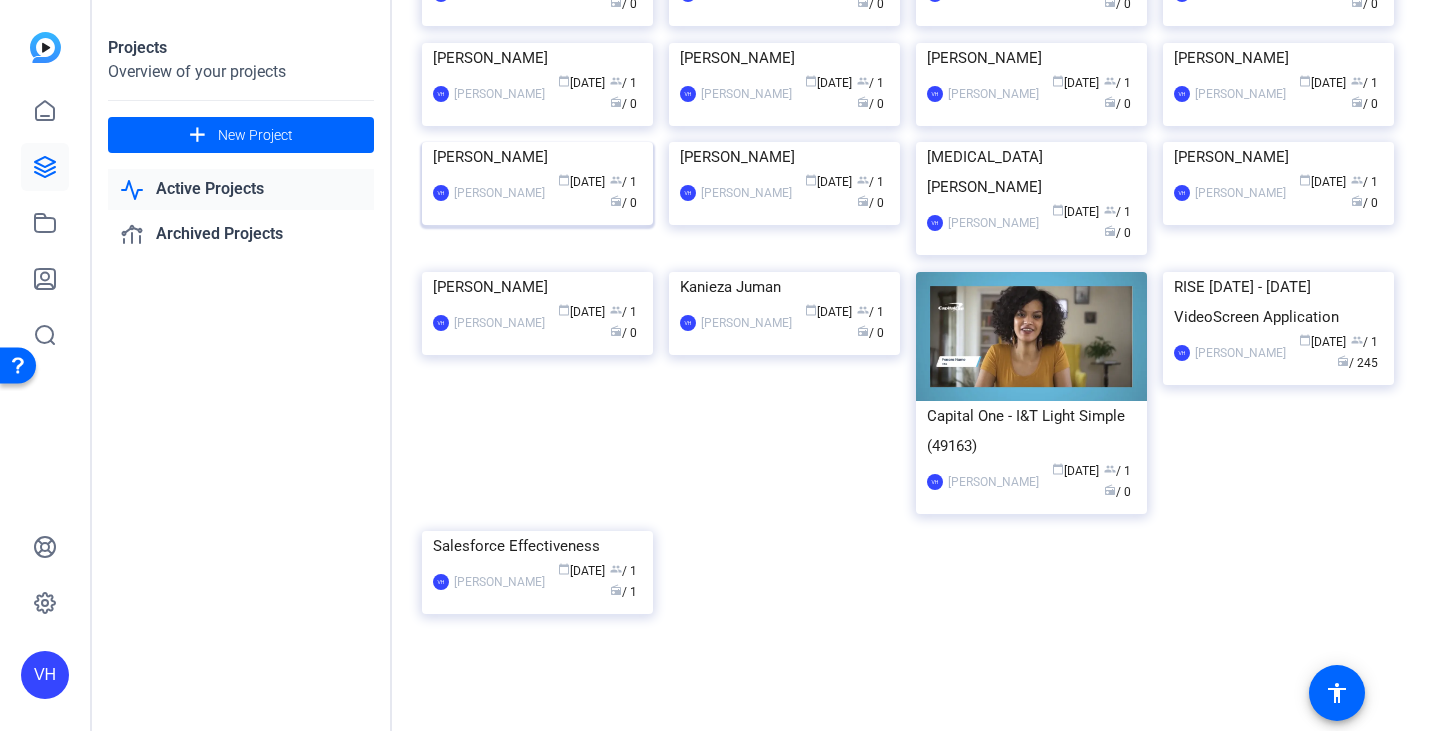 click 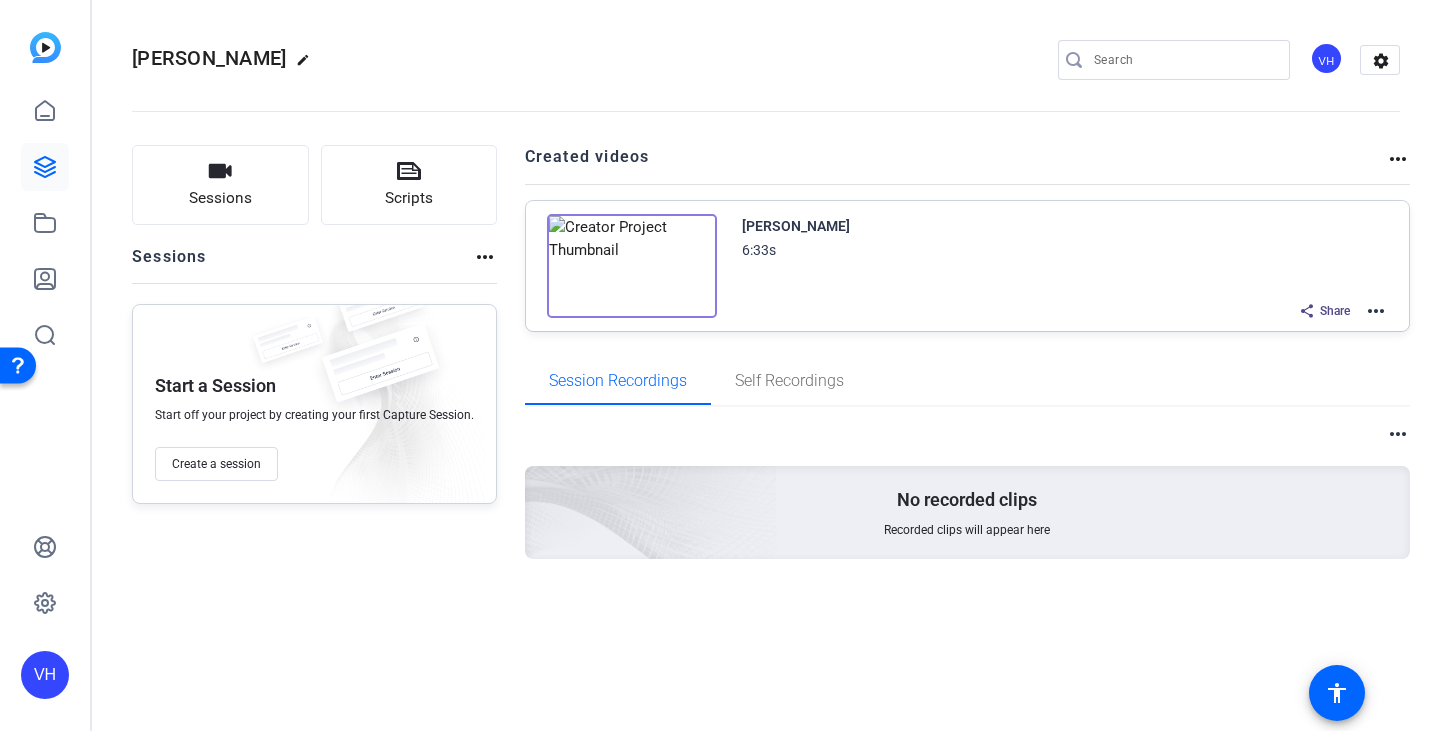 click on "more_horiz" 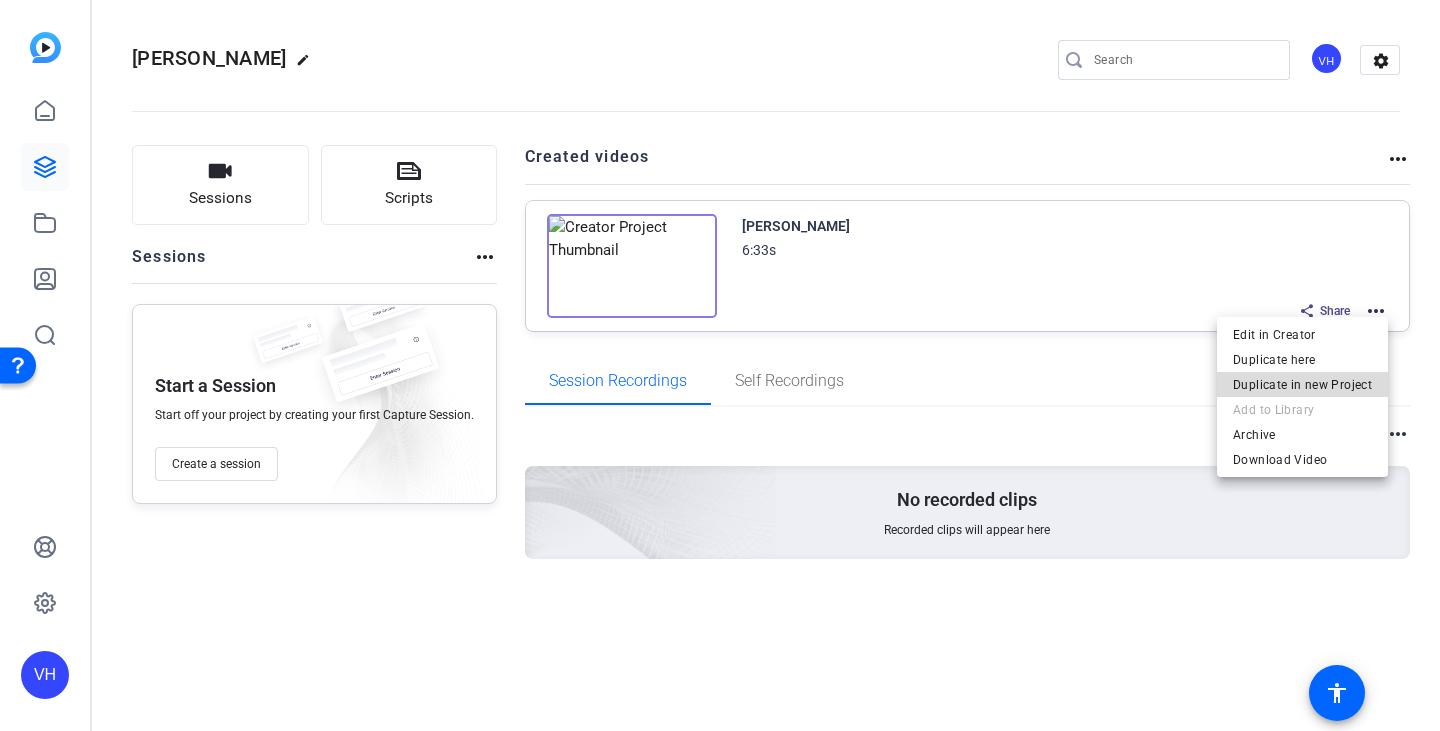 click on "Duplicate in new Project" at bounding box center (1302, 385) 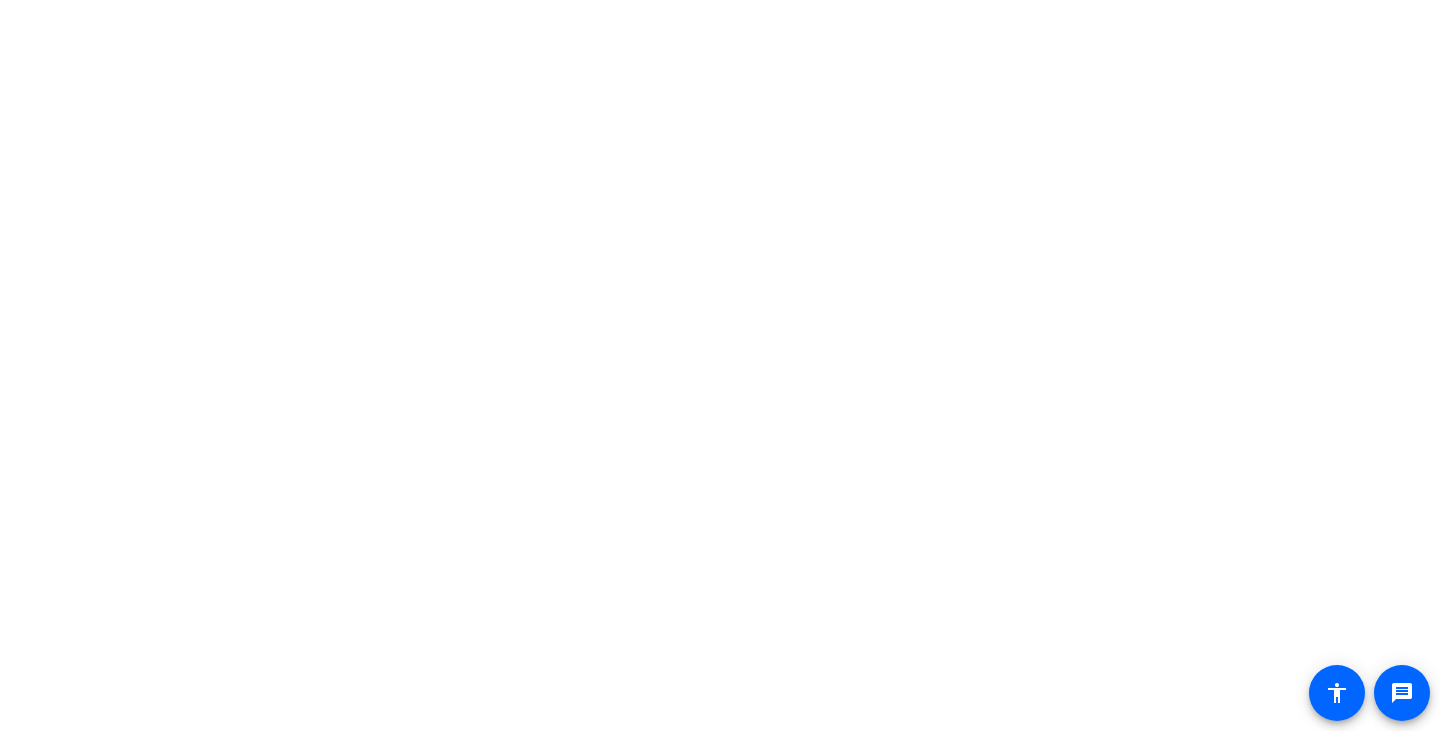 scroll, scrollTop: 0, scrollLeft: 0, axis: both 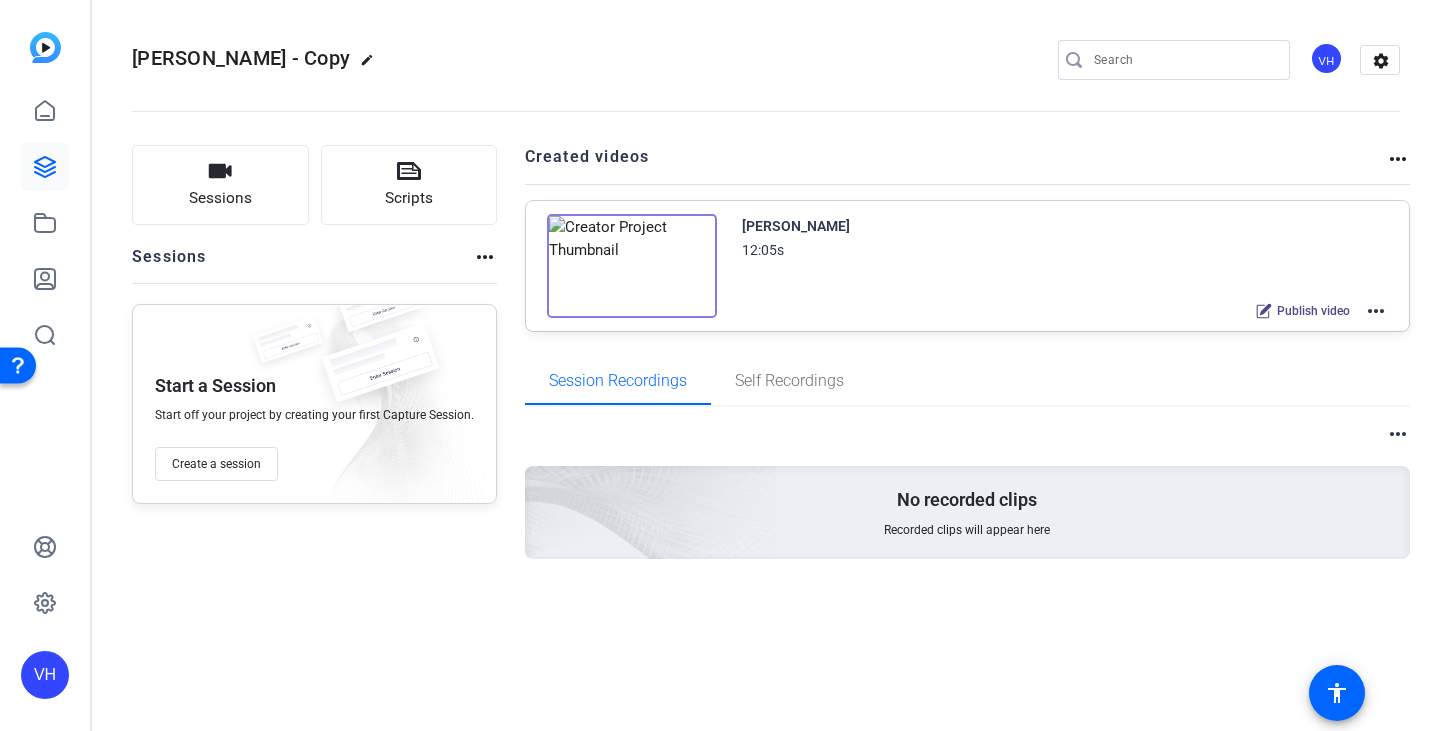 click on "more_horiz" 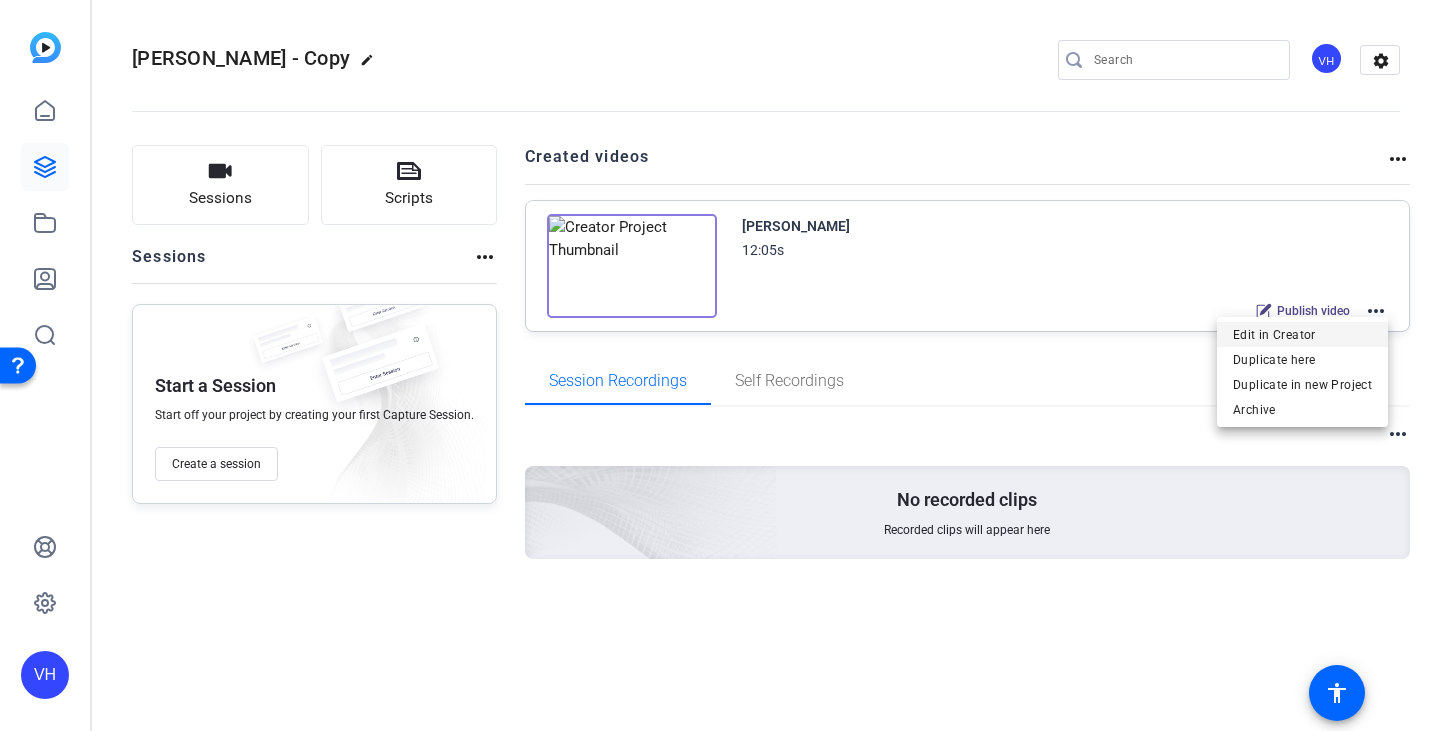 click on "Edit in Creator" at bounding box center [1302, 335] 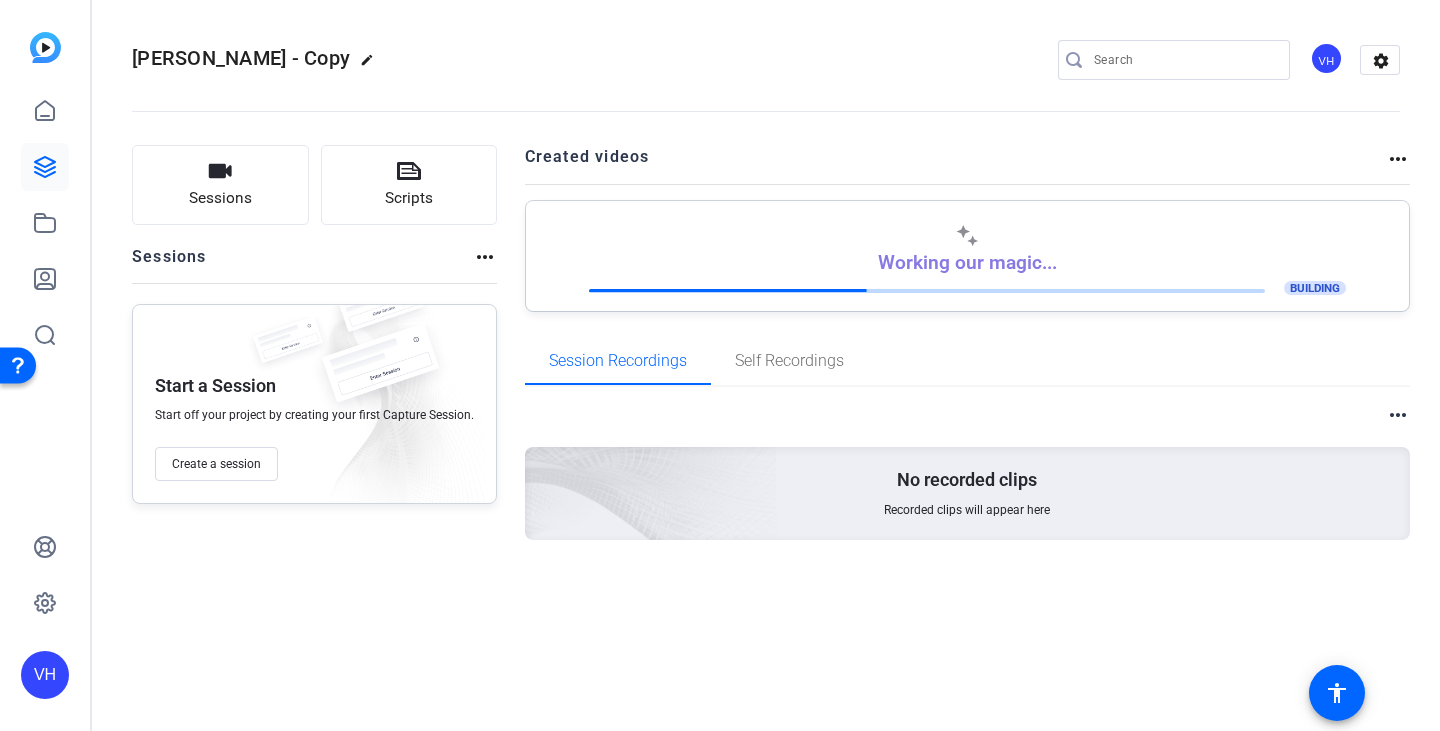 click on "[PERSON_NAME] - Copy" 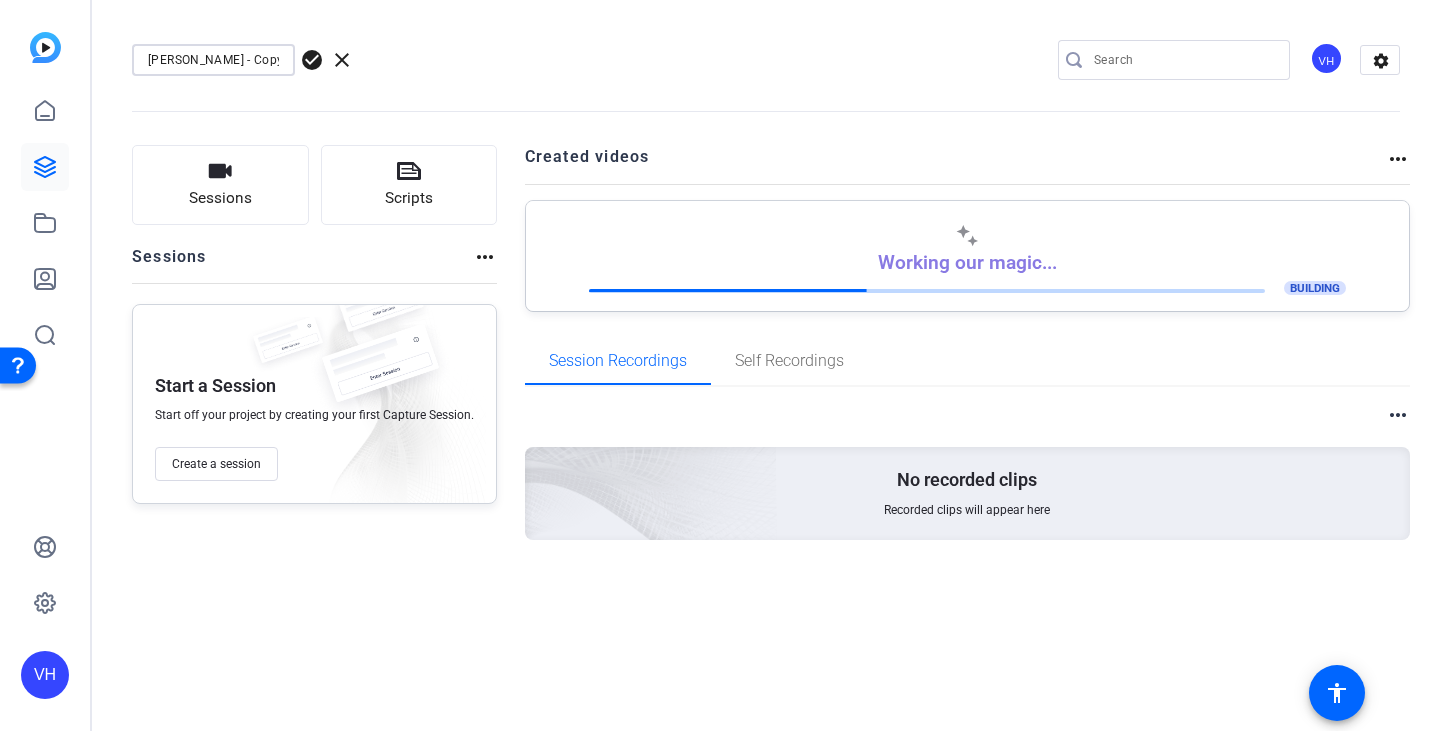 drag, startPoint x: 274, startPoint y: 61, endPoint x: 43, endPoint y: 69, distance: 231.13849 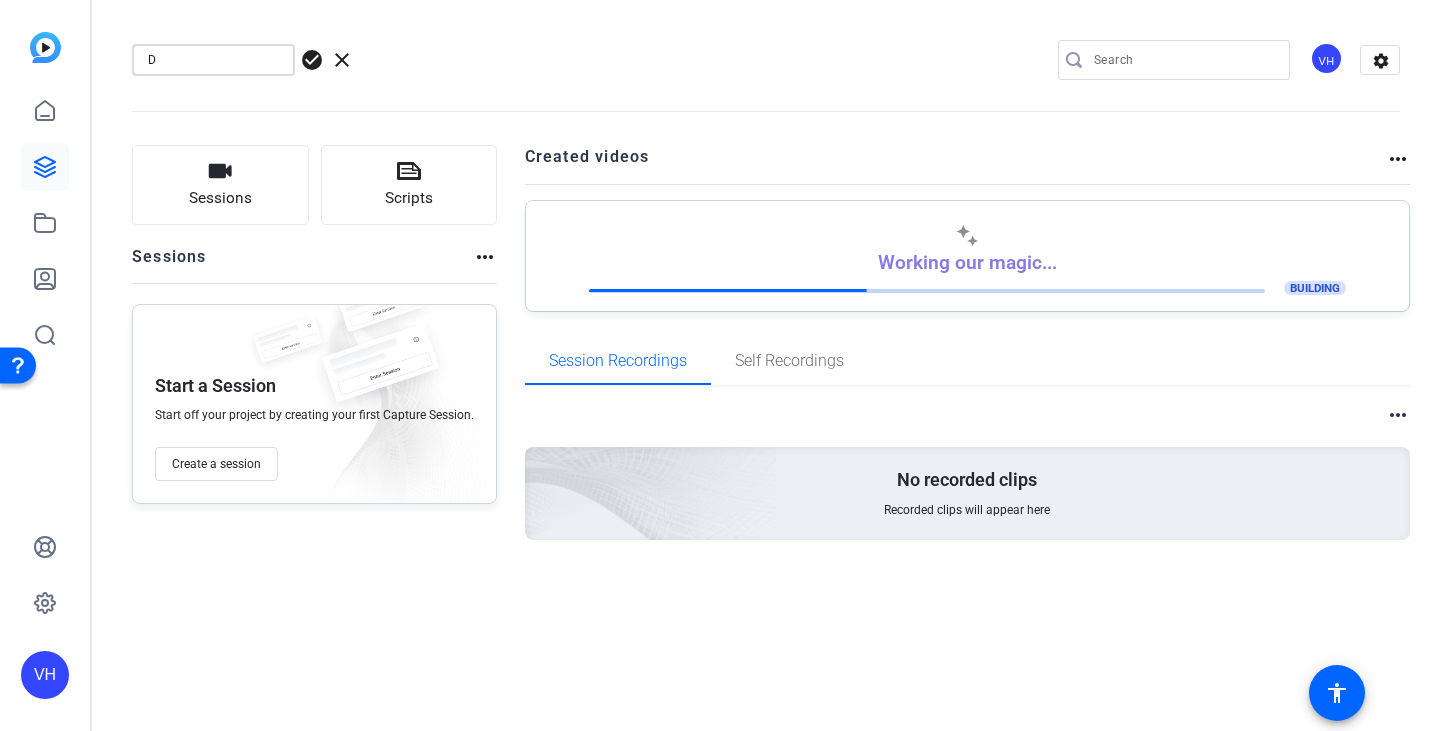 scroll, scrollTop: 0, scrollLeft: 0, axis: both 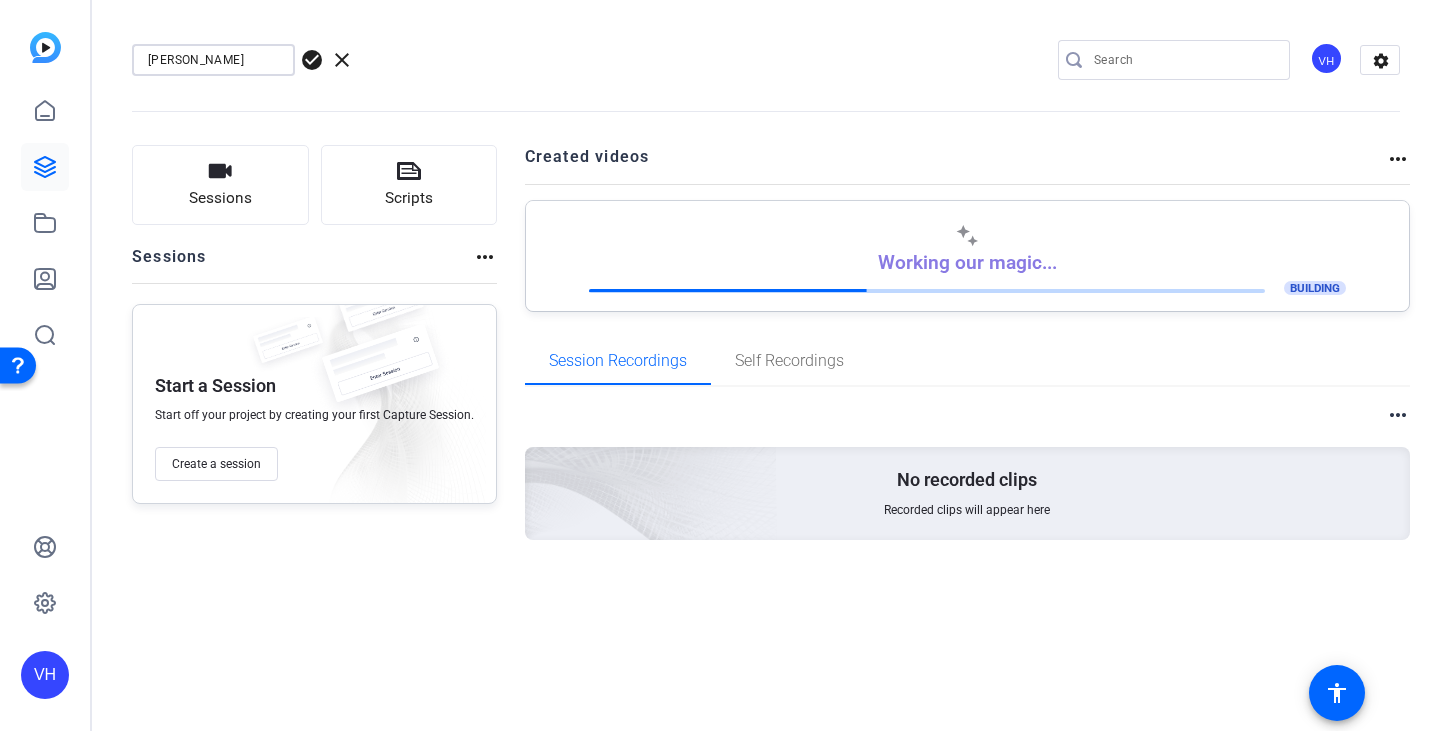 type on "[PERSON_NAME]" 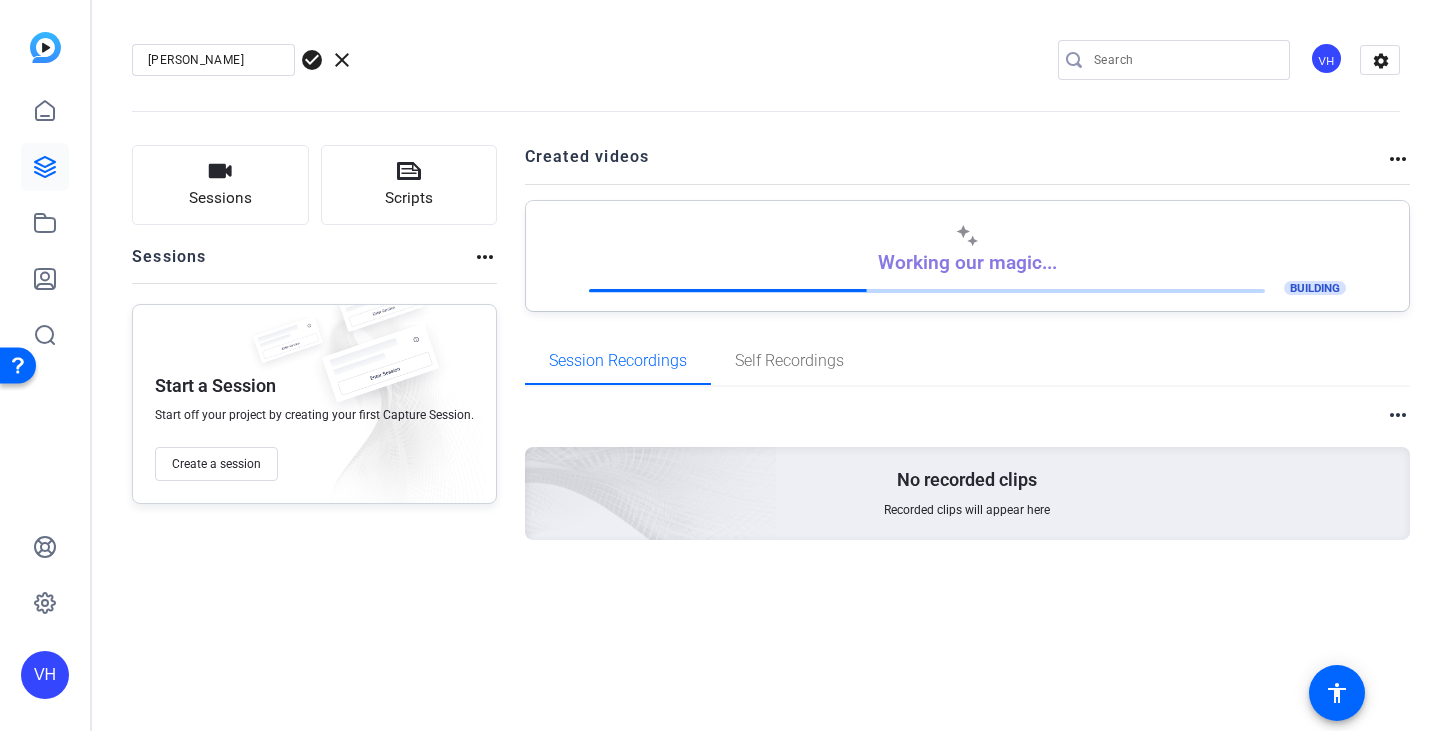 click on "check_circle" 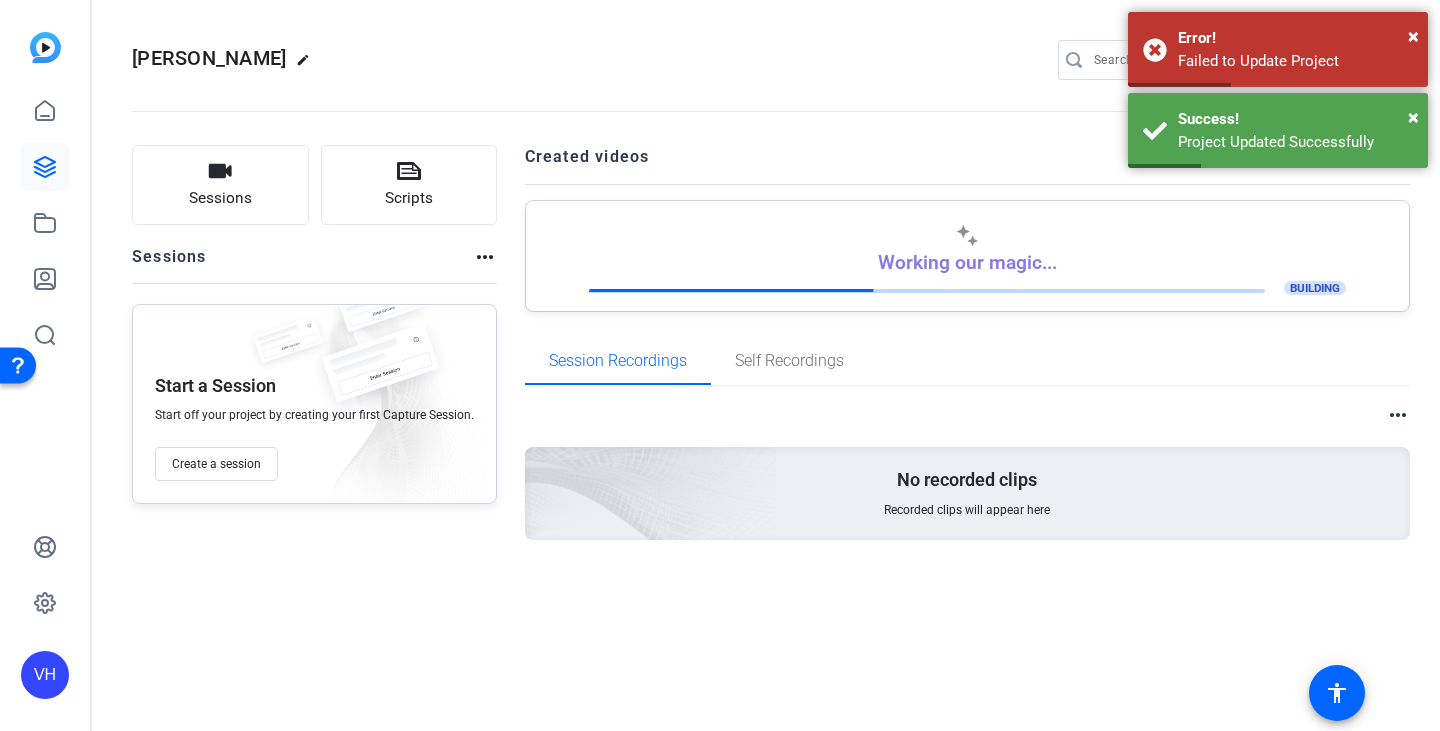 click on "Dela Dina  edit
VH  settings" 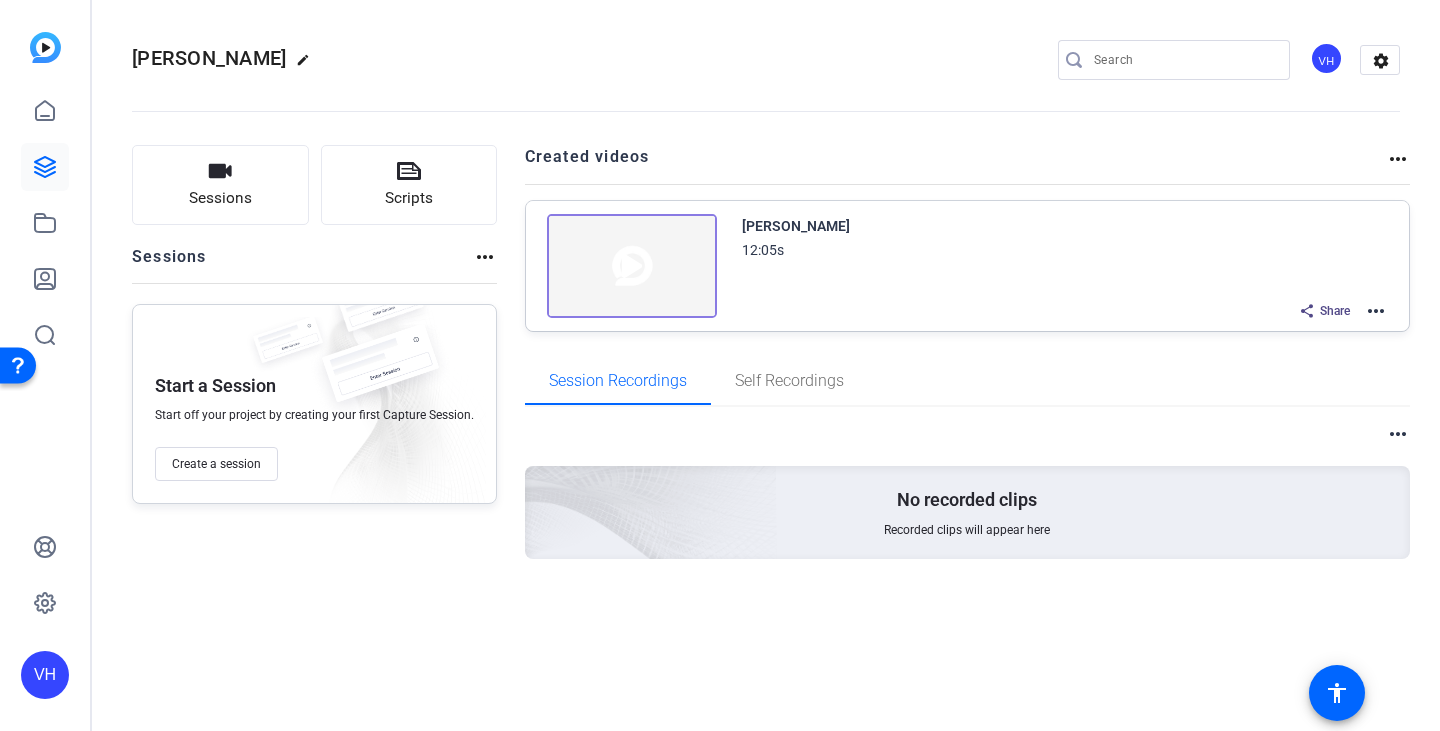 click 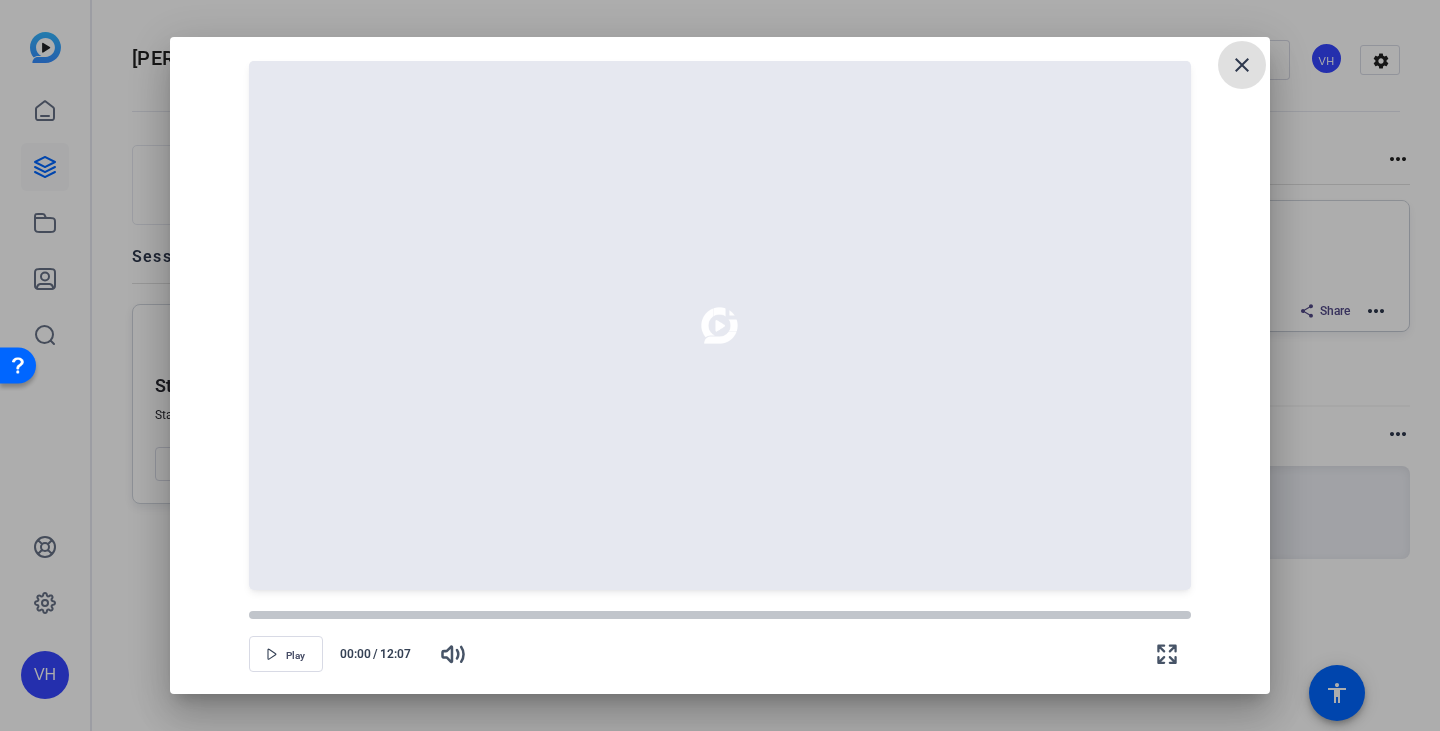 click on "close" at bounding box center [1242, 65] 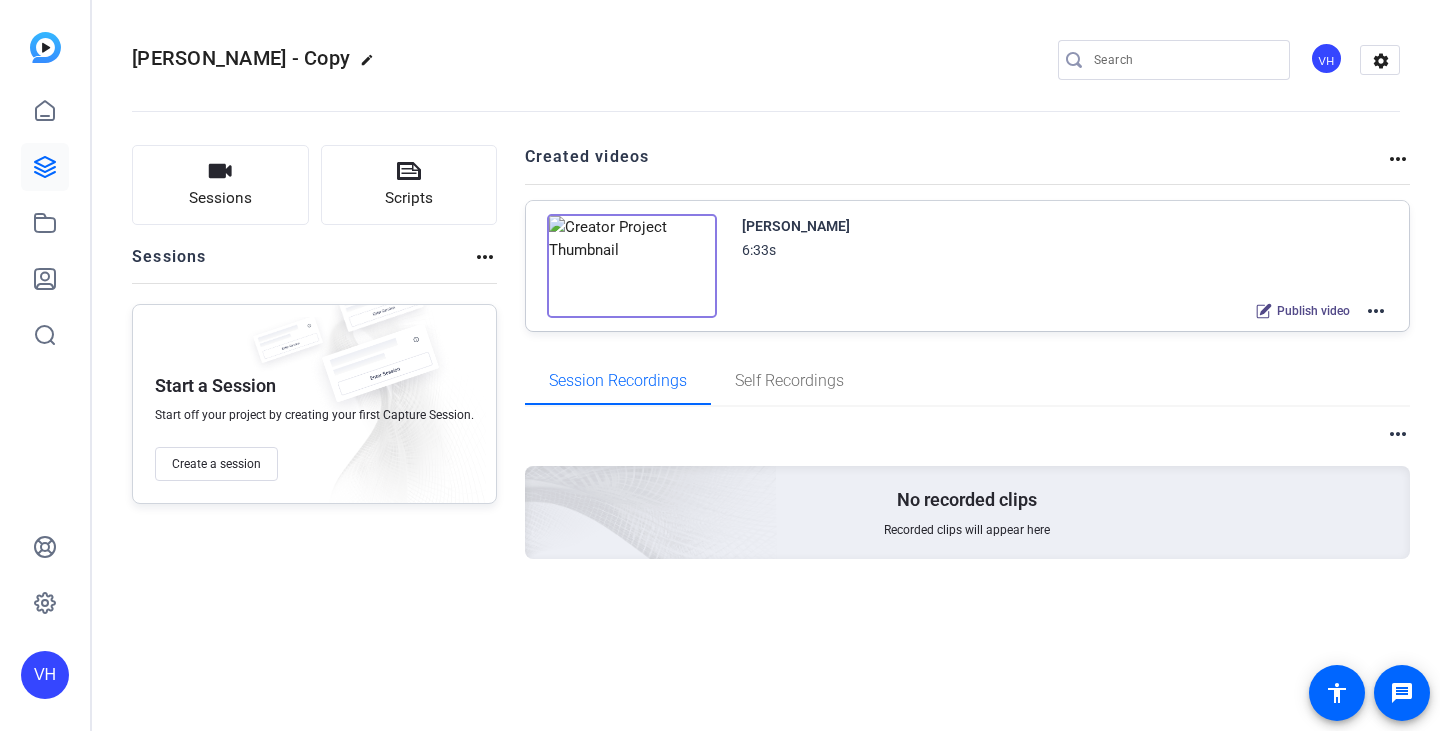scroll, scrollTop: 0, scrollLeft: 0, axis: both 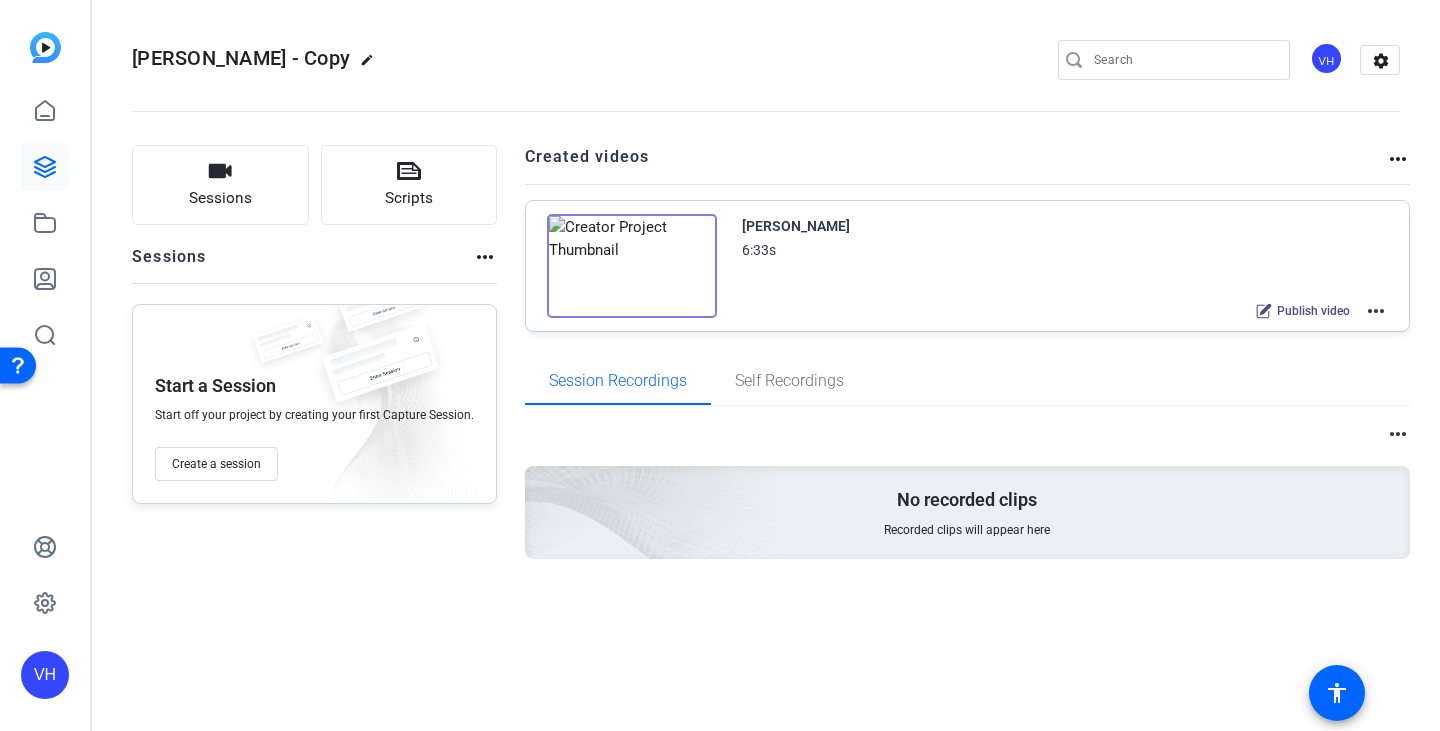 click on "Andrae Wiggins - Copy" 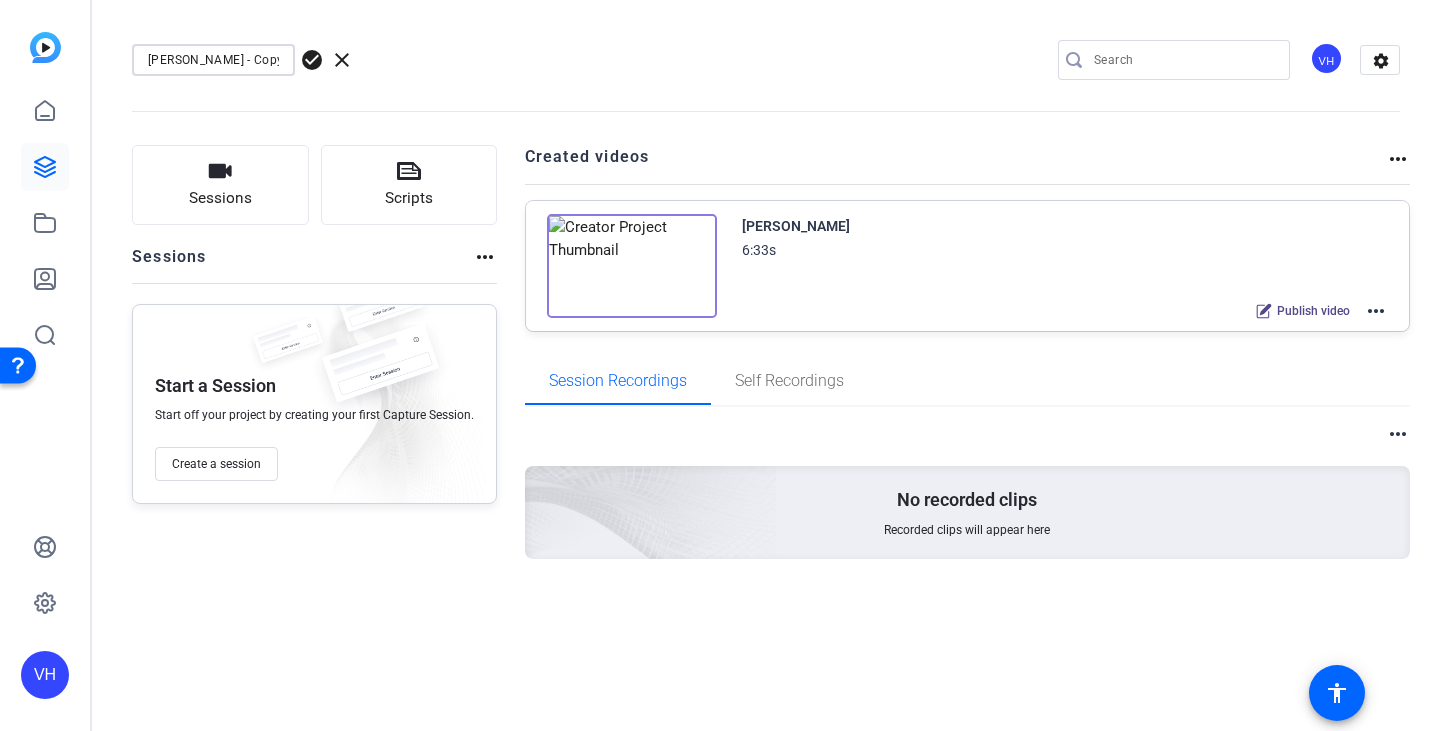 drag, startPoint x: 276, startPoint y: 50, endPoint x: 113, endPoint y: 49, distance: 163.00307 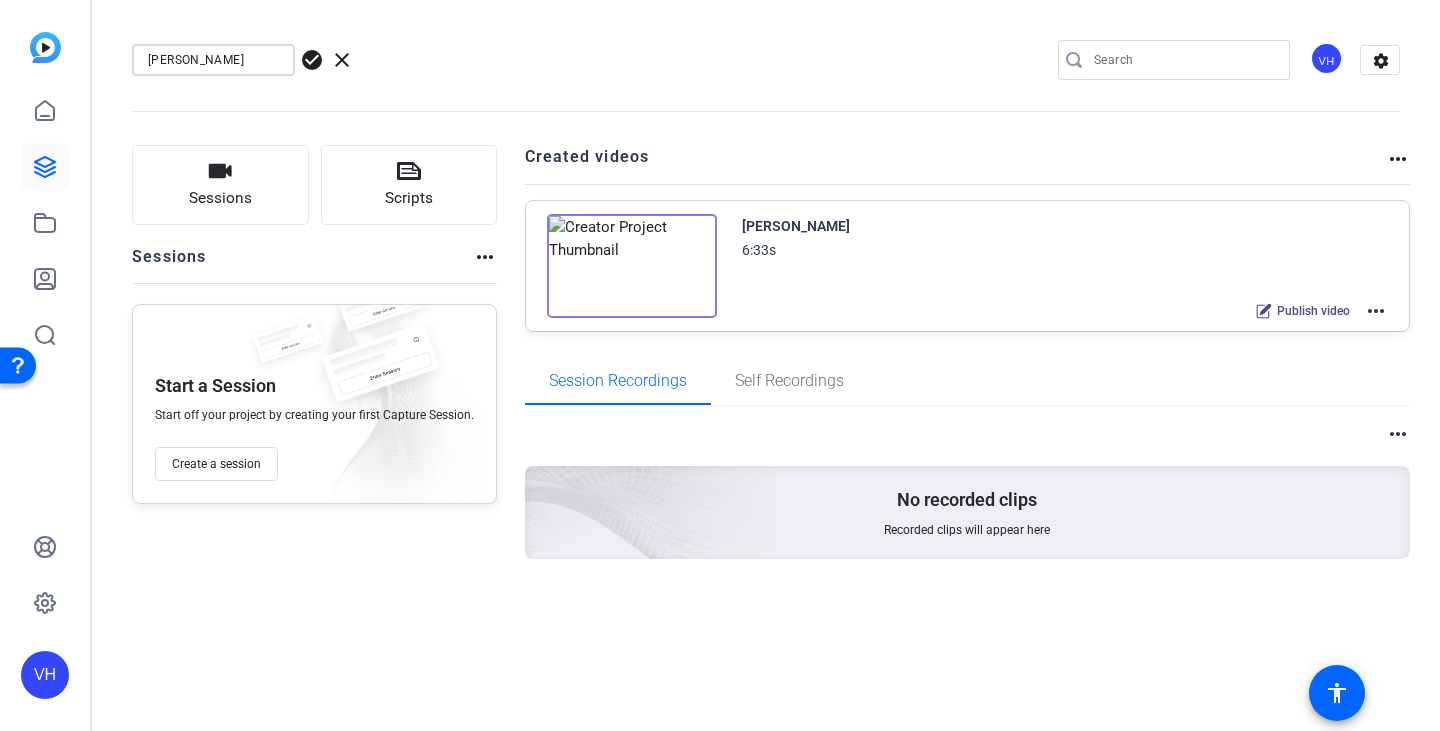 type on "Destiny Aultman" 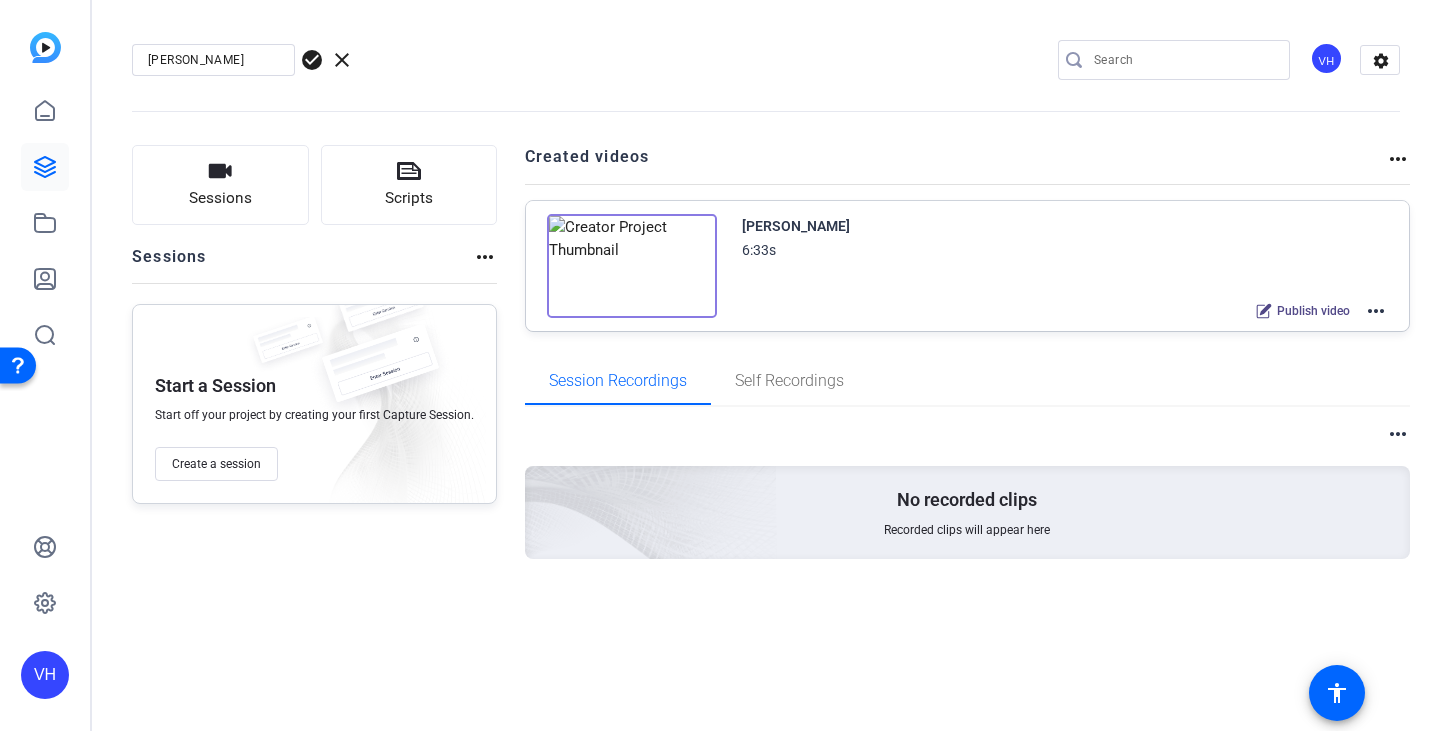 click on "more_horiz" 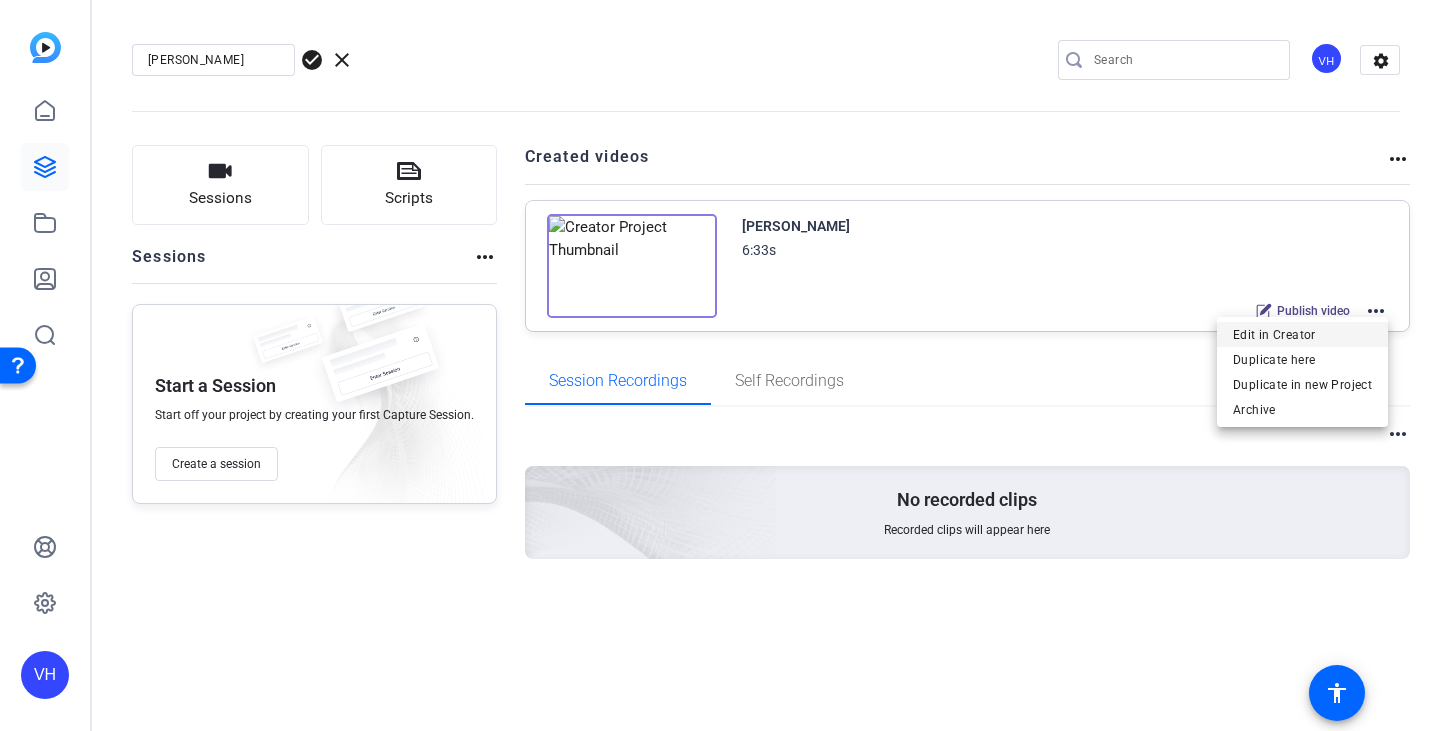 click on "Edit in Creator" at bounding box center (1302, 335) 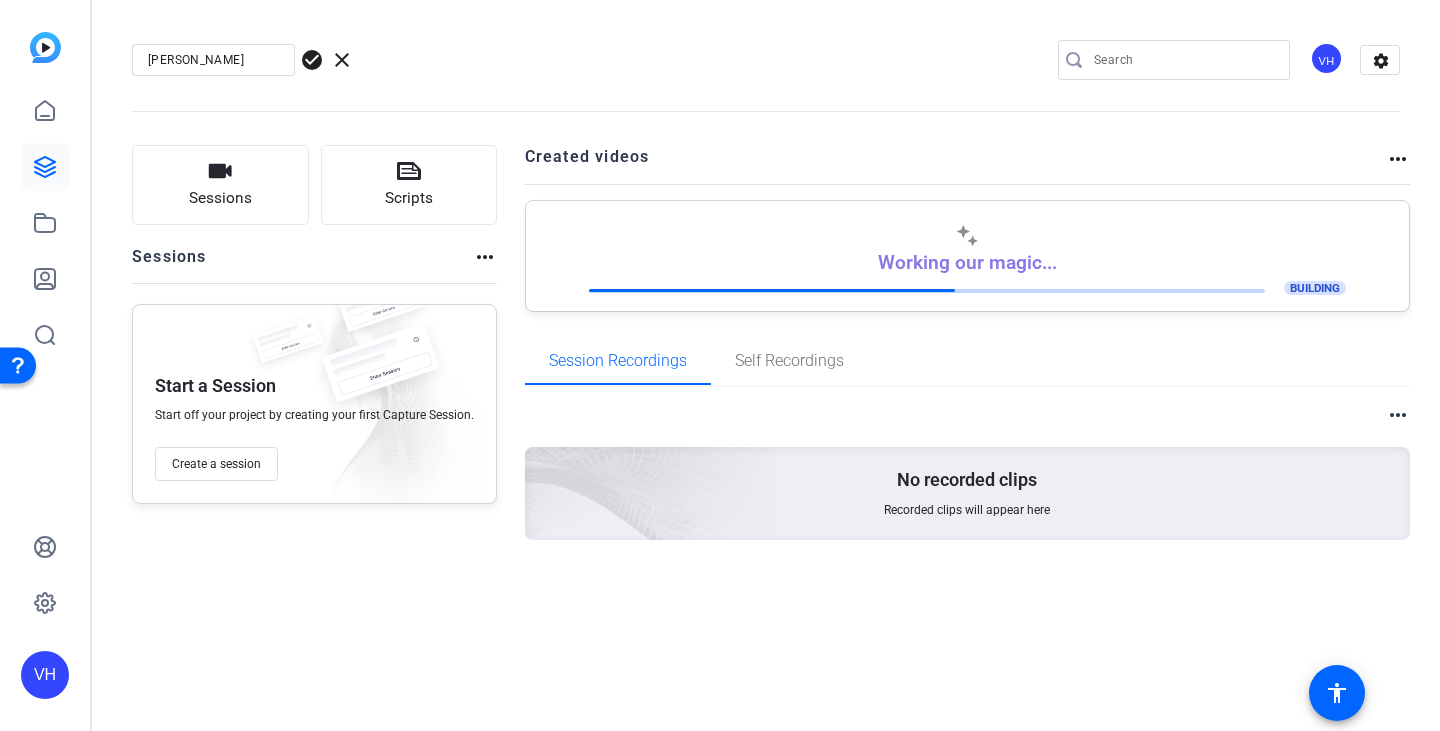 click on "check_circle" 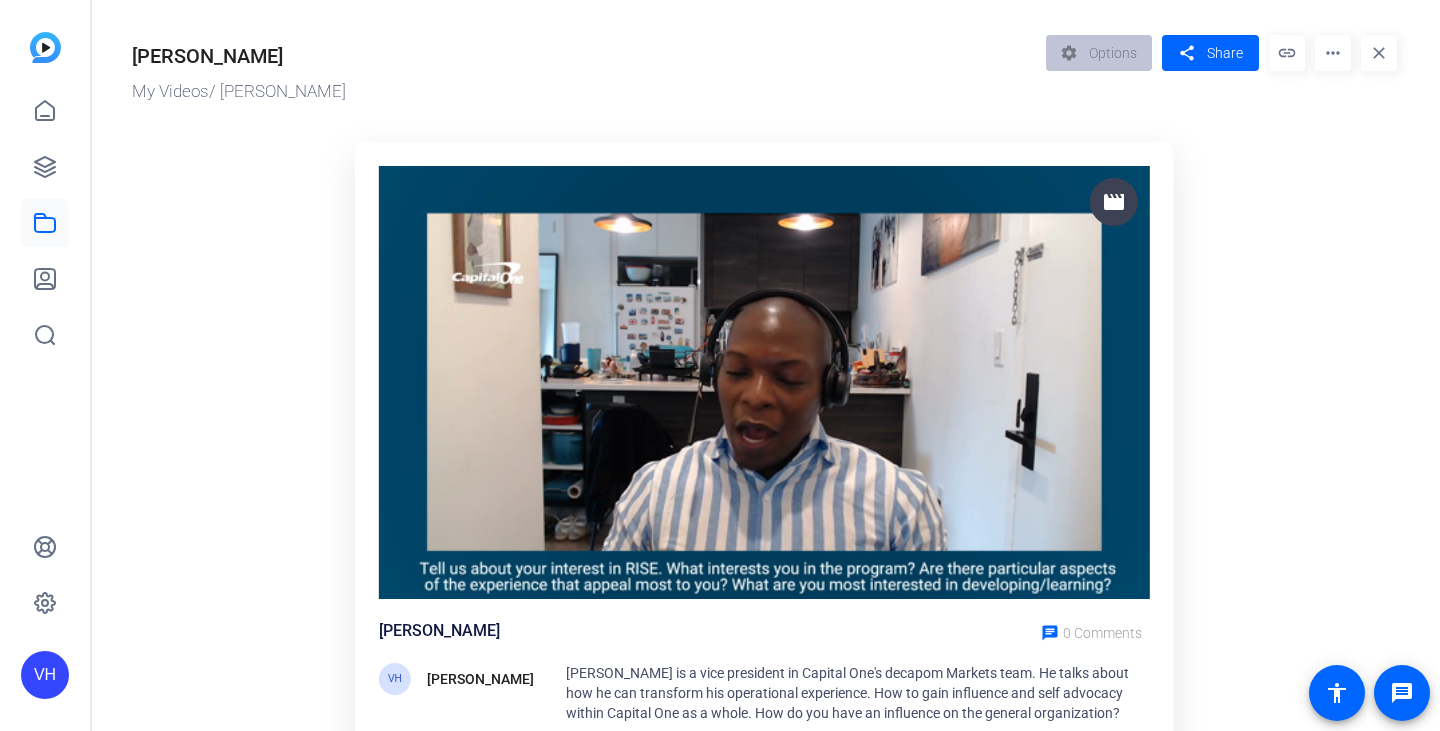 scroll, scrollTop: 0, scrollLeft: 0, axis: both 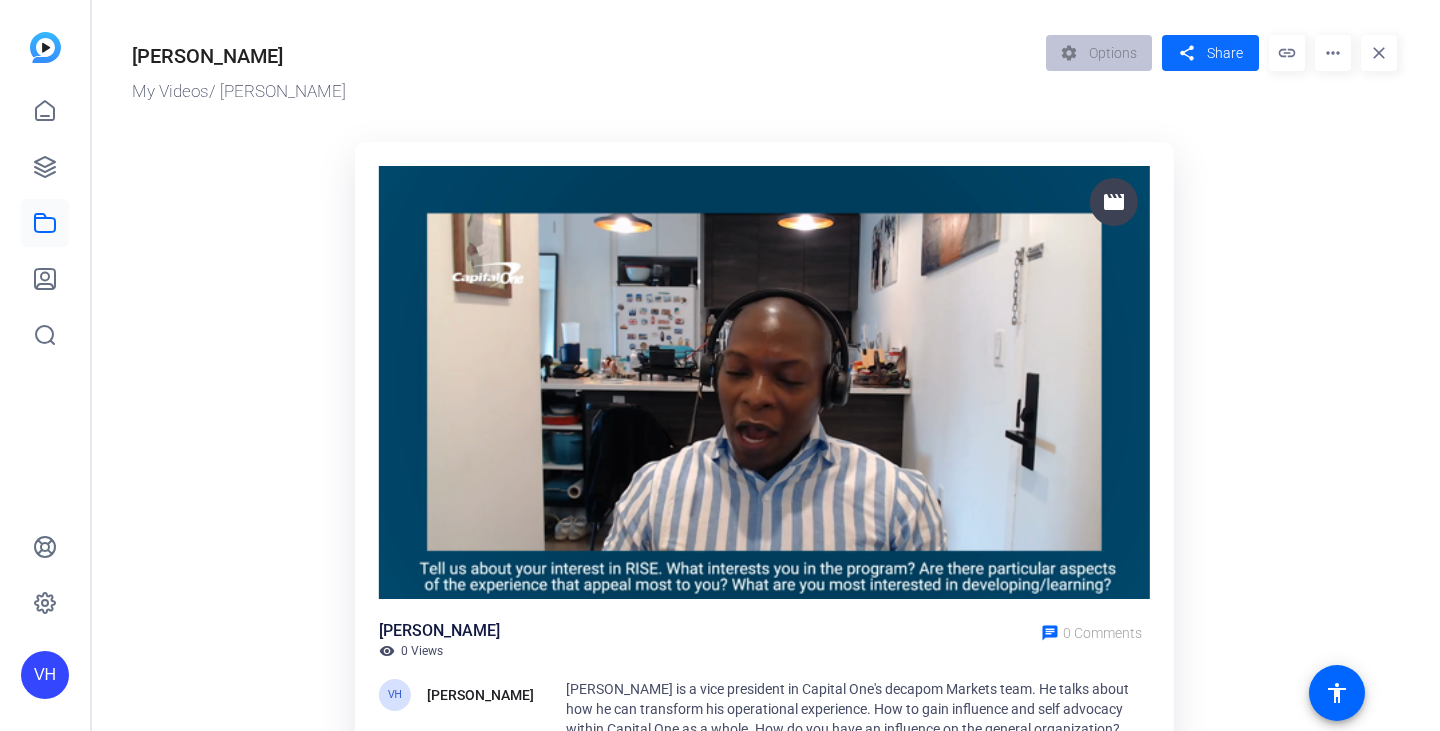 click on "share" 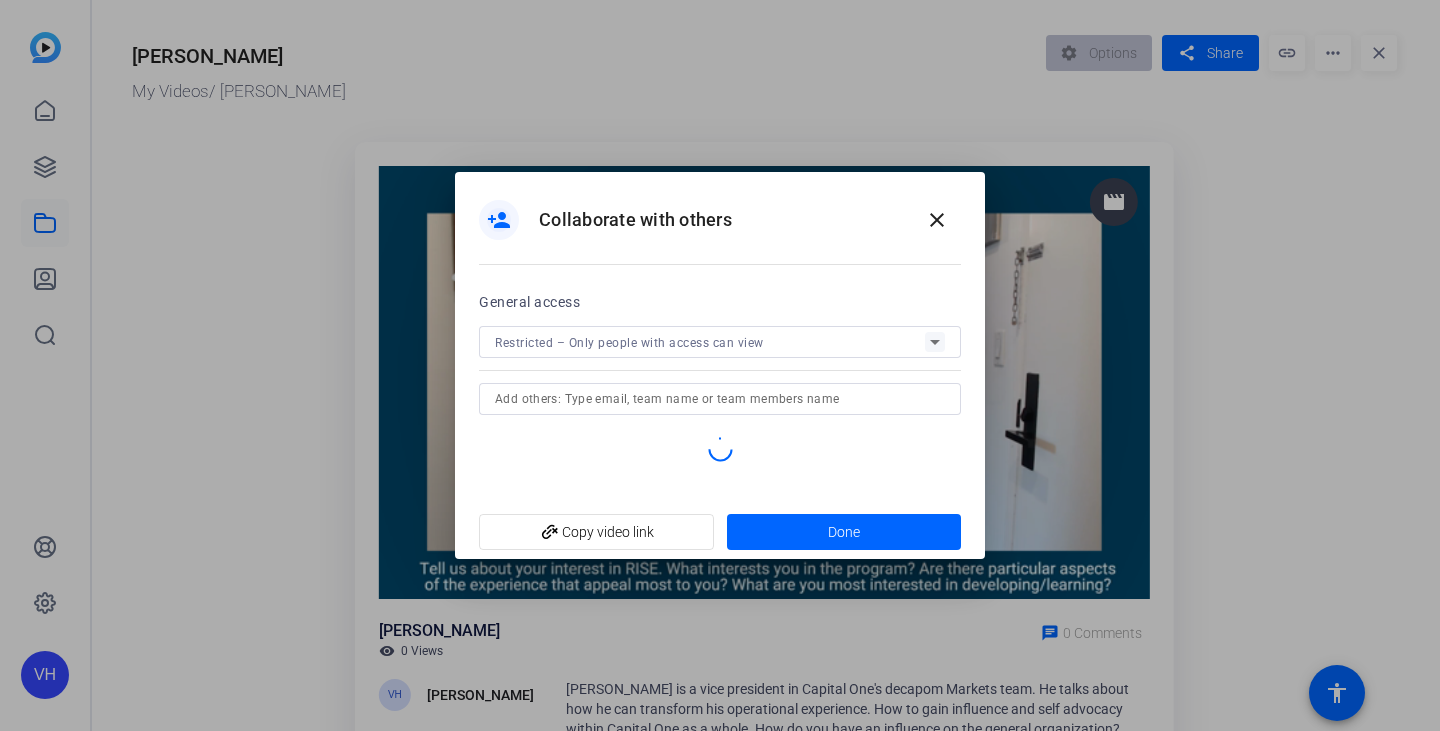scroll, scrollTop: 0, scrollLeft: 0, axis: both 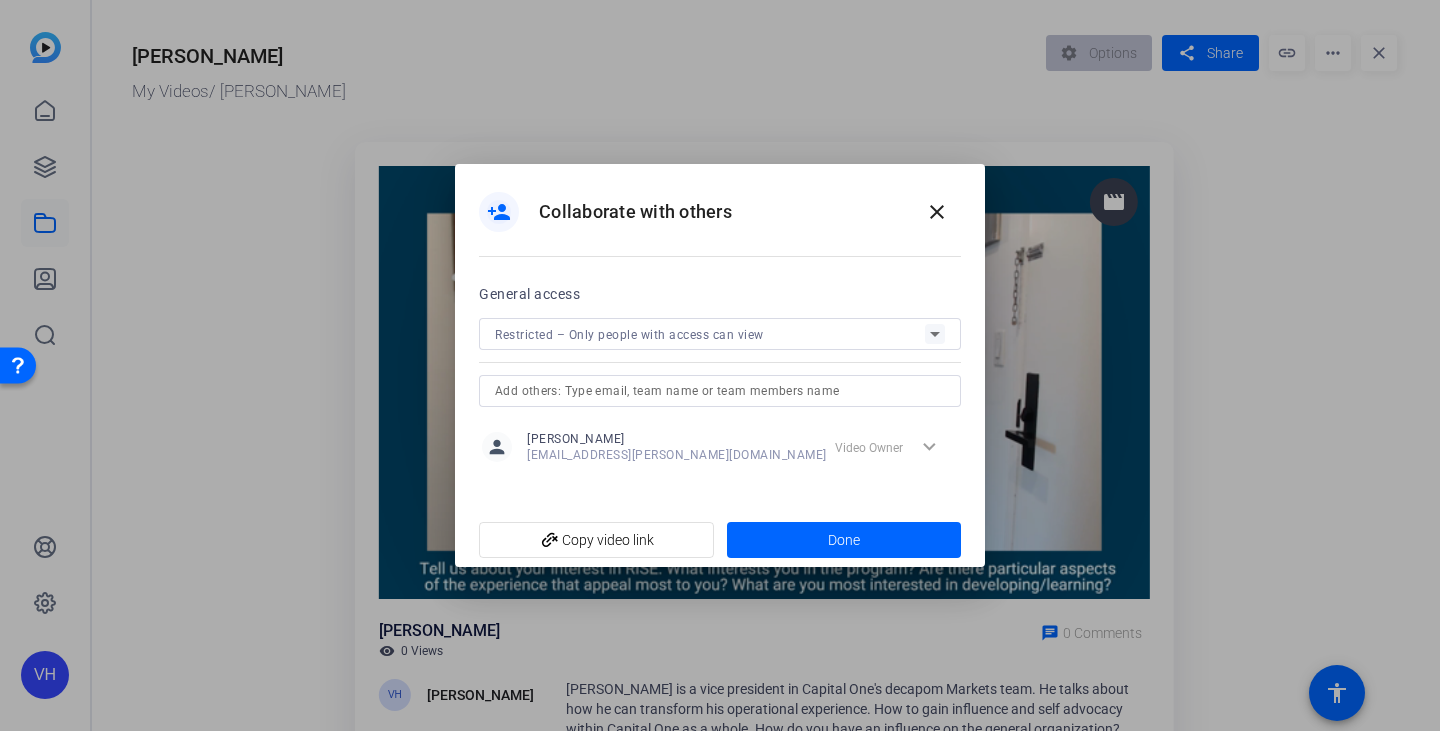 click on "Restricted – Only people with access can view" at bounding box center (629, 335) 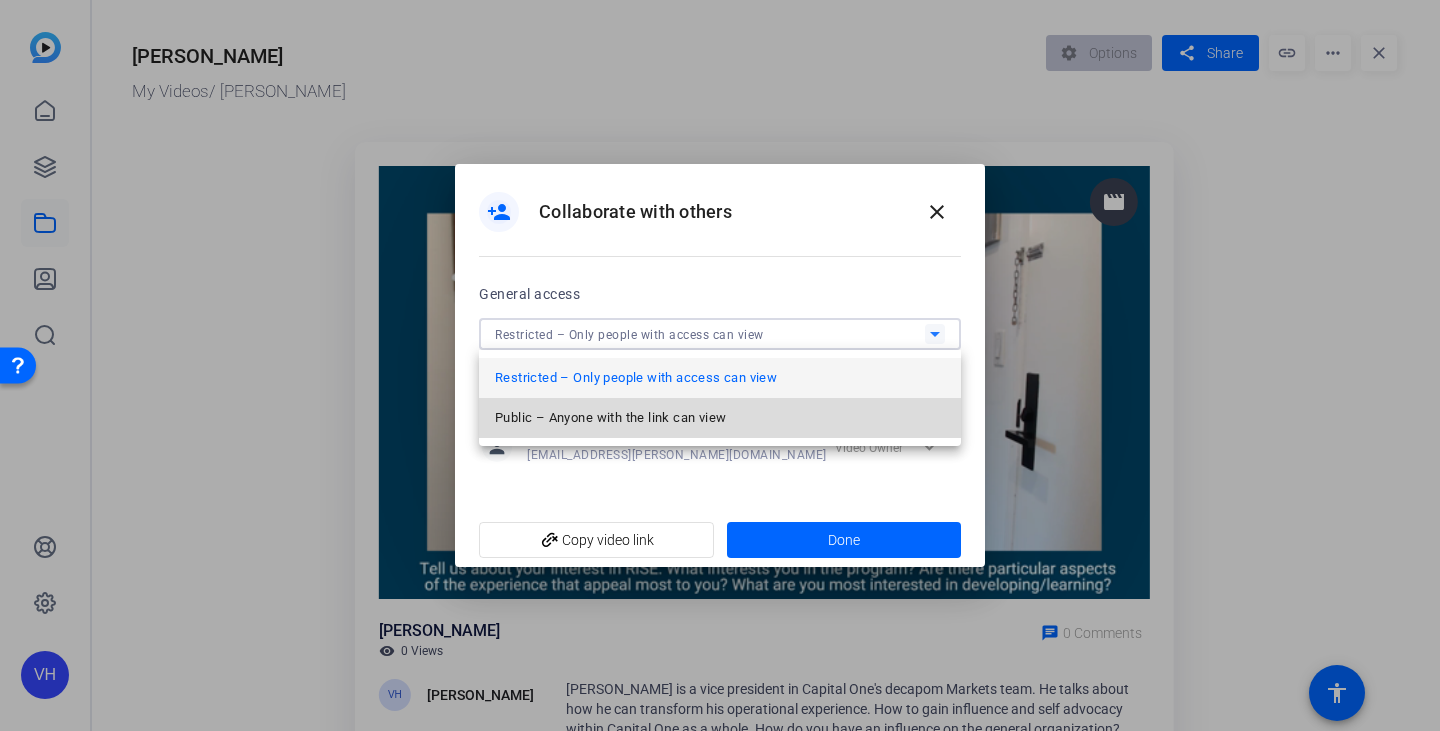 click on "Public – Anyone with the link can view" at bounding box center (610, 418) 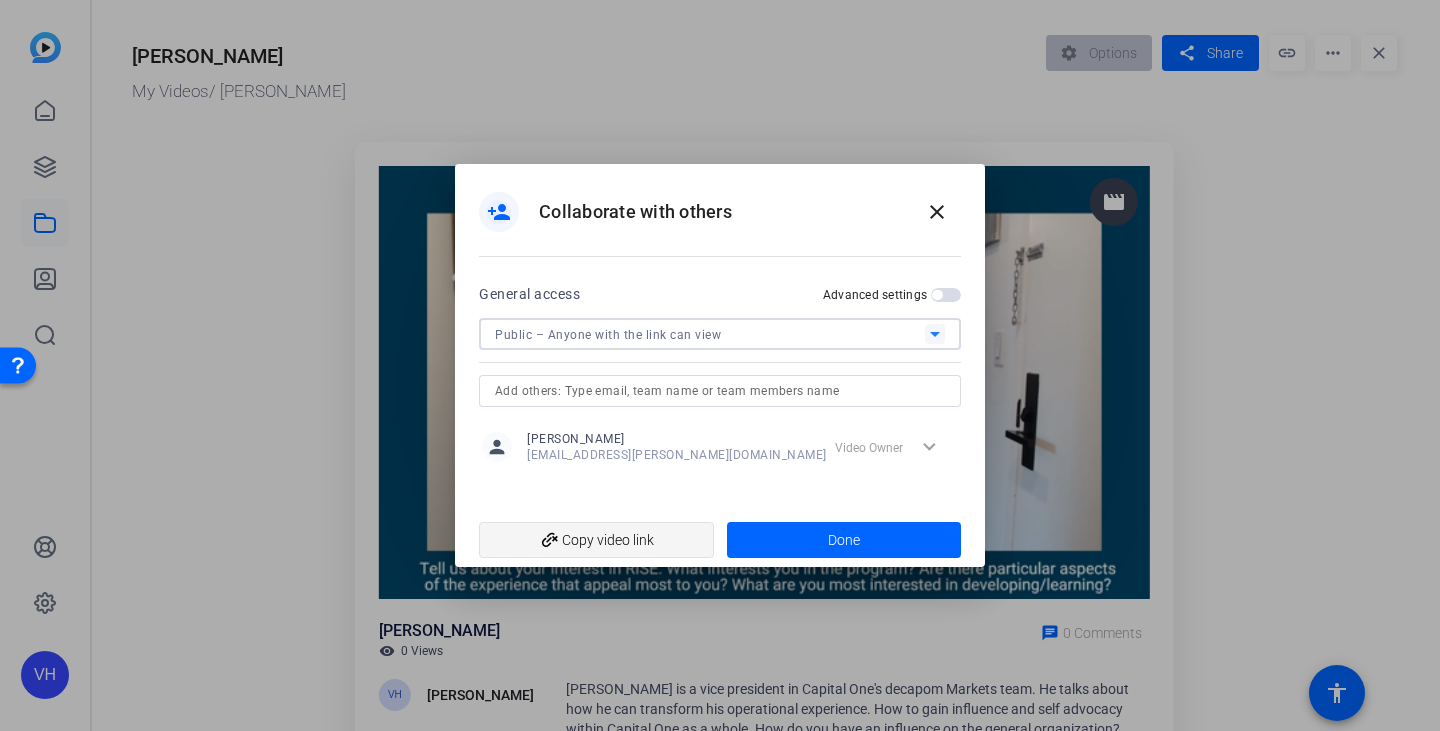 click on "add_link  Copy video link" 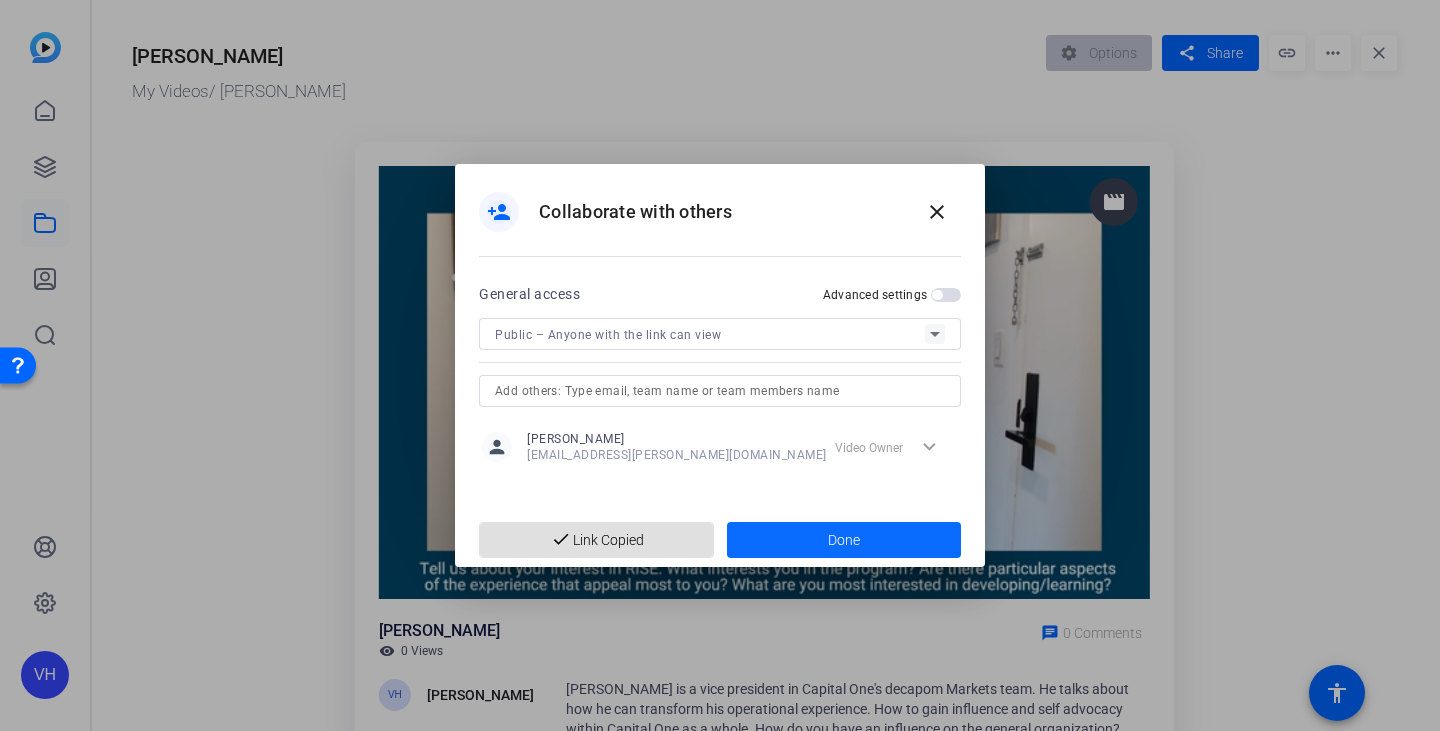 click 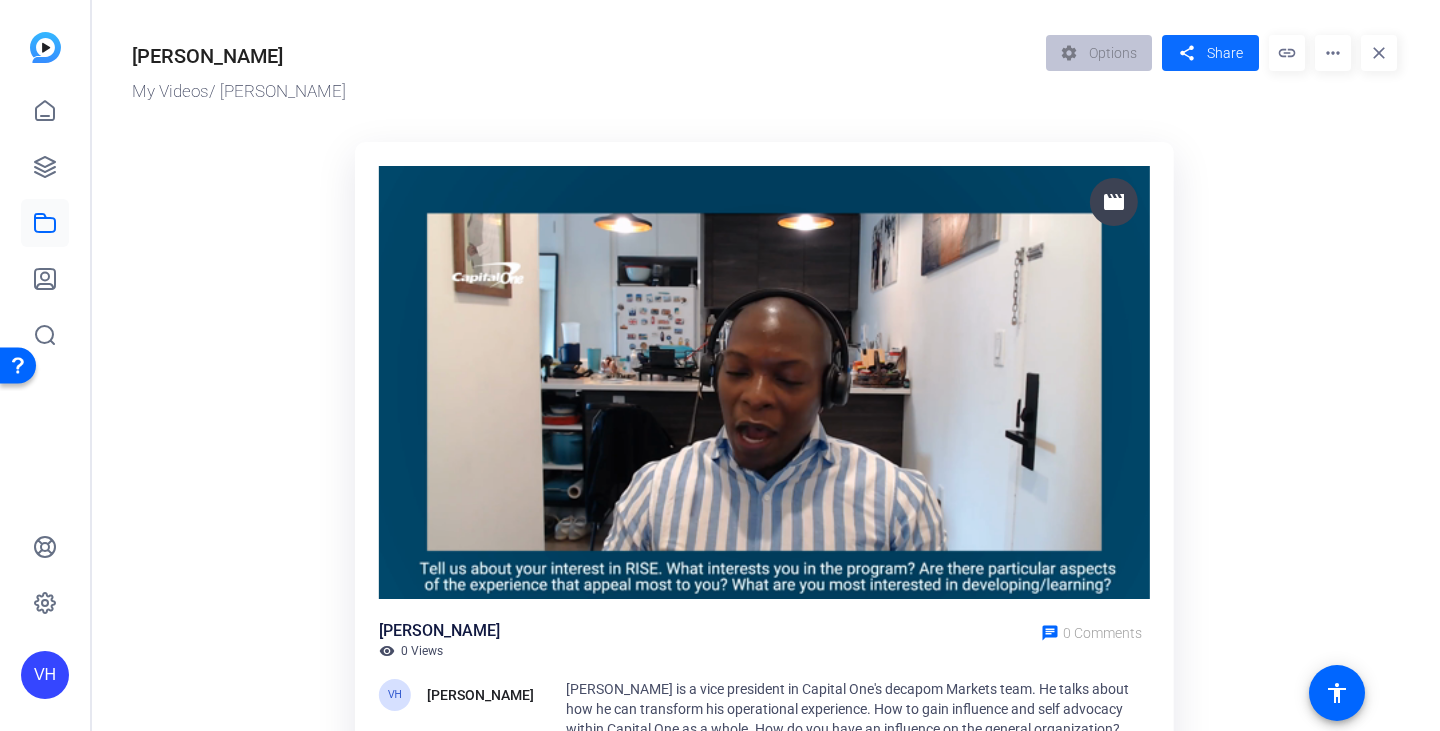 click on "Share" 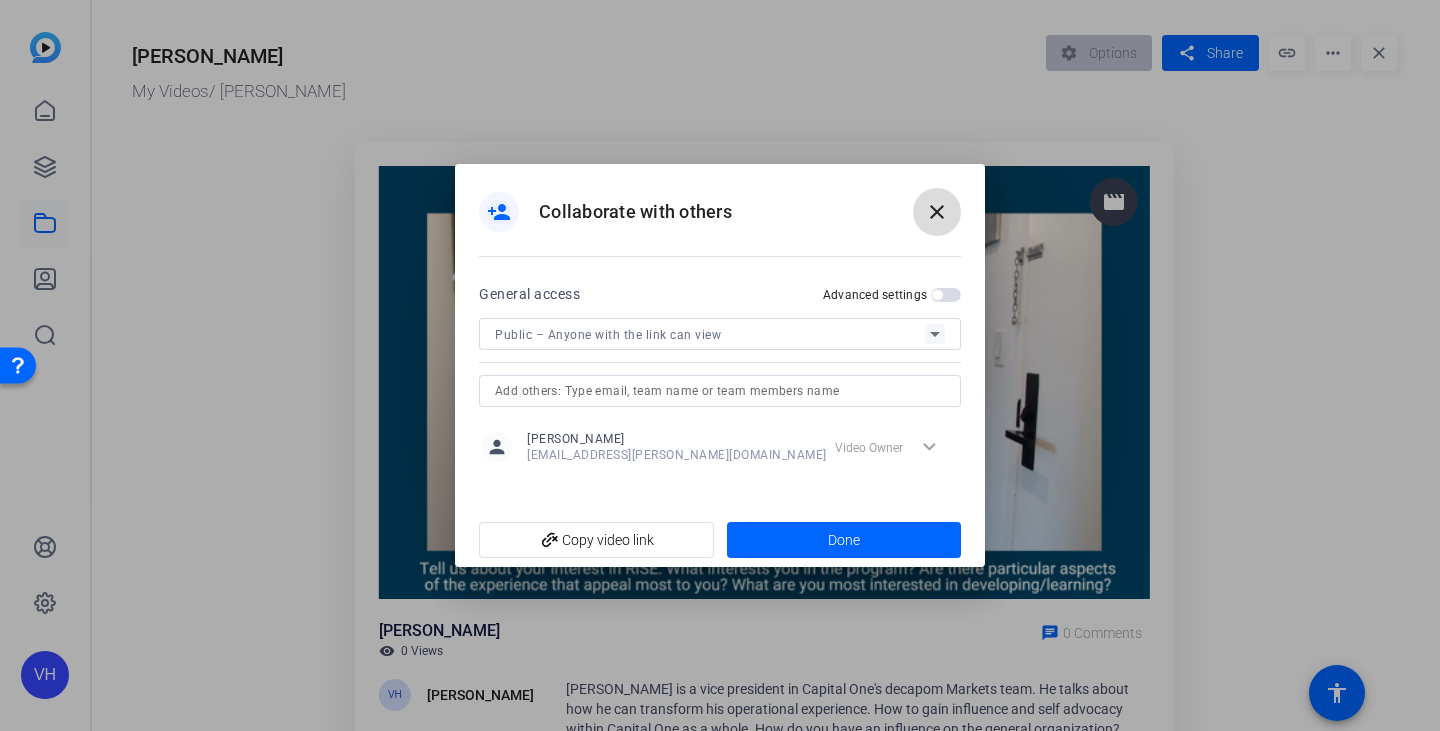click at bounding box center (937, 212) 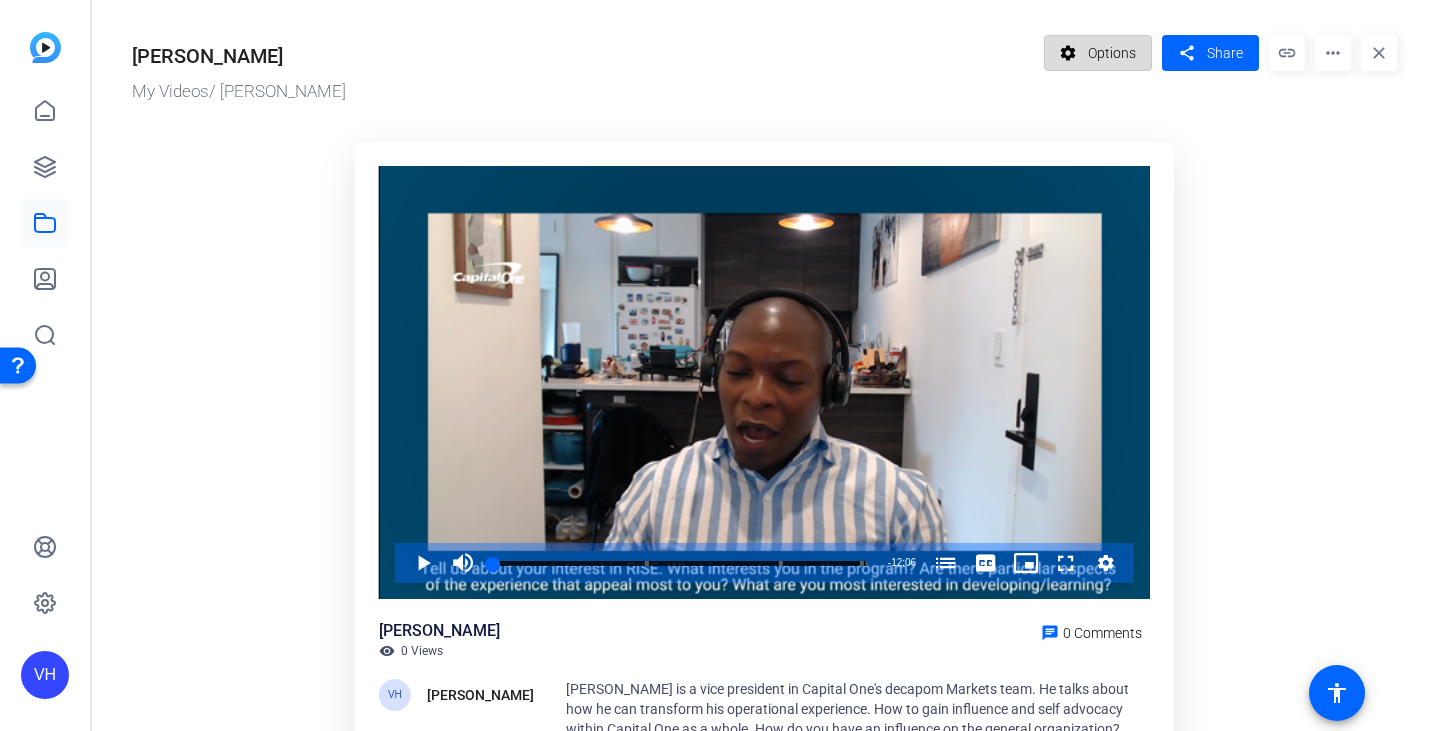 click on "settings" 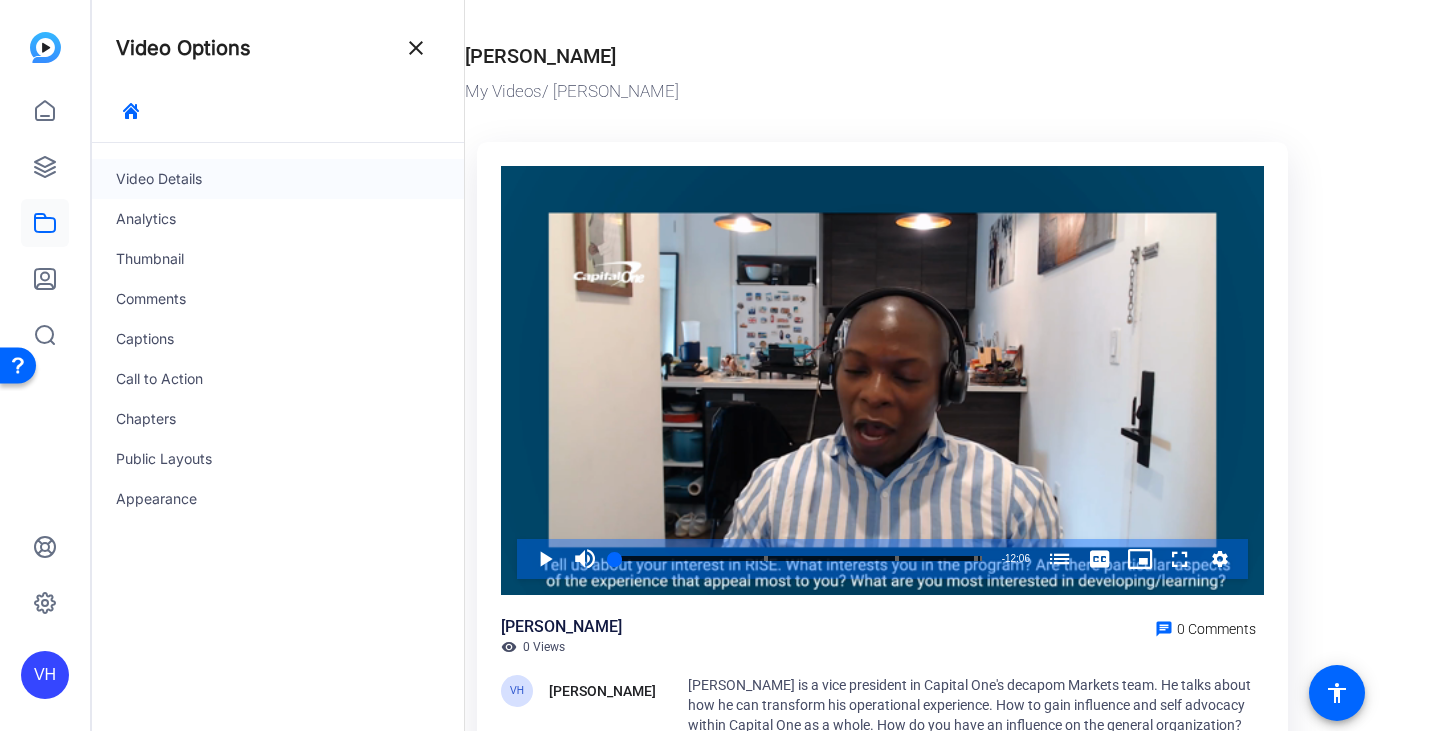 click on "Video Details" 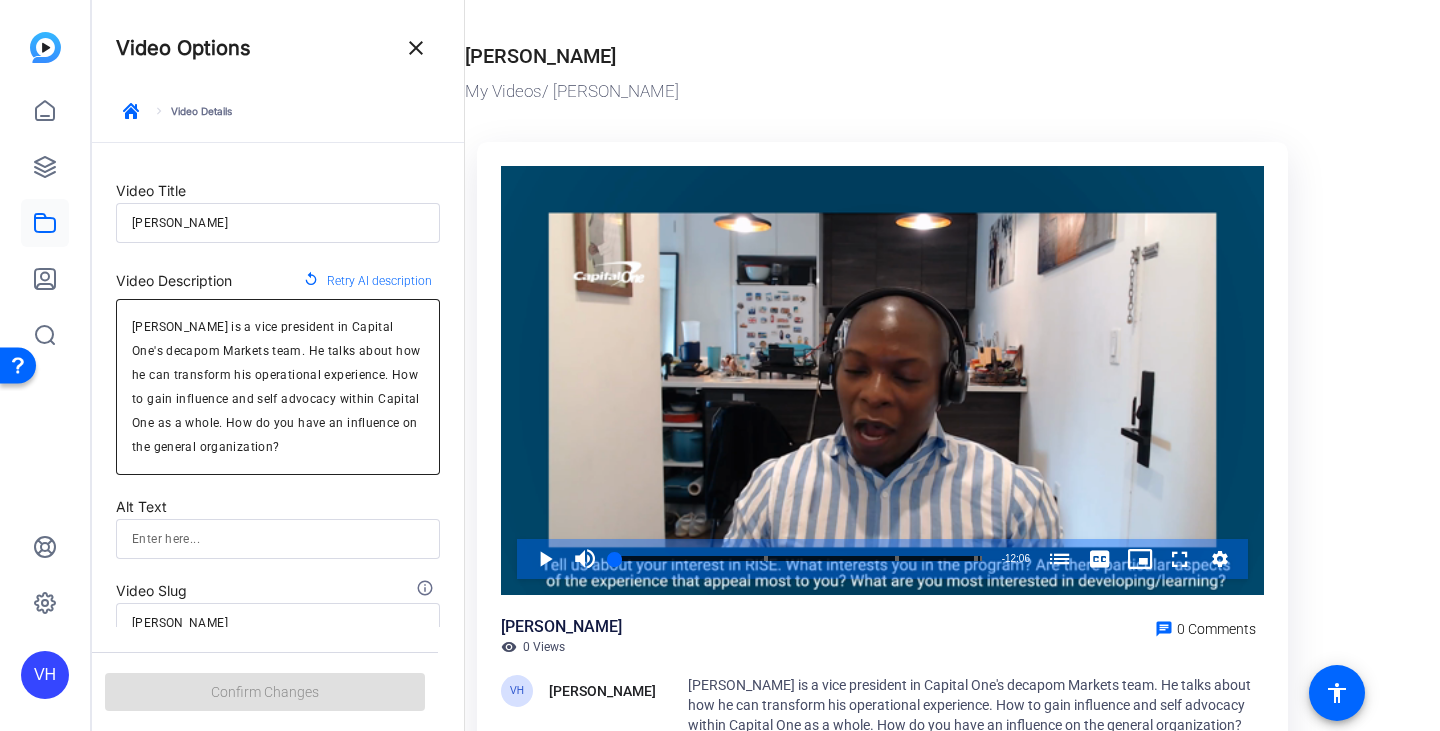 drag, startPoint x: 131, startPoint y: 322, endPoint x: 146, endPoint y: 325, distance: 15.297058 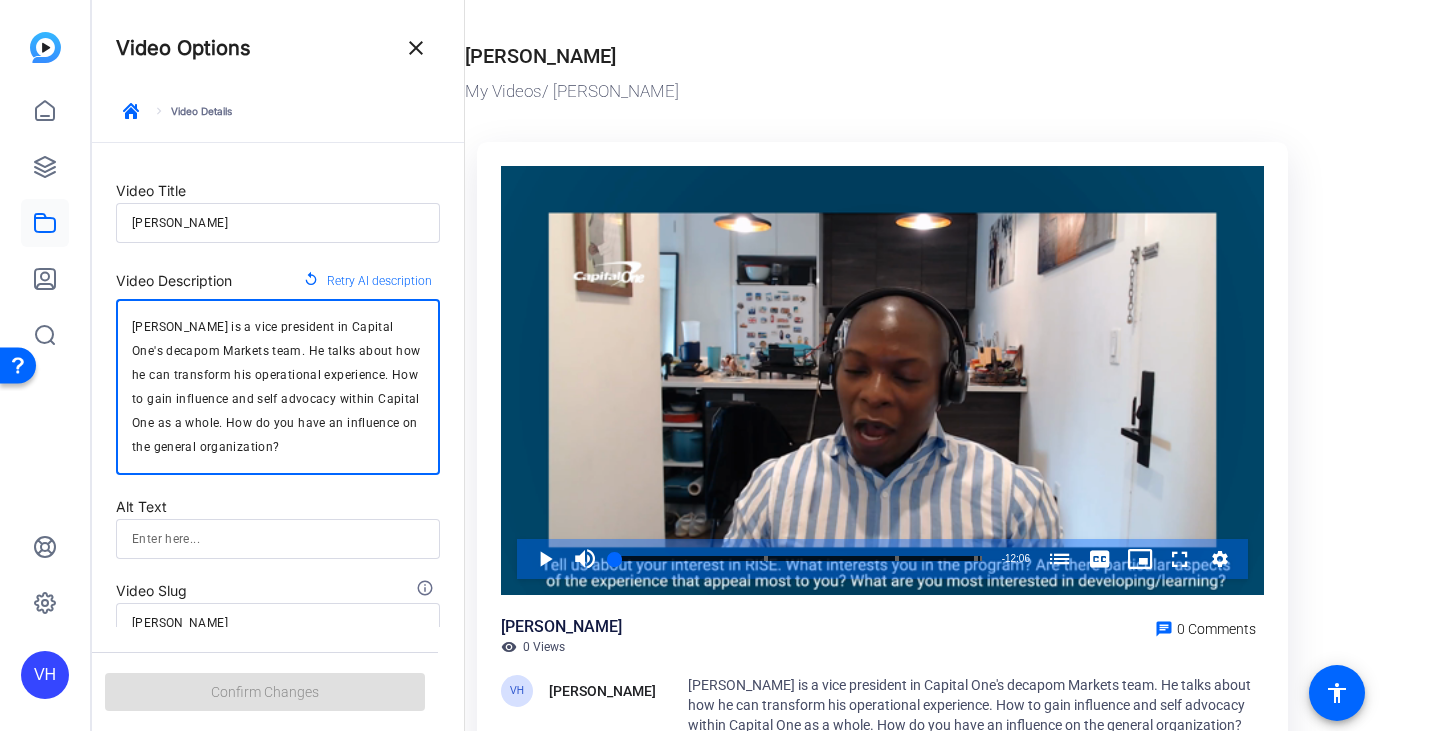 drag, startPoint x: 132, startPoint y: 325, endPoint x: 402, endPoint y: 470, distance: 306.47186 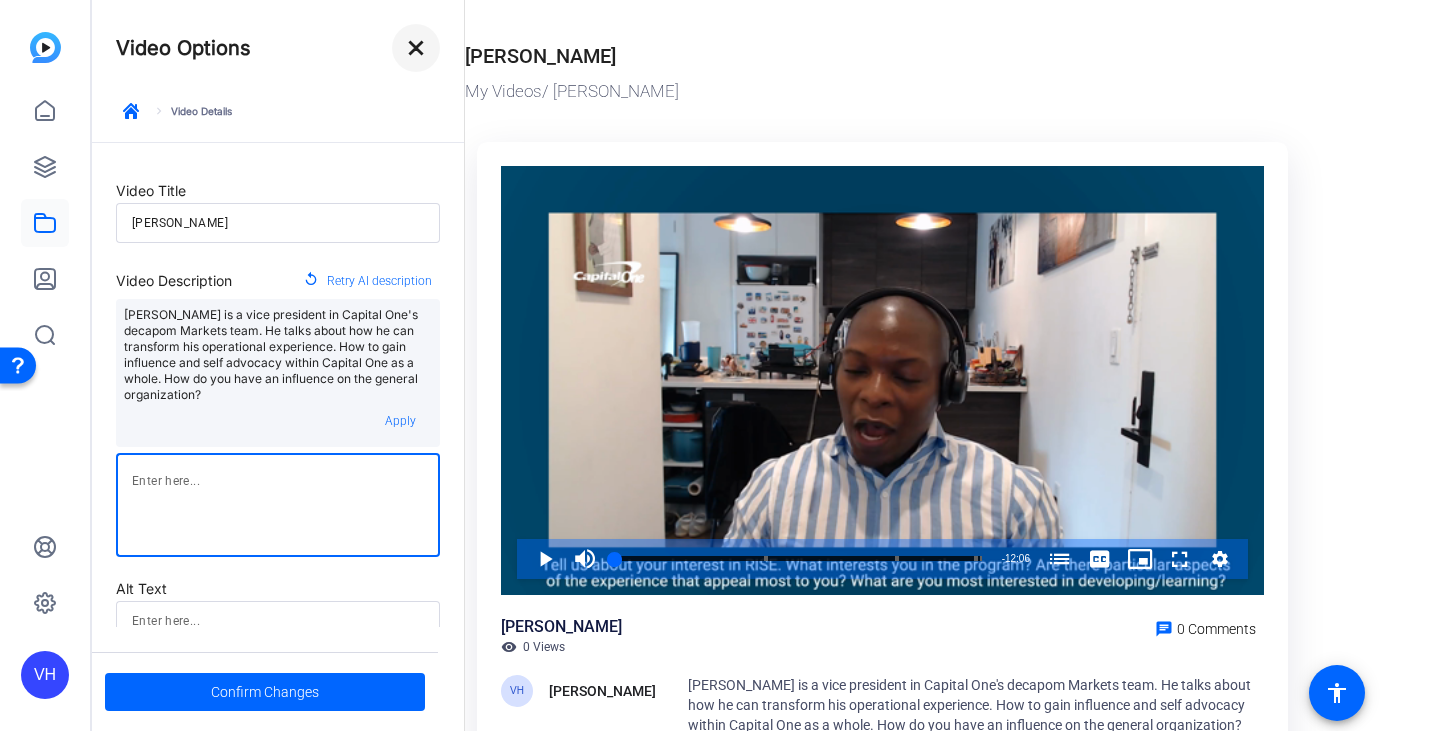 type 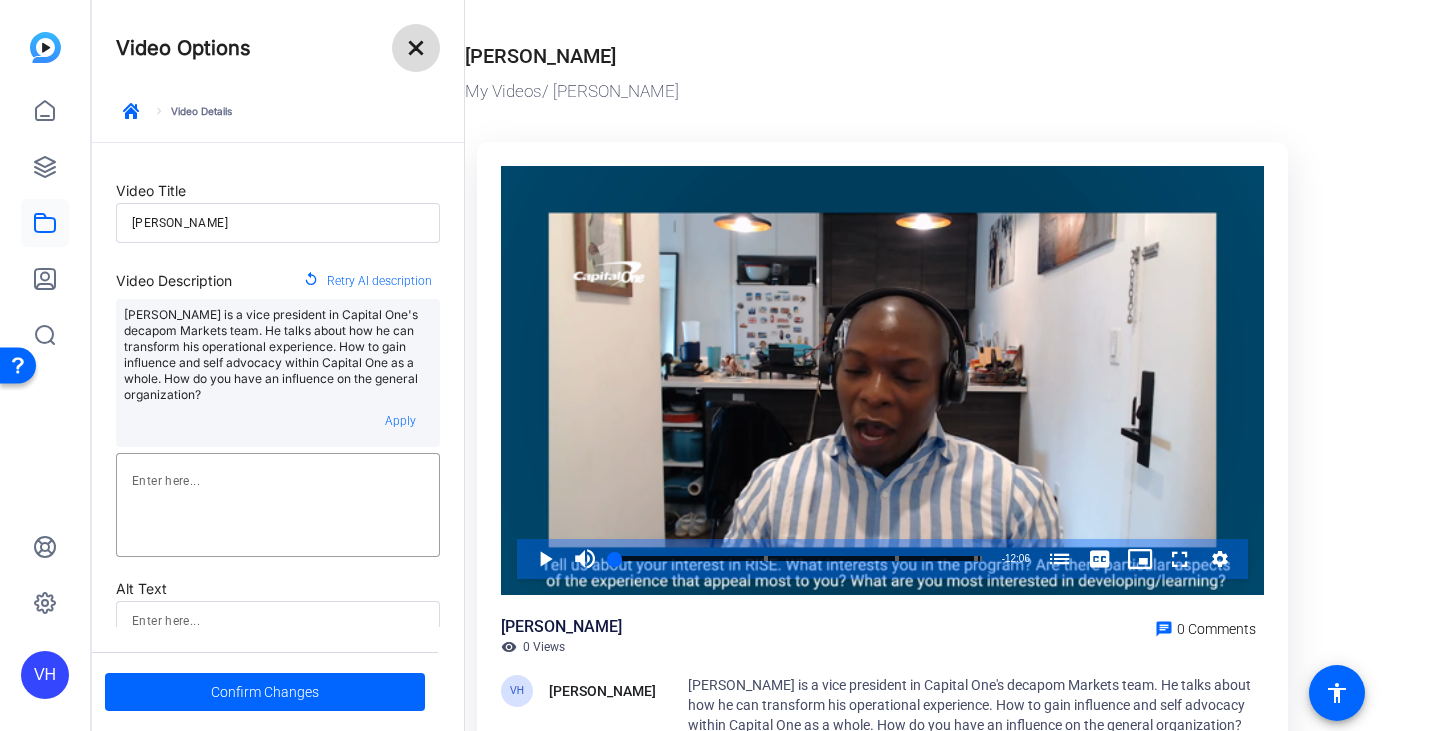 click on "close" 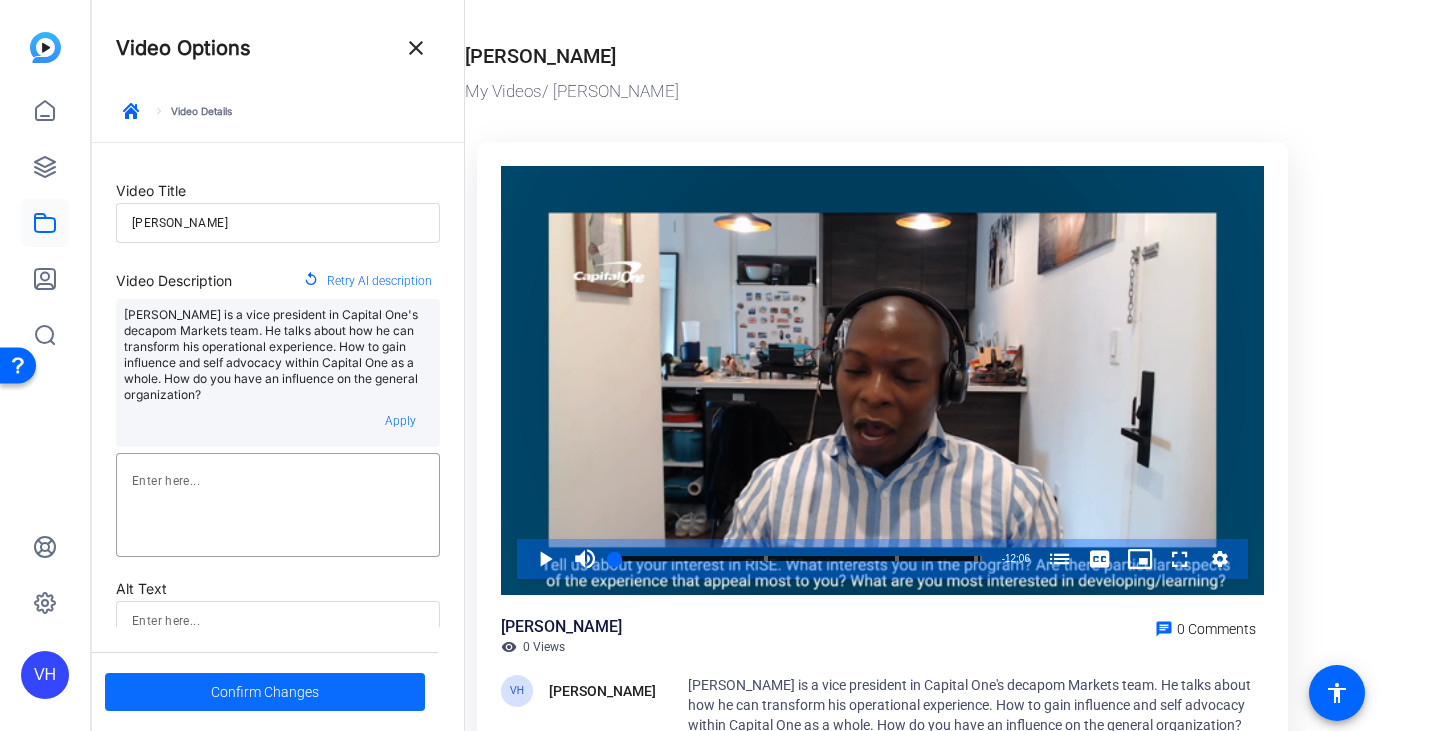 click 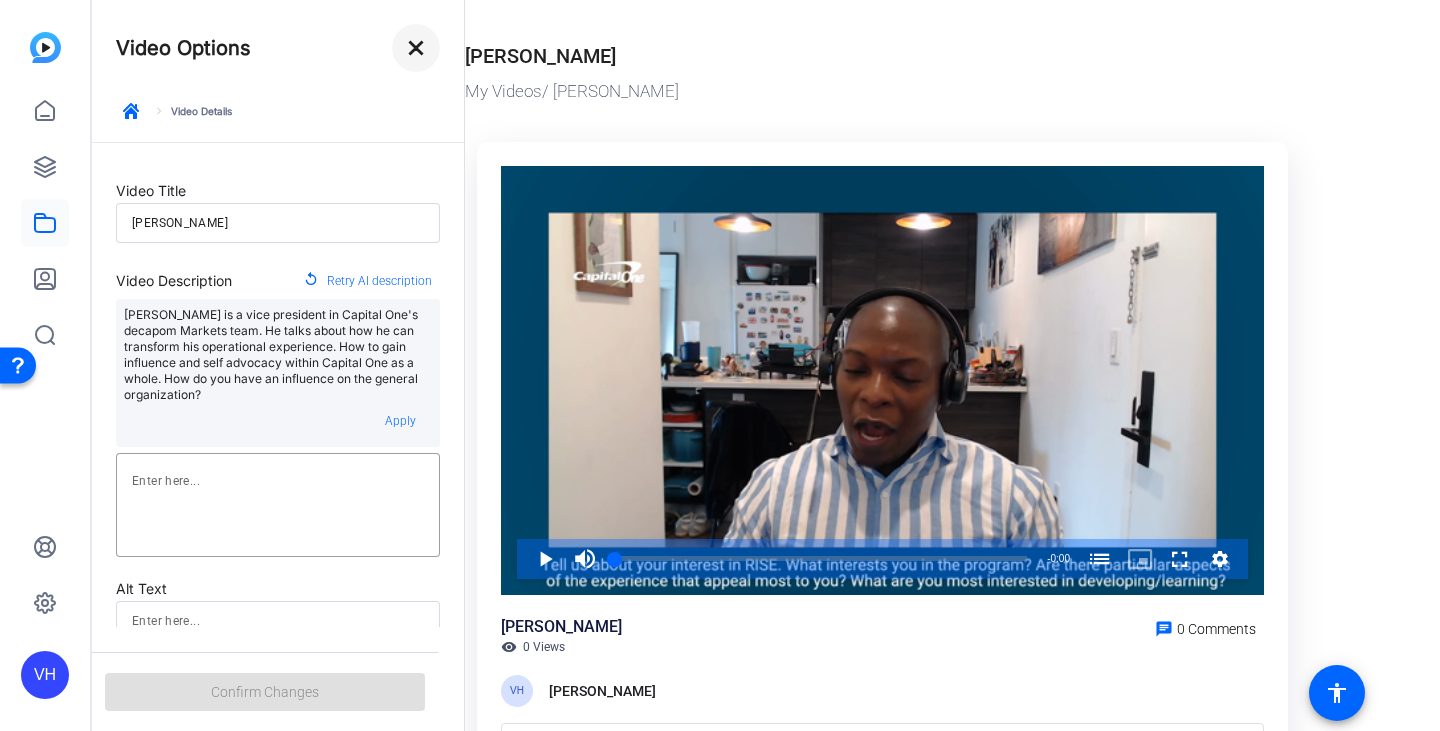 click on "close" 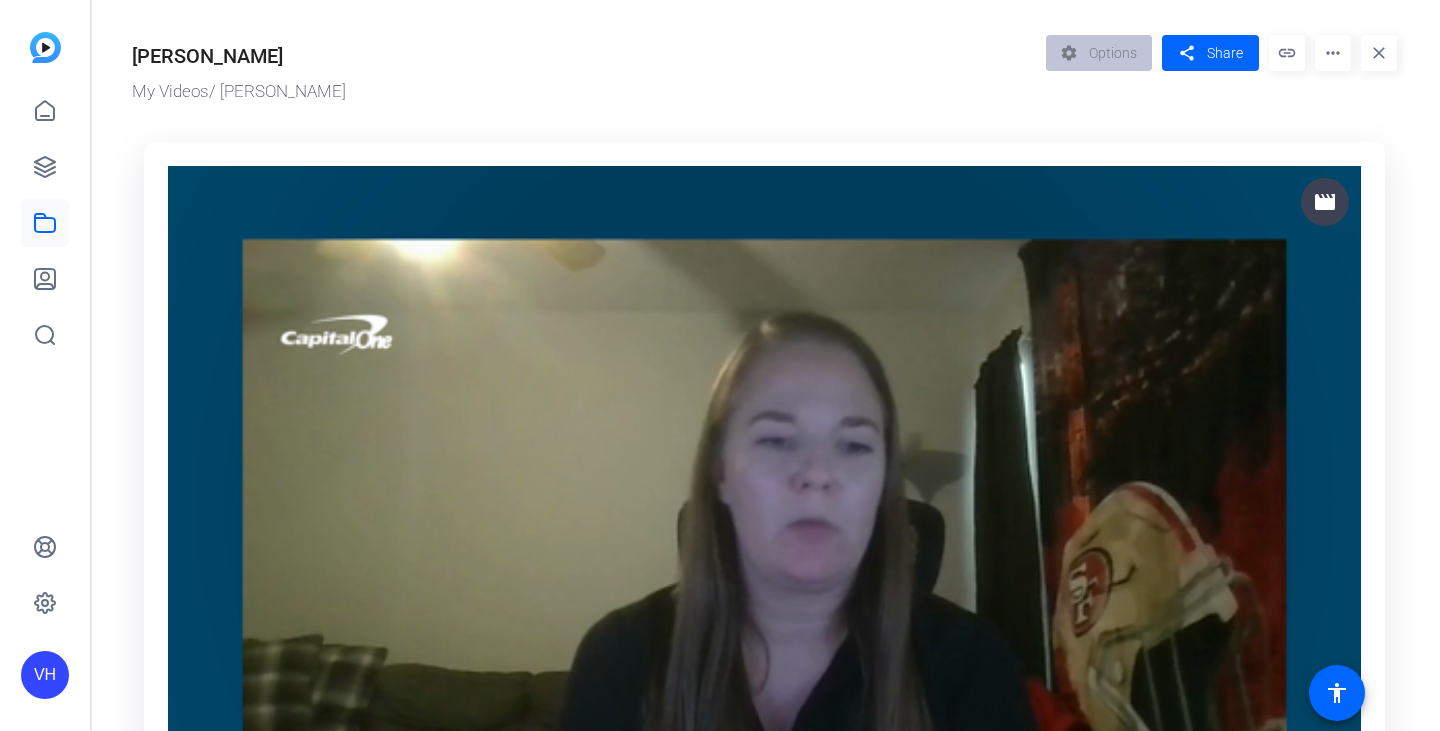 scroll, scrollTop: 0, scrollLeft: 0, axis: both 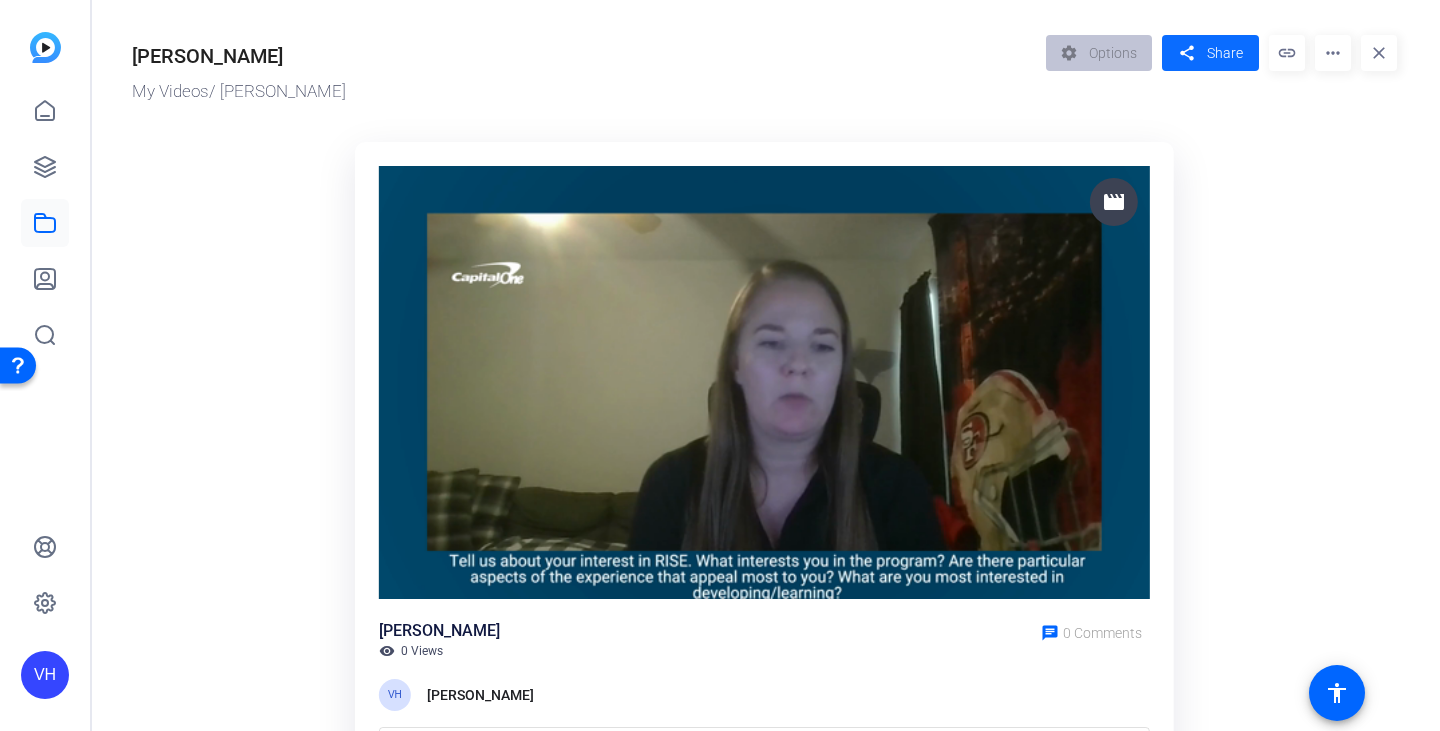 click on "share" 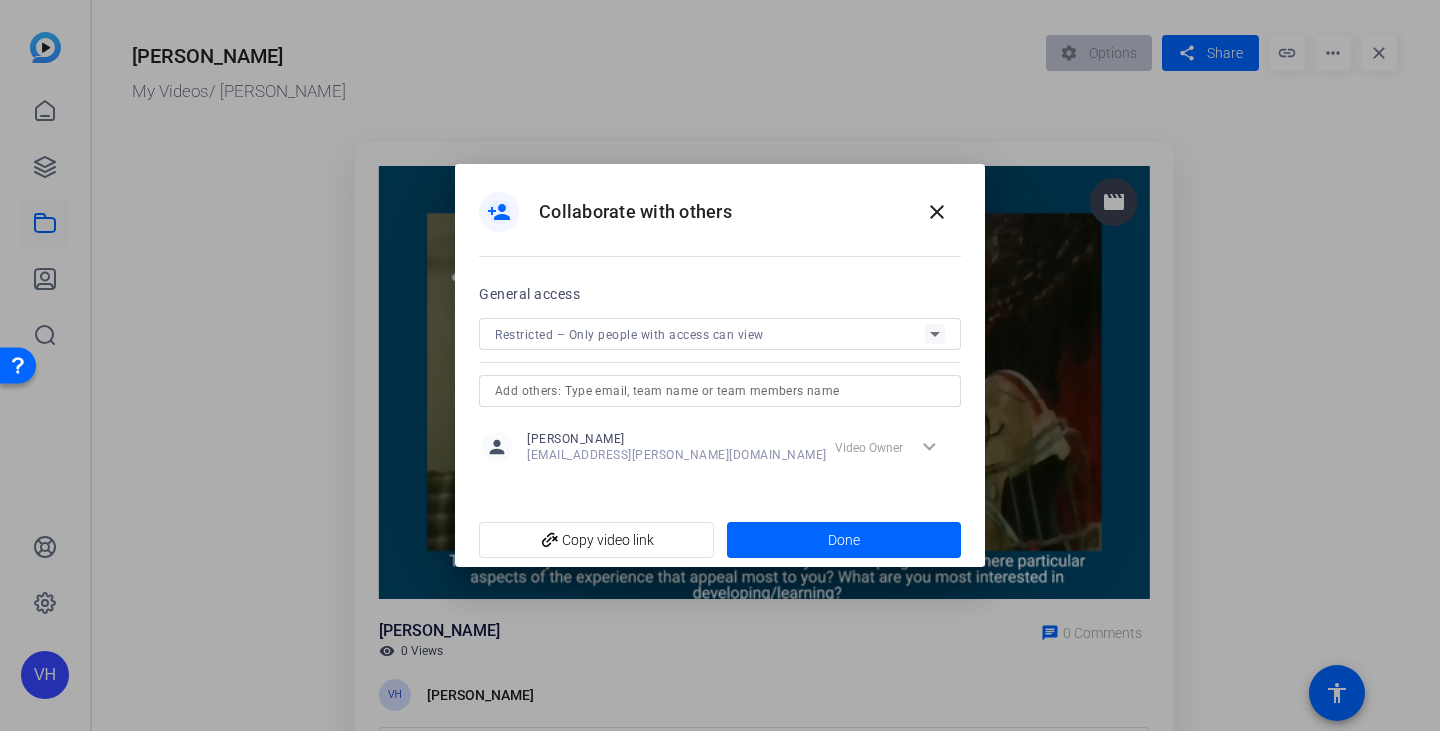 click on "Restricted – Only people with access can view" at bounding box center (720, 334) 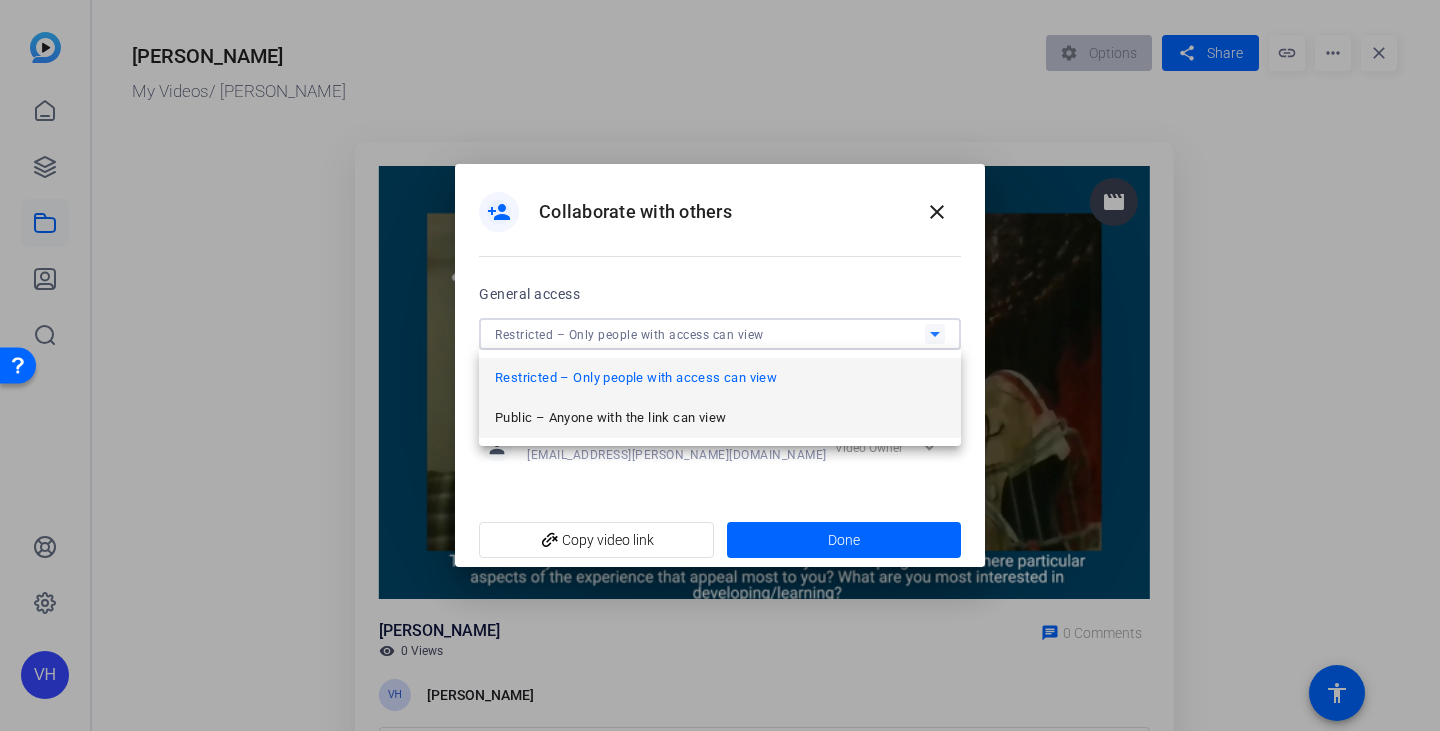 click on "Public – Anyone with the link can view" at bounding box center [610, 418] 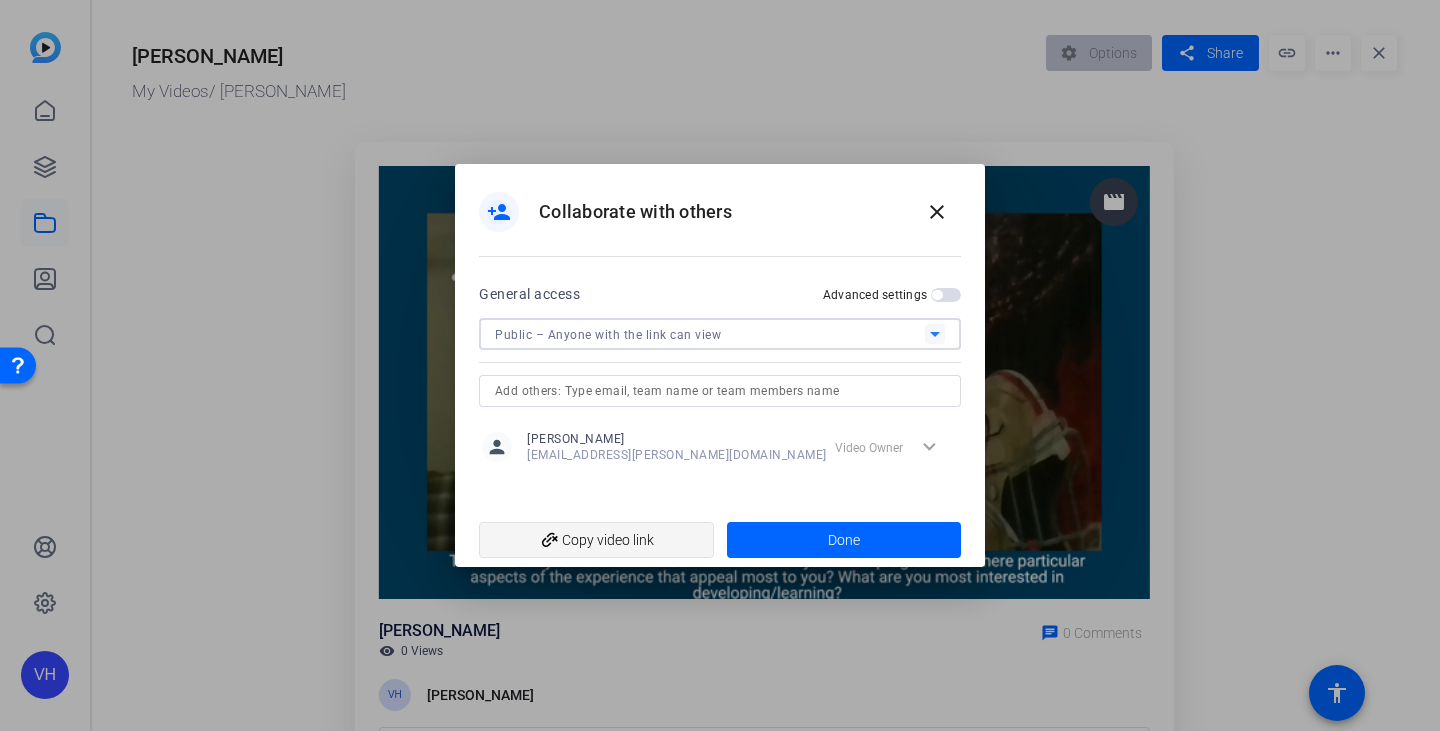 click on "add_link  Copy video link" 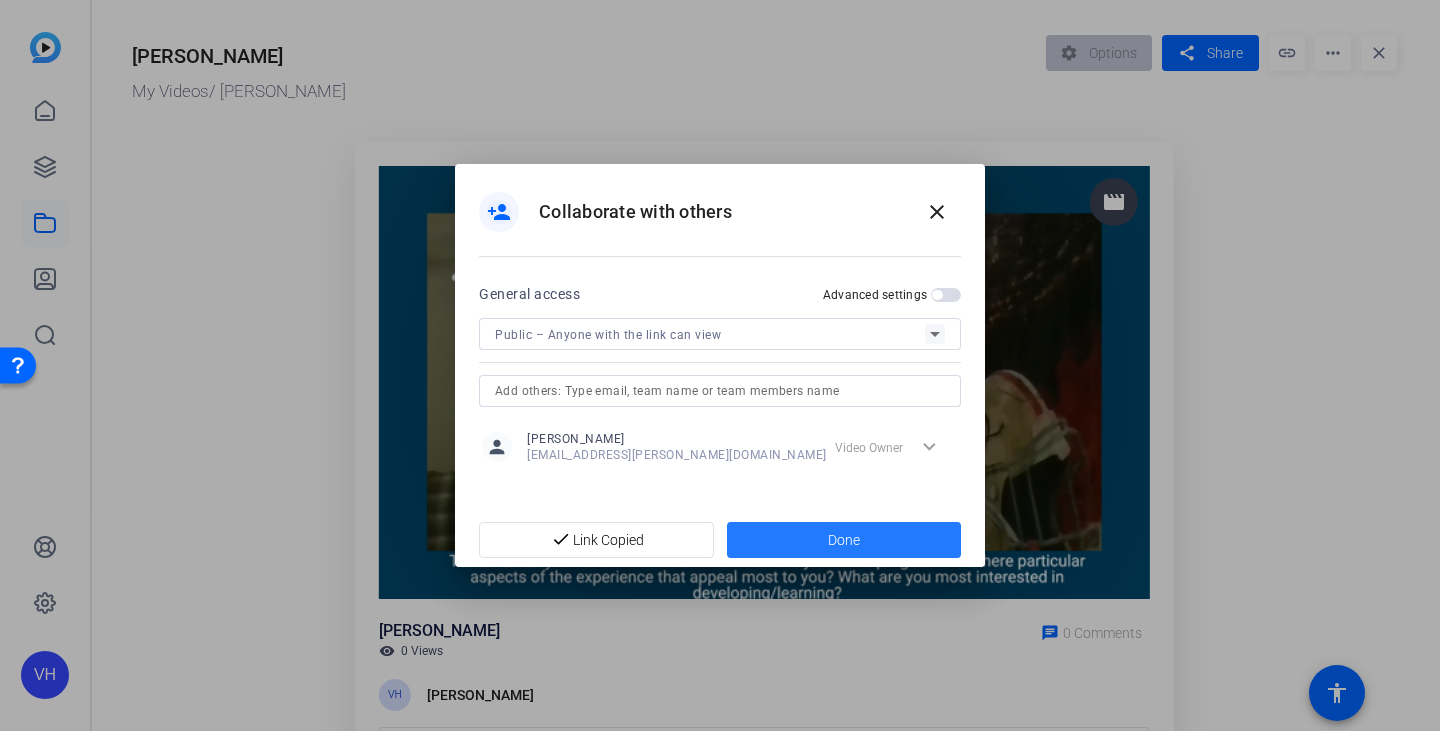 click 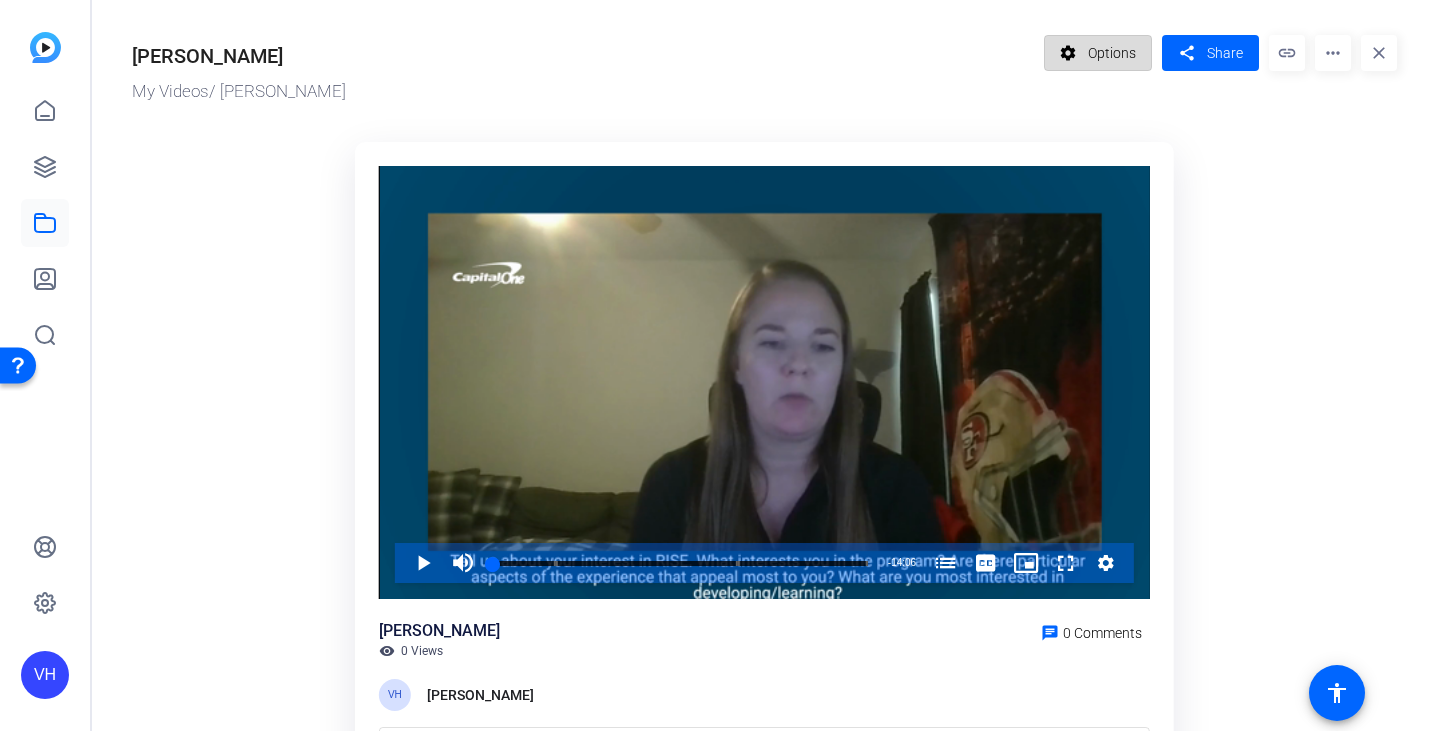 click on "Options" 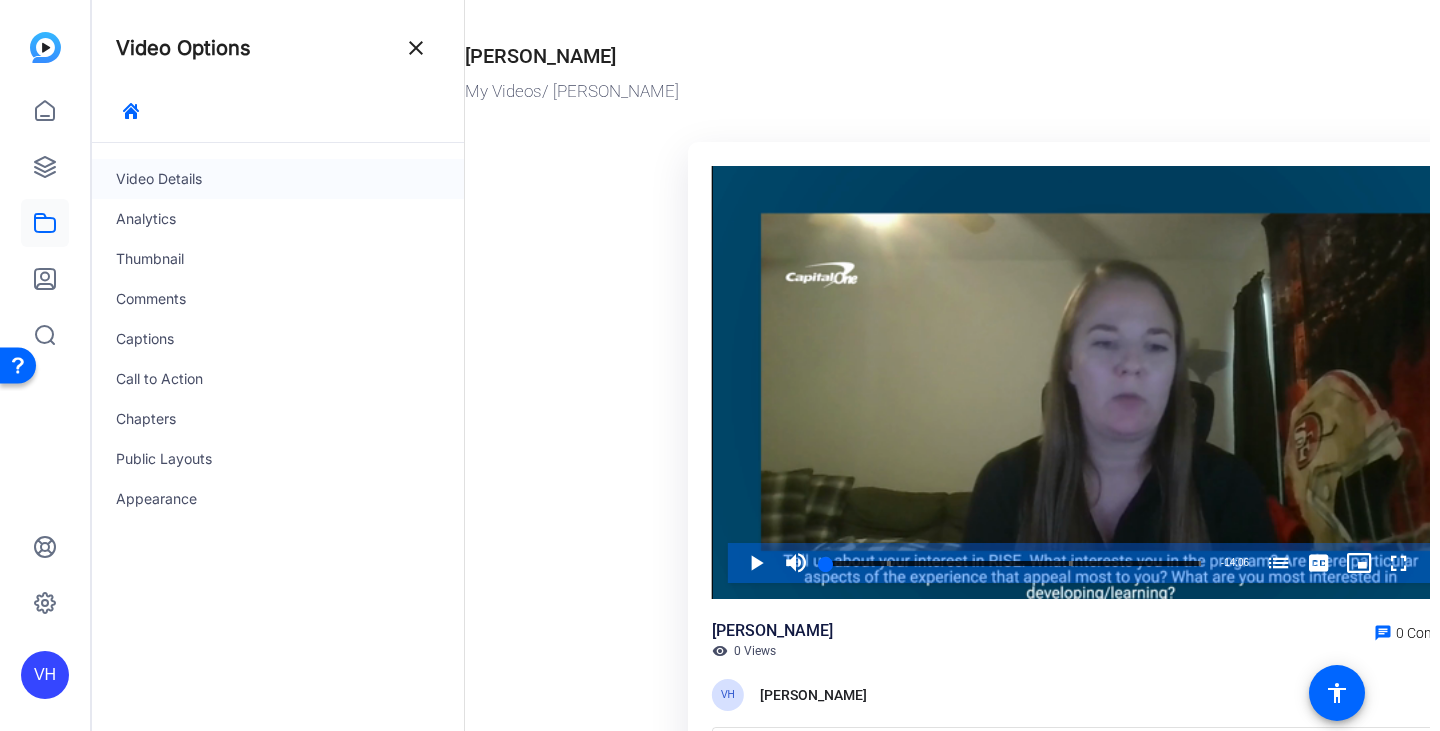 click on "Video Details" 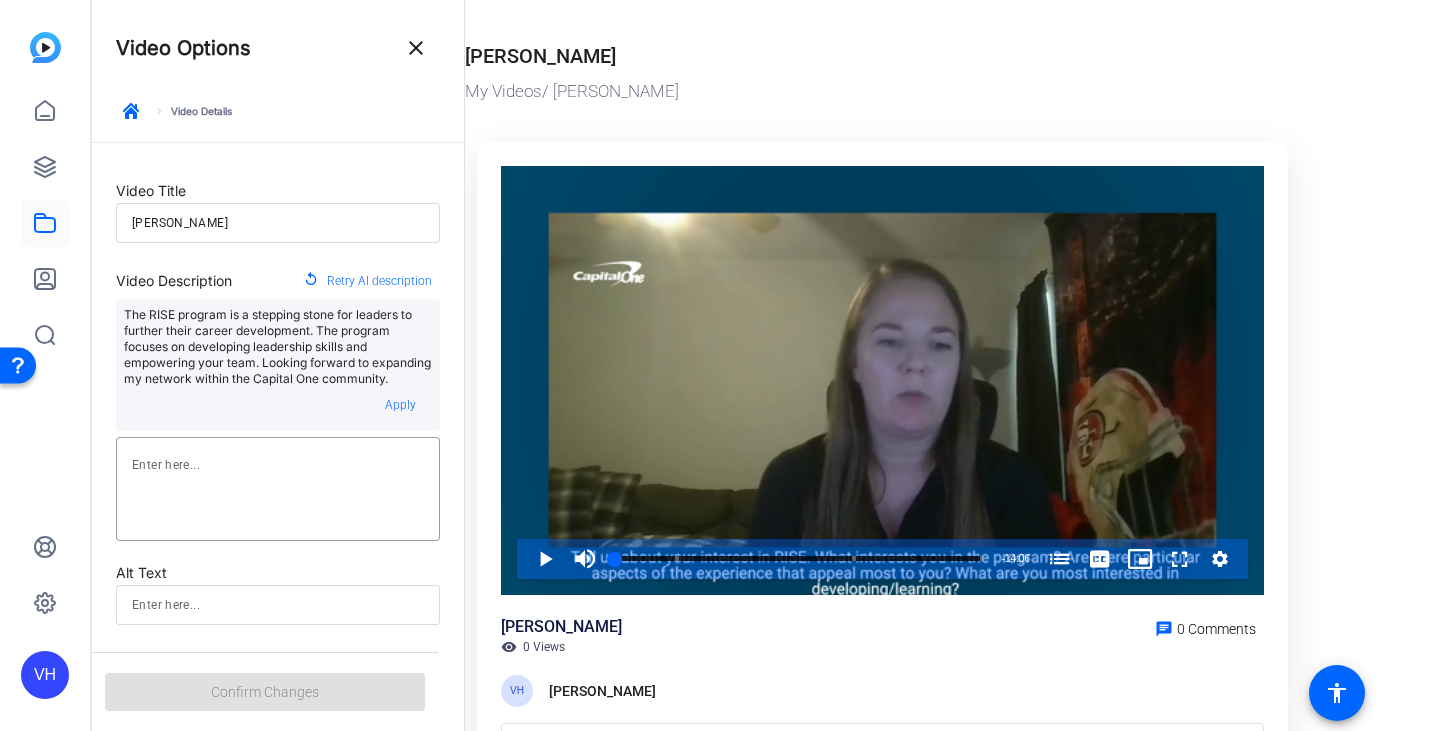 click on "The RISE program is a stepping stone for leaders to further their career development. The program focuses on developing leadership skills and empowering your team. Looking forward to expanding my network within the Capital One community." 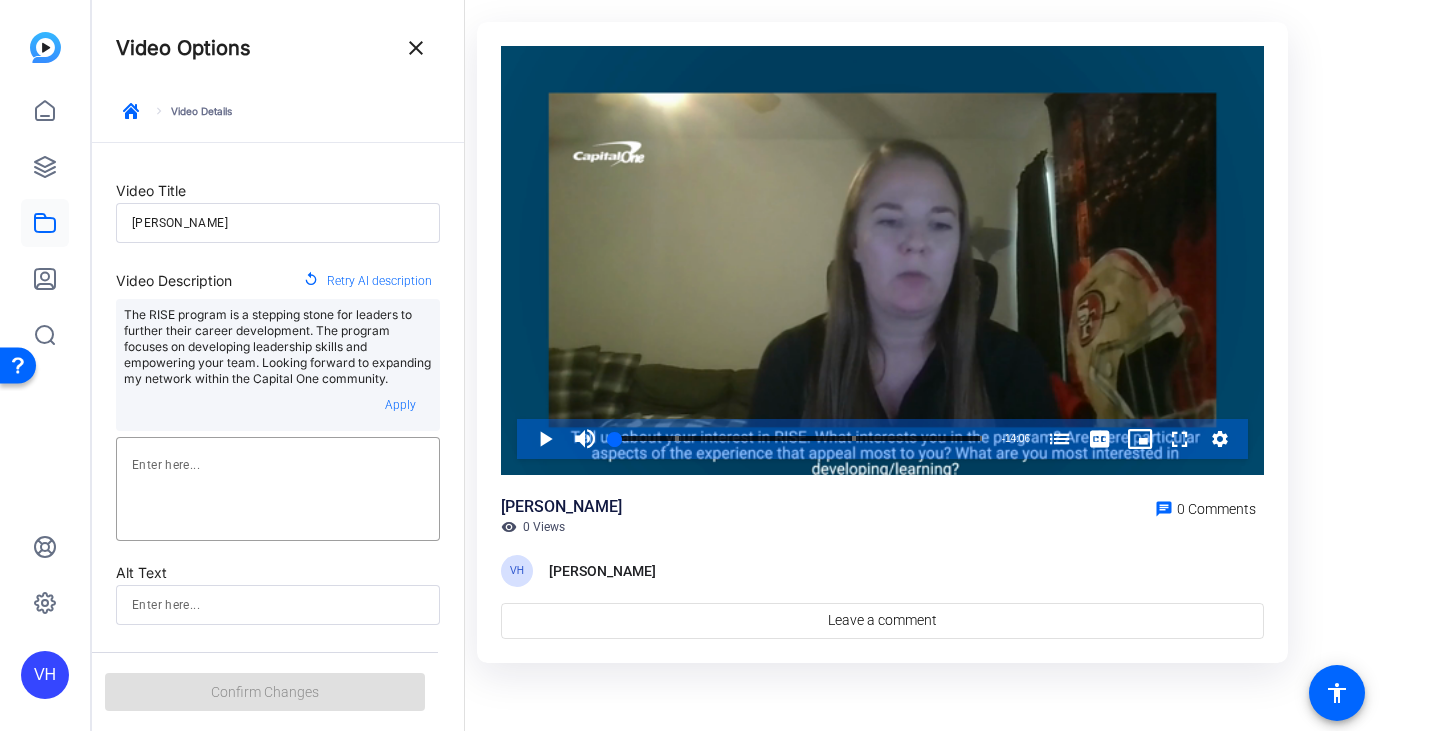 scroll, scrollTop: 124, scrollLeft: 0, axis: vertical 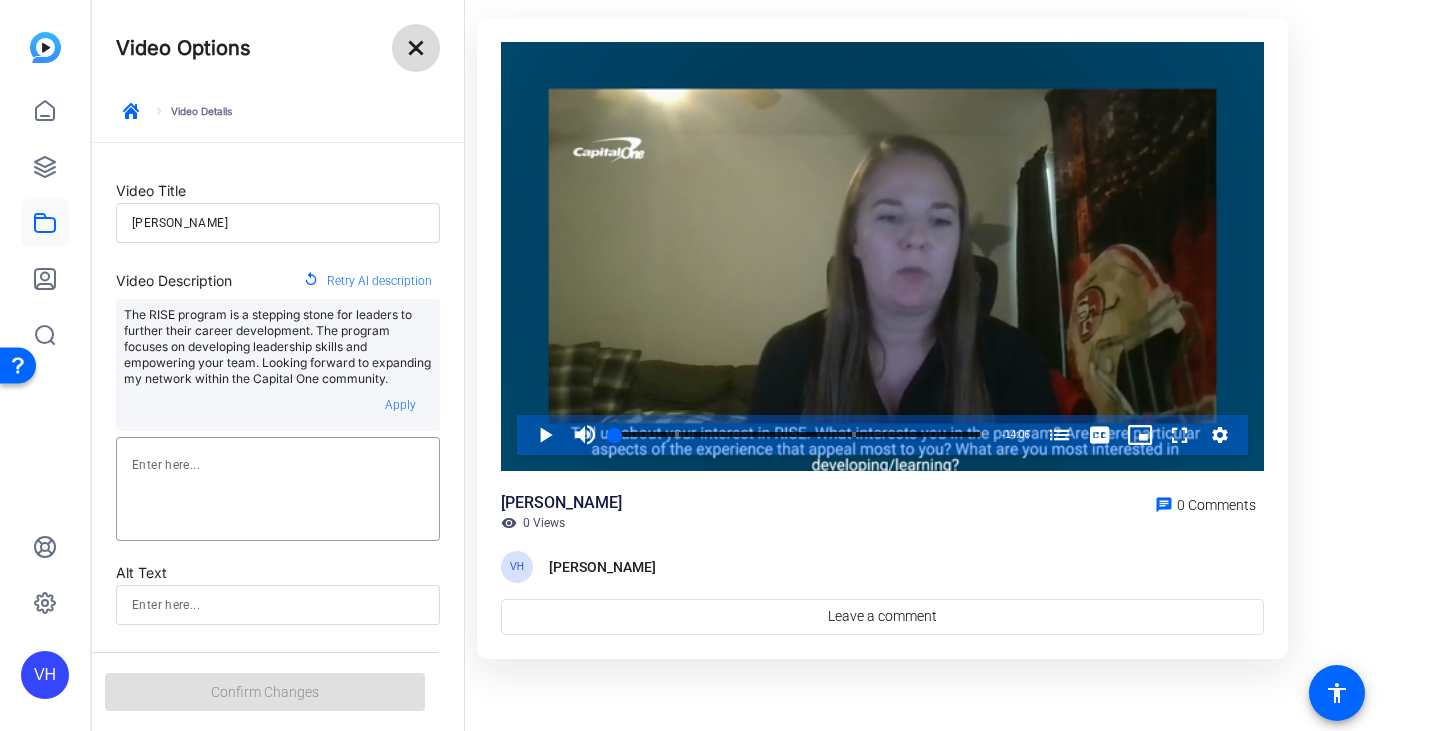 click on "close" 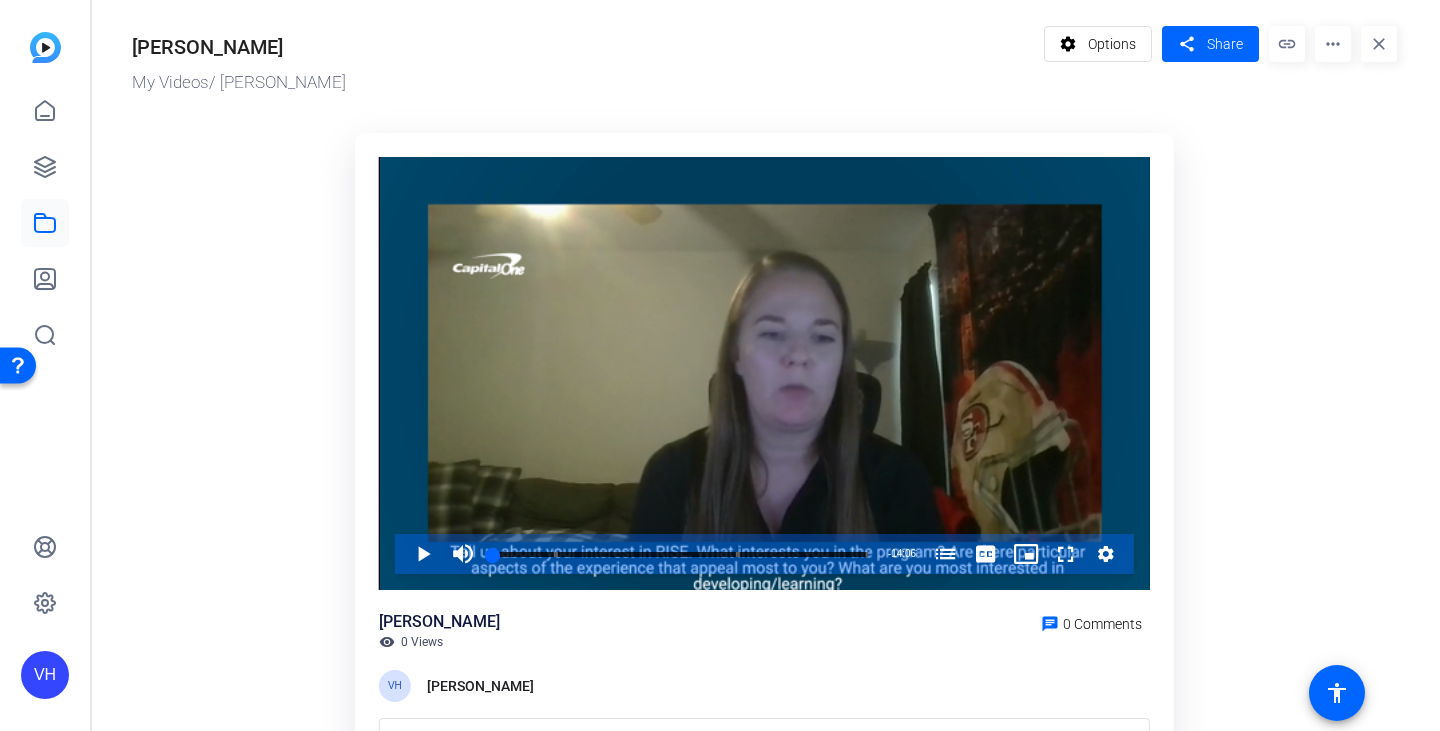 scroll, scrollTop: 0, scrollLeft: 0, axis: both 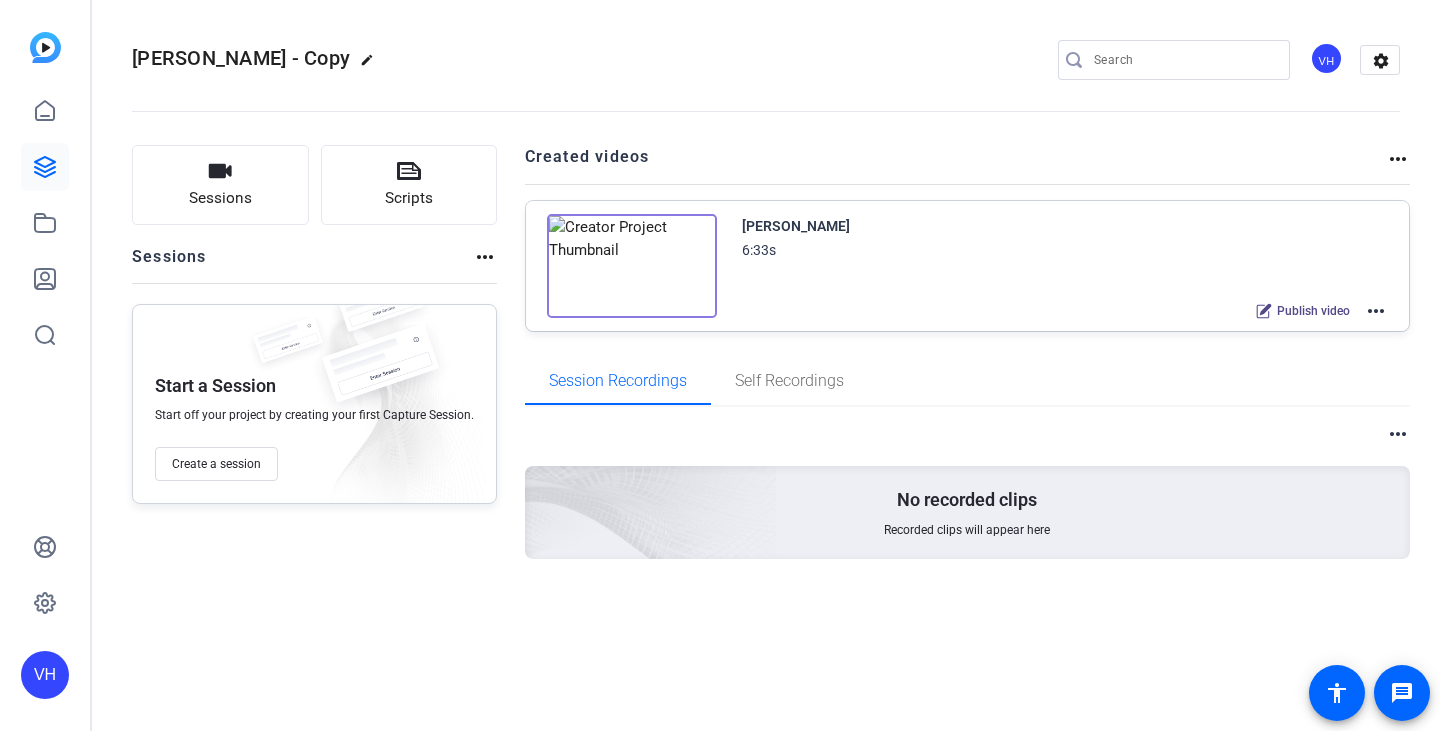 click on "[PERSON_NAME] - Copy" 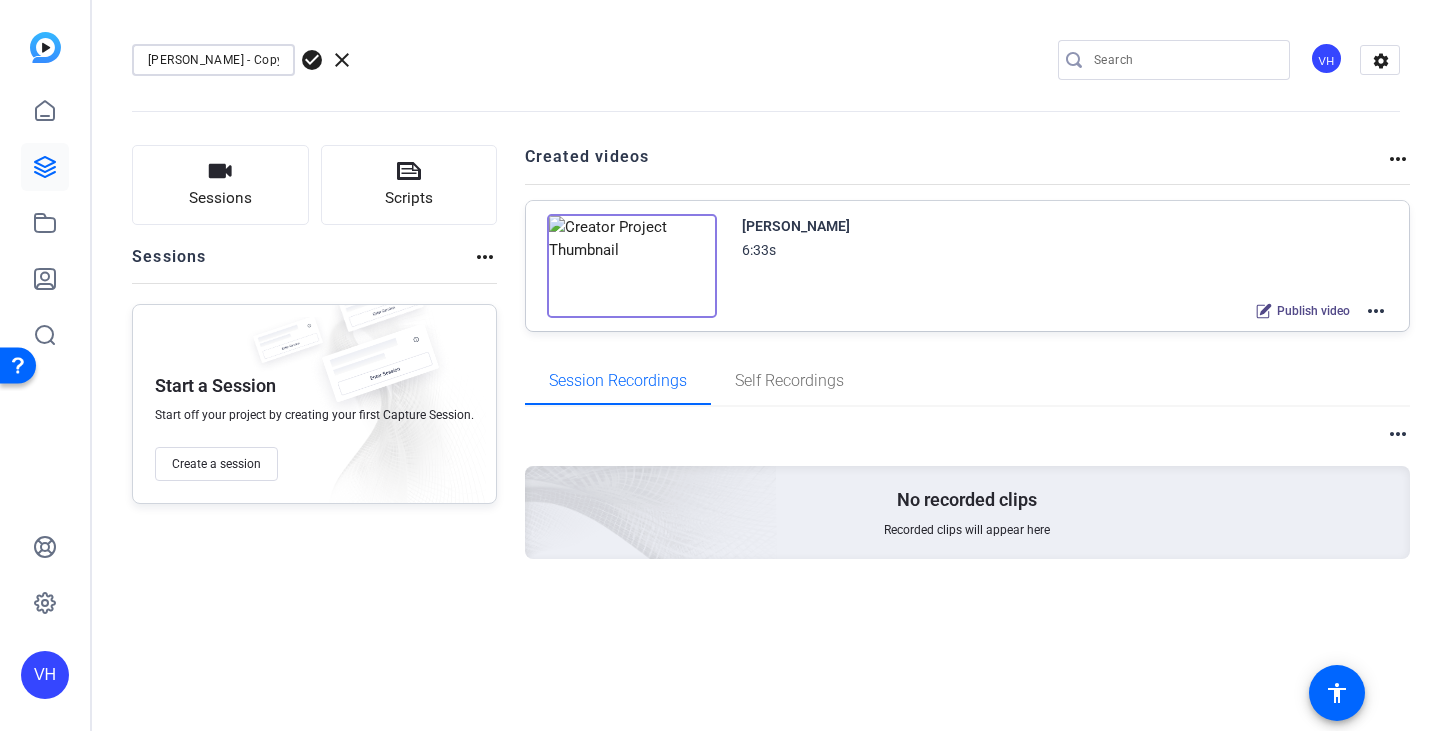 drag, startPoint x: 276, startPoint y: 59, endPoint x: 152, endPoint y: 59, distance: 124 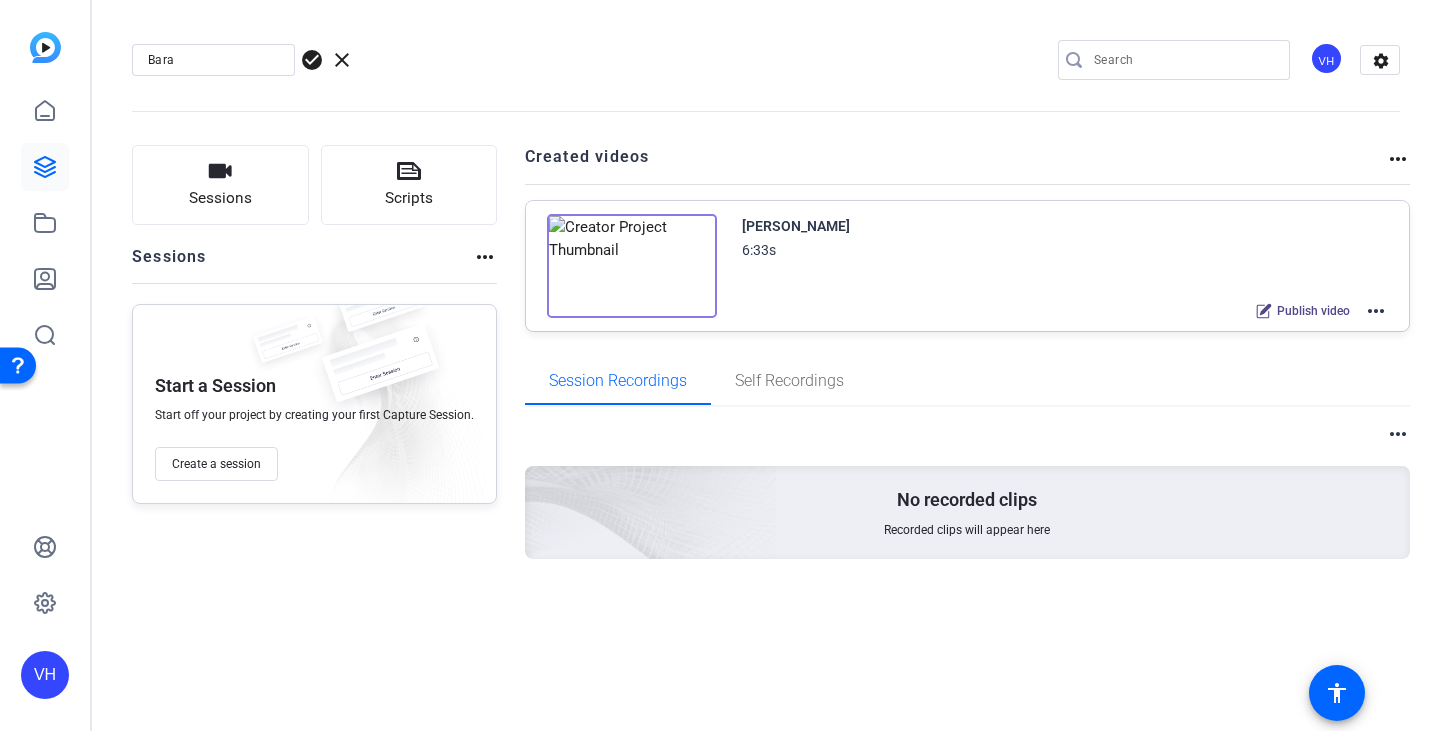 drag, startPoint x: 212, startPoint y: 65, endPoint x: 99, endPoint y: 79, distance: 113.86395 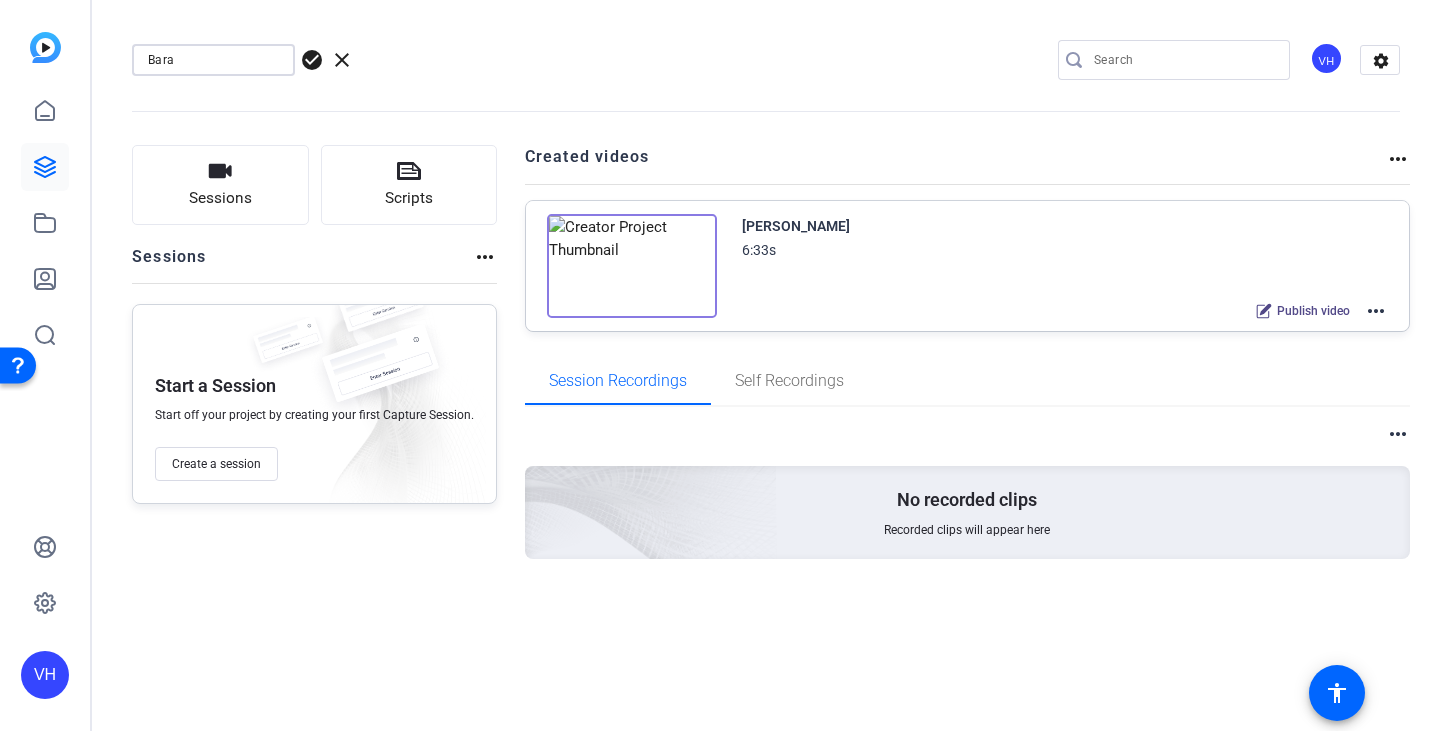 paste on "bara M Bolton-Slater" 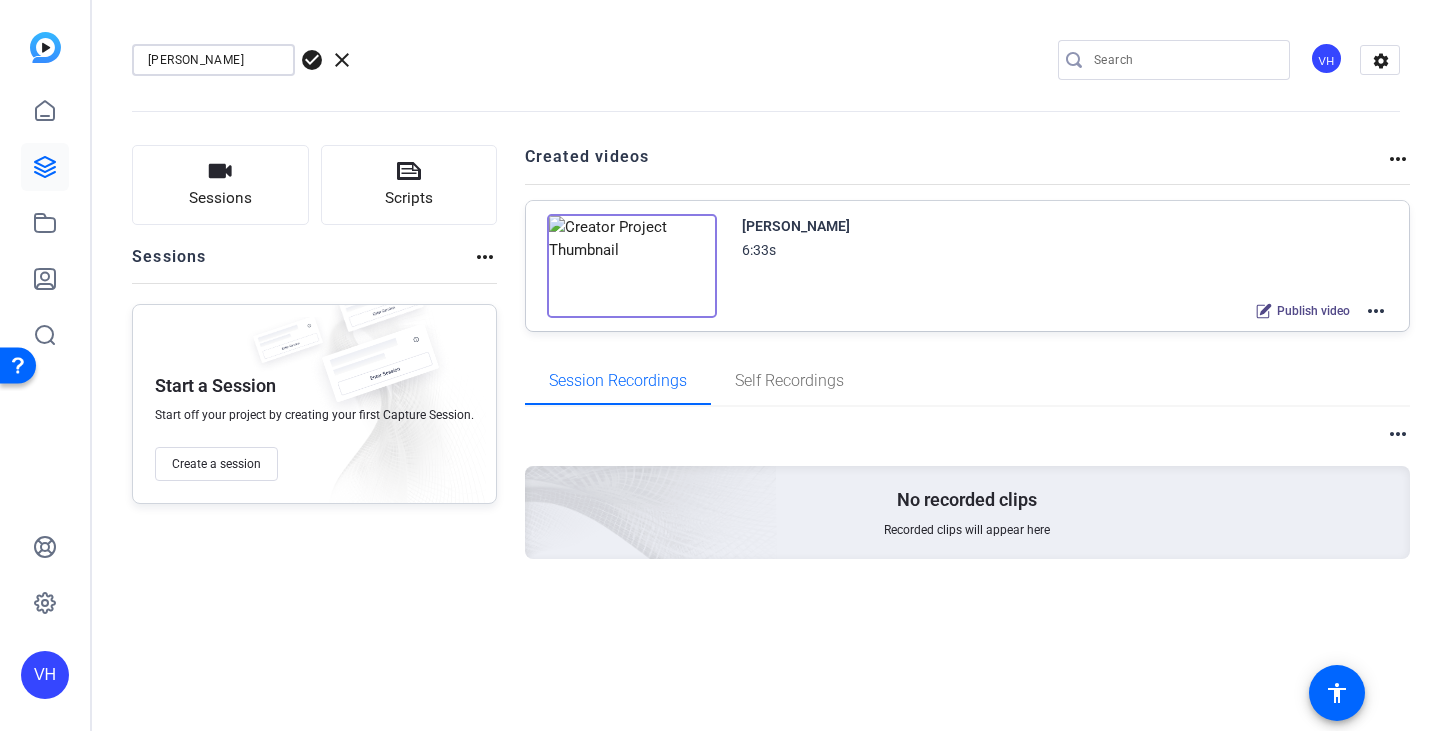 scroll, scrollTop: 0, scrollLeft: 4, axis: horizontal 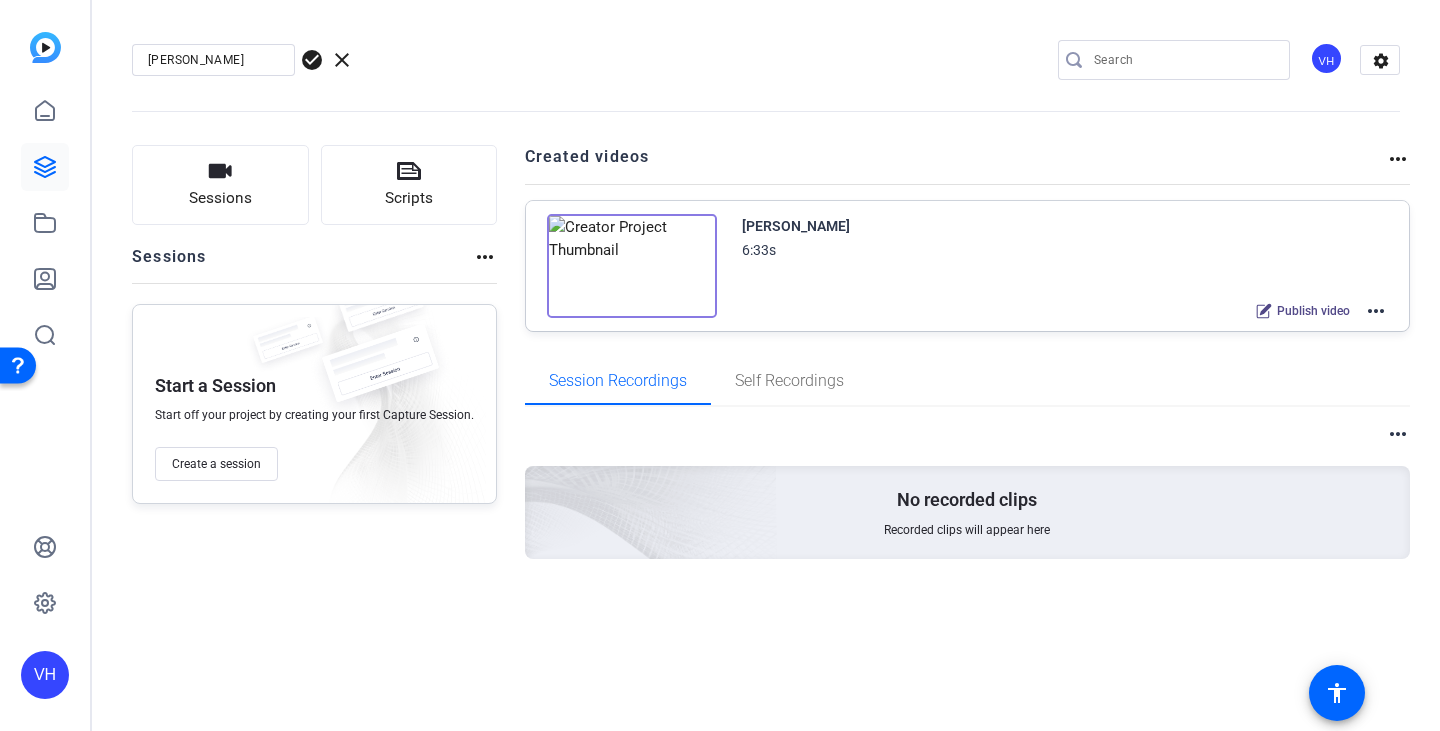 click on "check_circle" 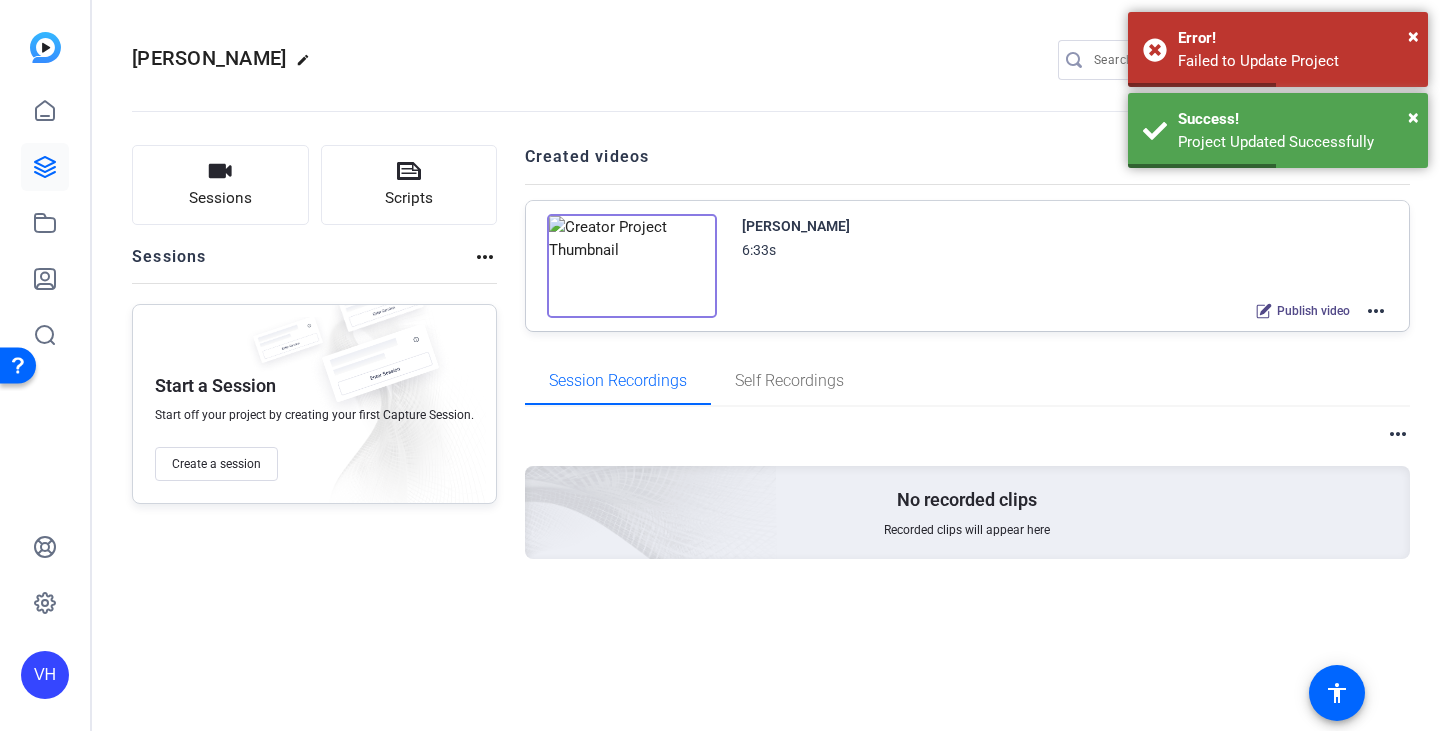click on "more_horiz" 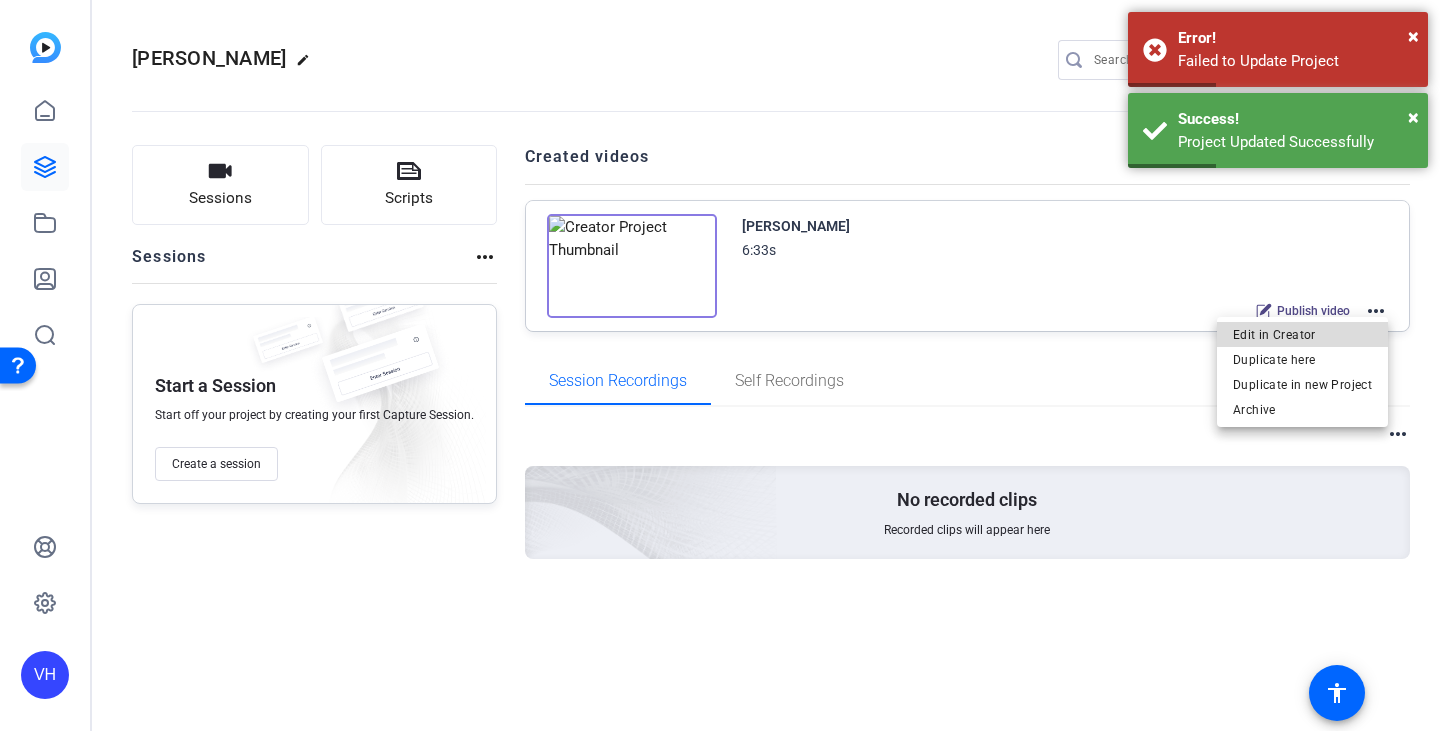click on "Edit in Creator" at bounding box center (1302, 335) 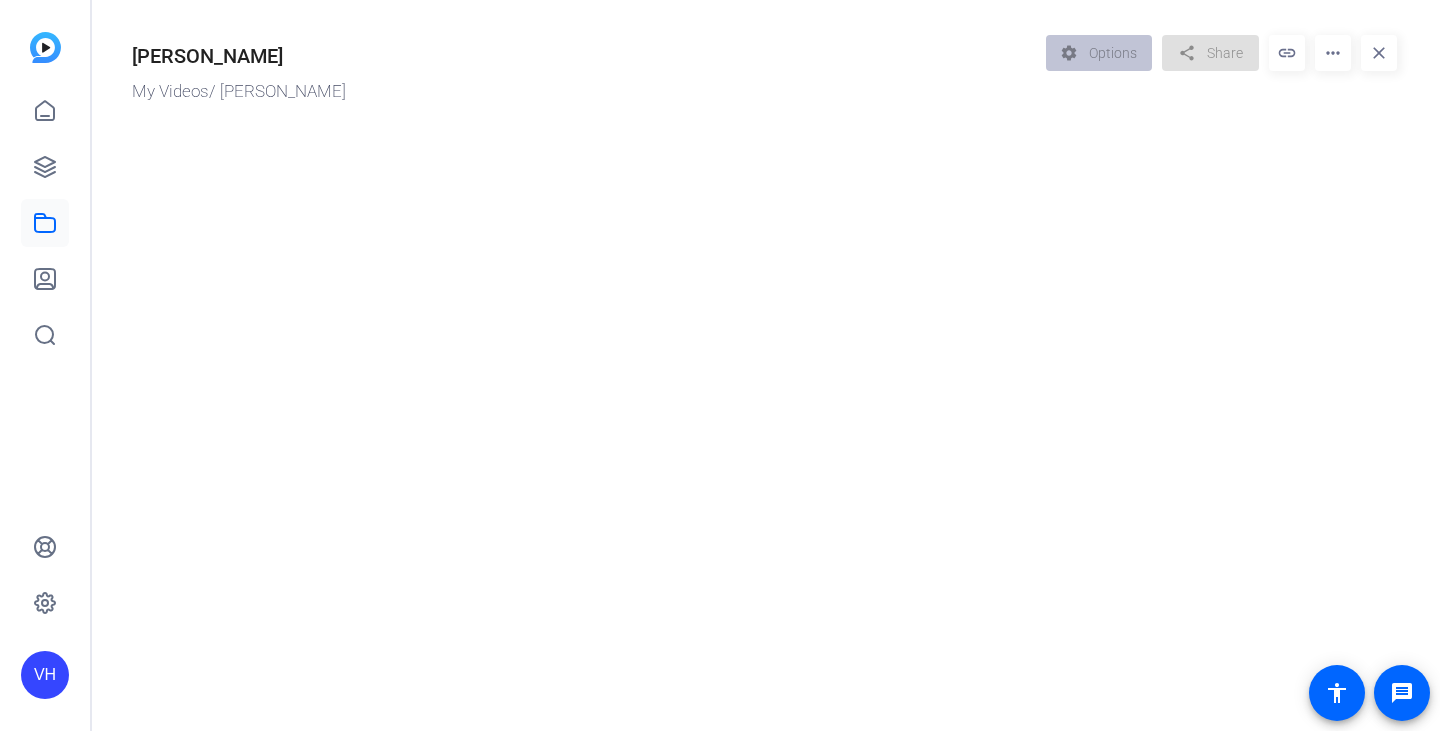 scroll, scrollTop: 0, scrollLeft: 0, axis: both 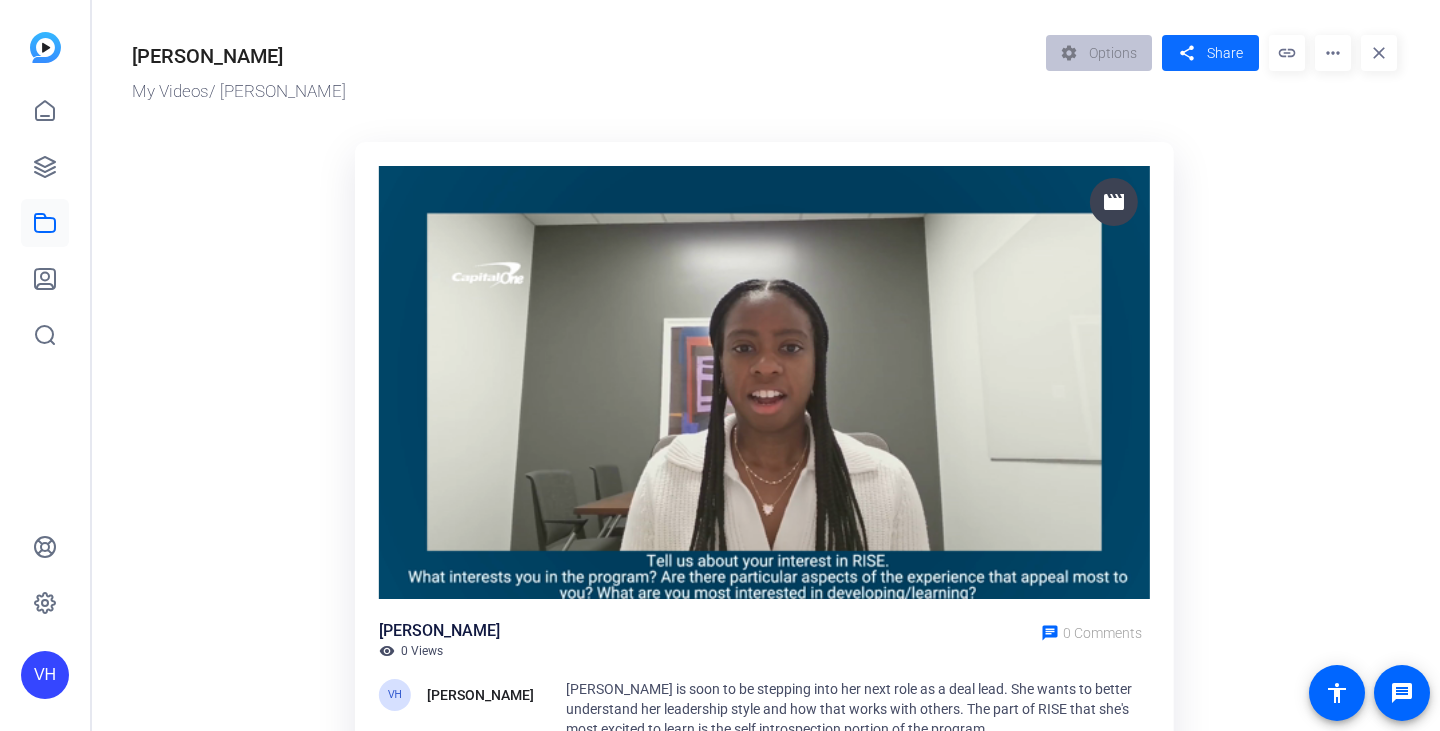 click on "Share" 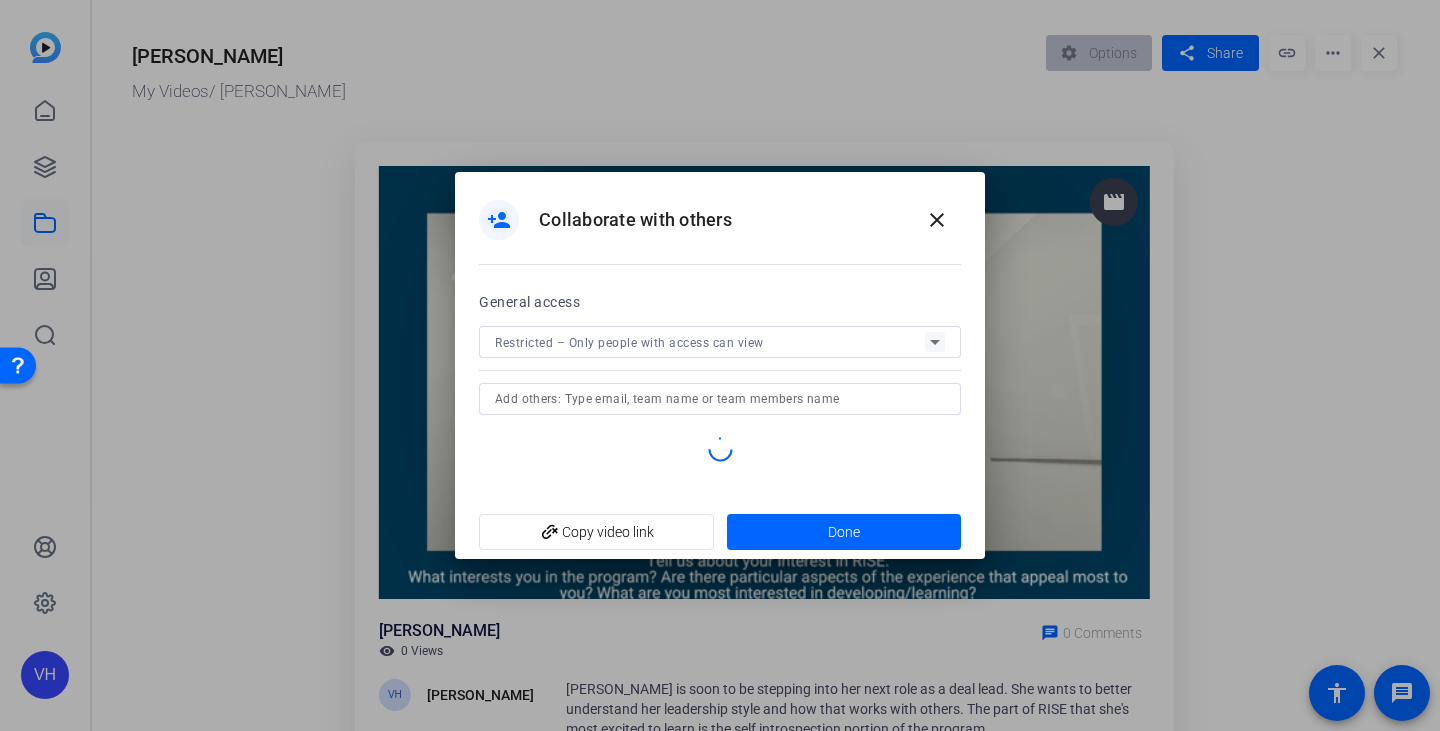 click on "Restricted – Only people with access can view" at bounding box center (629, 343) 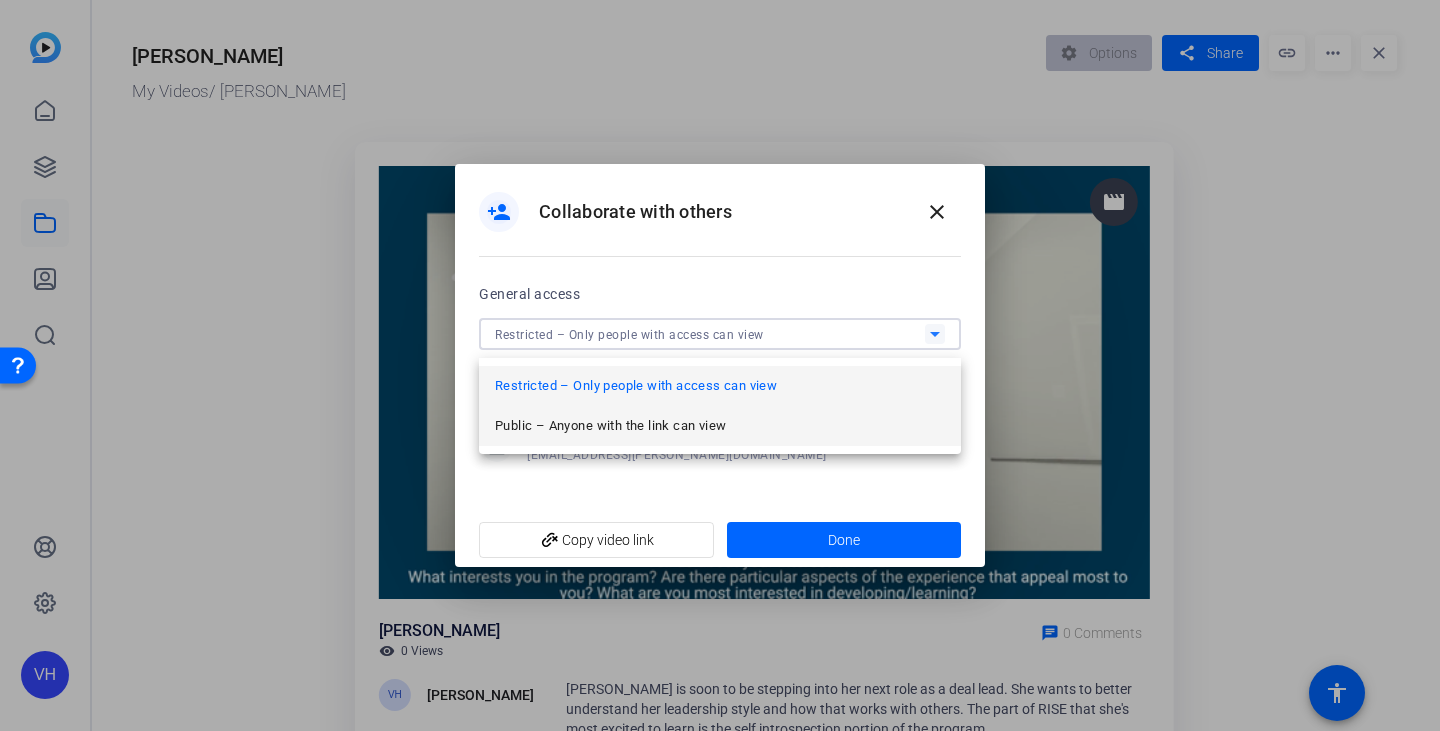 click on "Public – Anyone with the link can view" at bounding box center (720, 426) 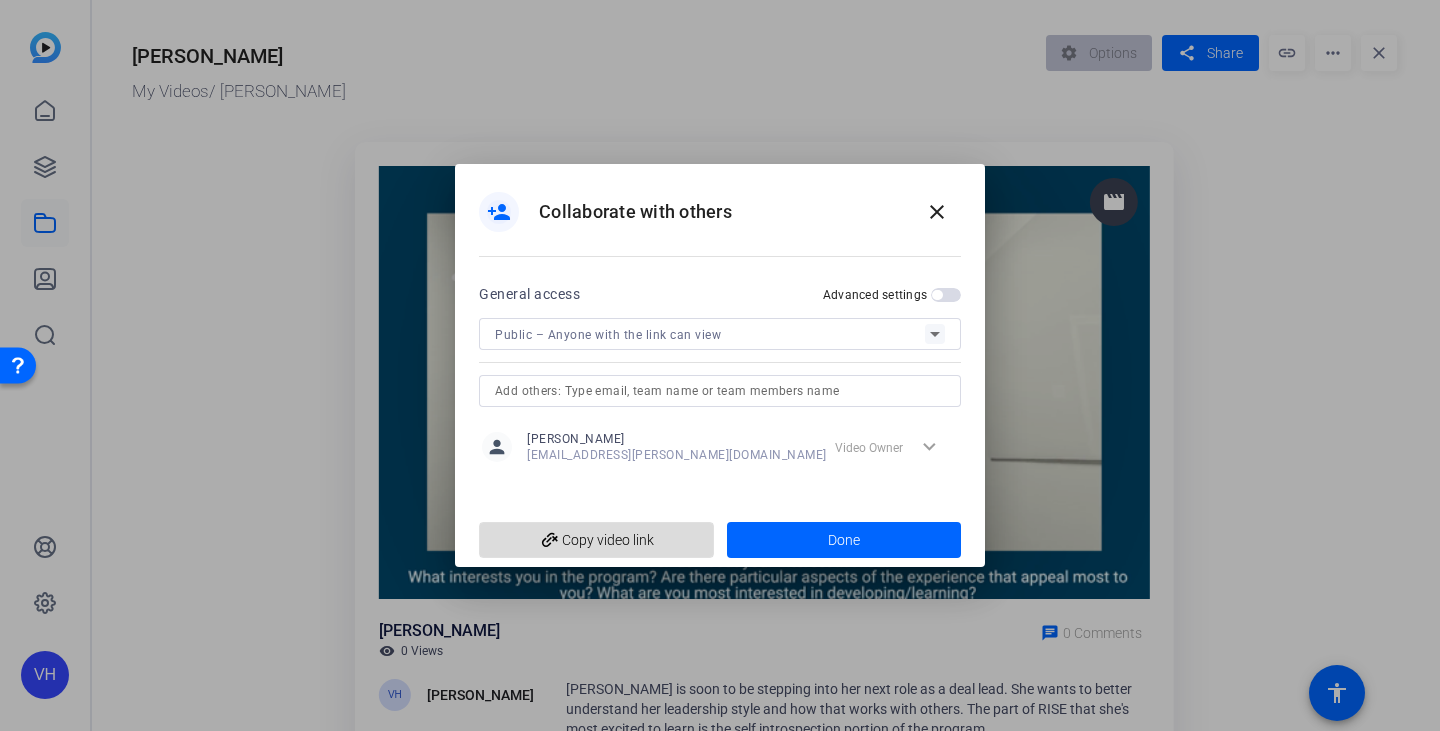 click on "add_link  Copy video link" 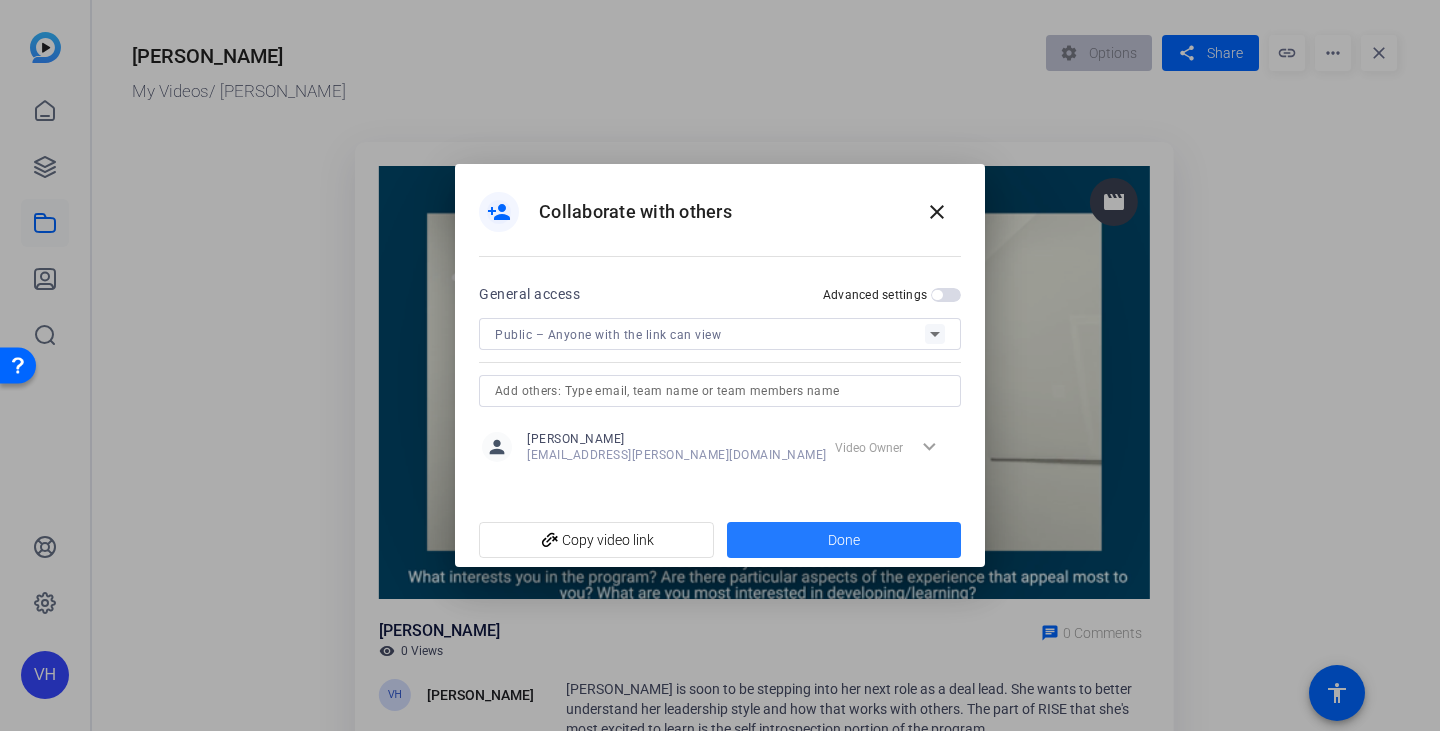click 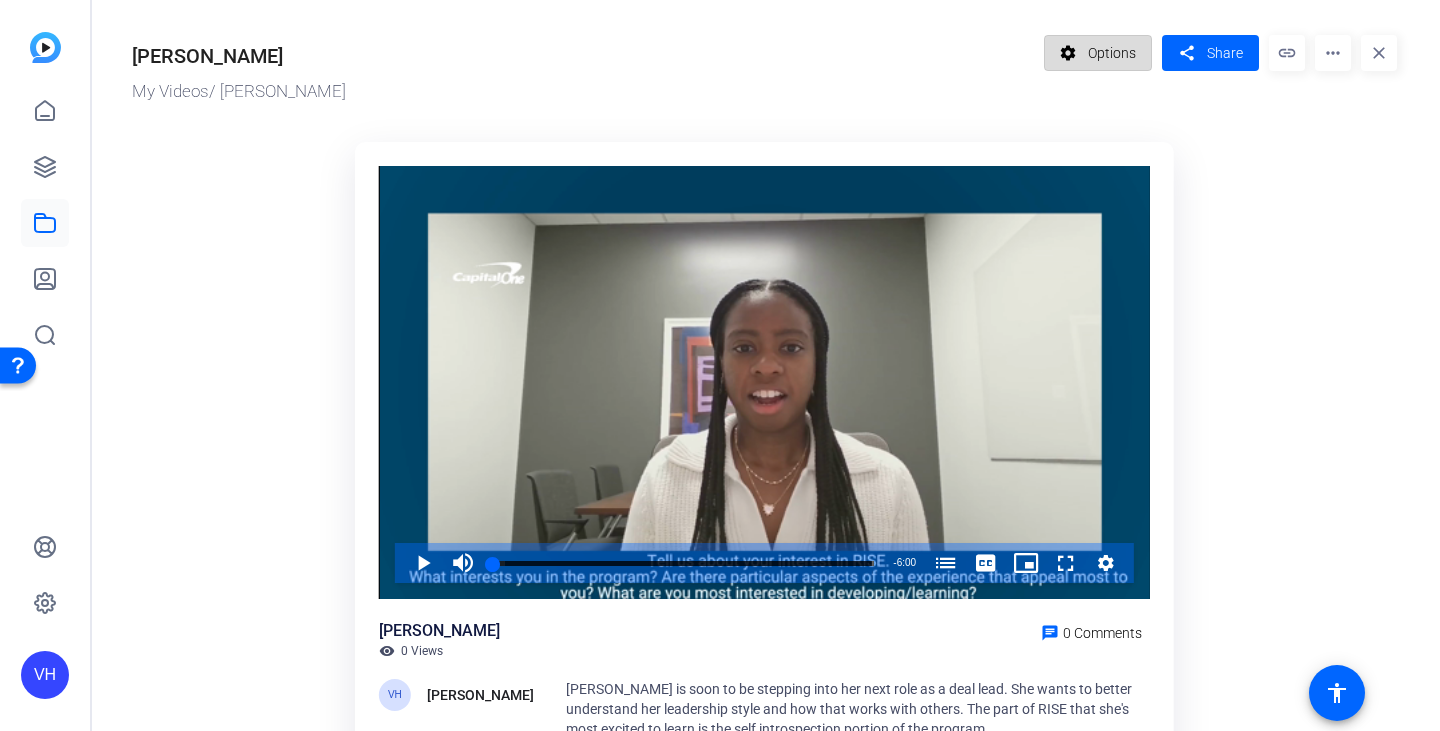 click on "Options" 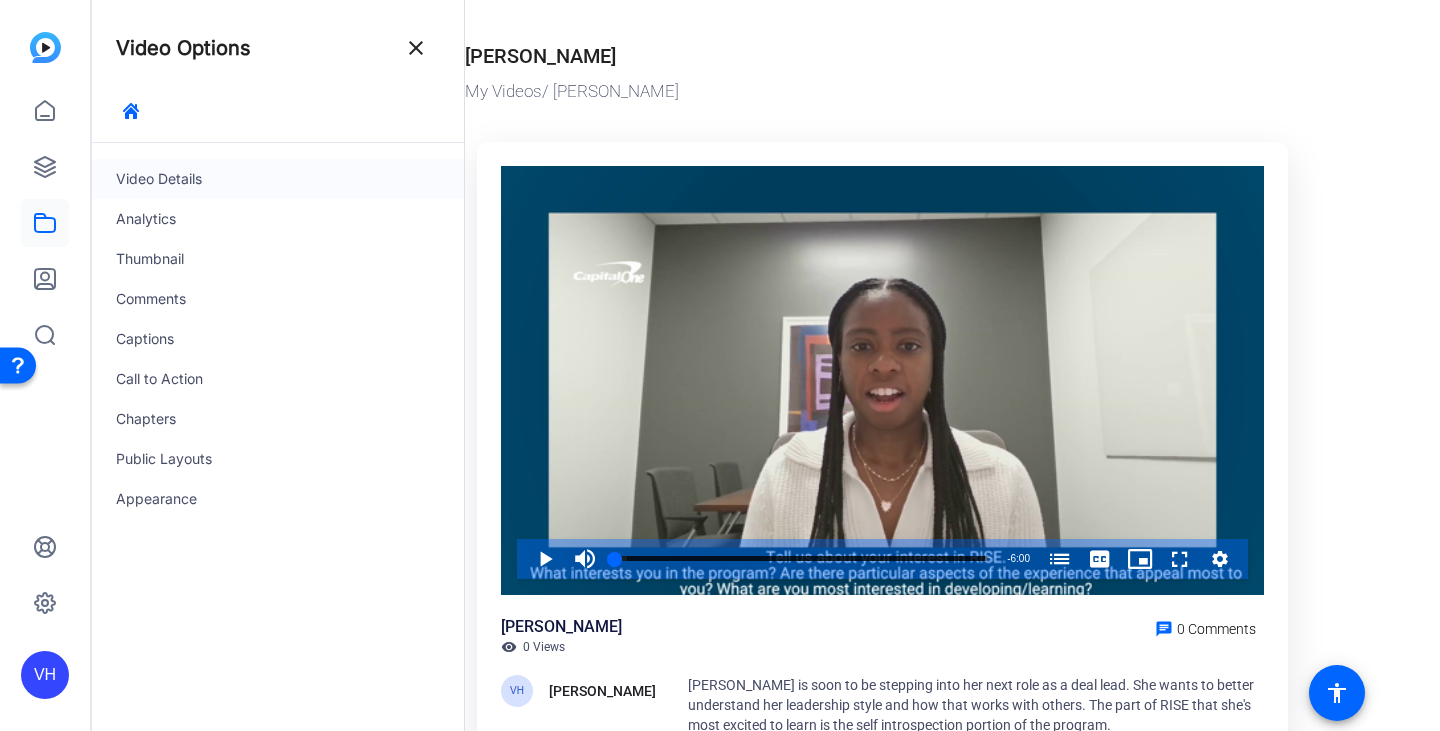 click on "Video Details" 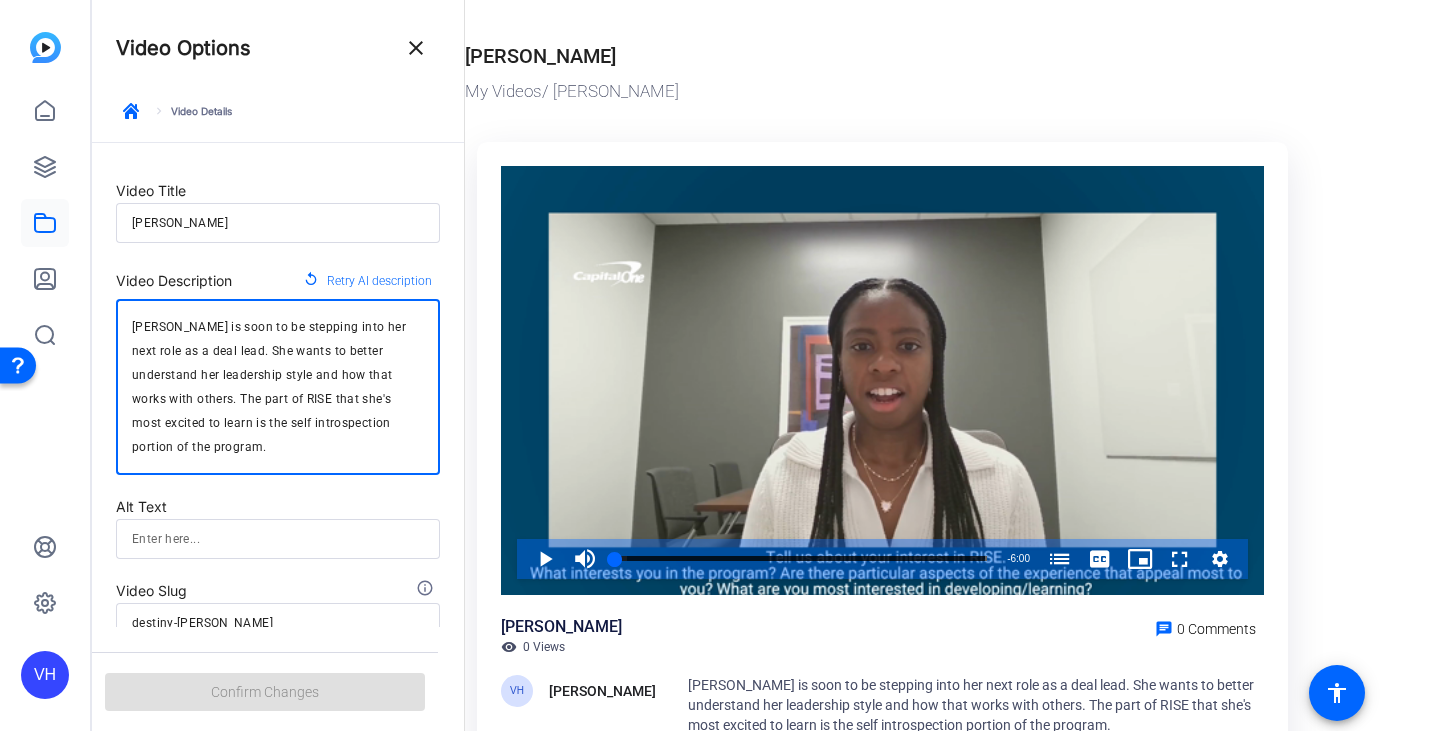 drag, startPoint x: 300, startPoint y: 454, endPoint x: 129, endPoint y: 323, distance: 215.41124 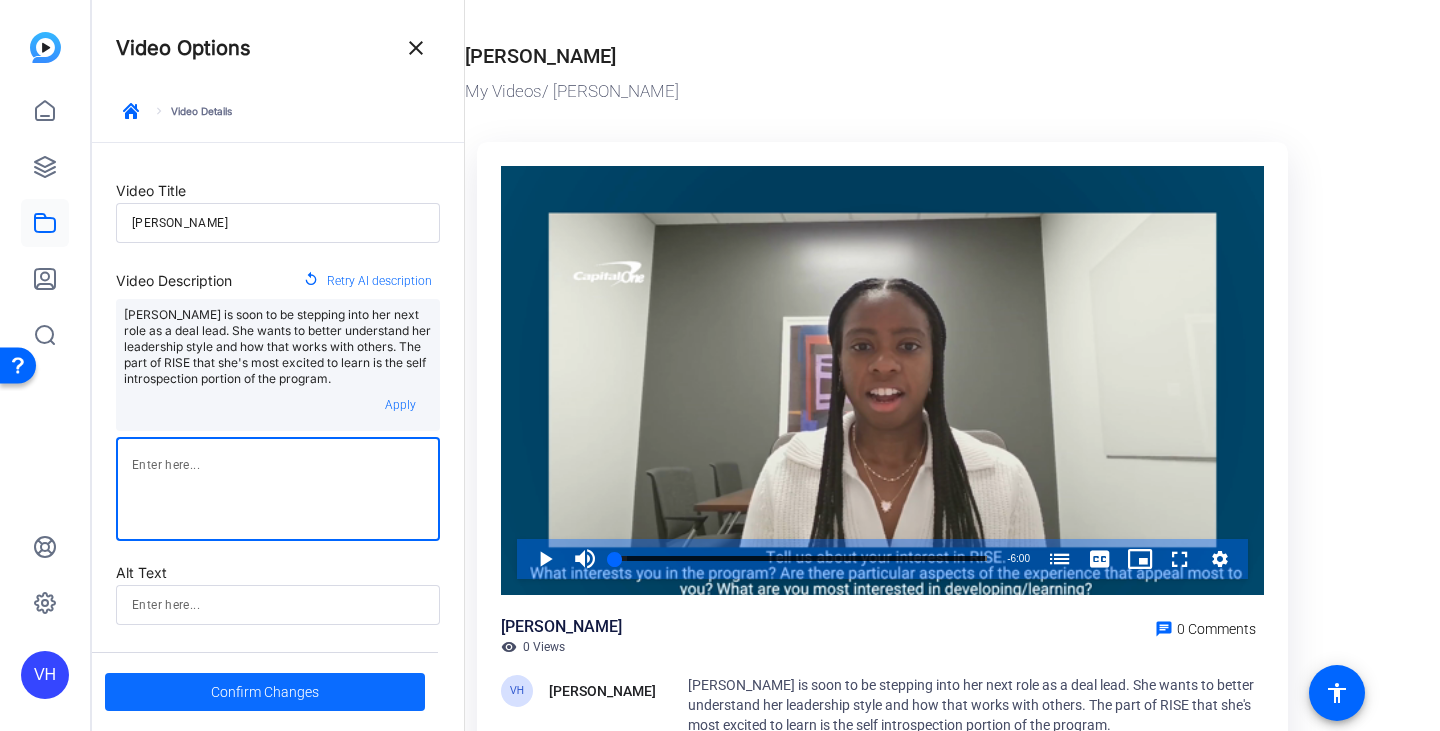 type 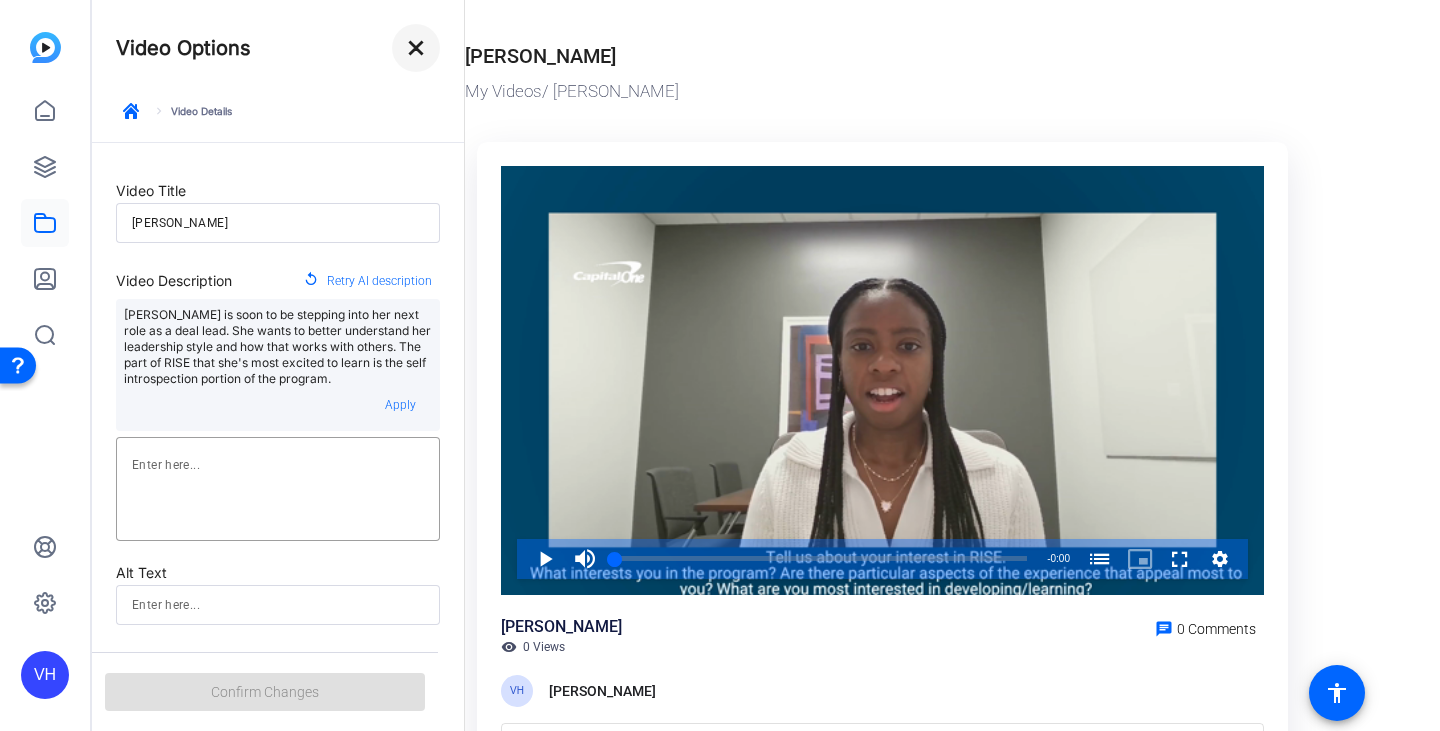 click on "close" 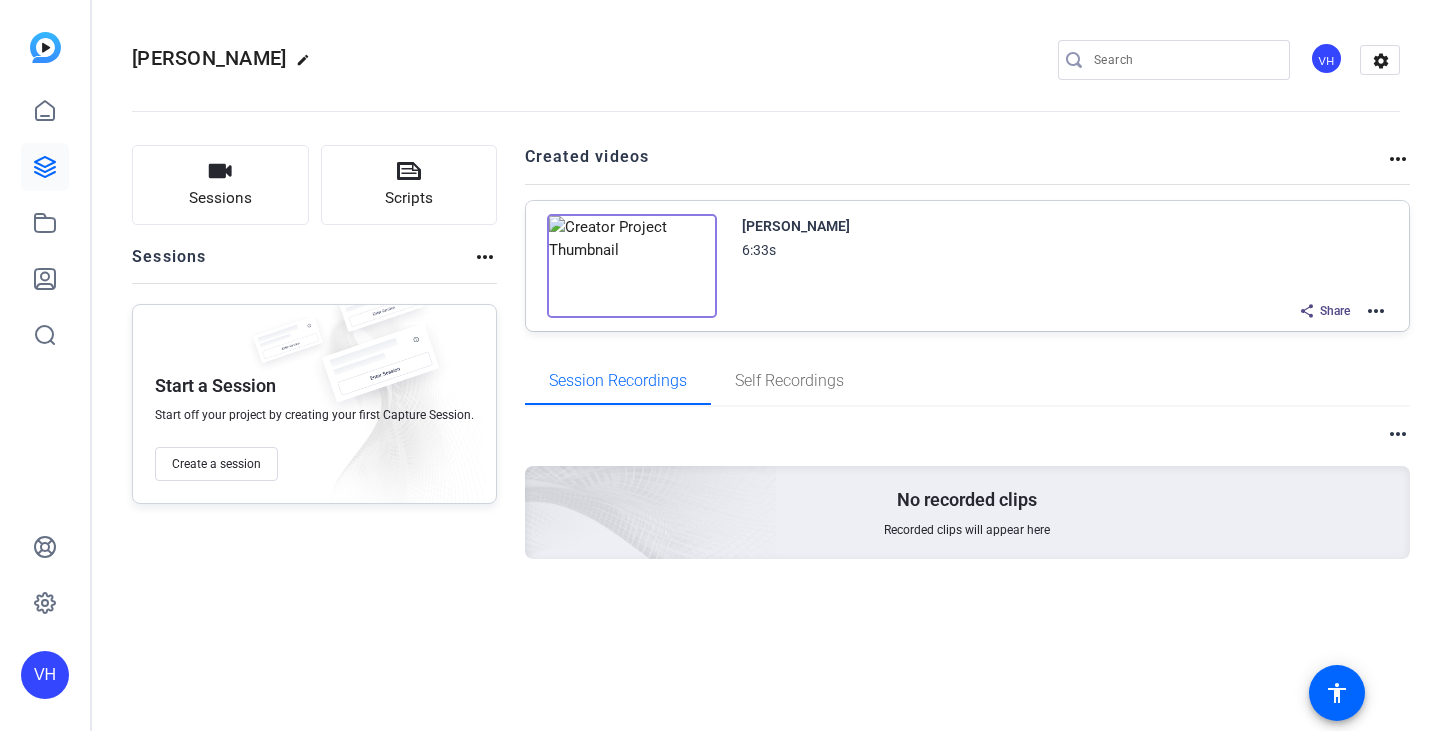 scroll, scrollTop: 0, scrollLeft: 0, axis: both 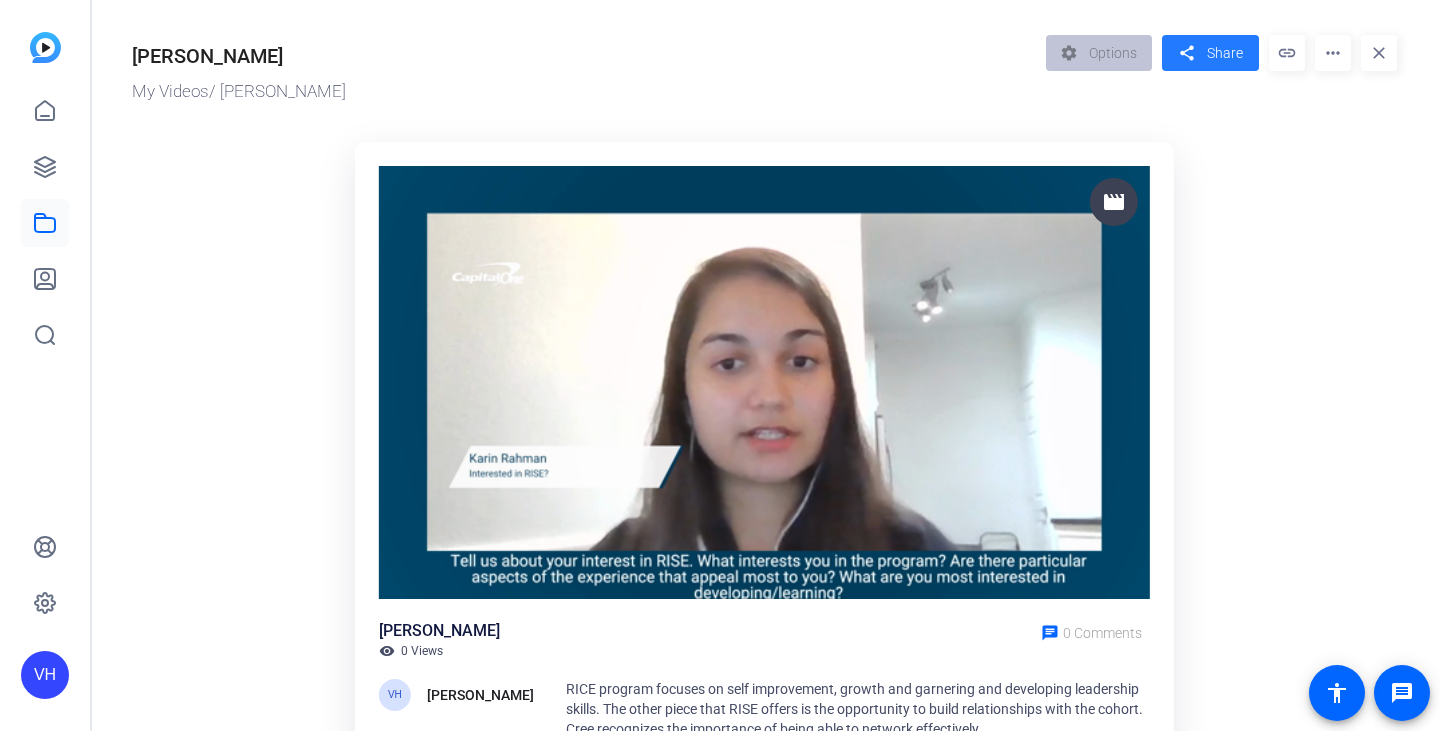 click 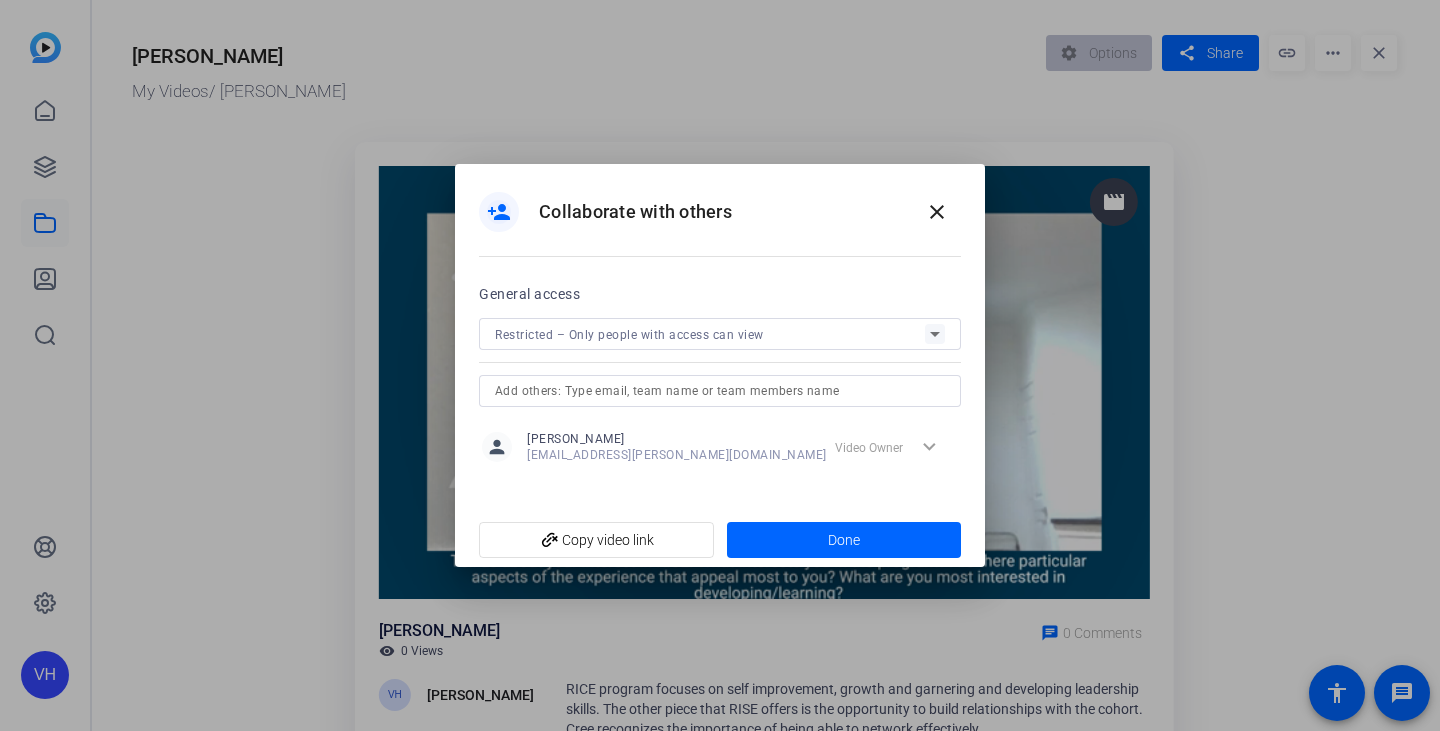 click at bounding box center [720, 361] 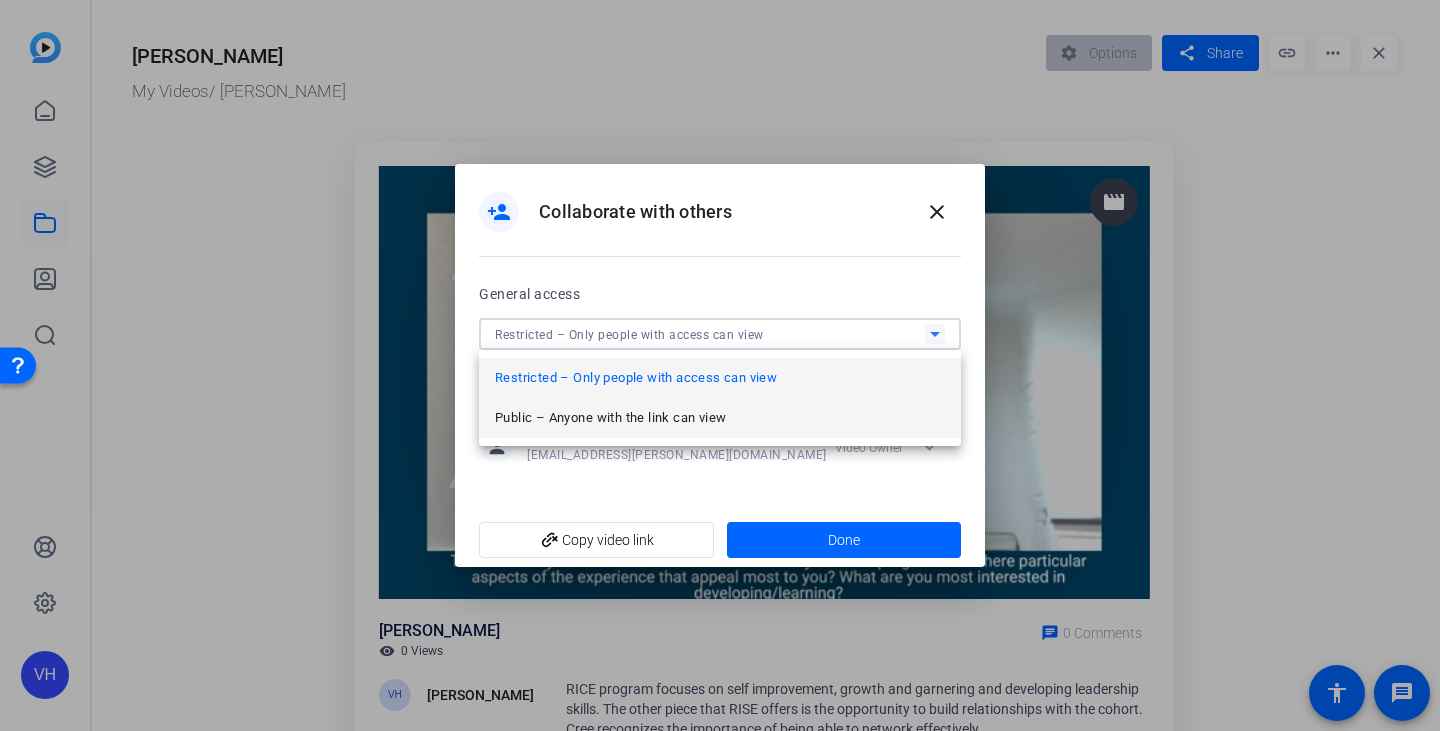click on "Public – Anyone with the link can view" at bounding box center [720, 418] 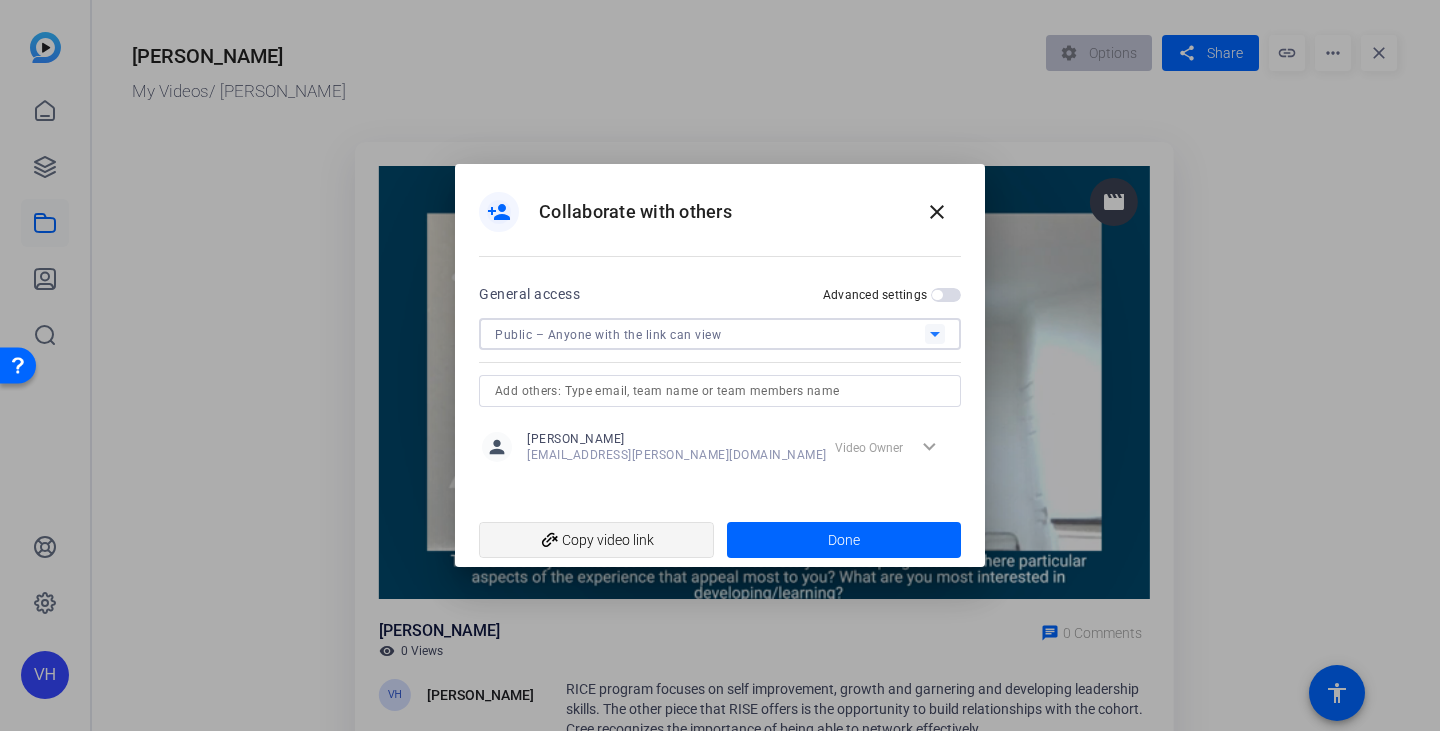 click on "add_link  Copy video link" 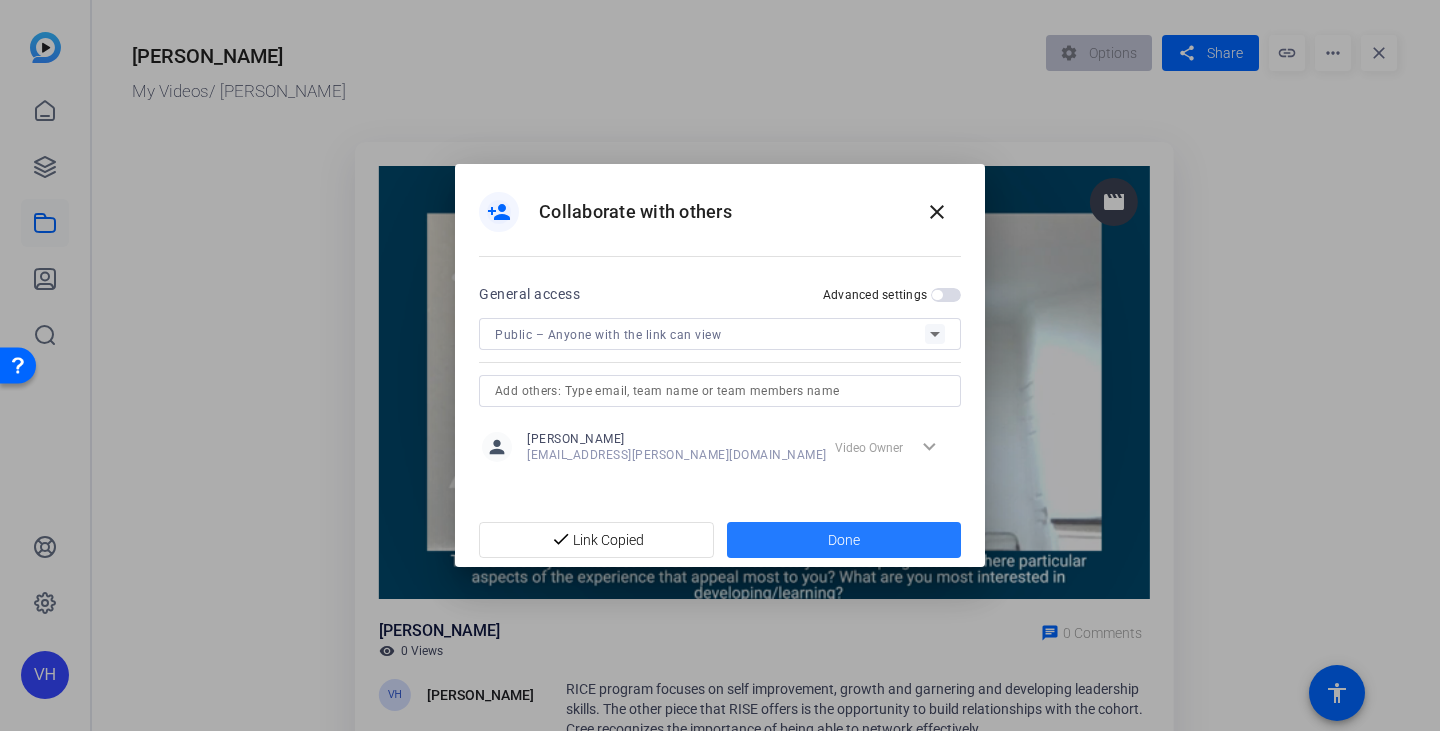 click 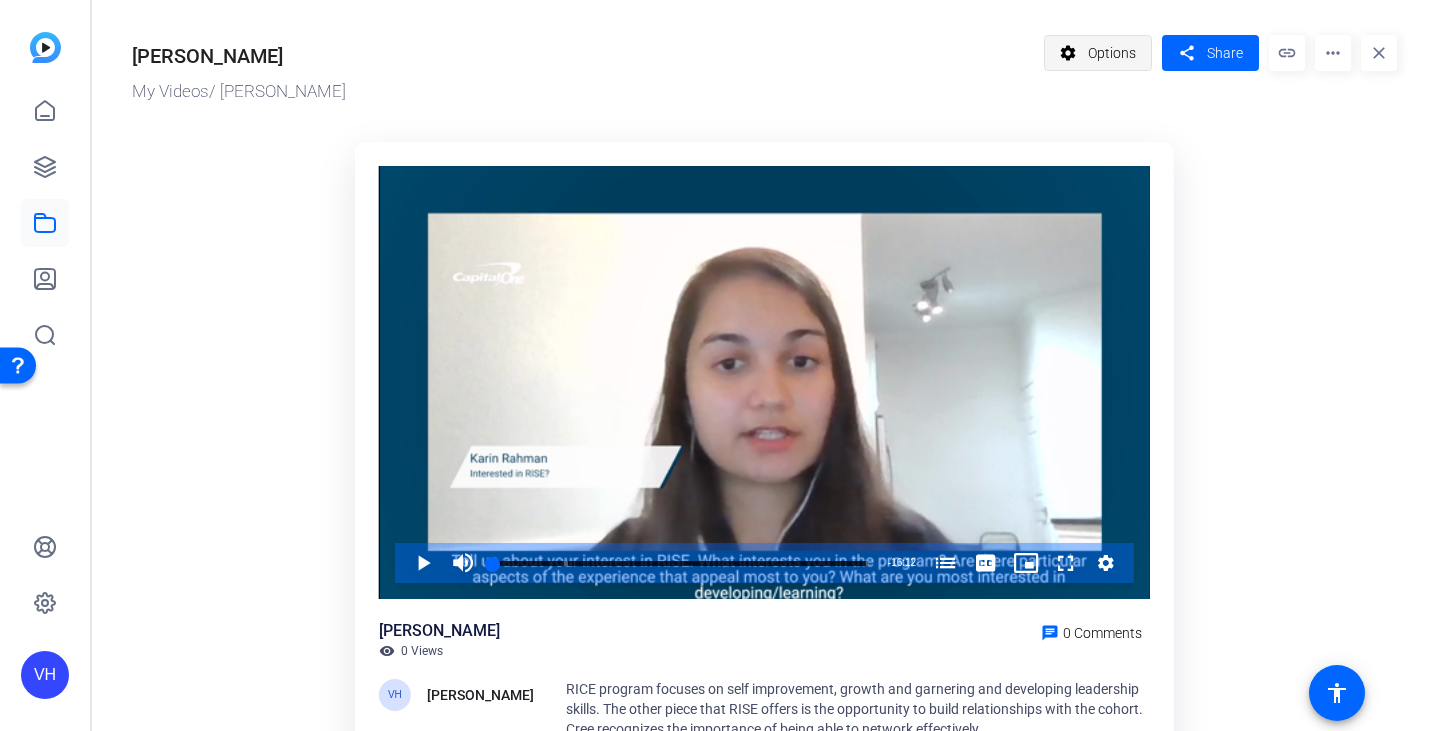click on "Options" 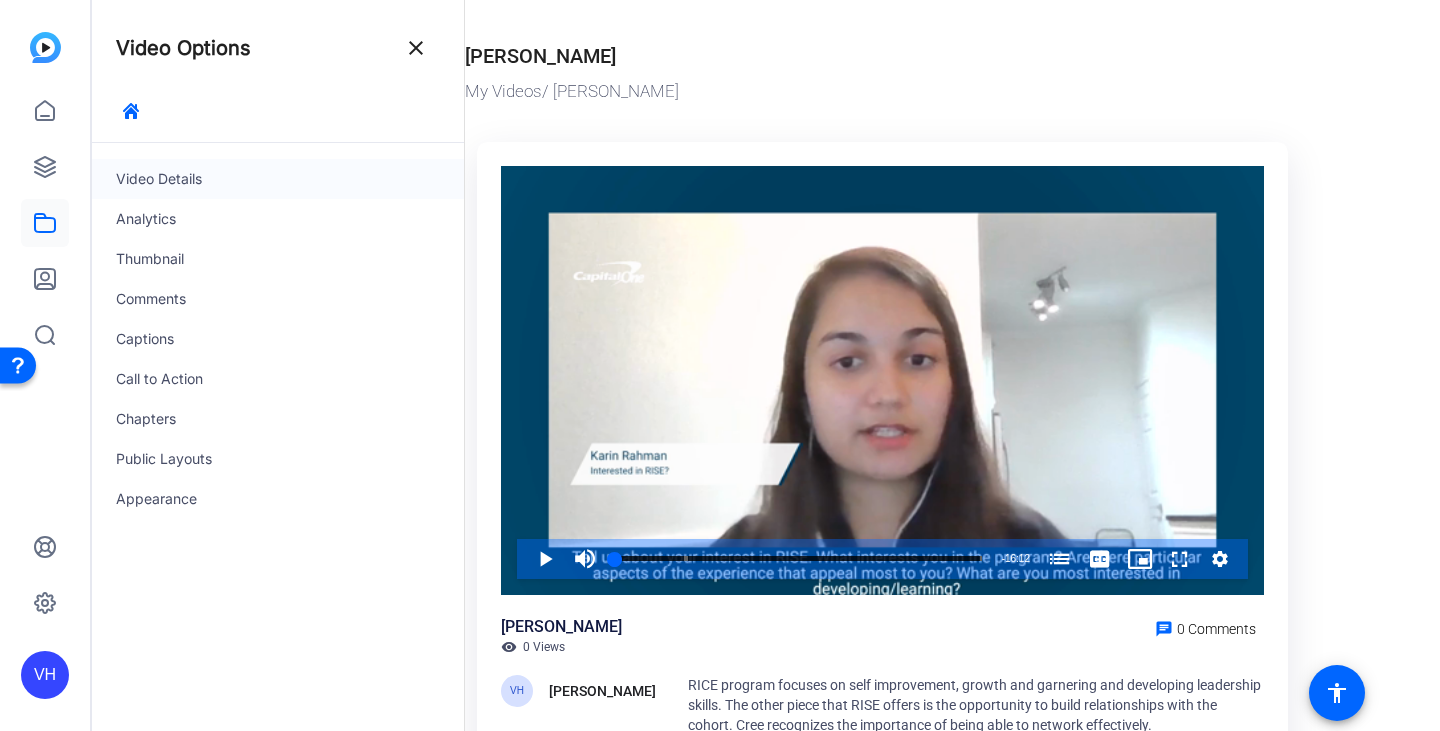 click on "Video Details" 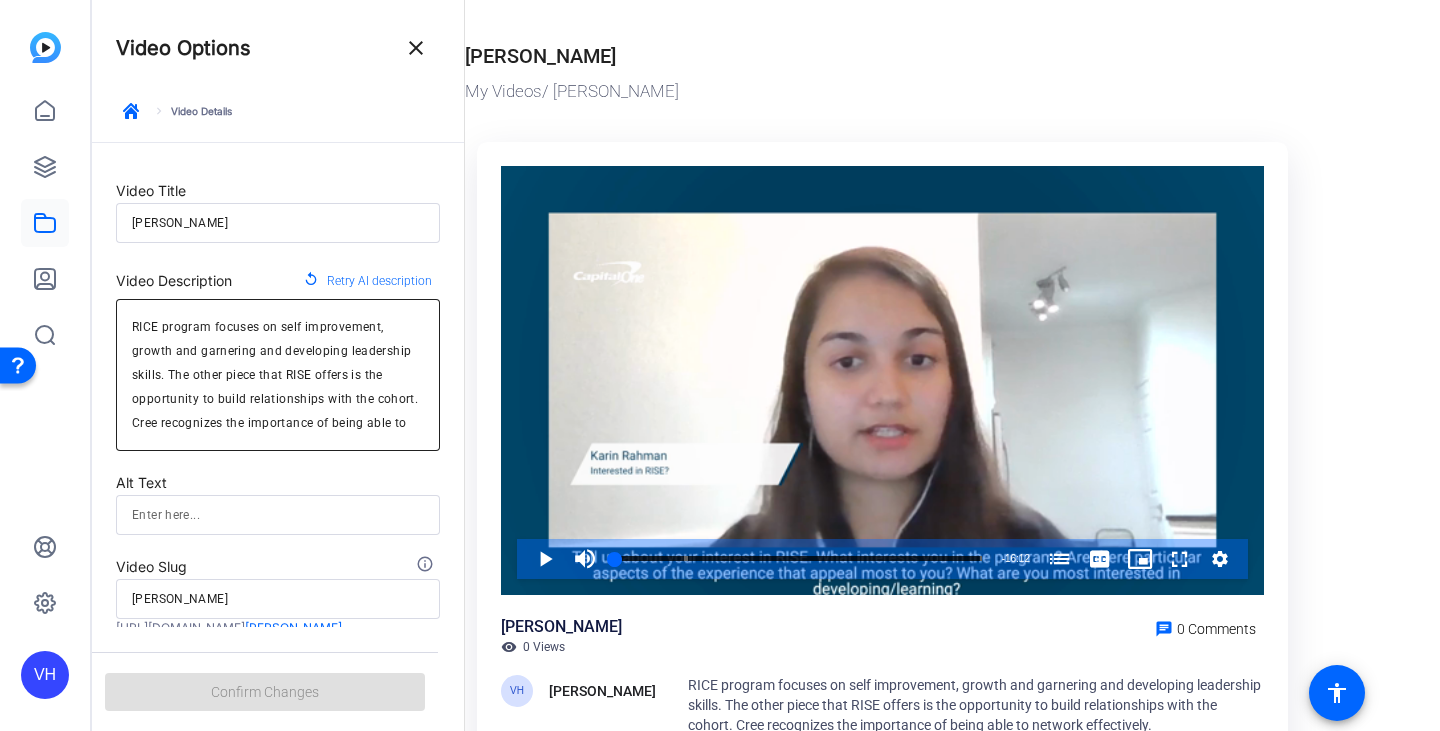 click on "RICE program focuses on self improvement, growth and garnering and developing leadership skills. The other piece that RISE offers is the opportunity to build relationships with the cohort. Cree recognizes the importance of being able to network effectively." at bounding box center (278, 375) 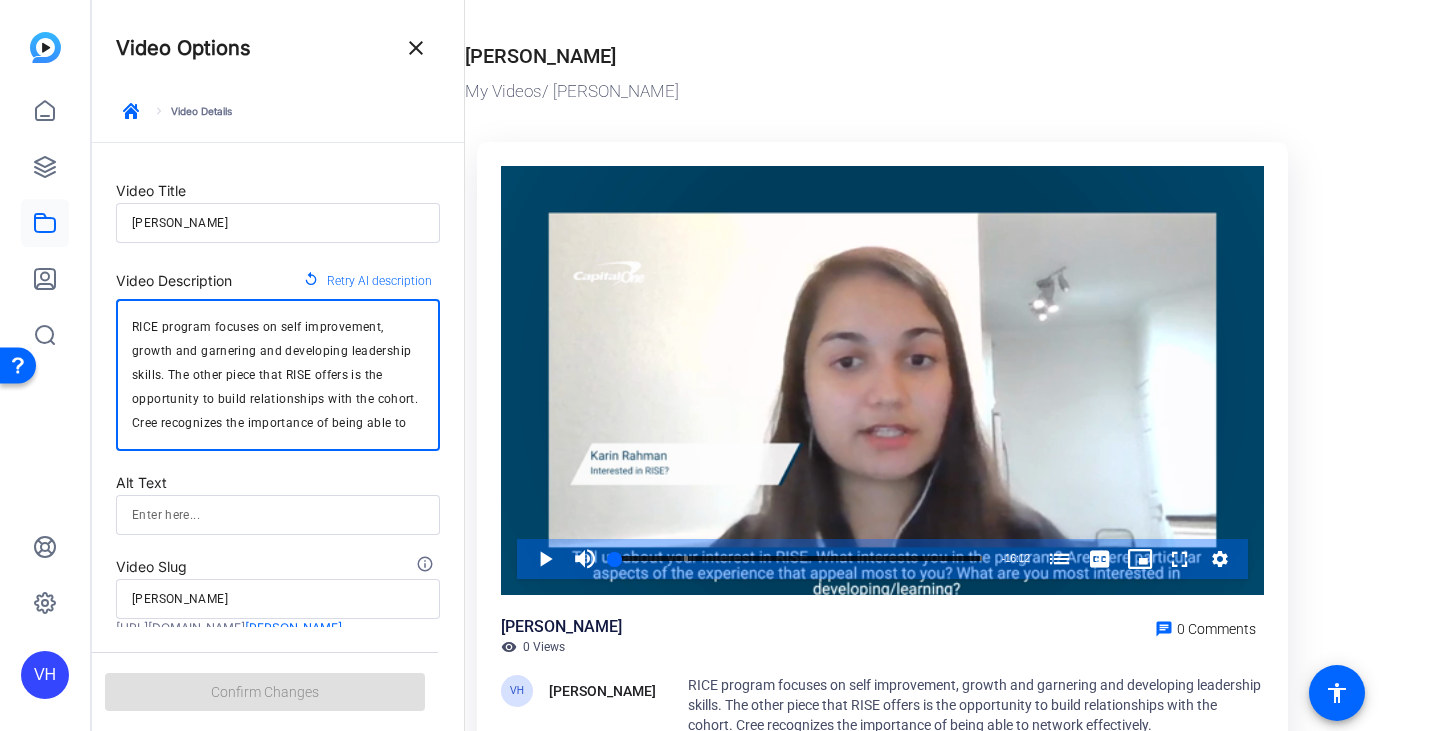 type on "=" 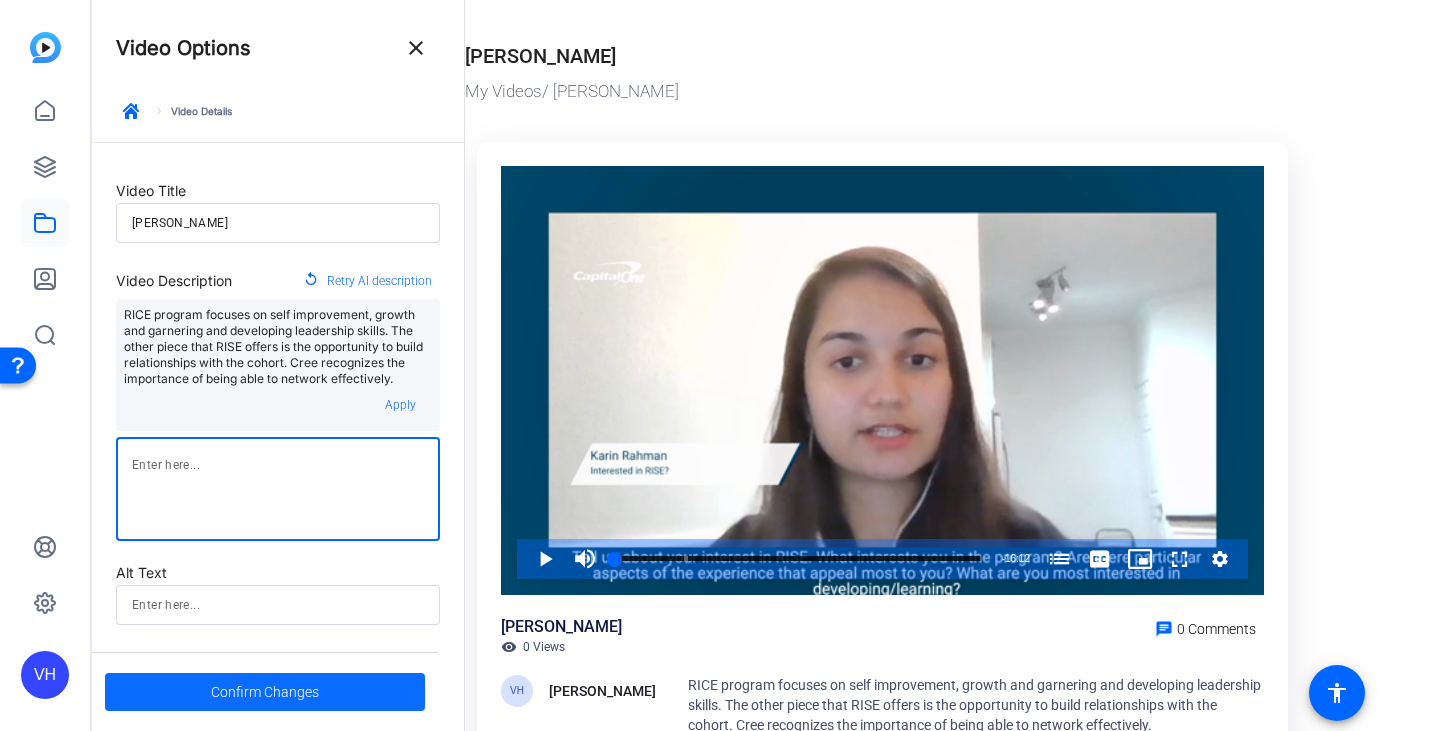 type 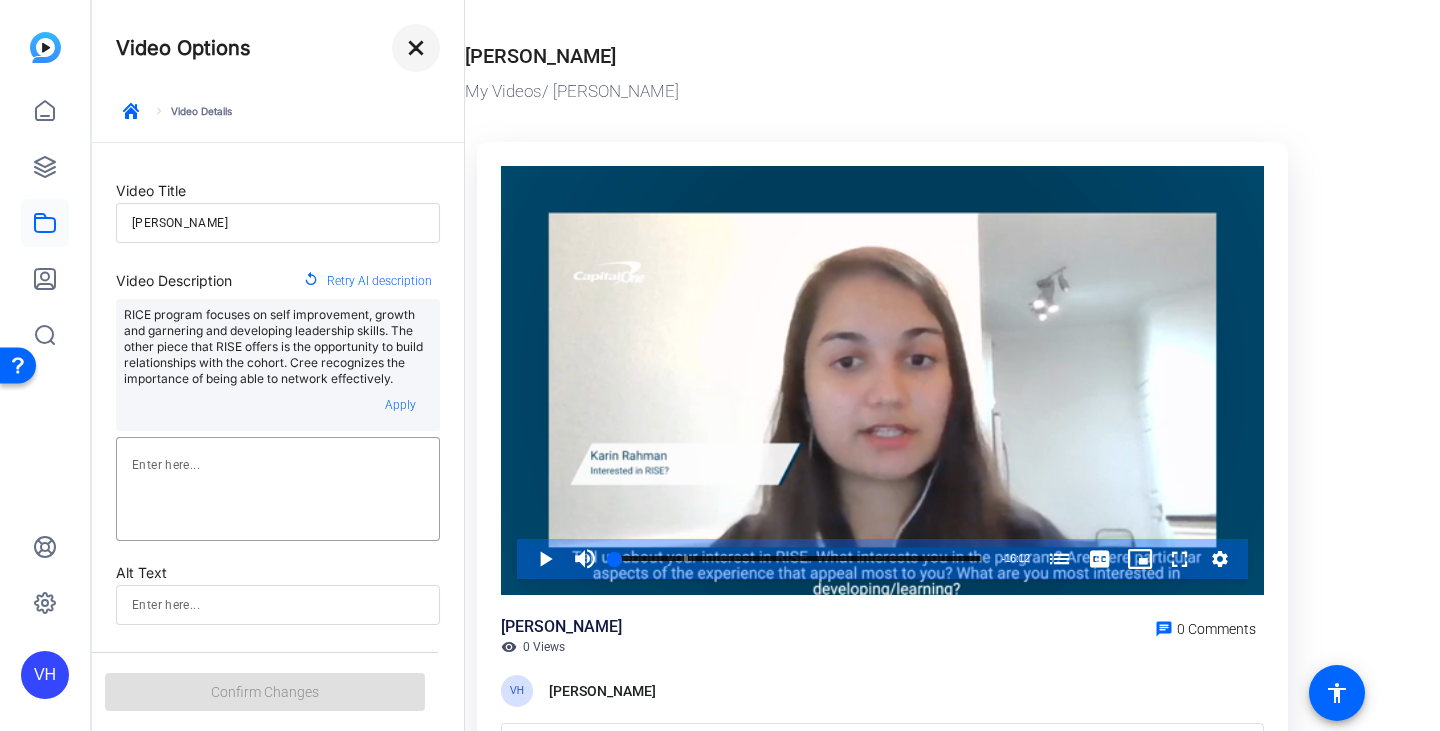 click on "close" 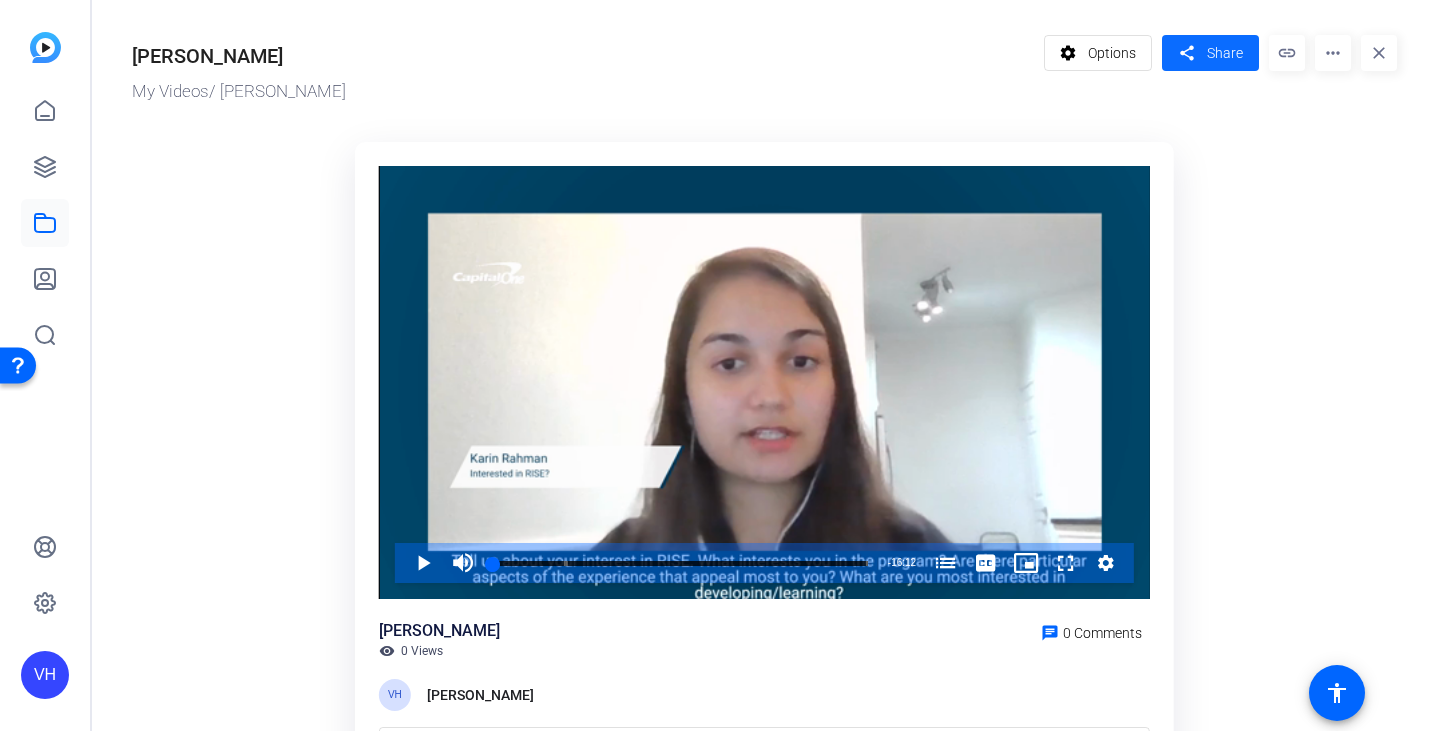 click on "share" 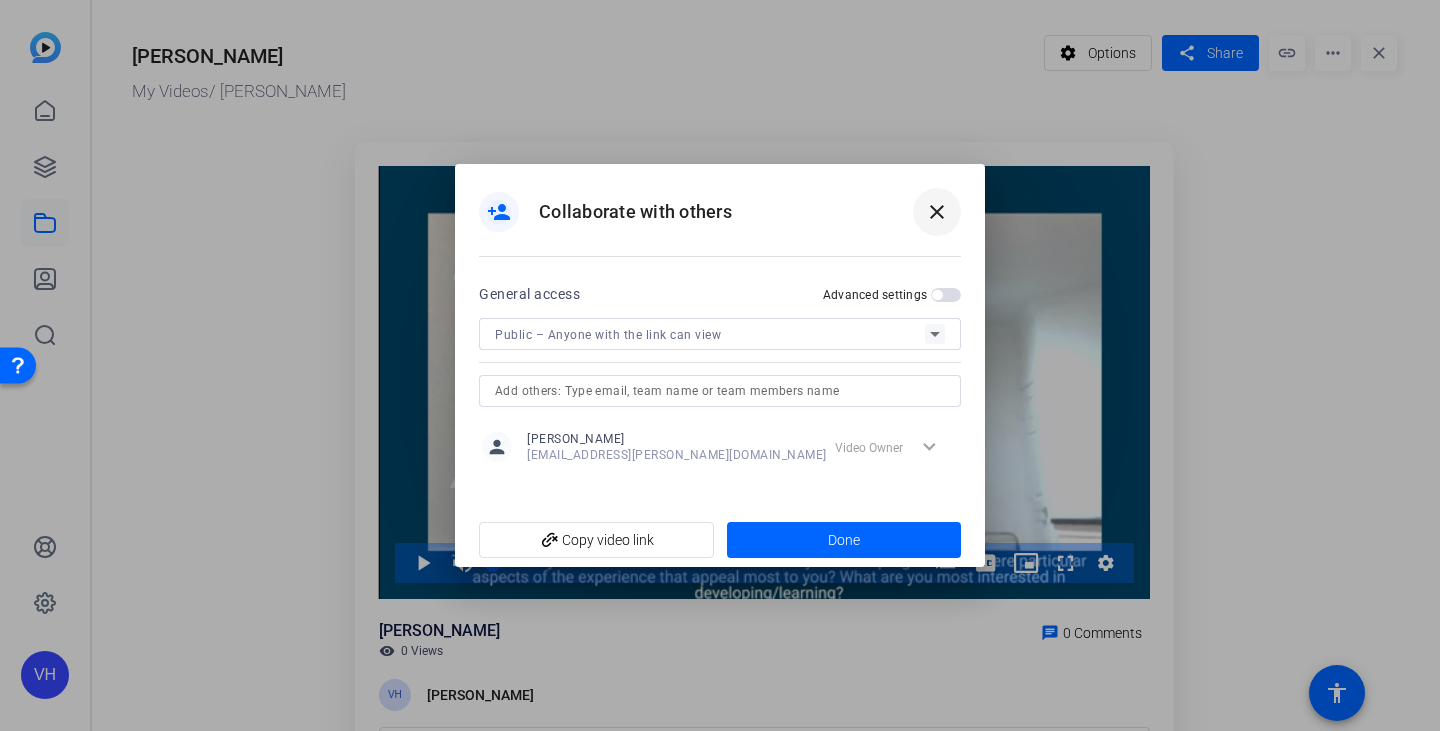 click on "close" at bounding box center [937, 212] 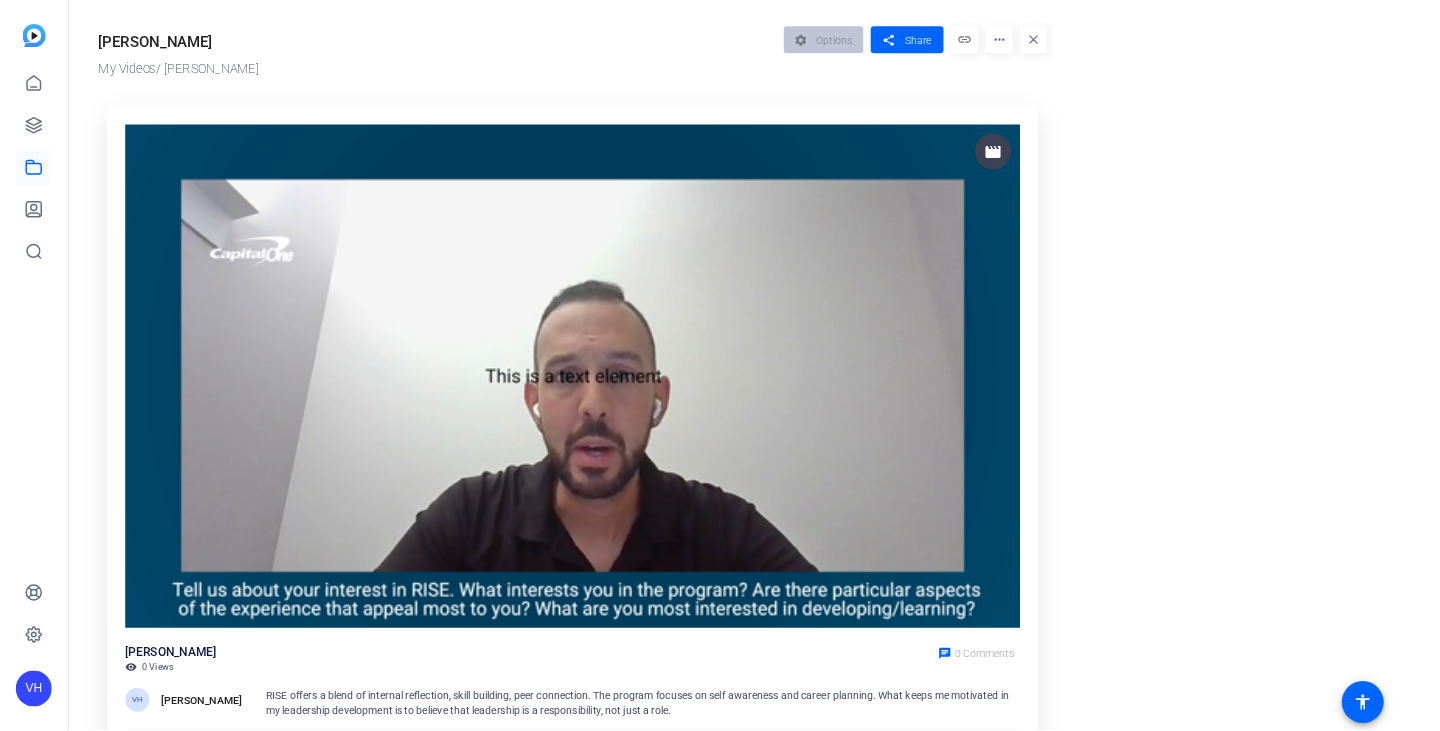 scroll, scrollTop: 0, scrollLeft: 0, axis: both 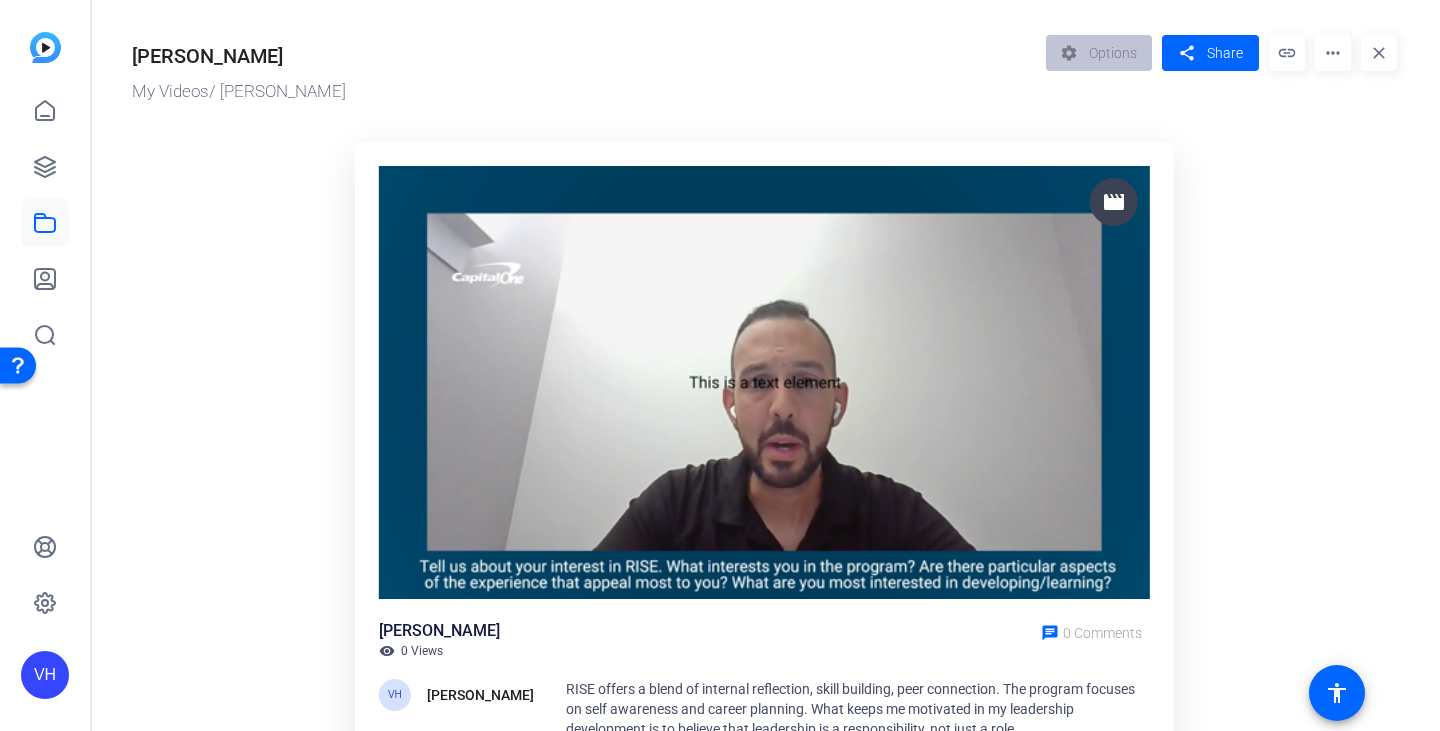 click on "more_horiz" 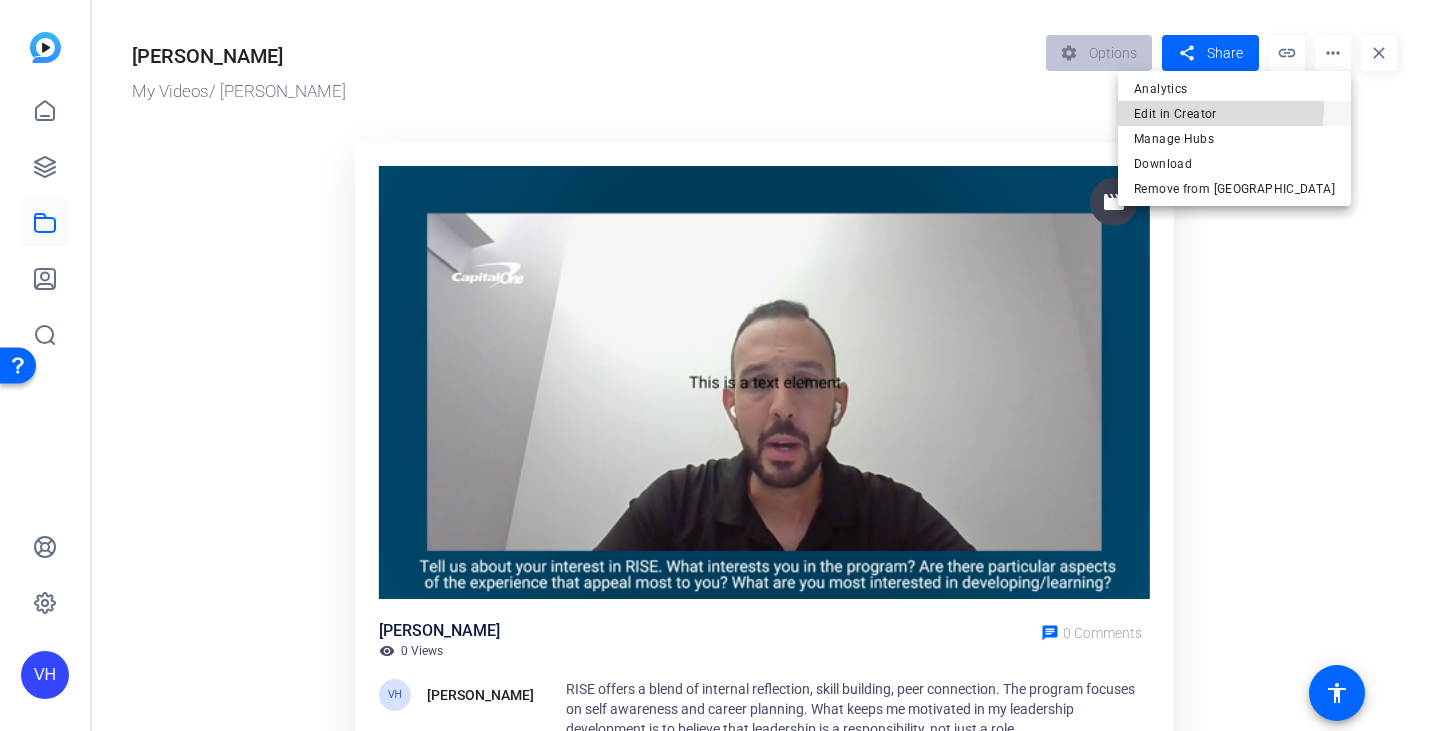 click on "Edit in Creator" at bounding box center (1234, 114) 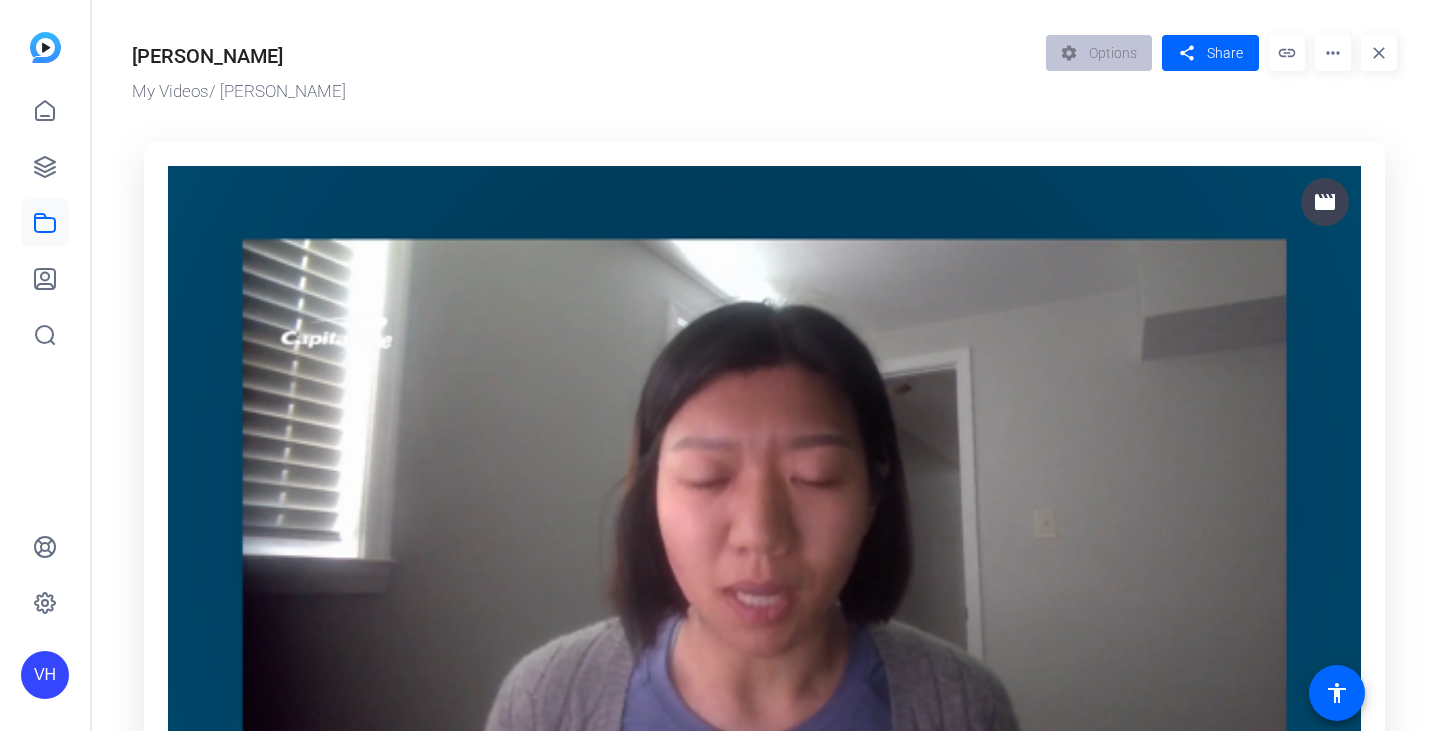 scroll, scrollTop: 0, scrollLeft: 0, axis: both 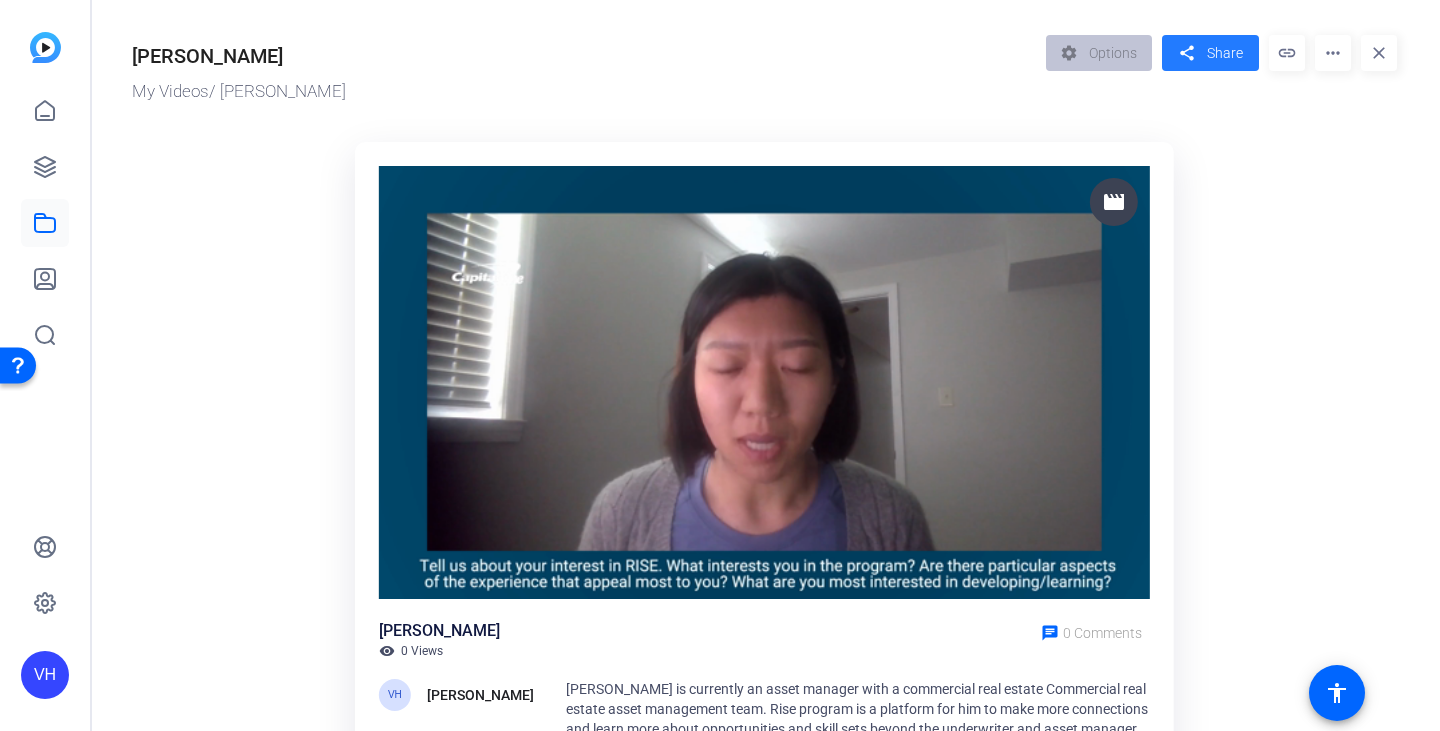click 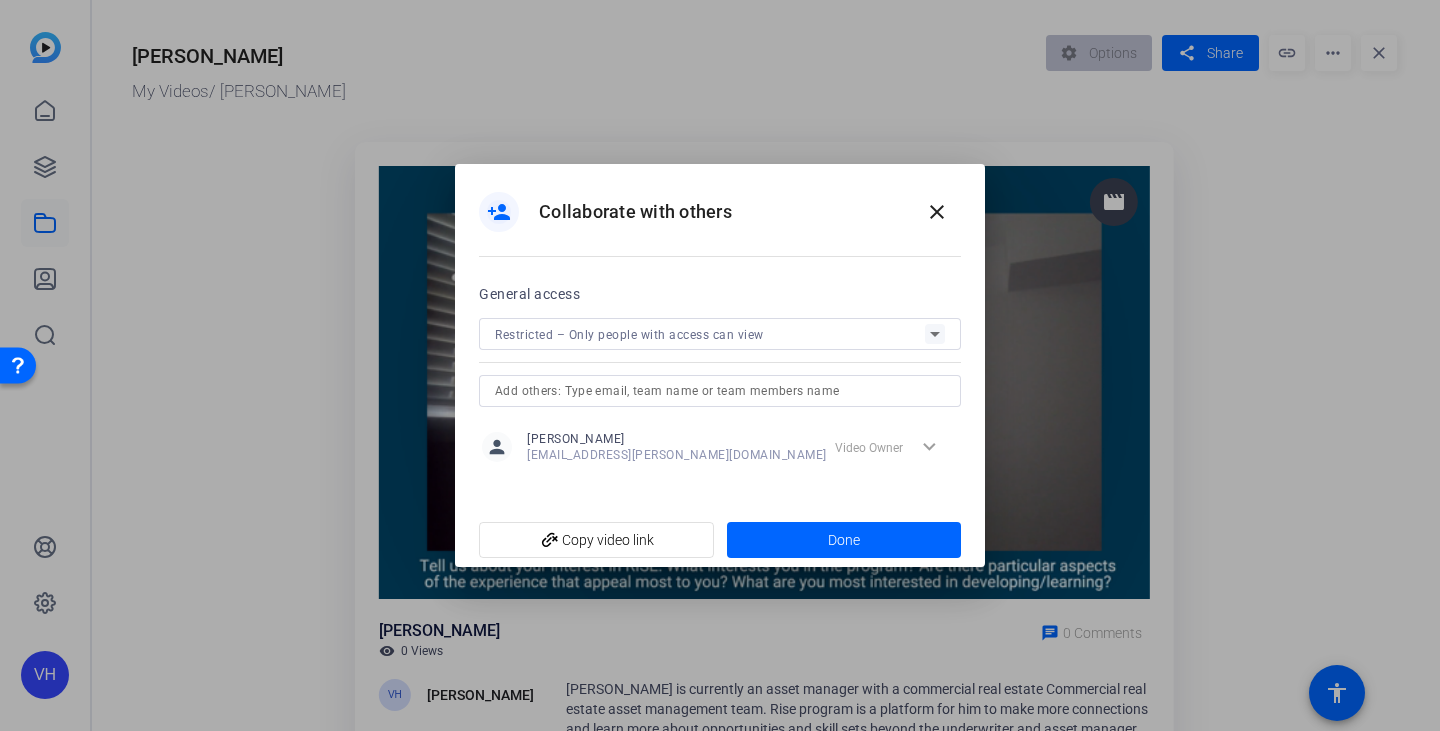 click on "Restricted – Only people with access can view" at bounding box center (629, 335) 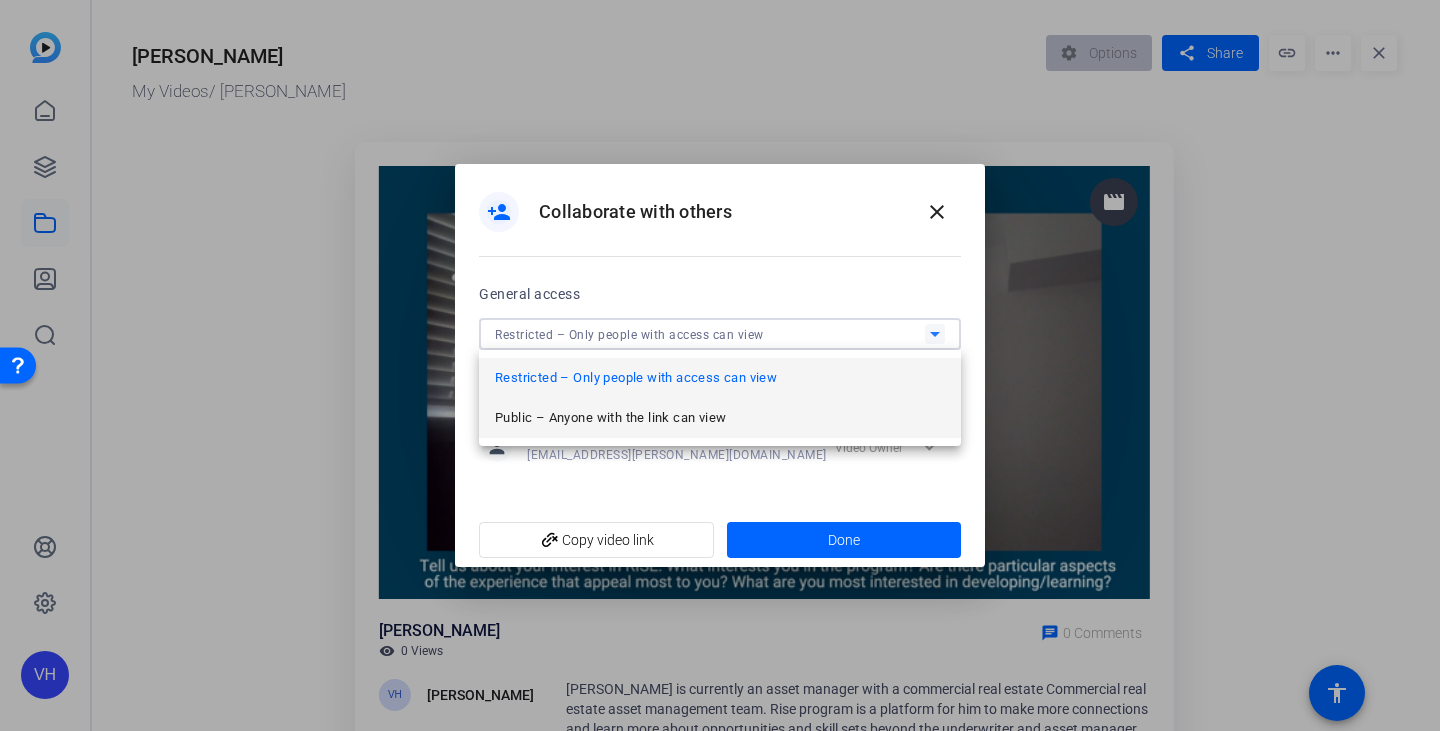 click on "Public – Anyone with the link can view" at bounding box center (610, 418) 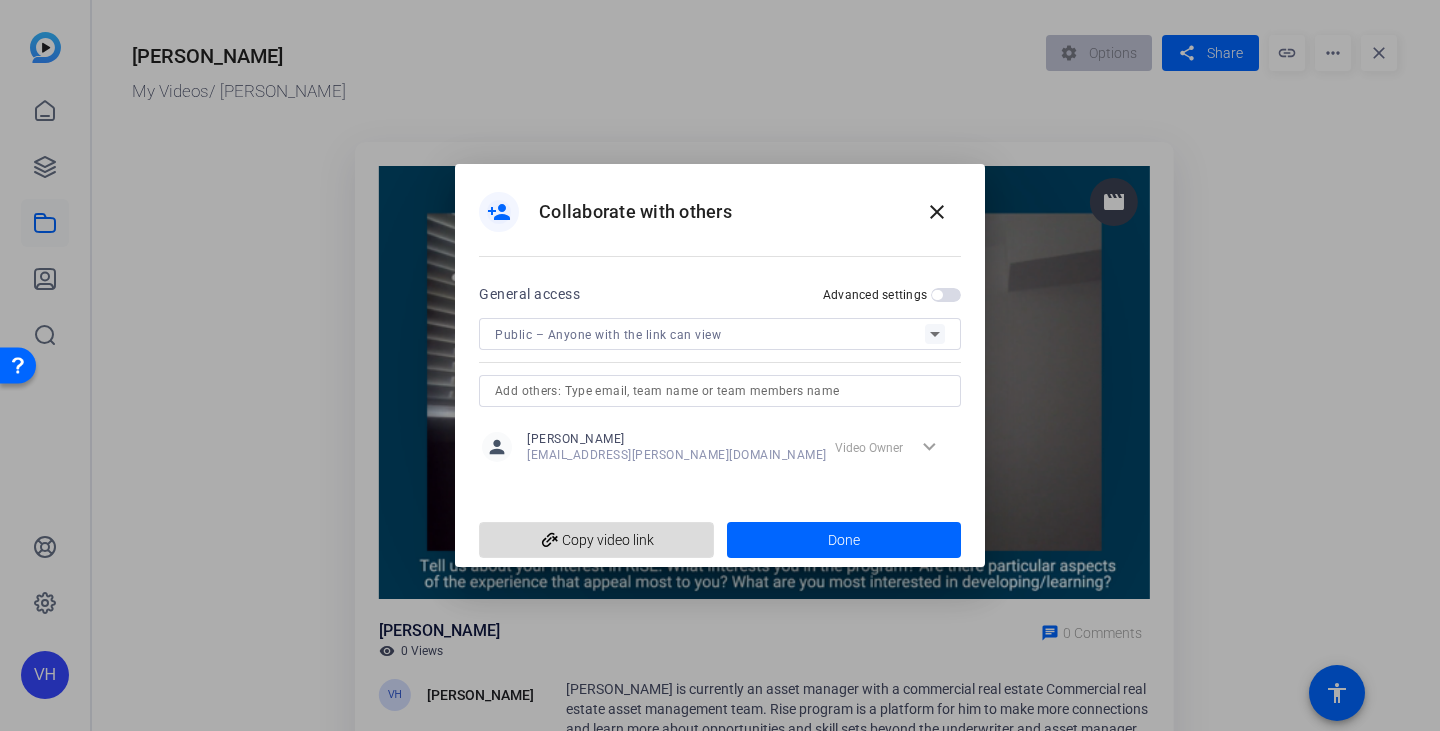 click on "add_link  Copy video link" 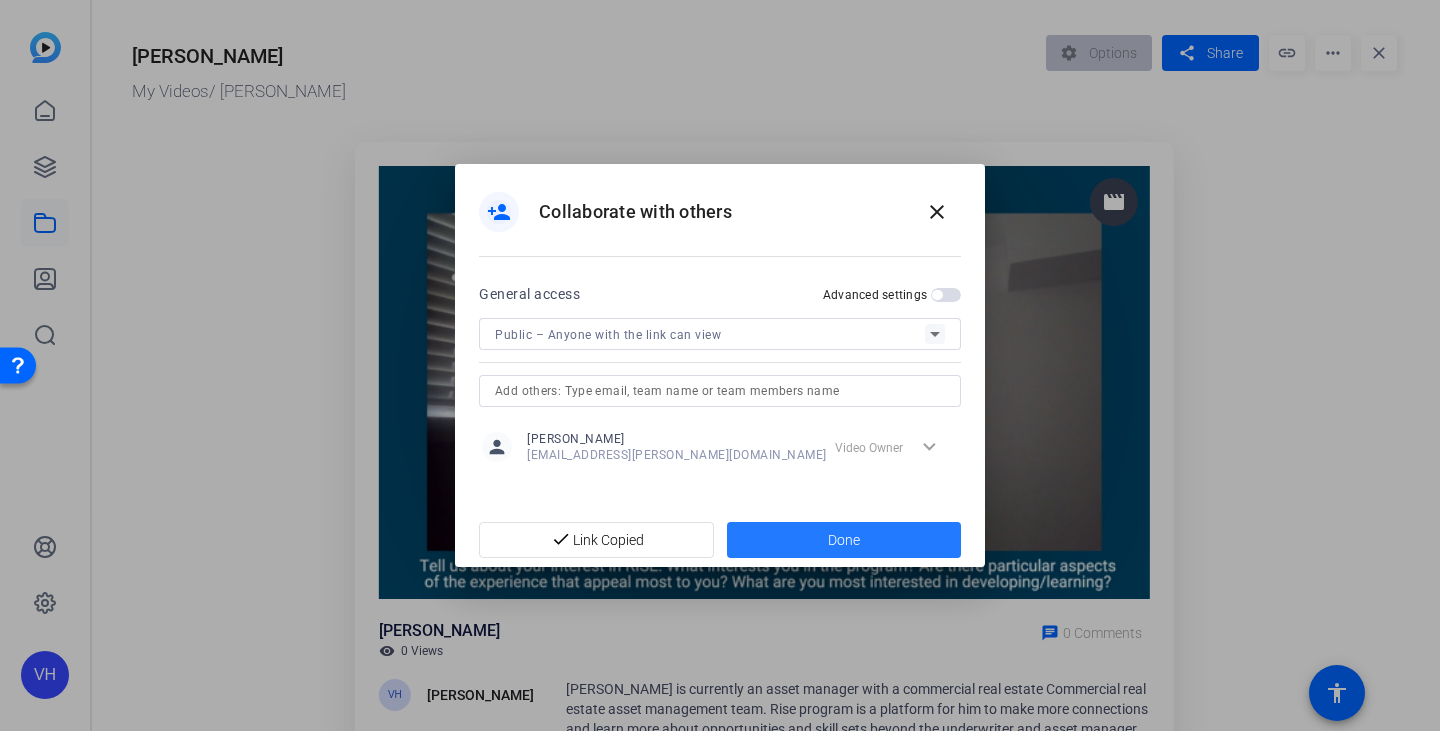 click 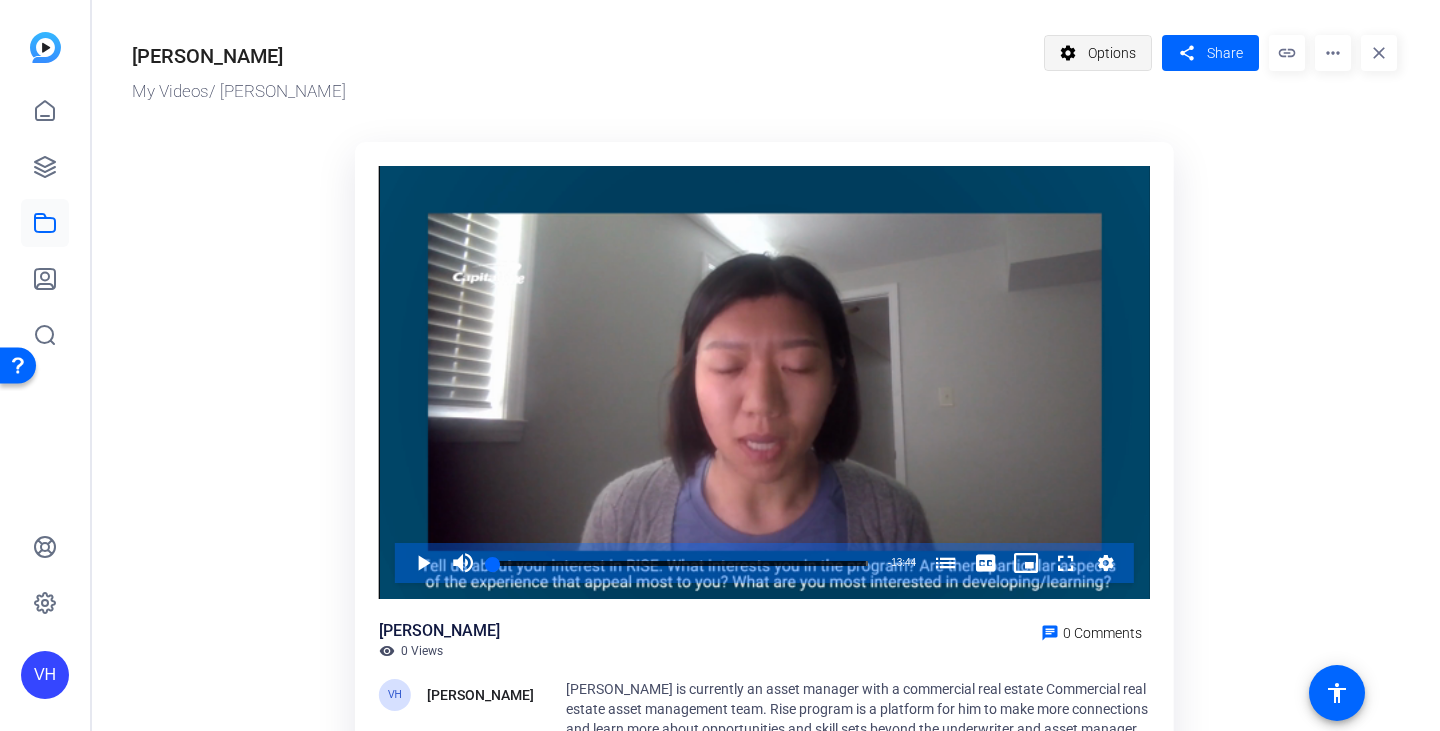 click on "Options" 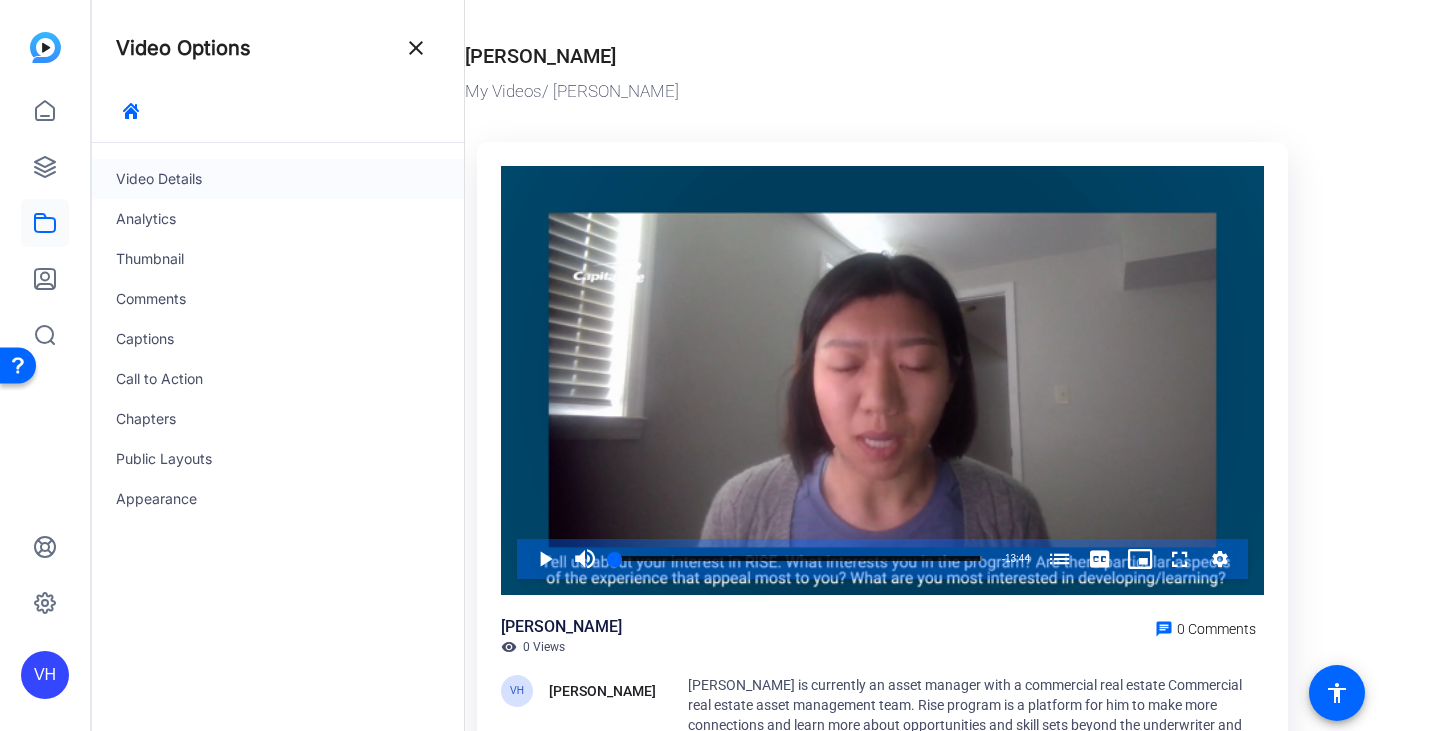 click on "Video Details" 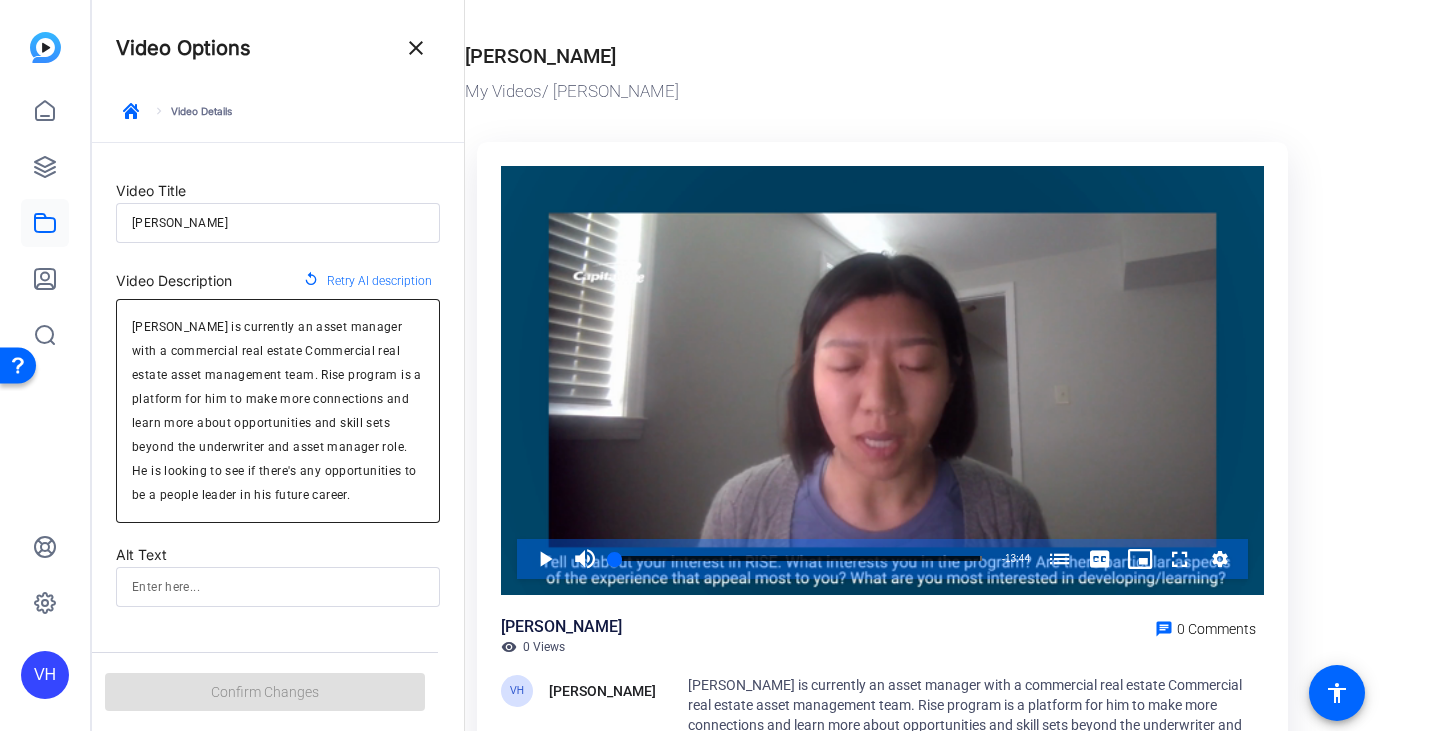 click on "[PERSON_NAME] is currently an asset manager with a commercial real estate Commercial real estate asset management team. Rise program is a platform for him to make more connections and learn more about opportunities and skill sets beyond the underwriter and asset manager role. He is looking to see if there's any opportunities to be a people leader in his future career." at bounding box center [278, 411] 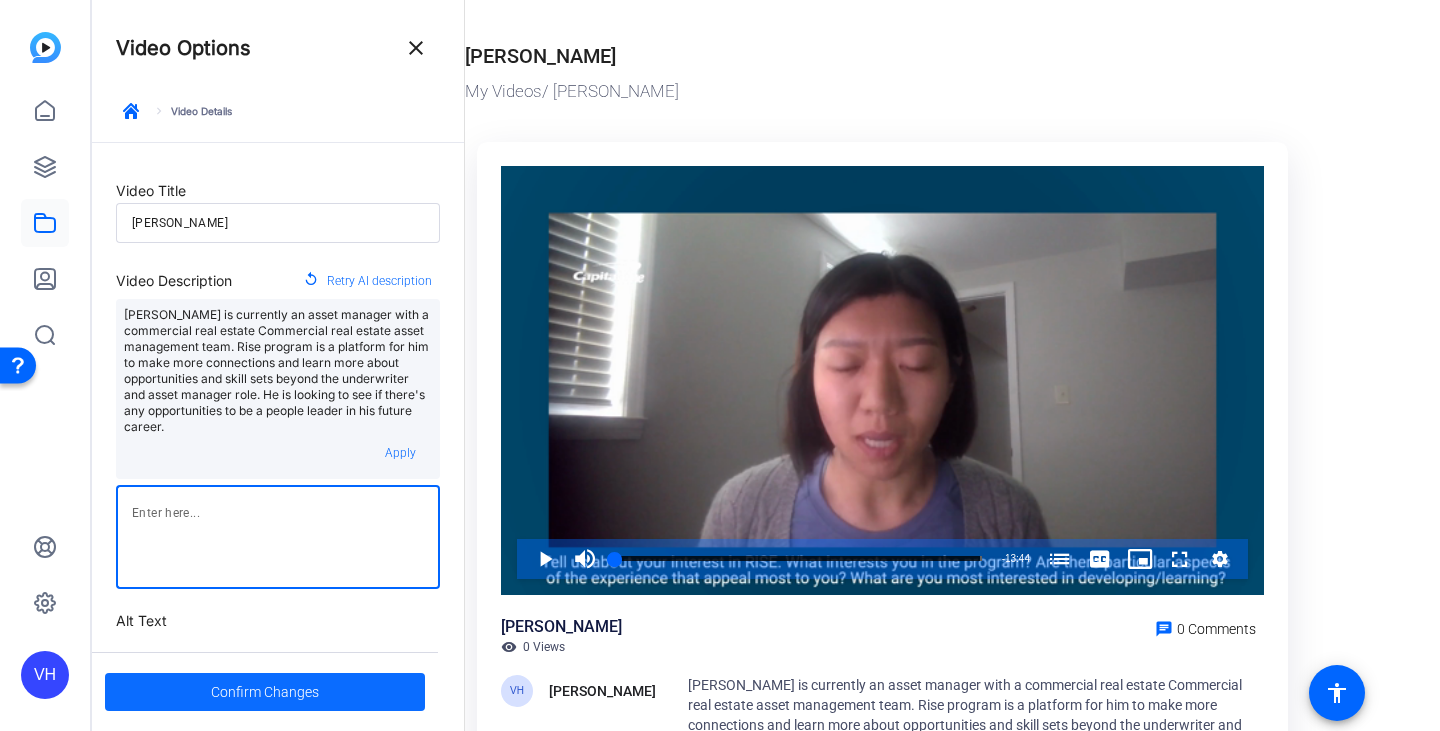 type 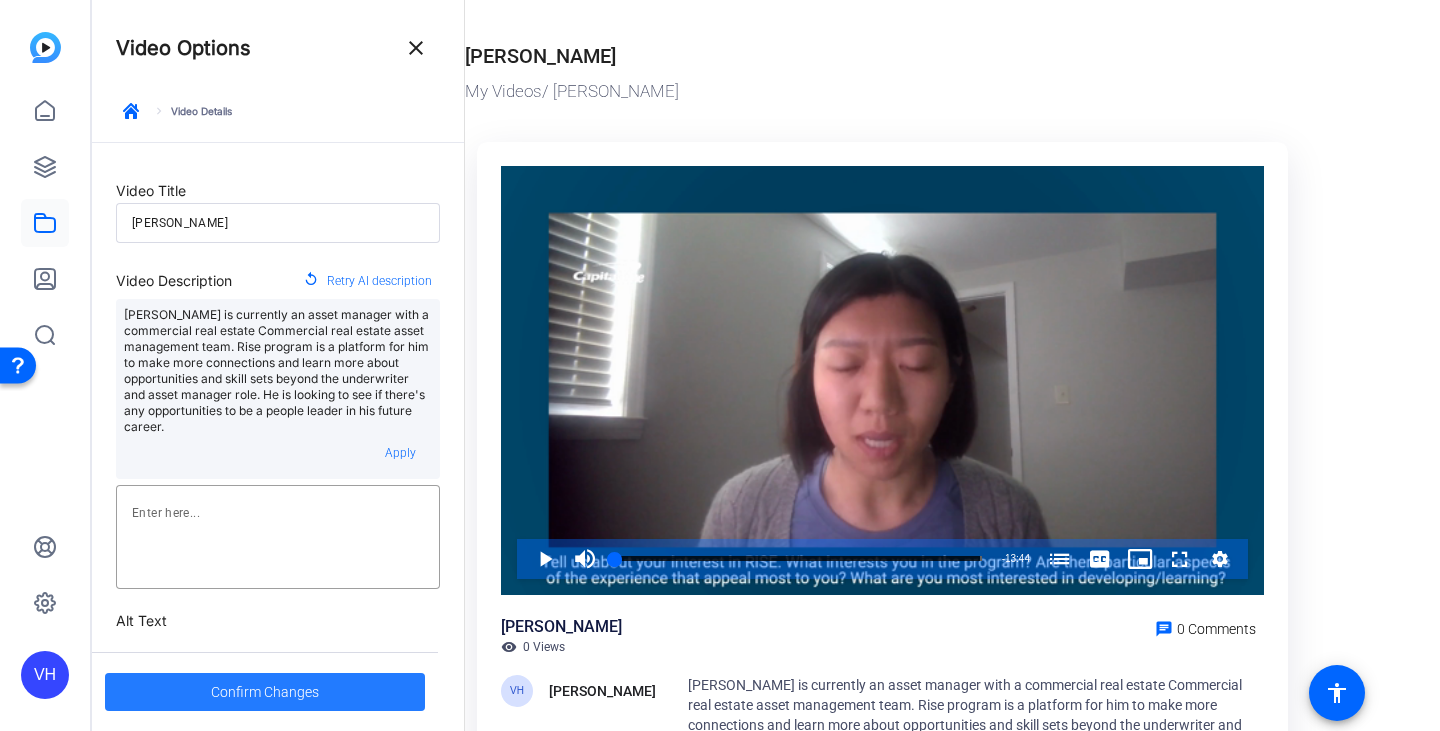 click on "Confirm Changes" 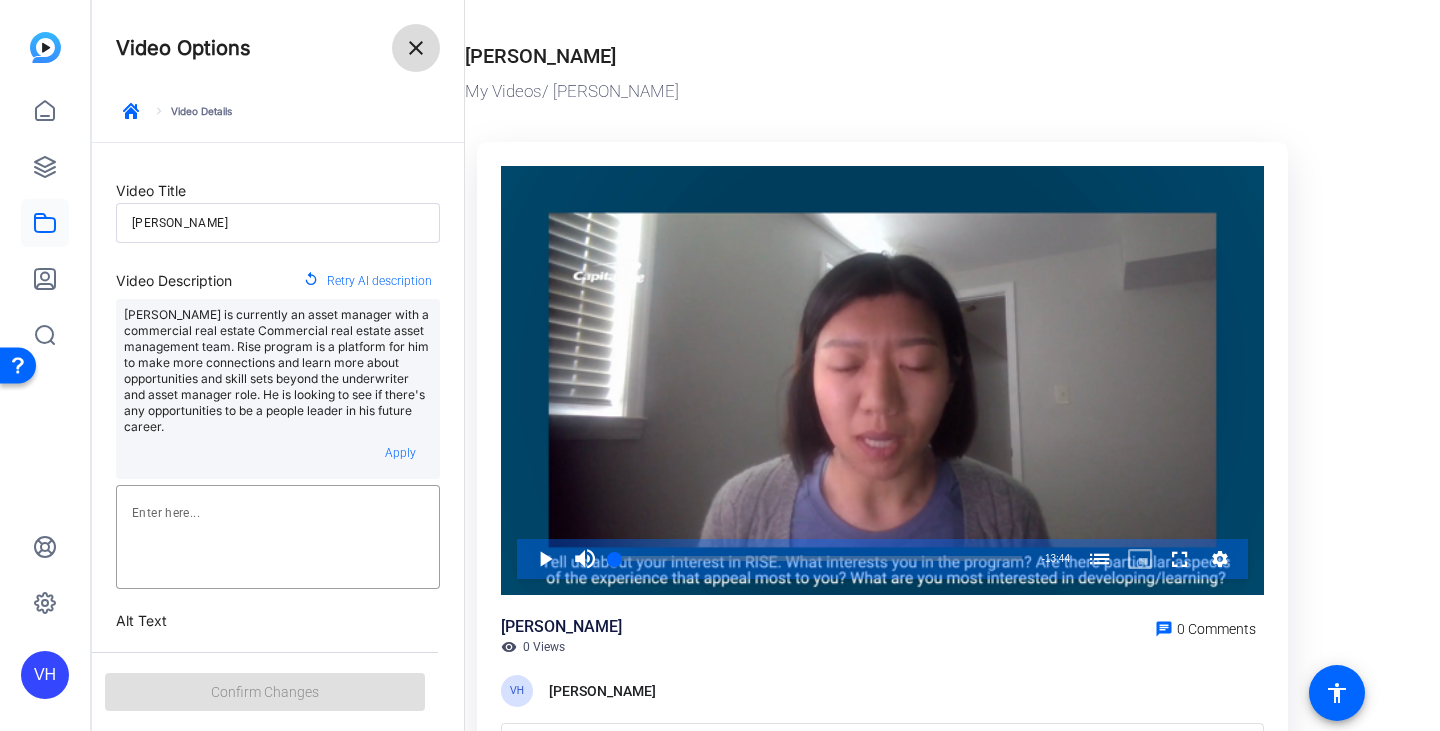 click 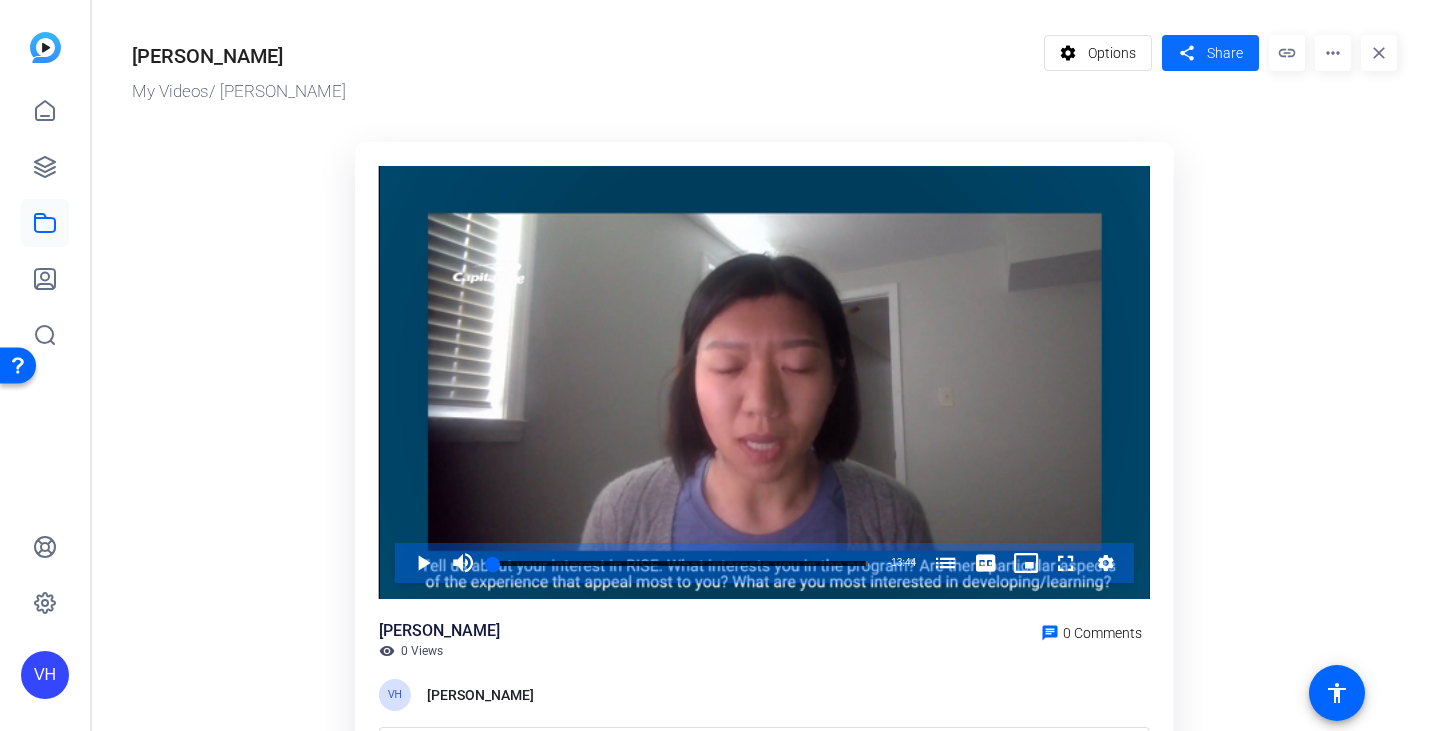 click on "Share" 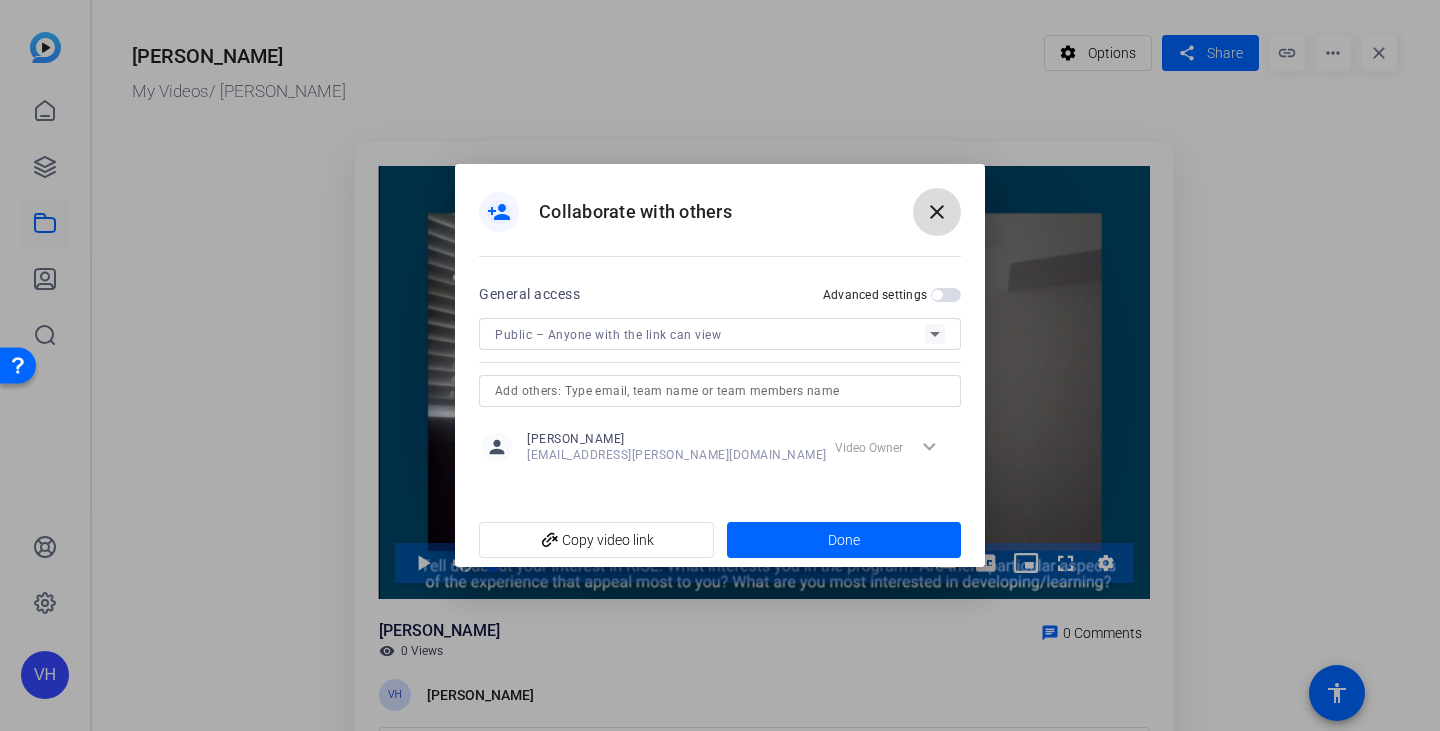 click at bounding box center [937, 212] 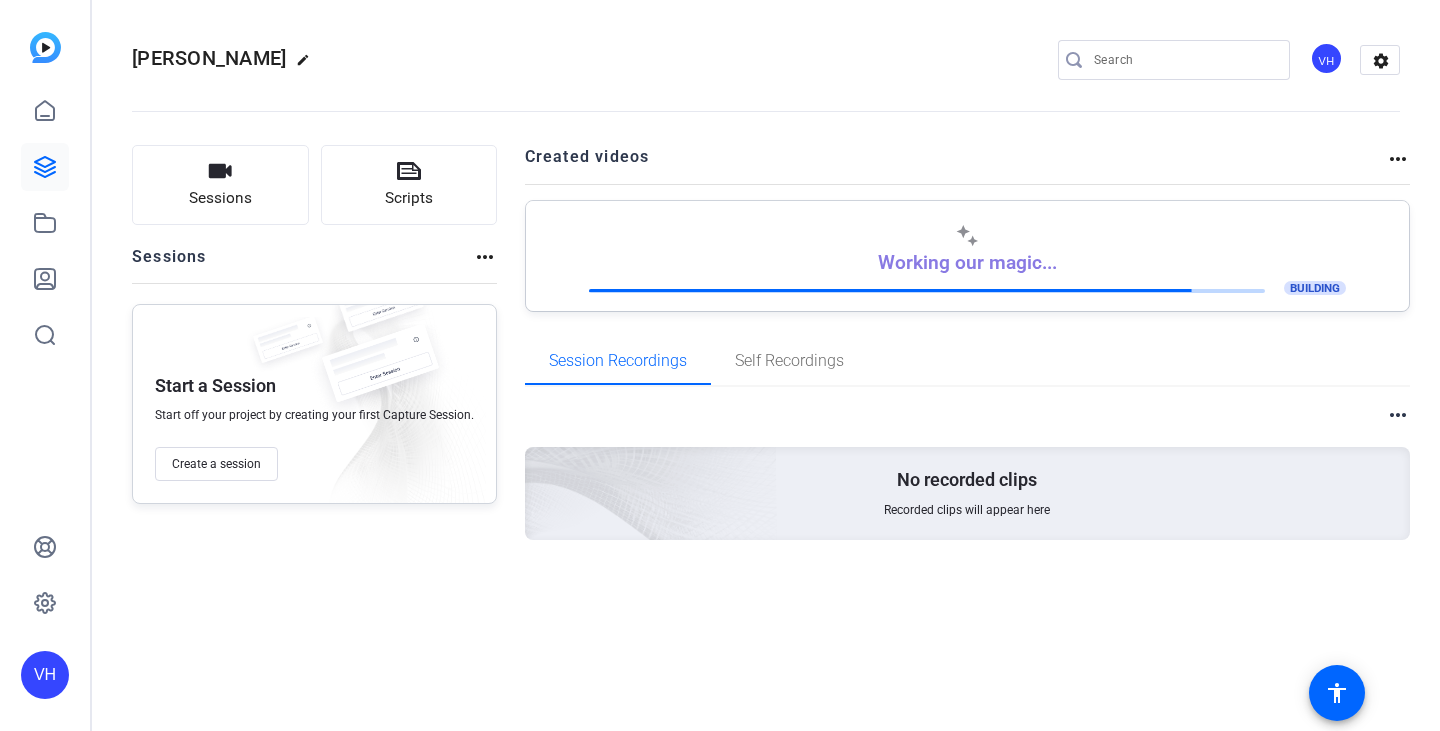 scroll, scrollTop: 0, scrollLeft: 0, axis: both 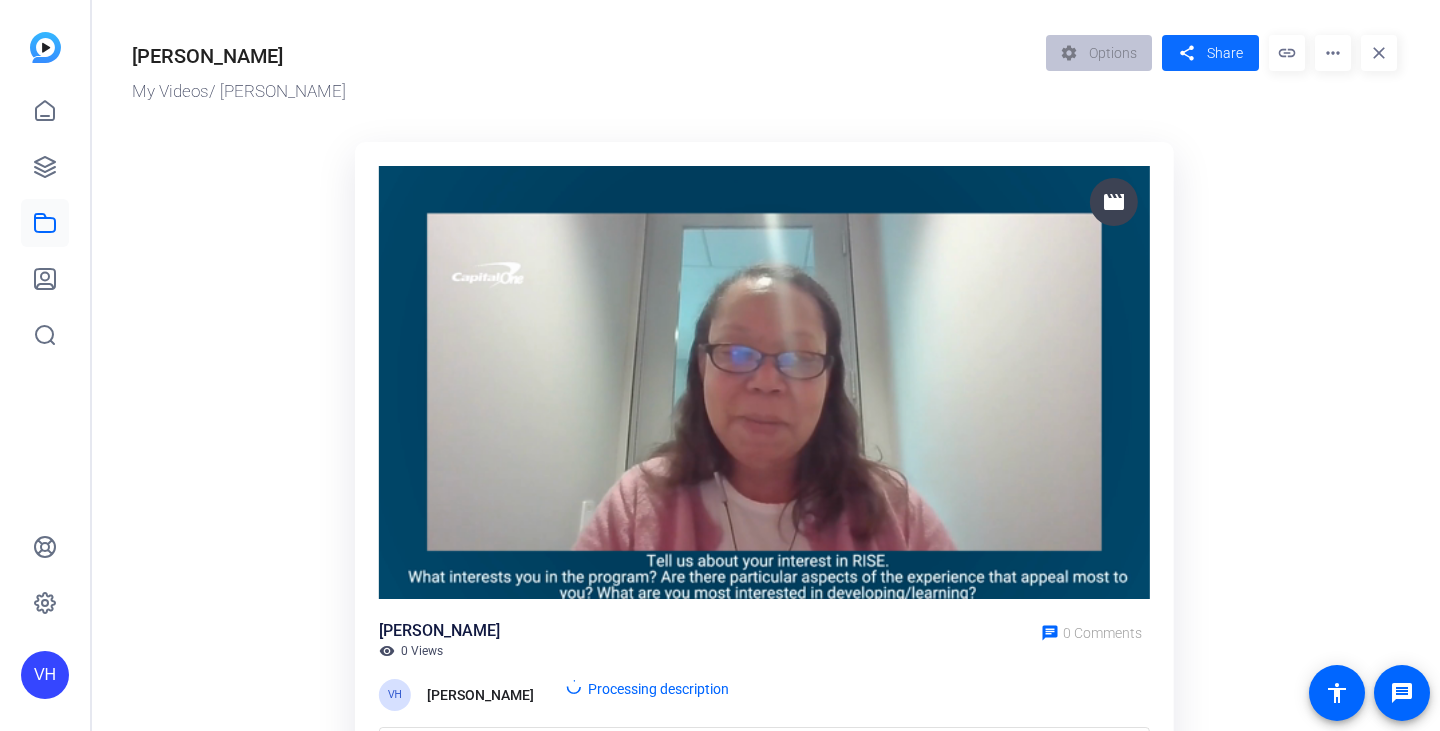 click on "share" 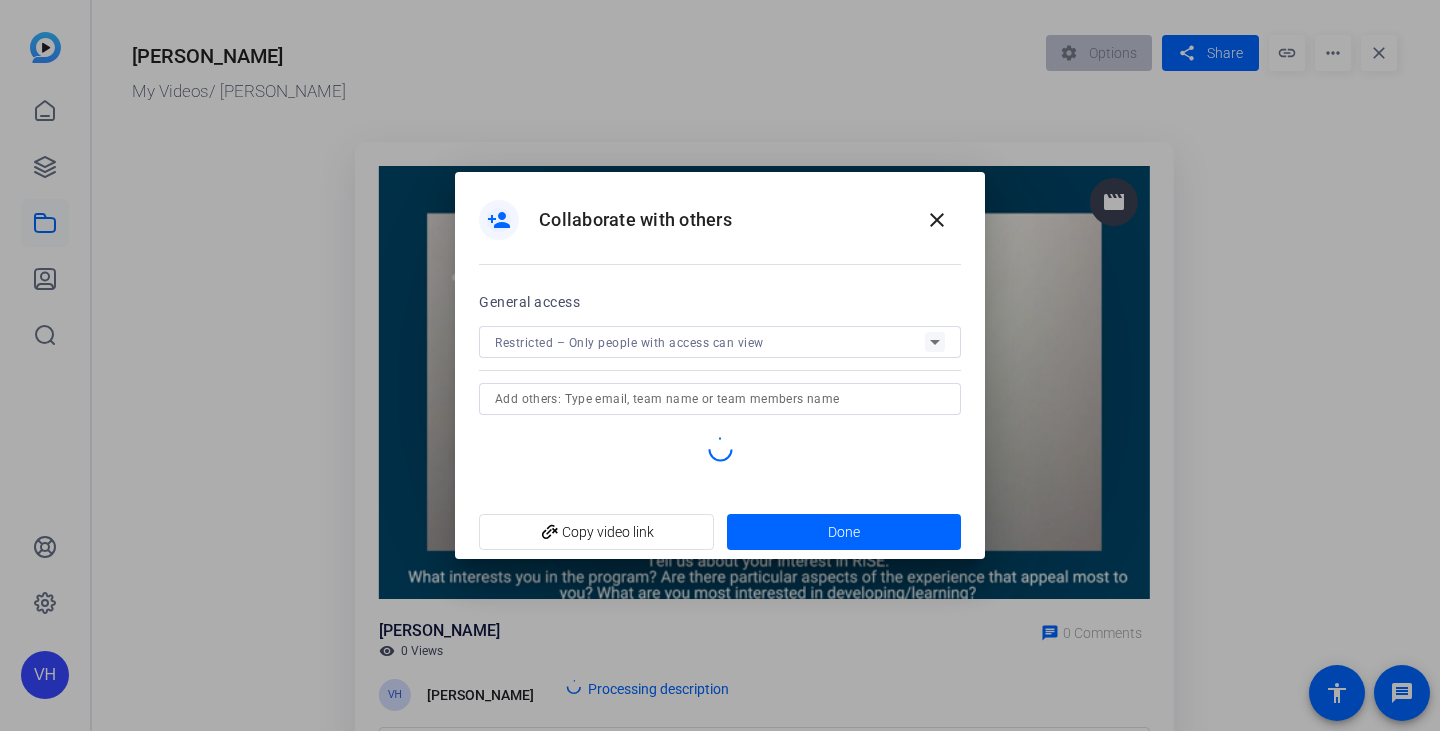 scroll, scrollTop: 0, scrollLeft: 0, axis: both 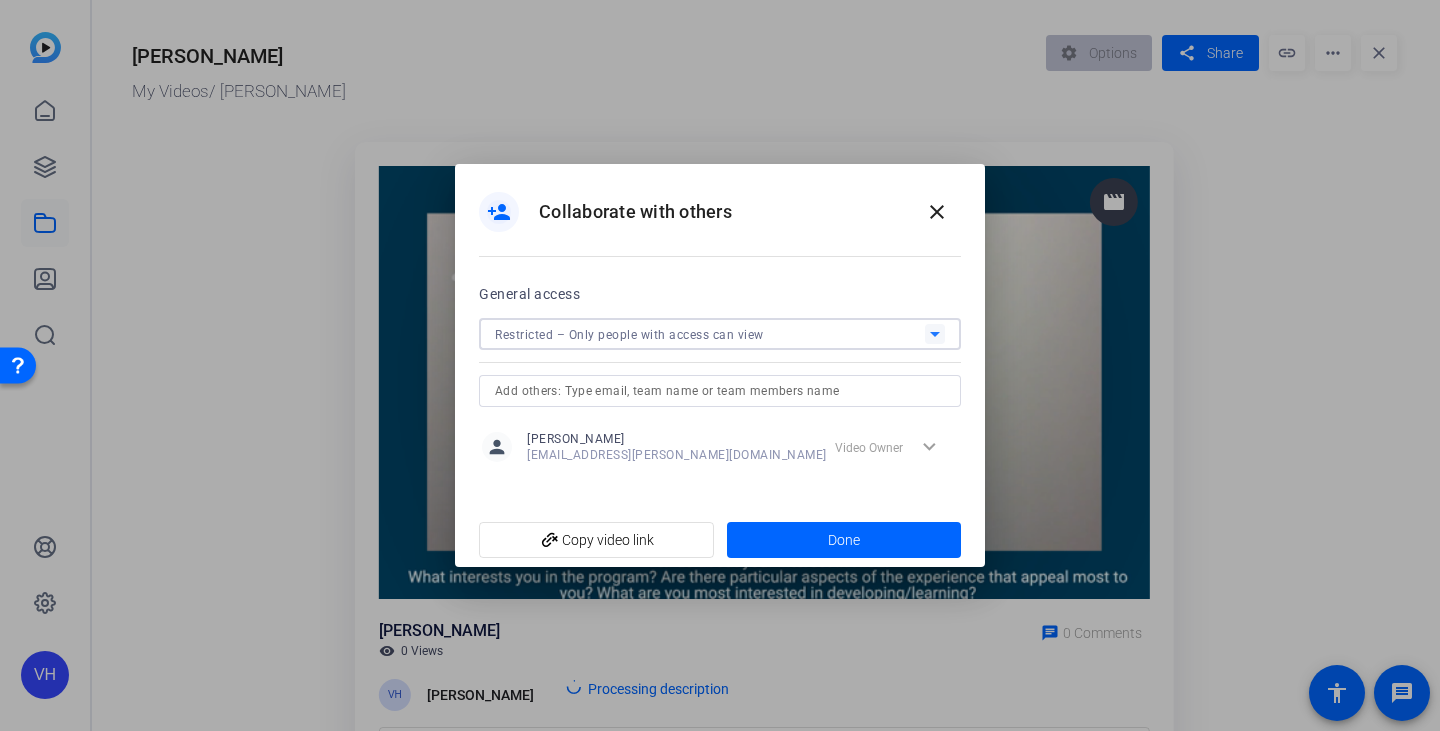 click on "Restricted – Only people with access can view" at bounding box center [629, 335] 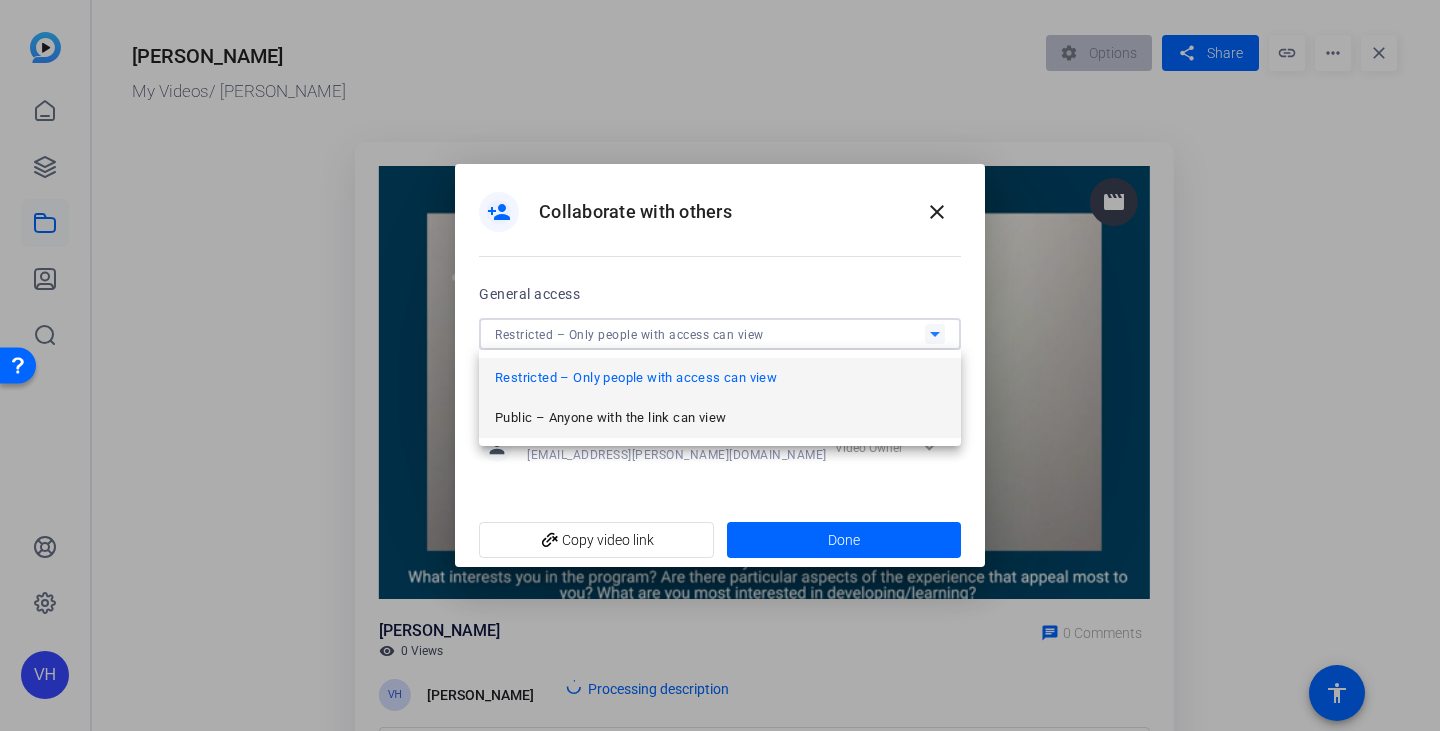 click on "Public – Anyone with the link can view" at bounding box center (610, 418) 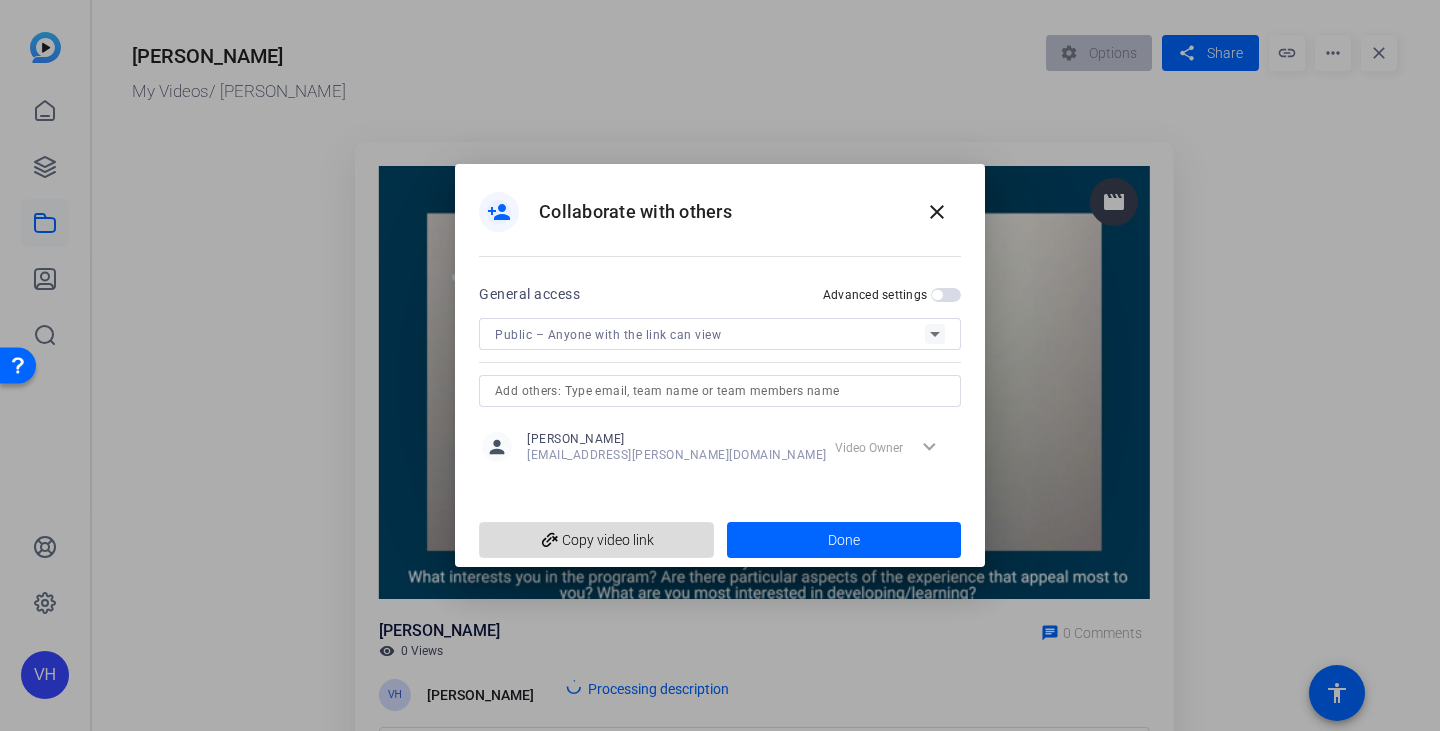 click on "add_link  Copy video link" 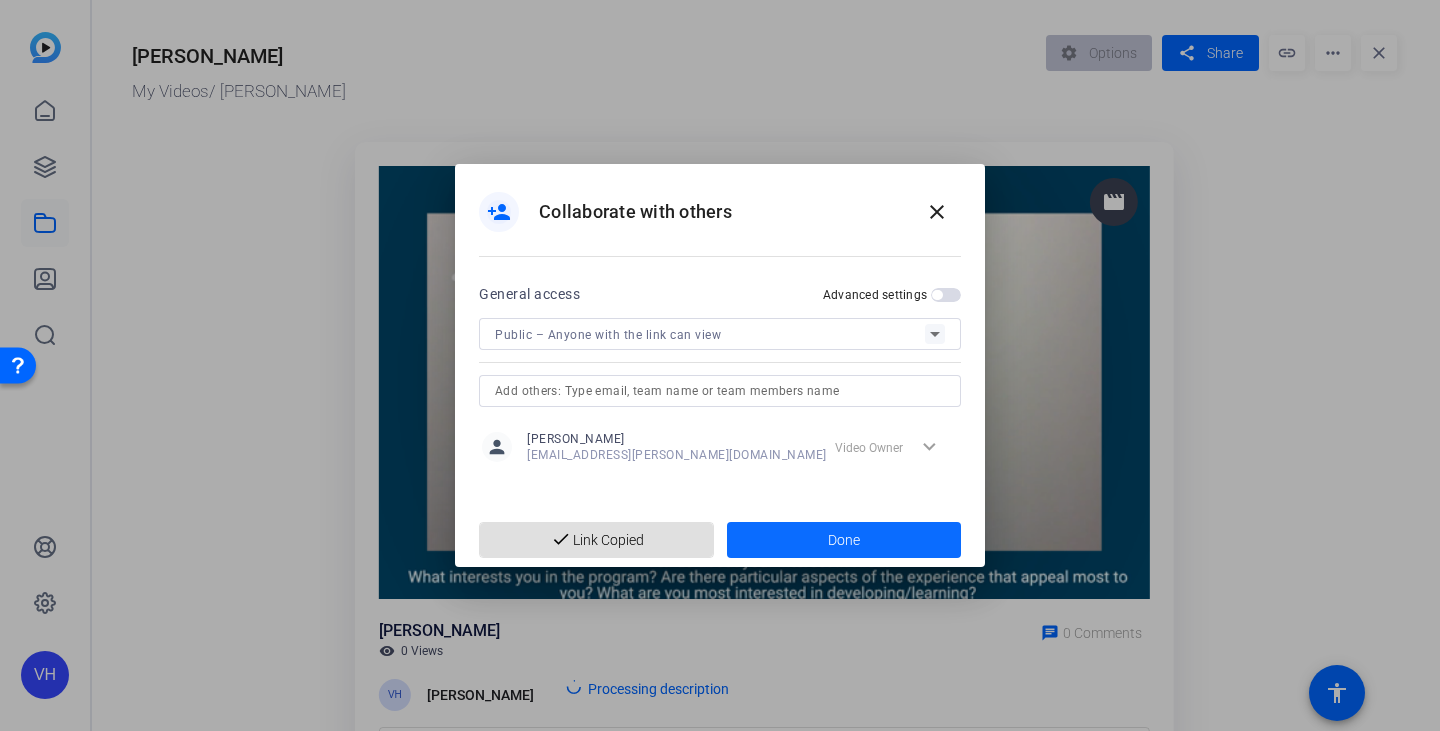 click 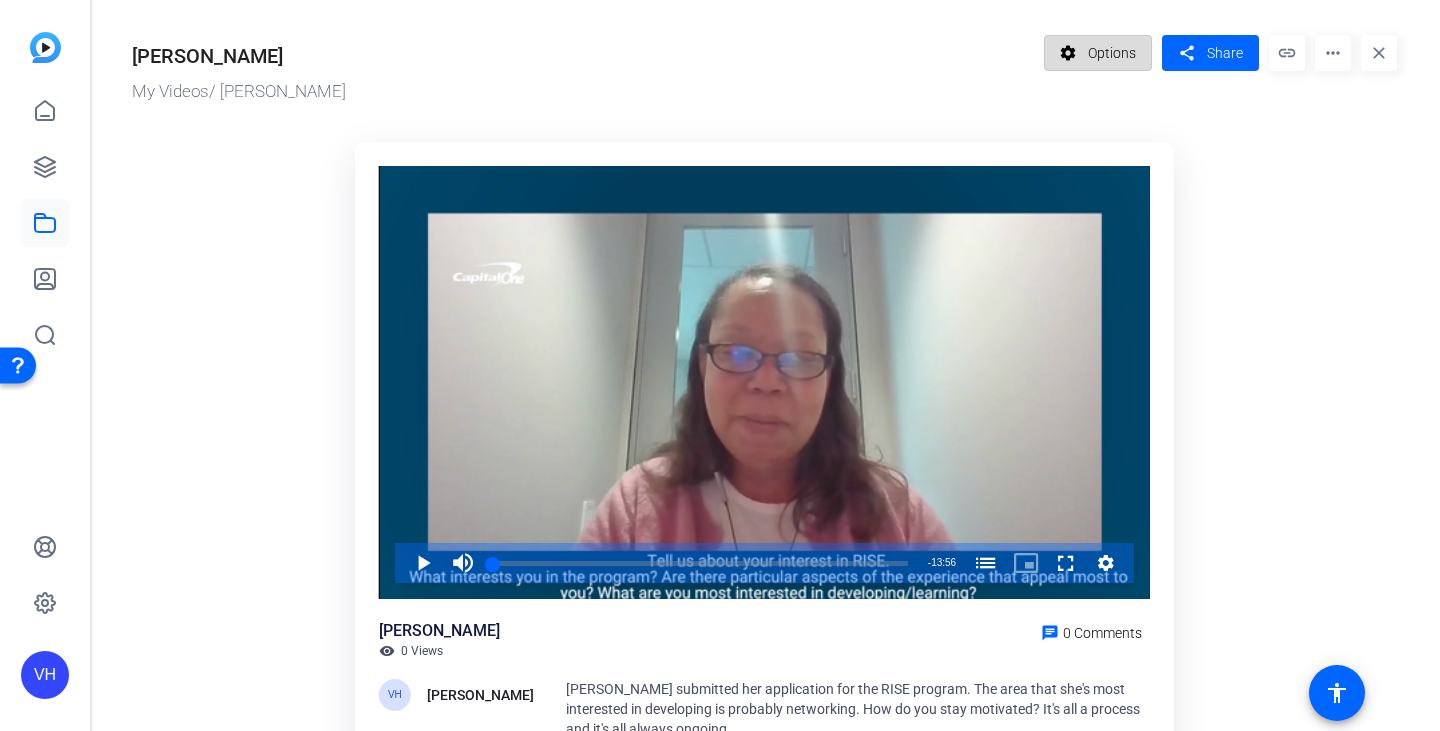 click on "settings" 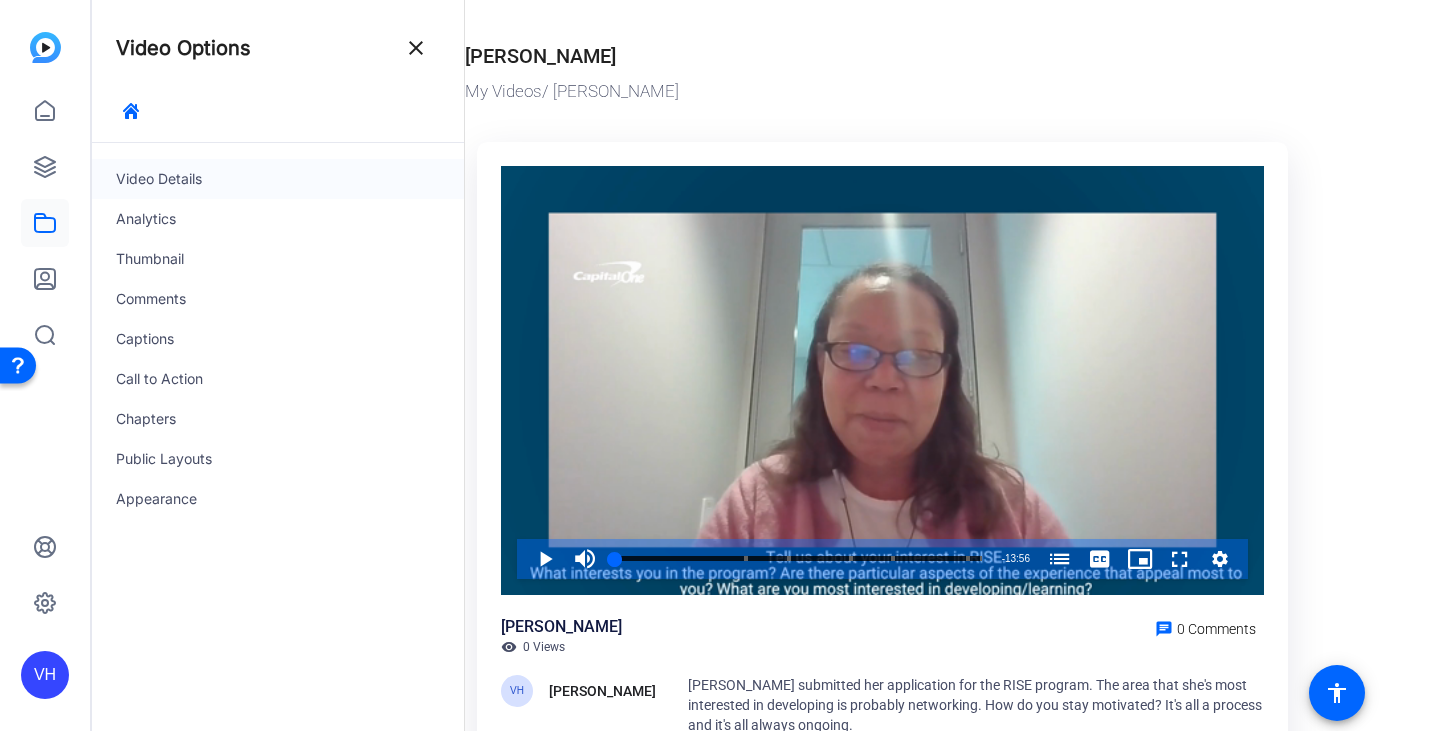 click on "Video Details" 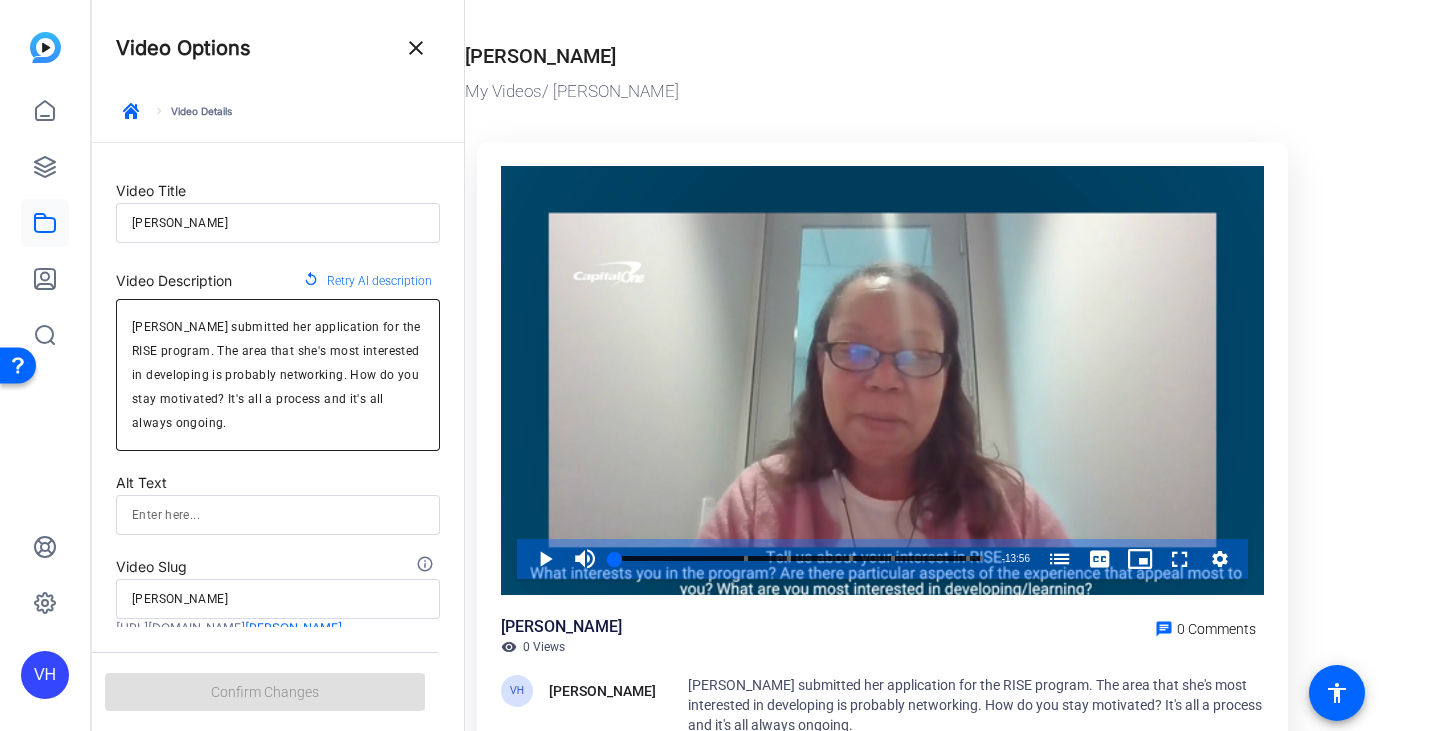 click on "[PERSON_NAME] submitted her application for the RISE program. The area that she's most interested in developing is probably networking. How do you stay motivated? It's all a process and it's all always ongoing." at bounding box center [278, 375] 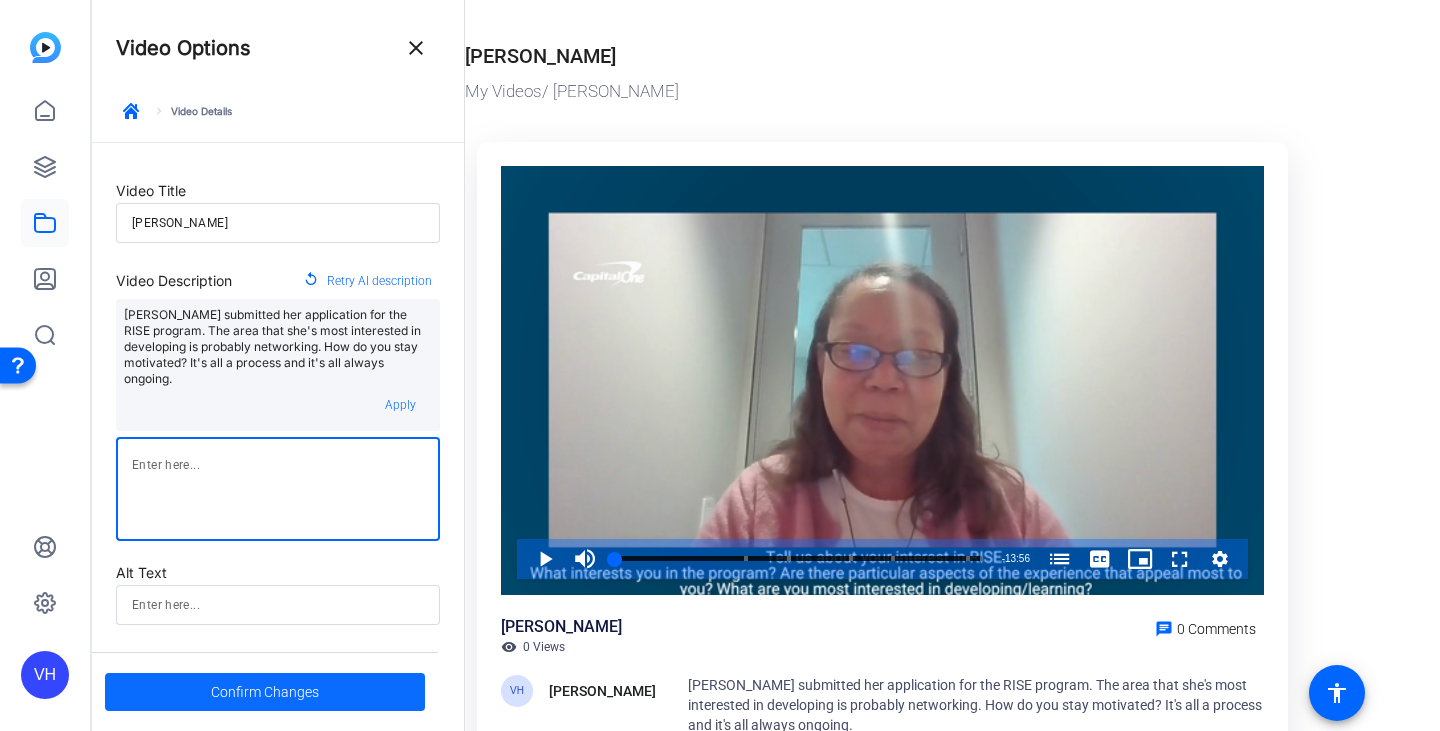 type 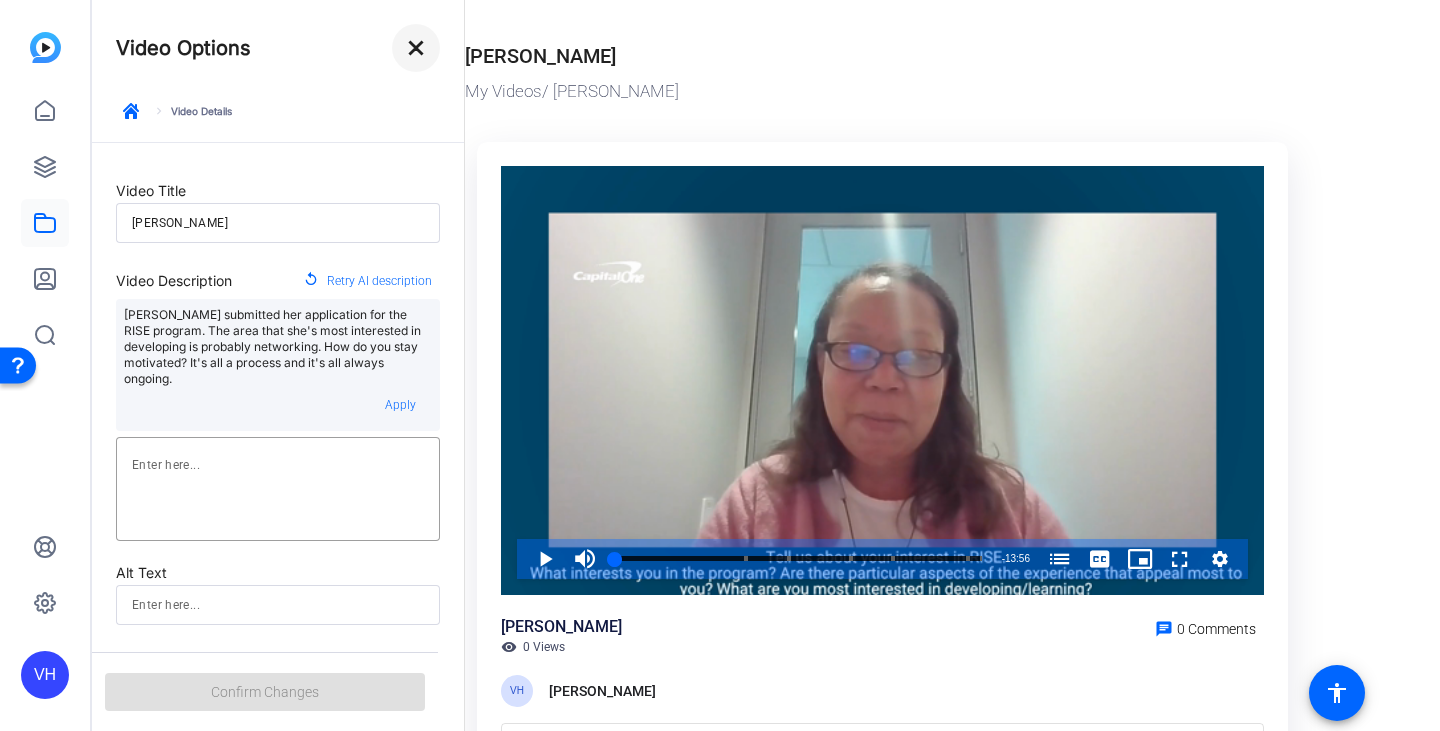 click on "close" 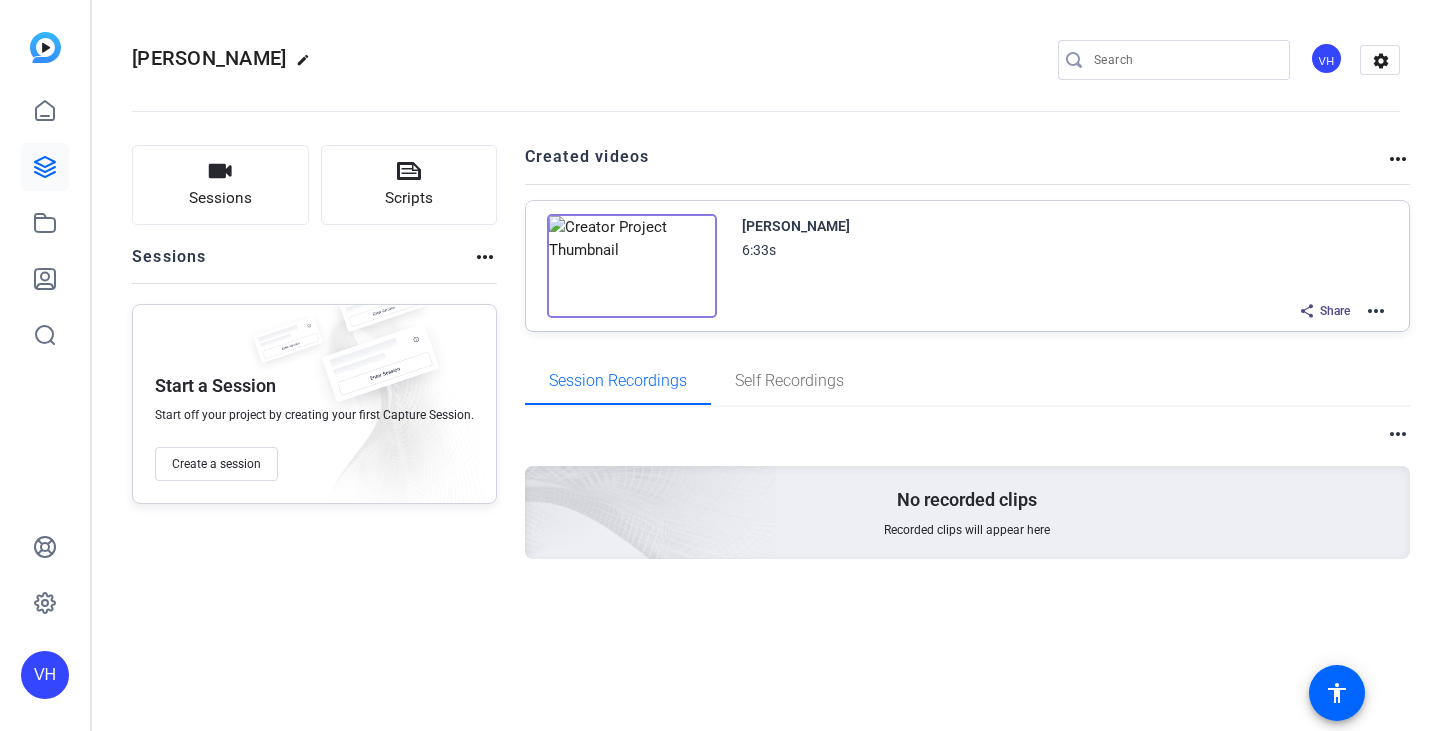 scroll, scrollTop: 0, scrollLeft: 0, axis: both 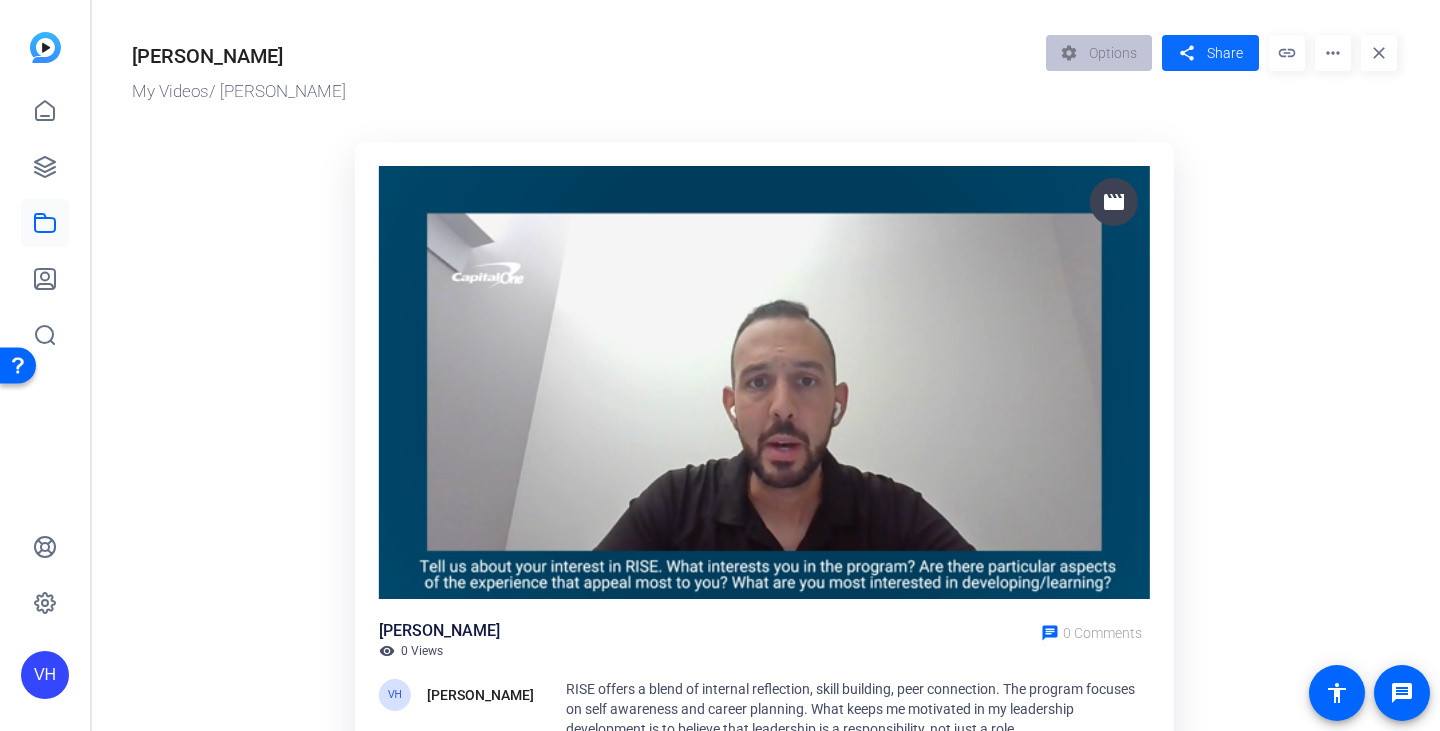 click on "Share" 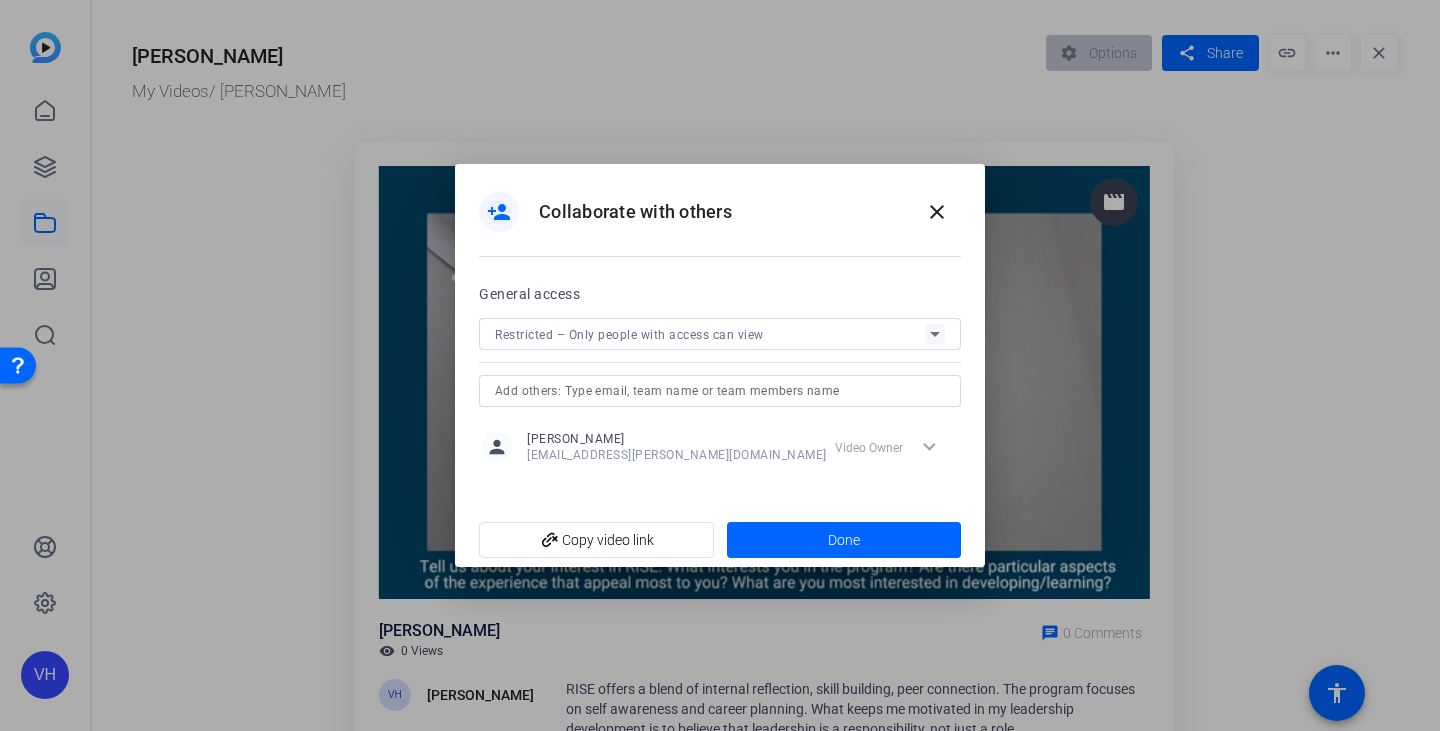click on "Restricted – Only people with access can view" at bounding box center (629, 335) 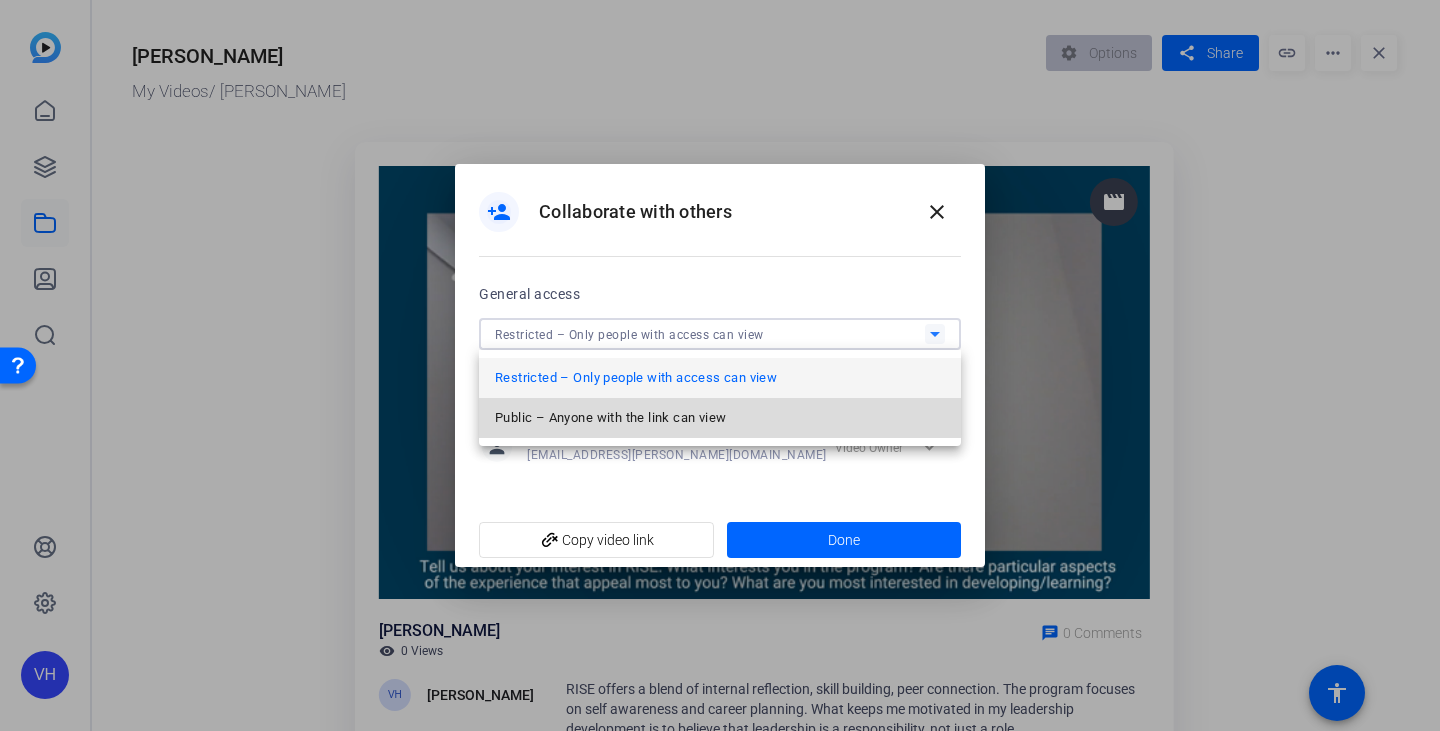 click on "Public – Anyone with the link can view" at bounding box center [720, 418] 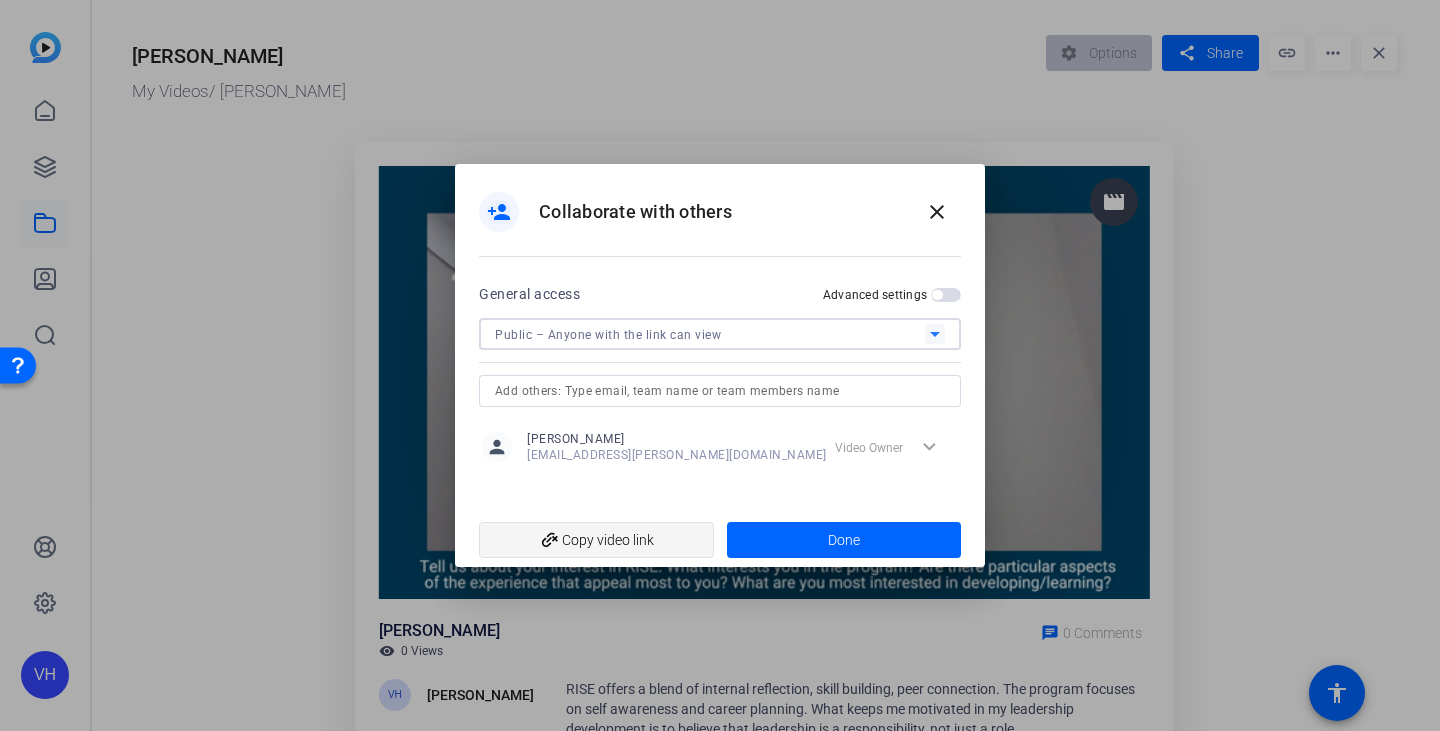 click on "add_link  Copy video link" 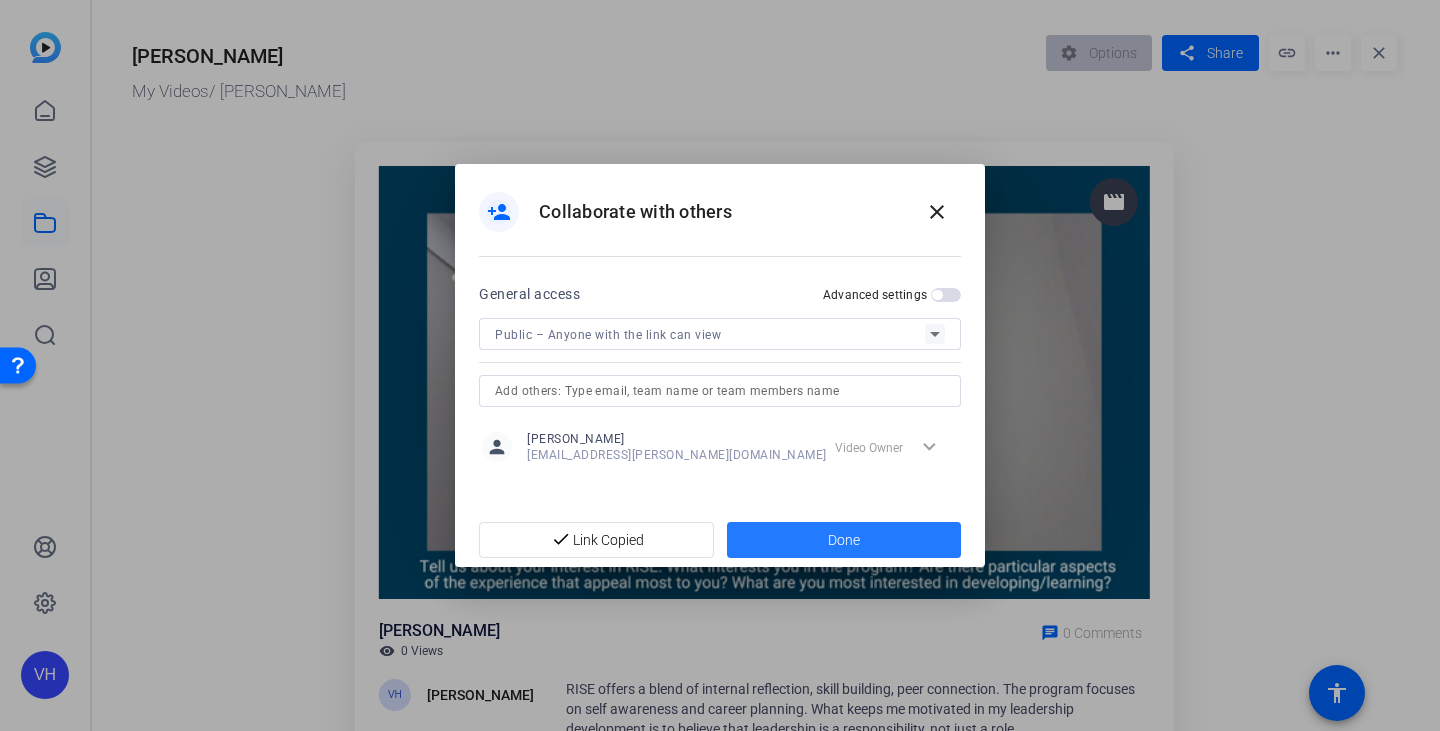 click 